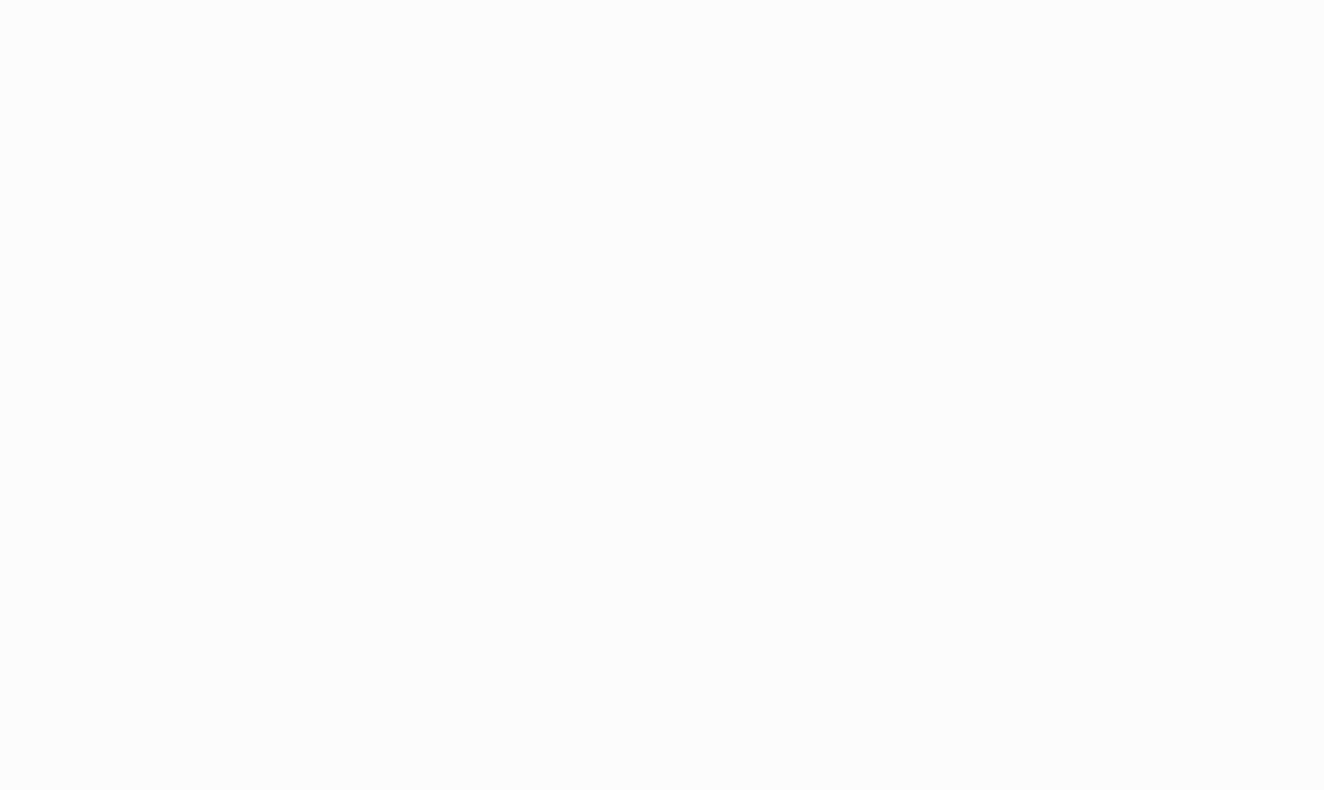 scroll, scrollTop: 0, scrollLeft: 0, axis: both 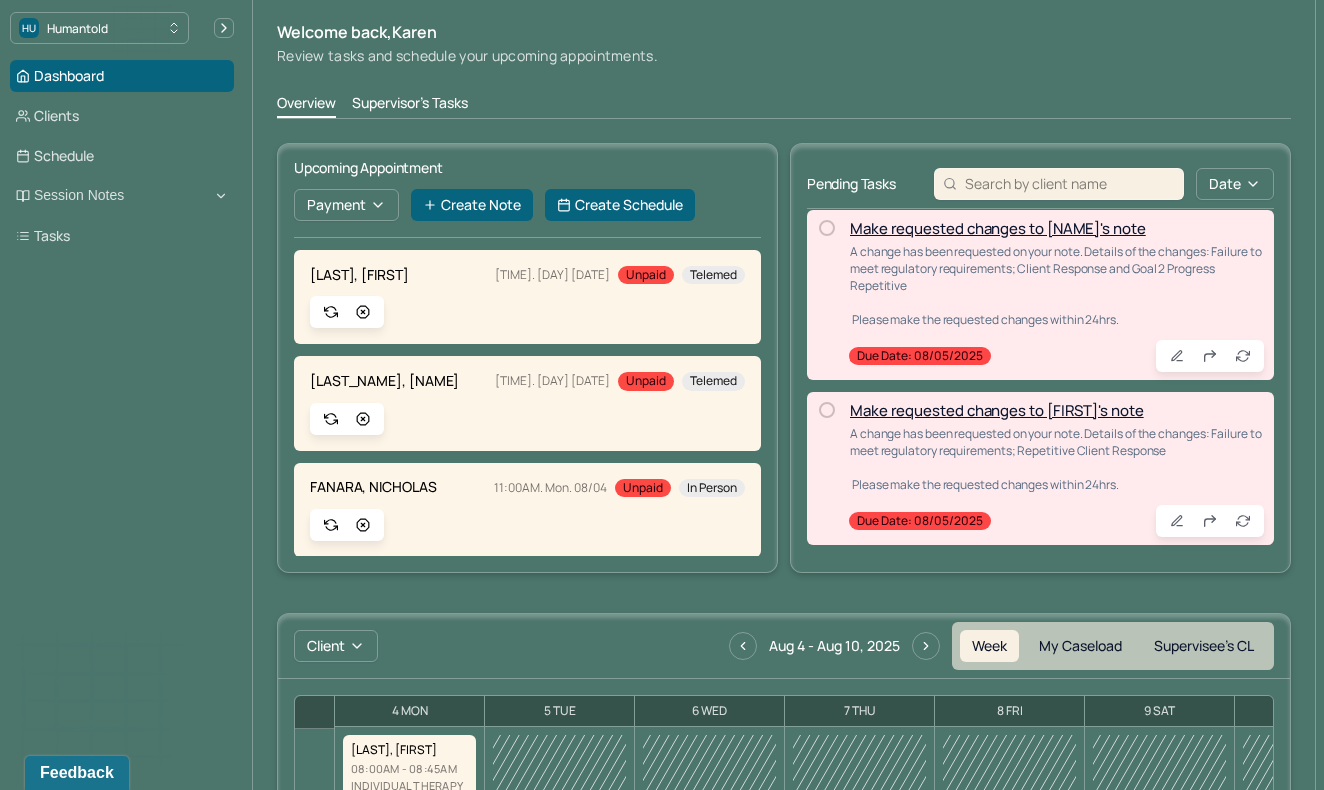 click on "Make requested changes to [FIRST]'s note" at bounding box center (997, 410) 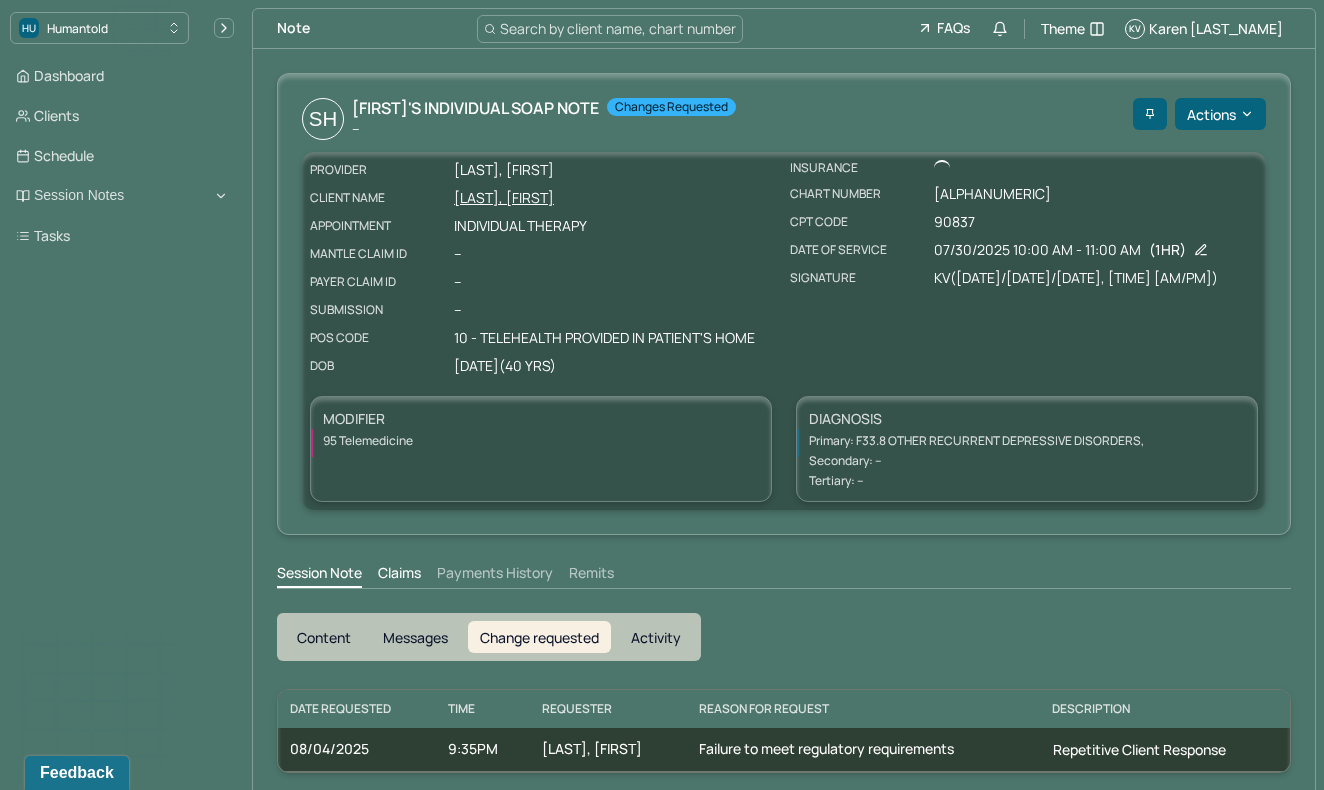 scroll, scrollTop: 12, scrollLeft: 0, axis: vertical 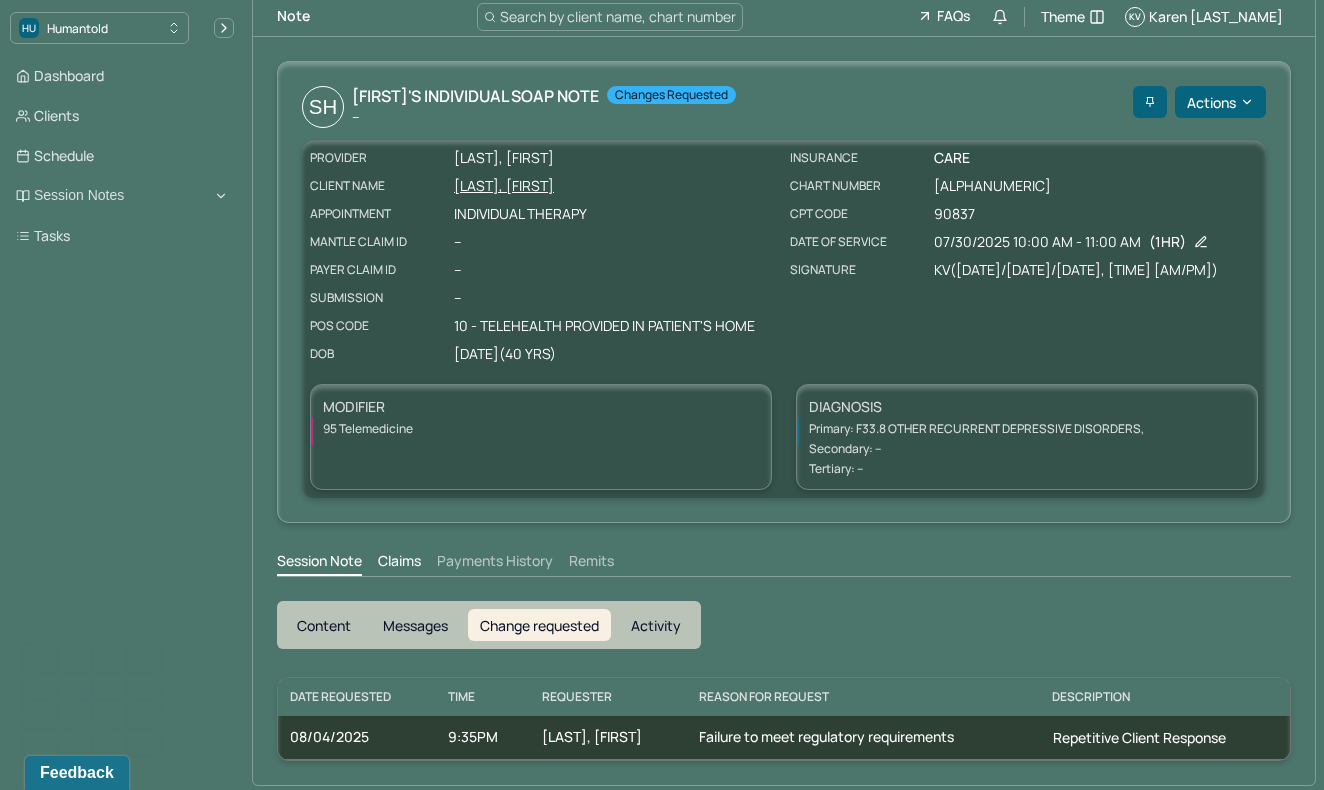 click on "Change requested" at bounding box center (539, 625) 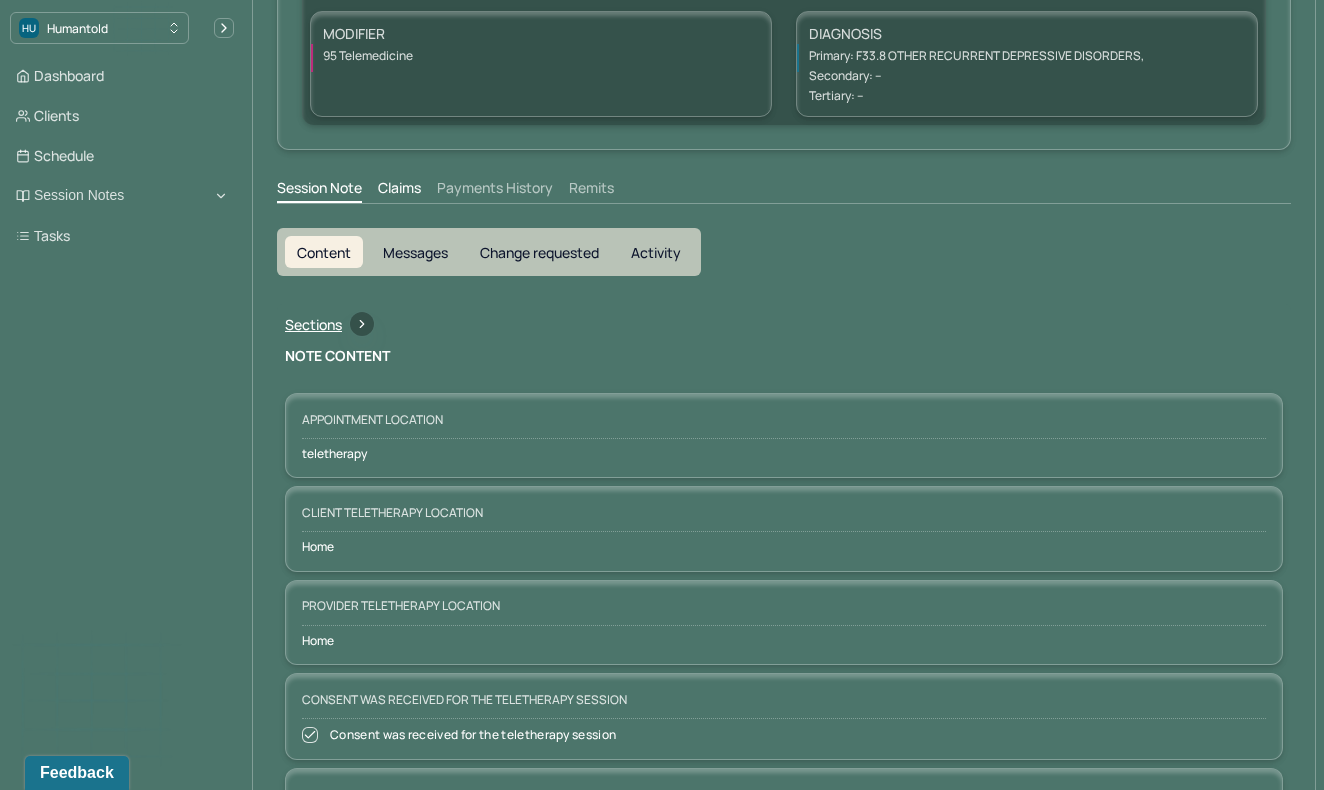 scroll, scrollTop: 0, scrollLeft: 0, axis: both 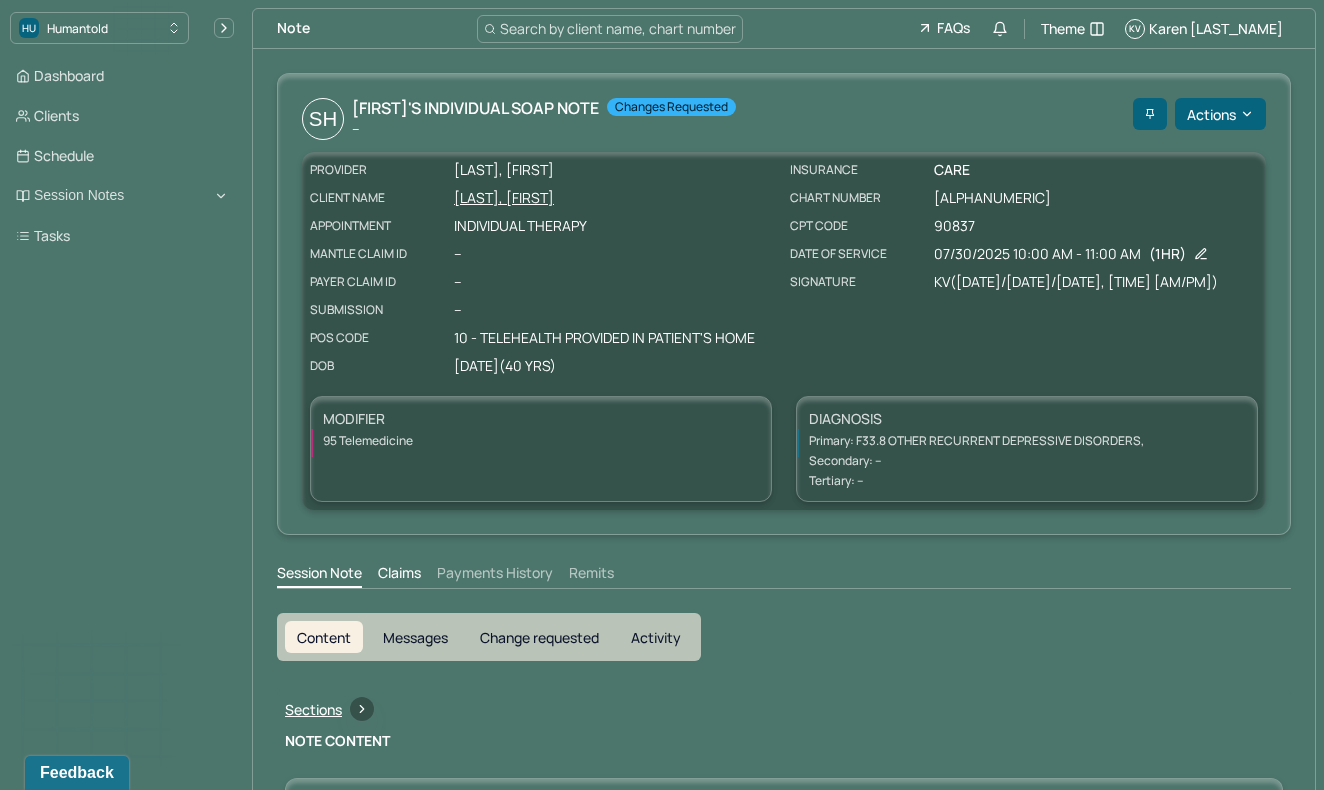 click on "Change requested" at bounding box center [539, 637] 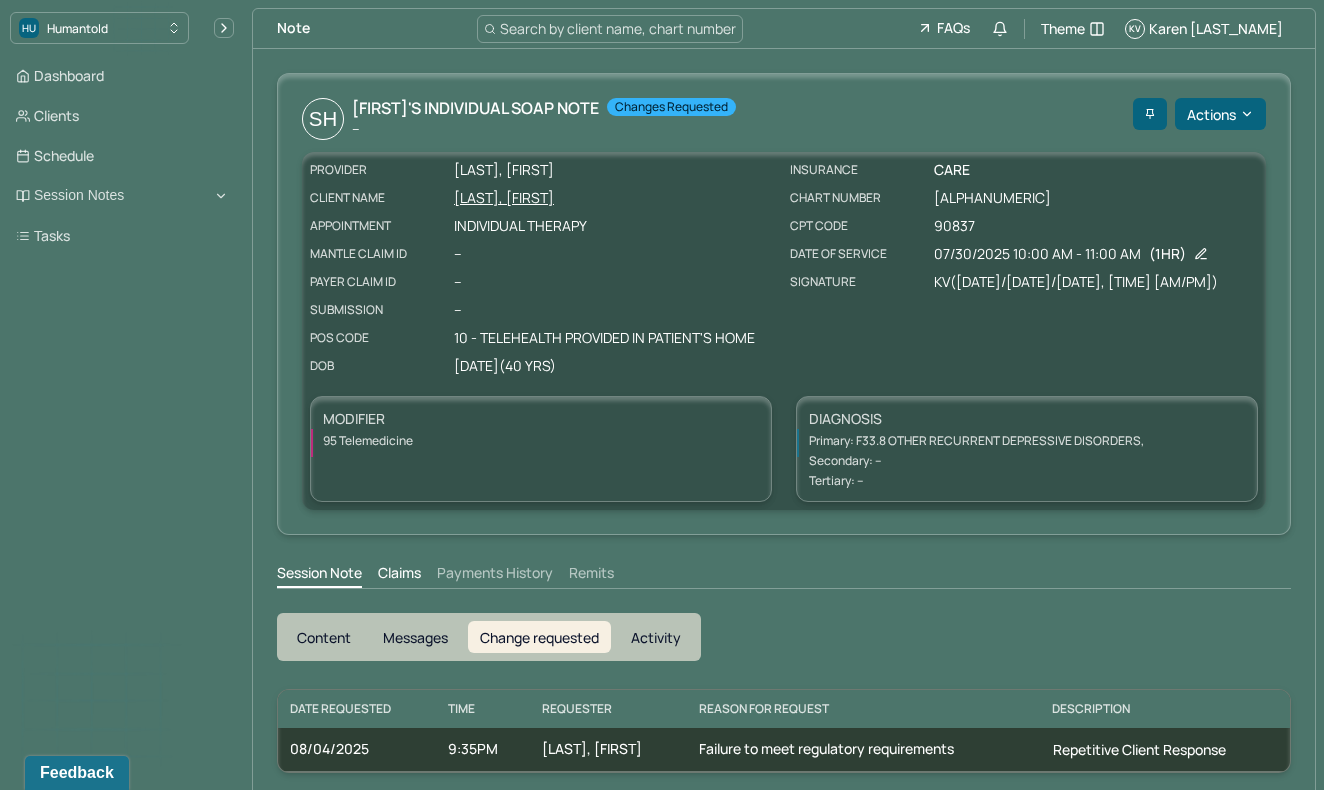 scroll, scrollTop: 12, scrollLeft: 0, axis: vertical 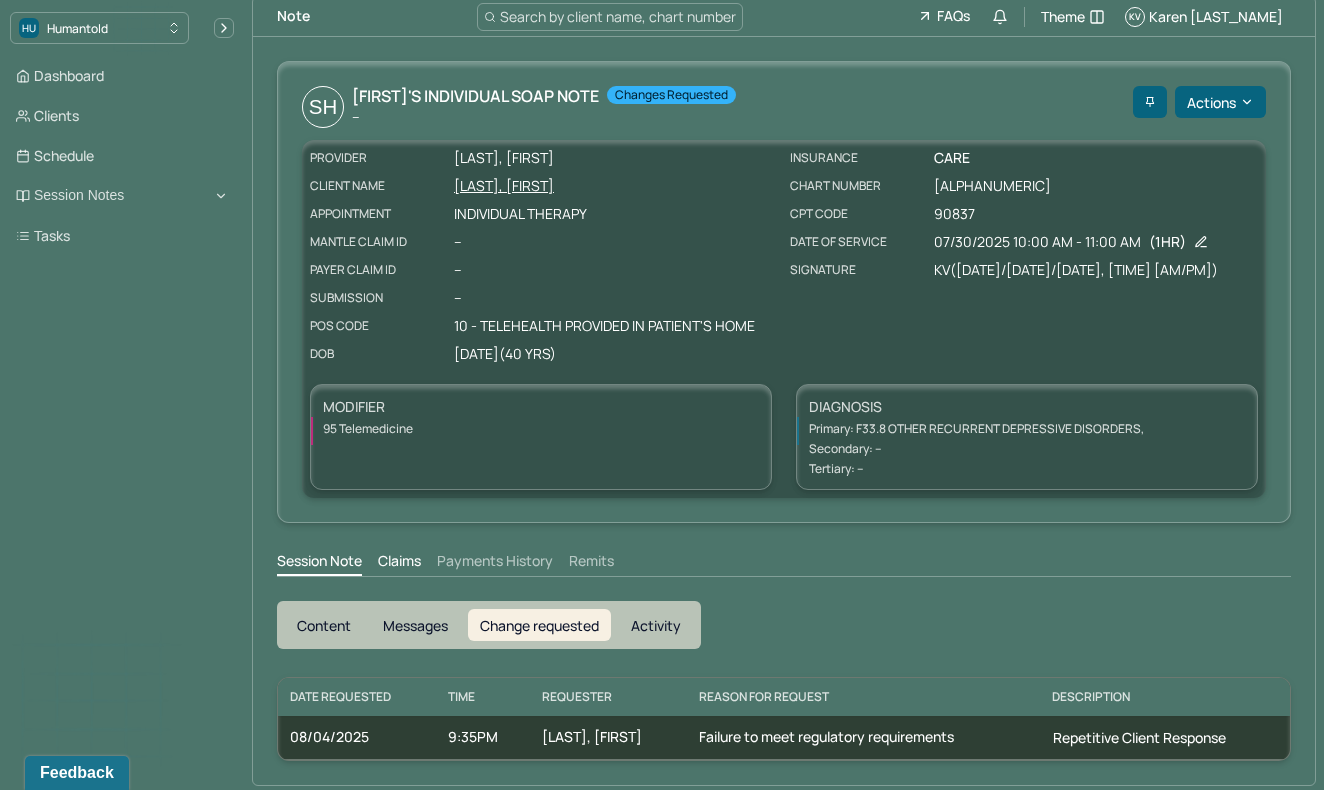 click on "Content" at bounding box center [324, 625] 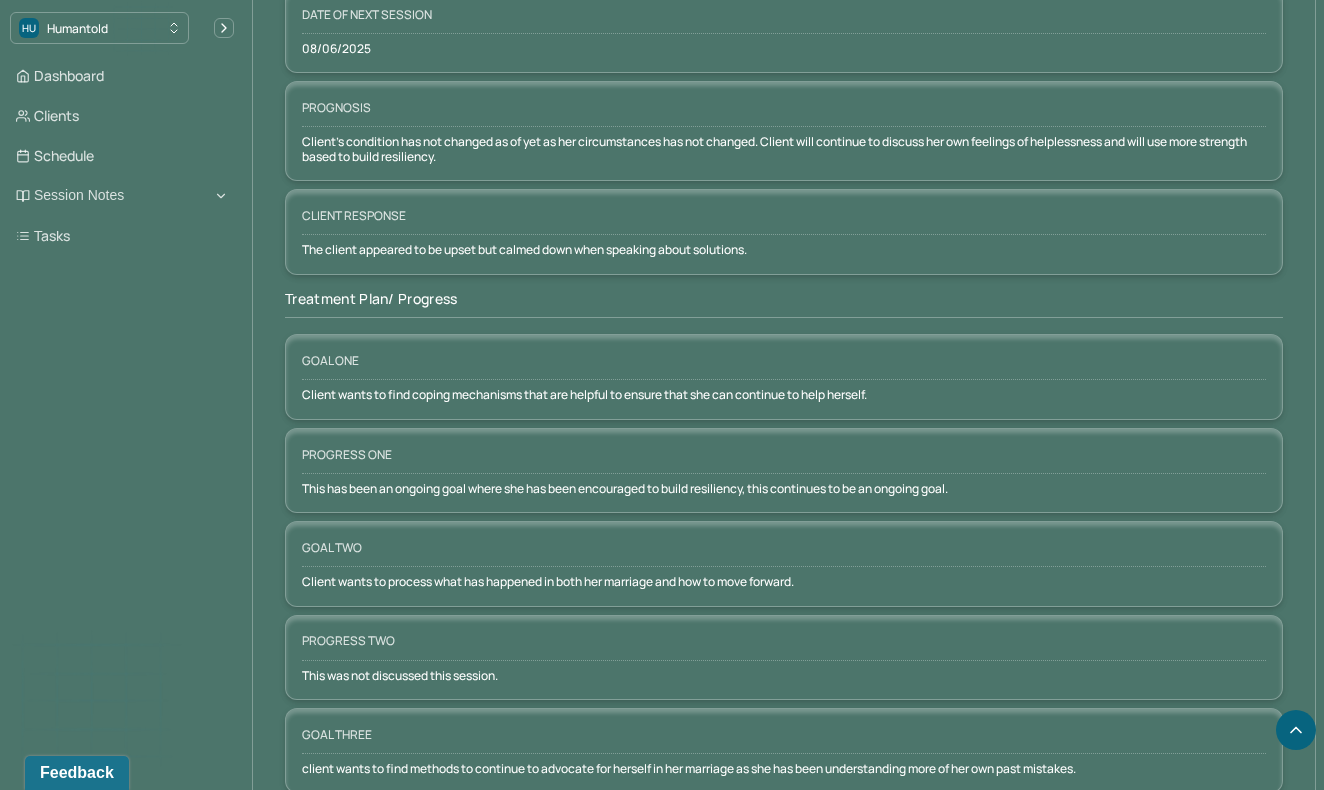scroll, scrollTop: 2846, scrollLeft: 0, axis: vertical 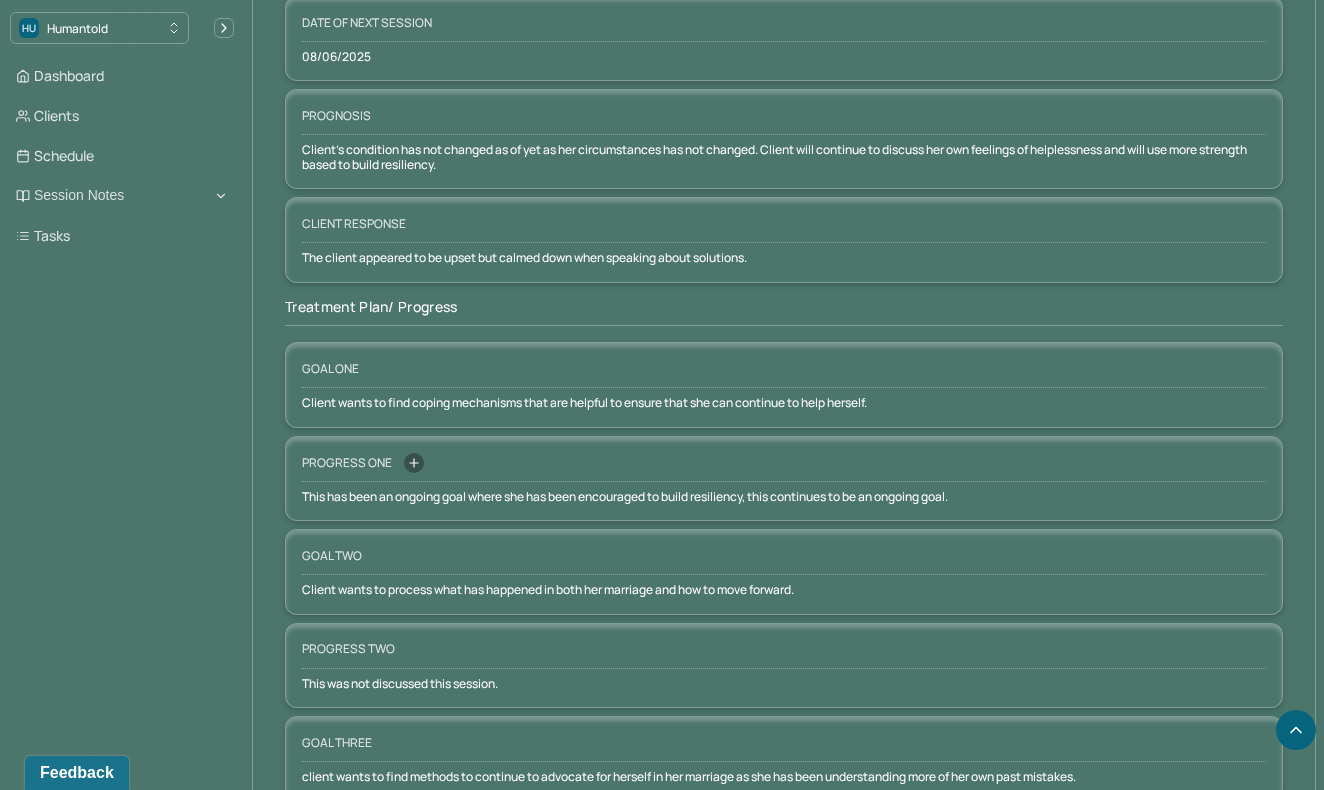 click on "Progress one" at bounding box center [784, 467] 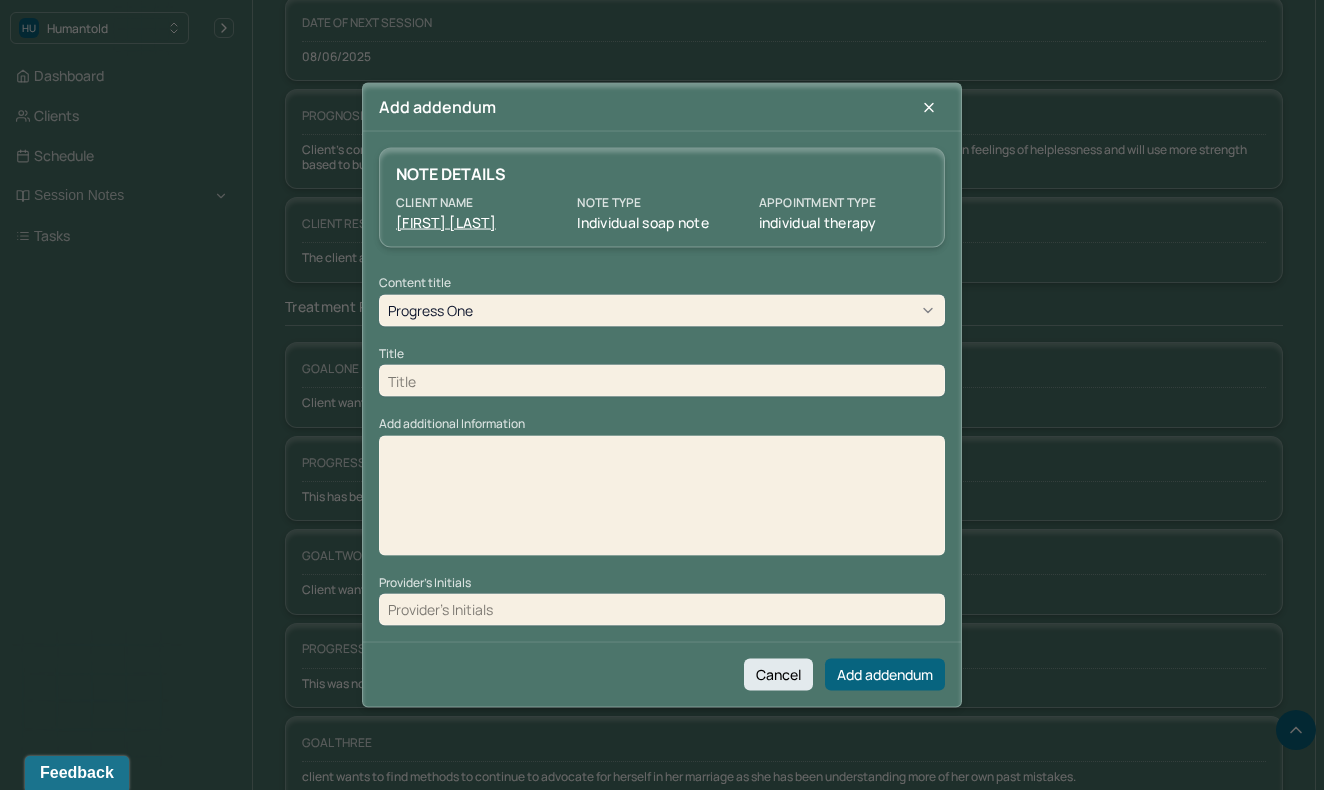 click at bounding box center (662, 381) 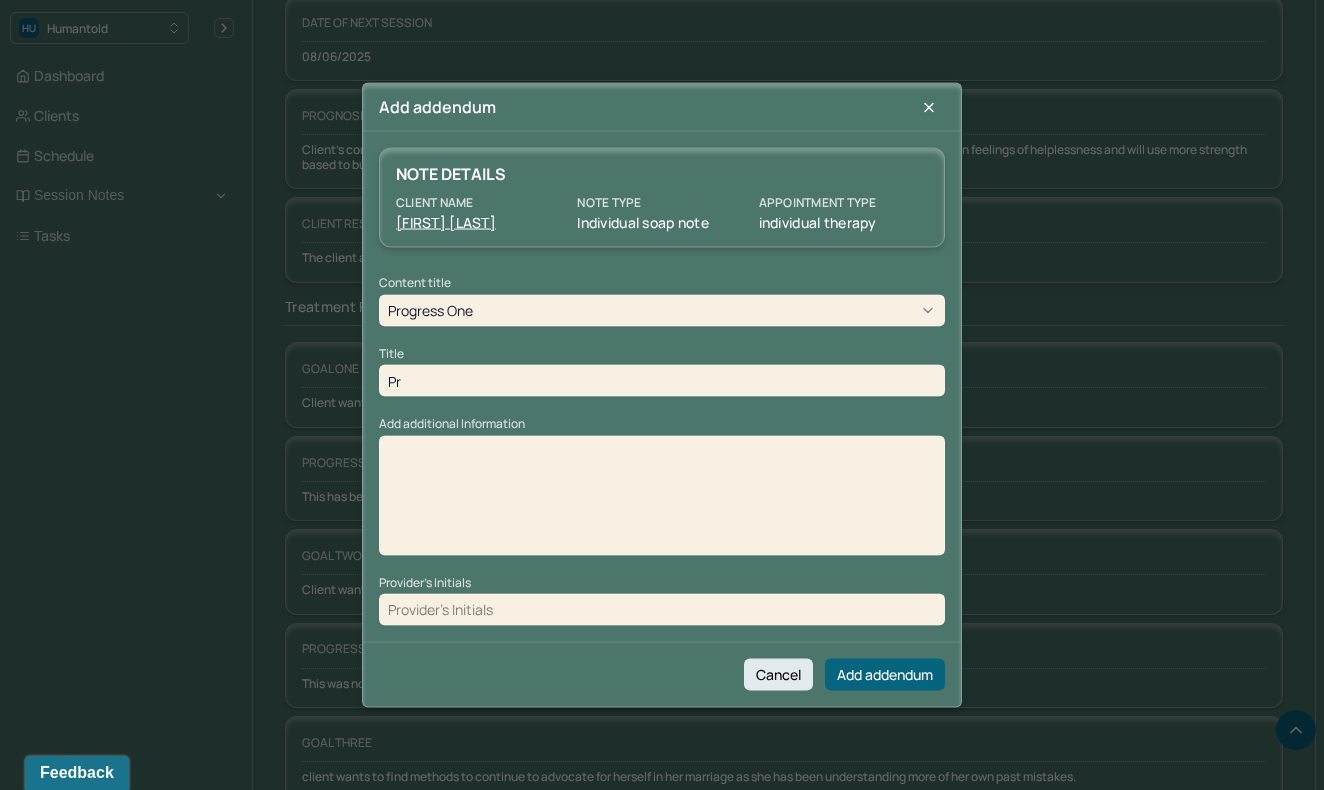 type on "P" 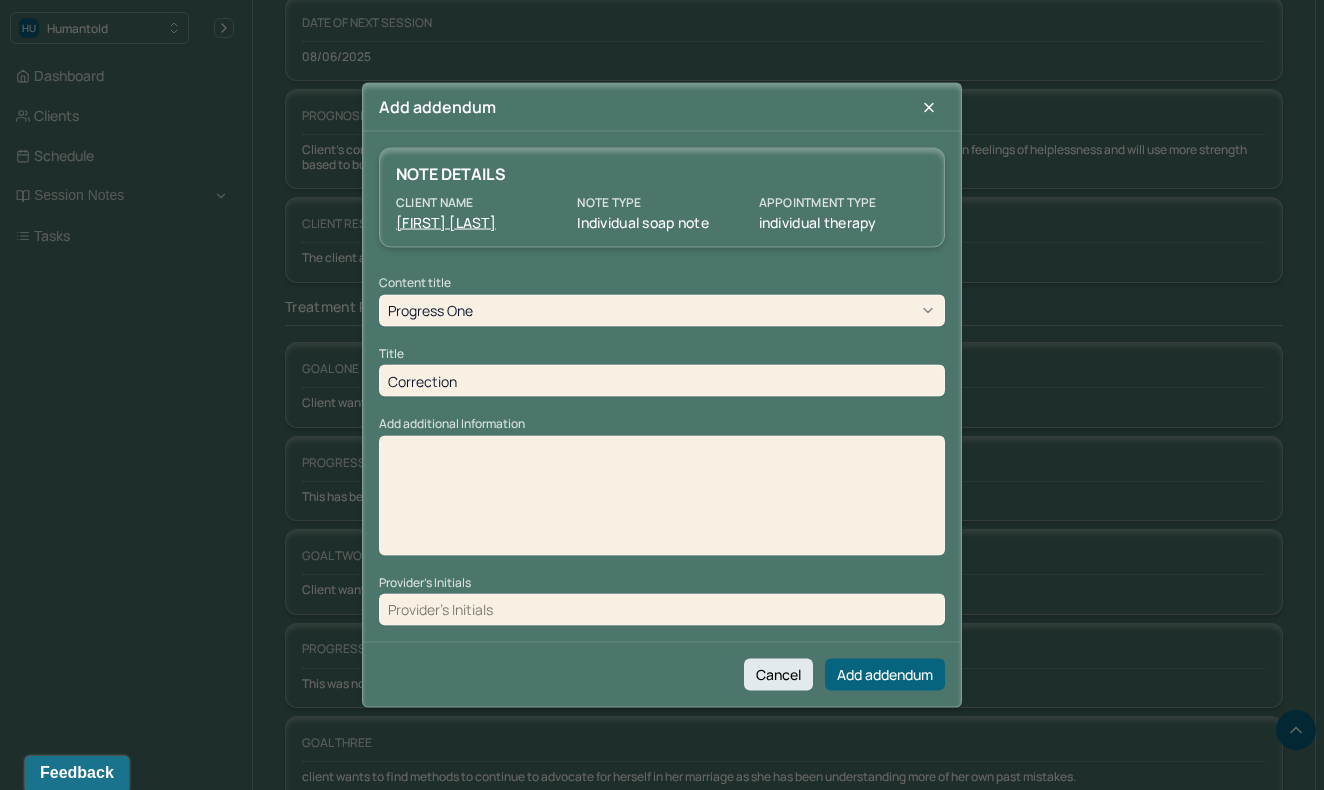 type on "Correction" 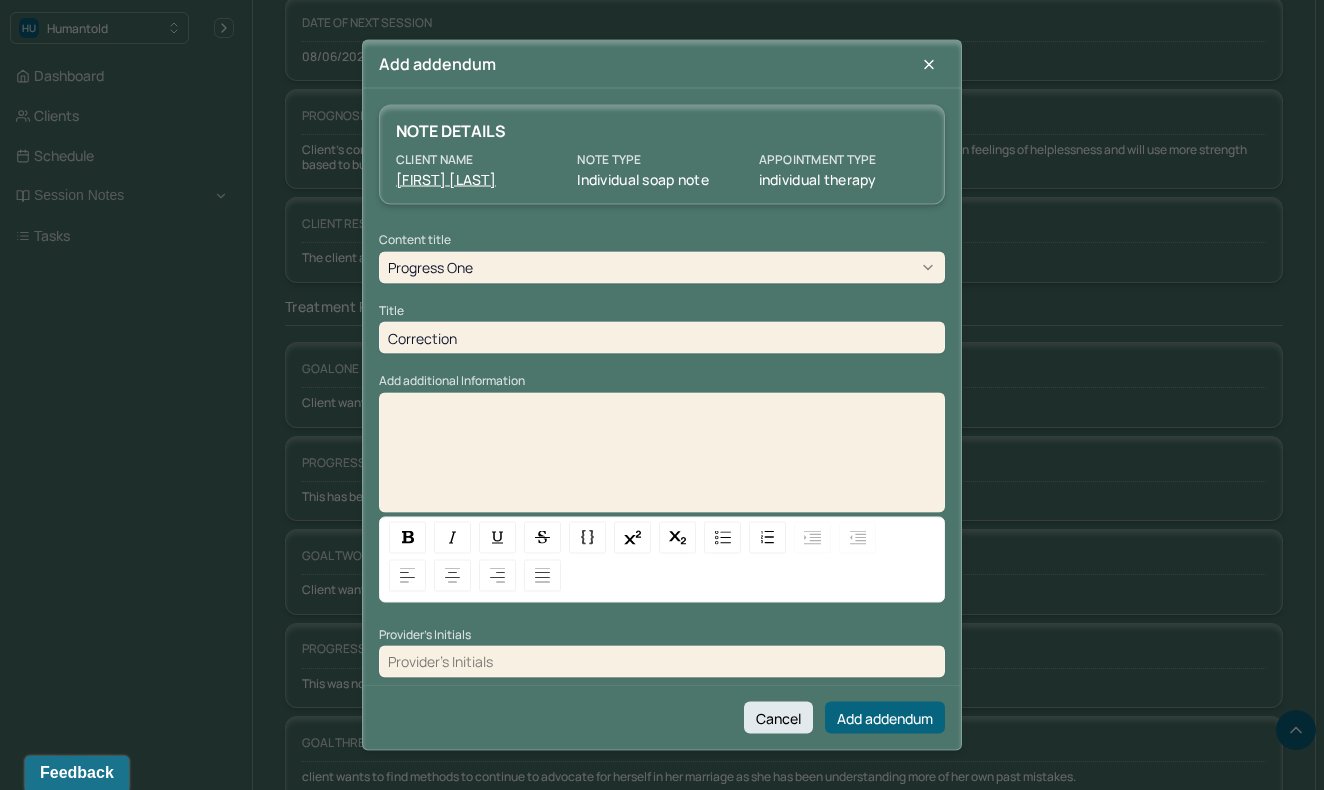 click at bounding box center (662, 459) 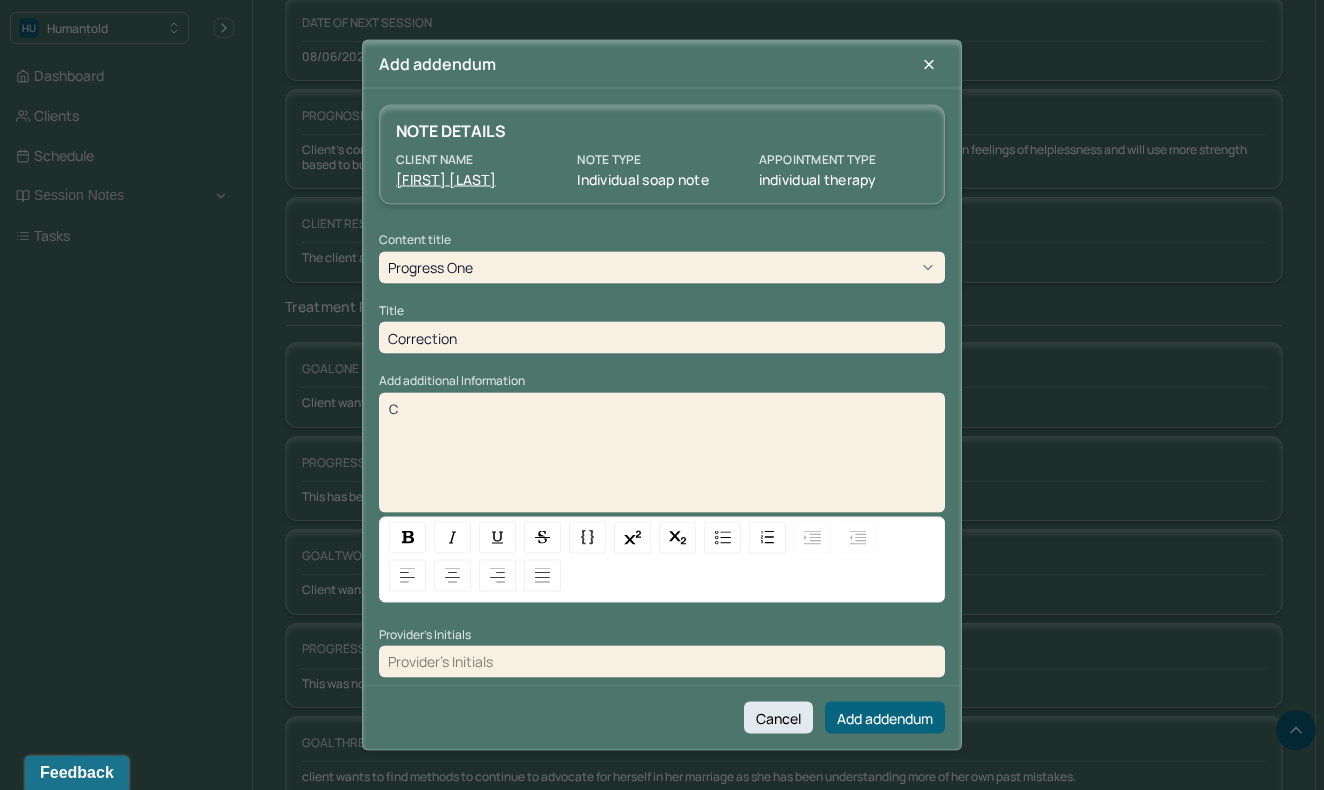type 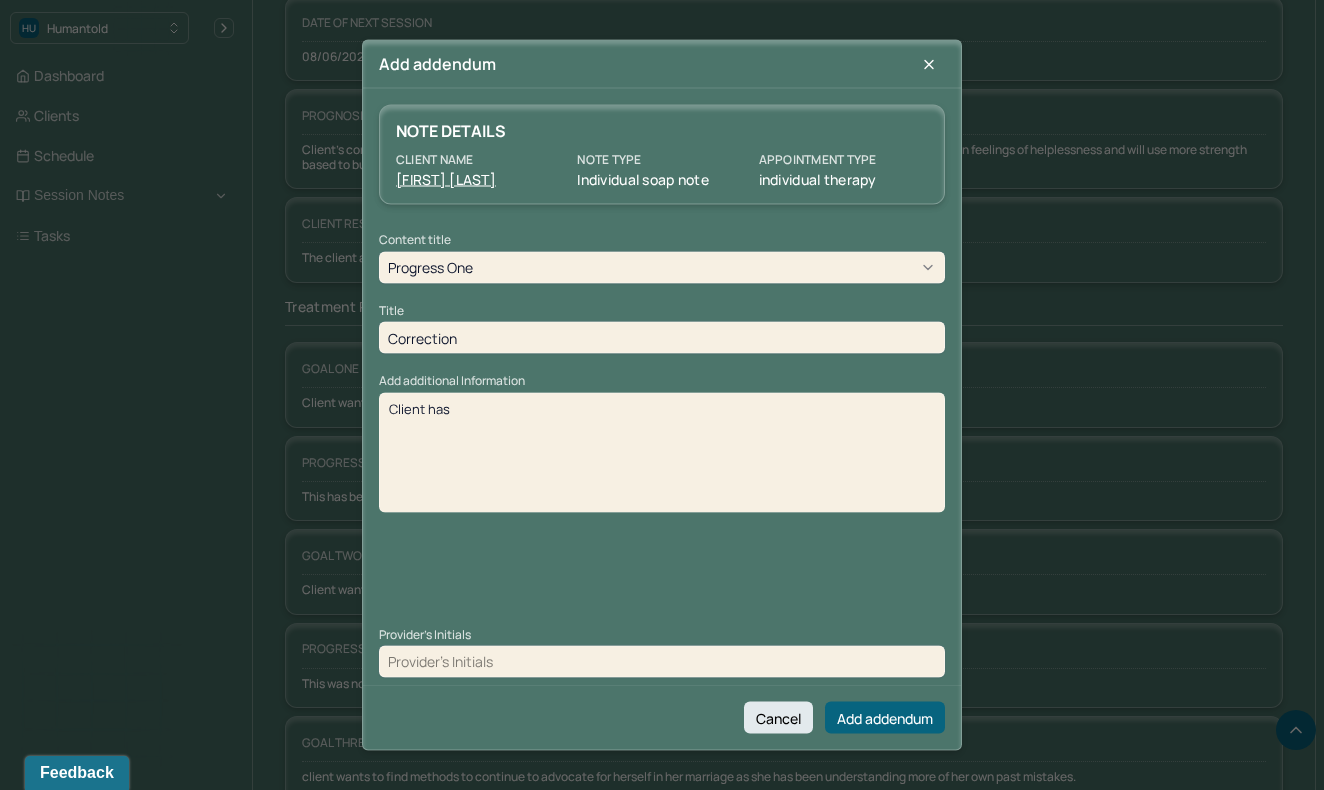 drag, startPoint x: 699, startPoint y: 52, endPoint x: 799, endPoint y: 54, distance: 100.02 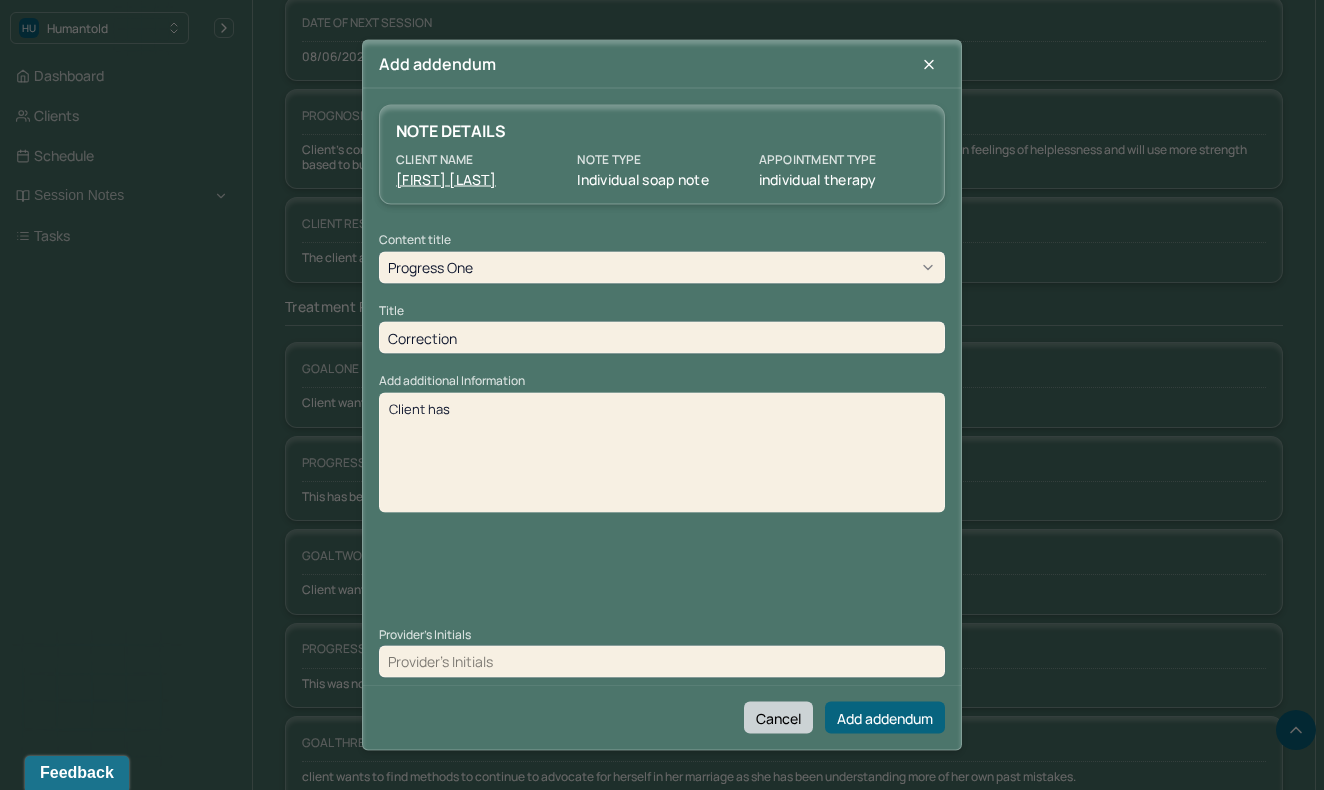 click on "Cancel" at bounding box center [778, 718] 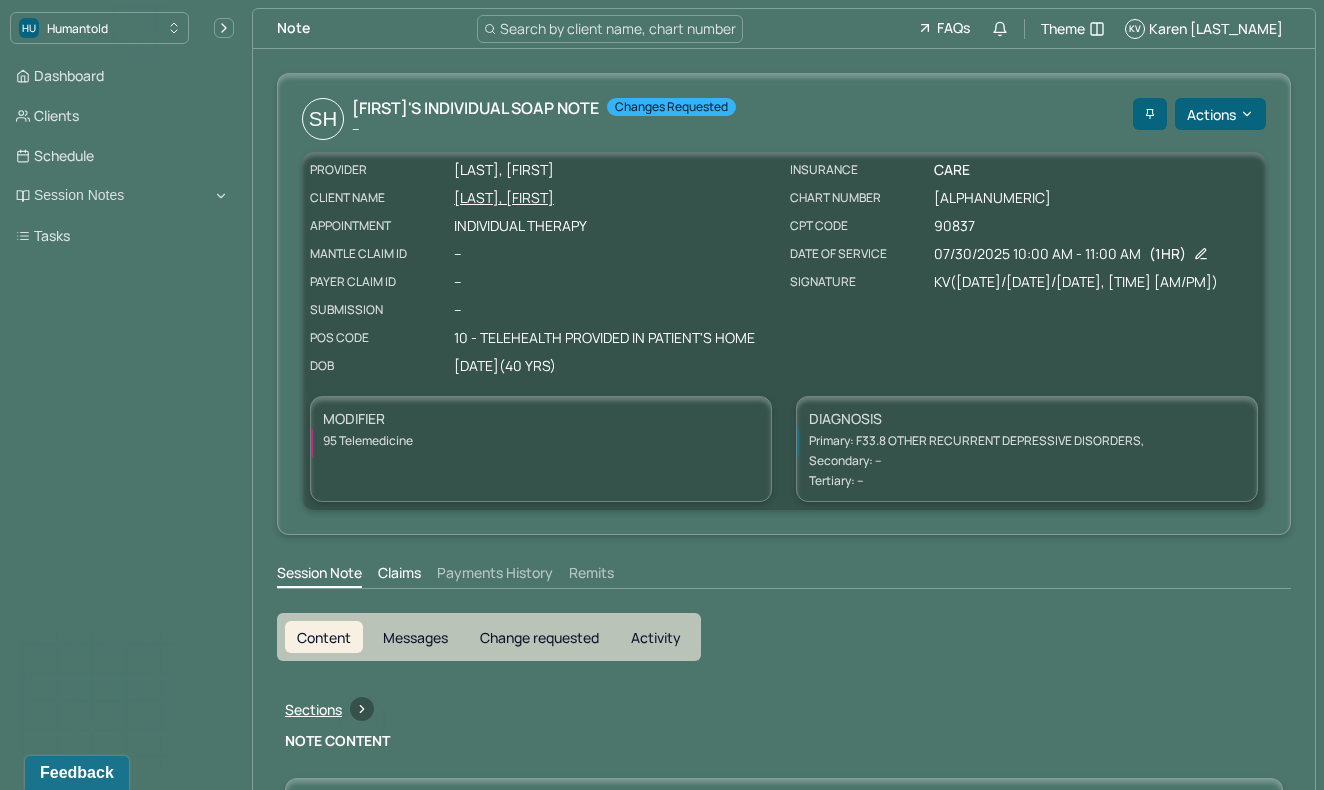 scroll, scrollTop: 4, scrollLeft: 0, axis: vertical 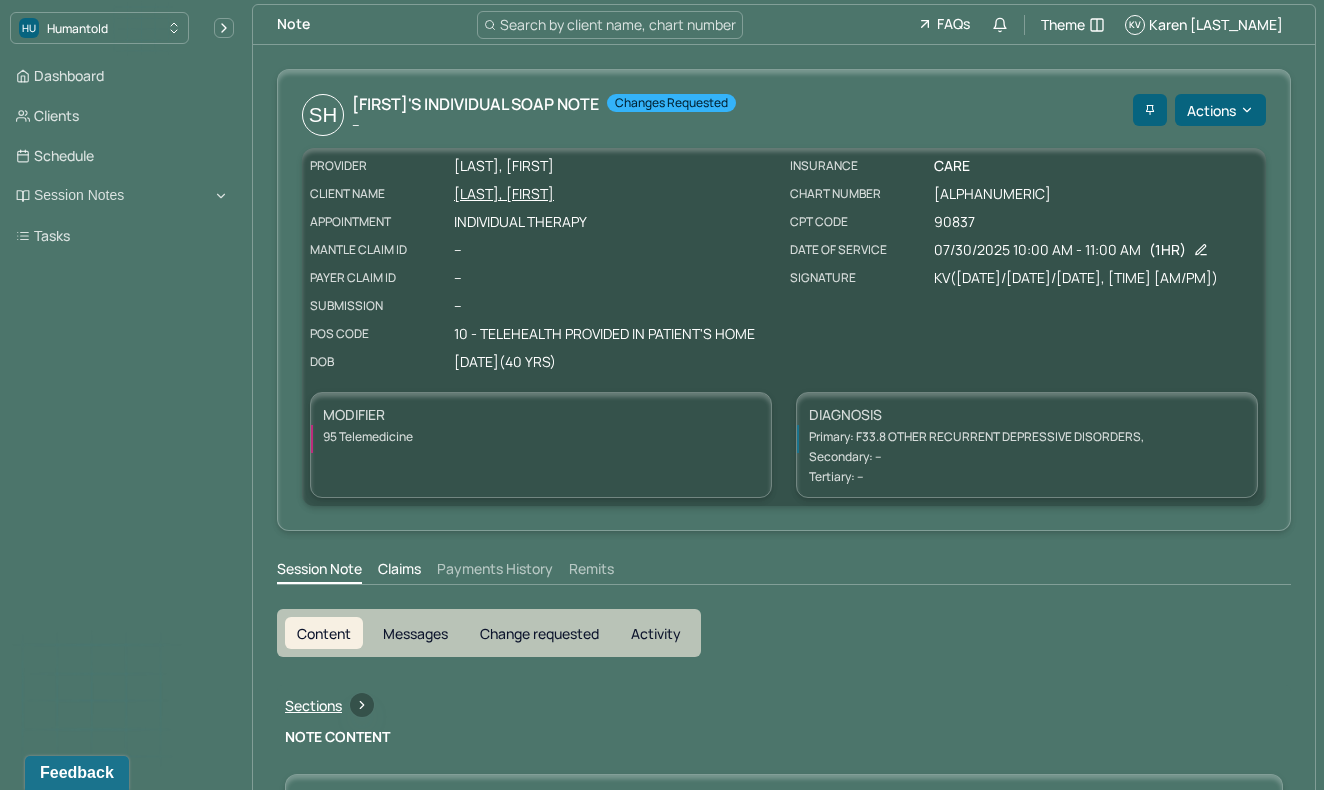 click on "Change requested" at bounding box center [539, 633] 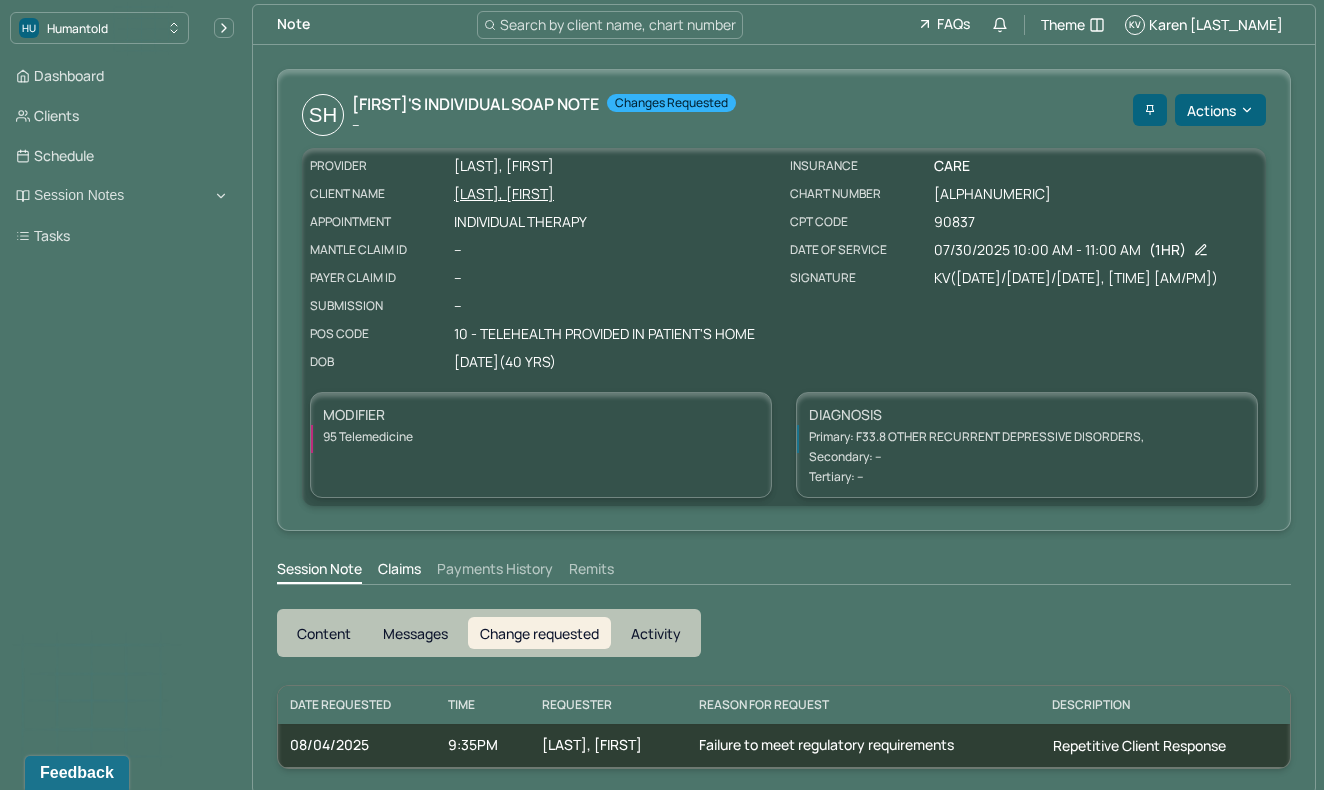 scroll, scrollTop: 12, scrollLeft: 0, axis: vertical 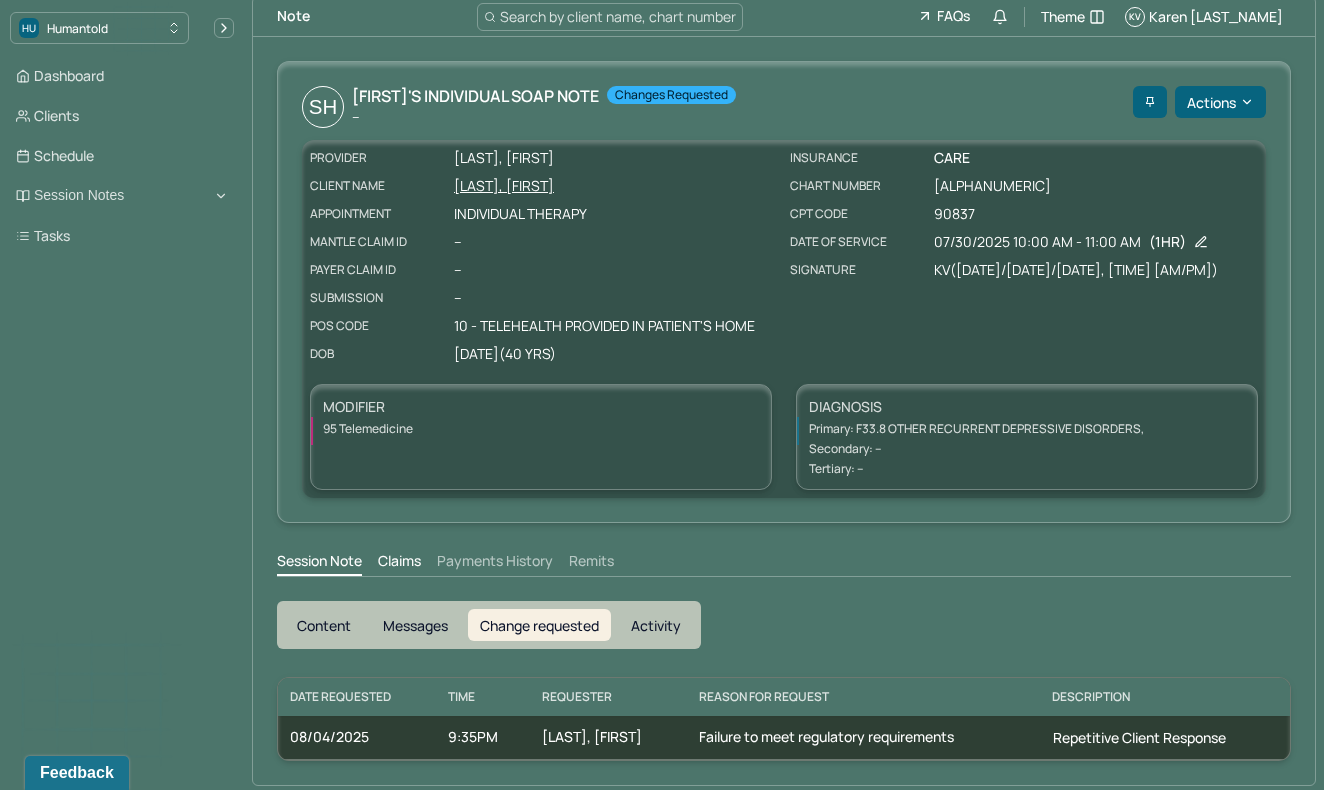 click on "Content" at bounding box center [324, 625] 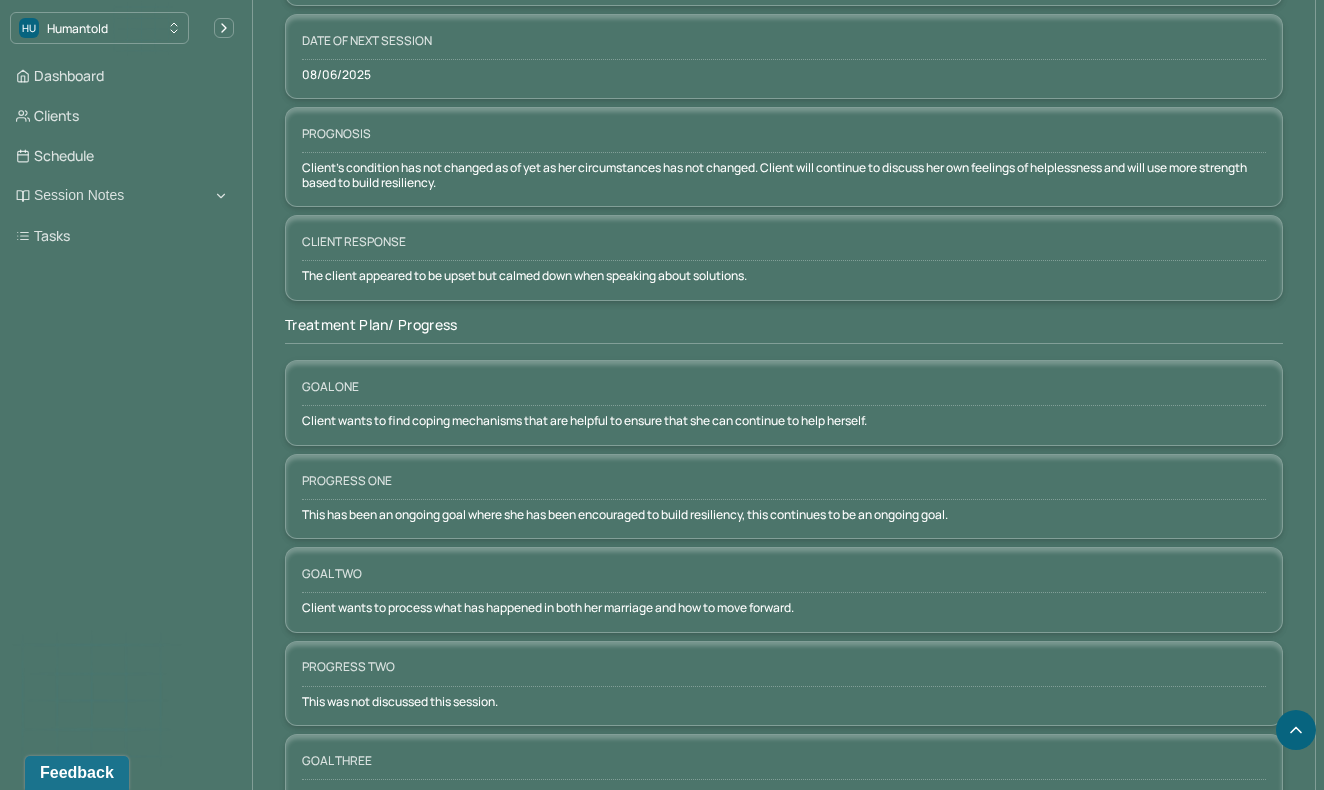 scroll, scrollTop: 2828, scrollLeft: 0, axis: vertical 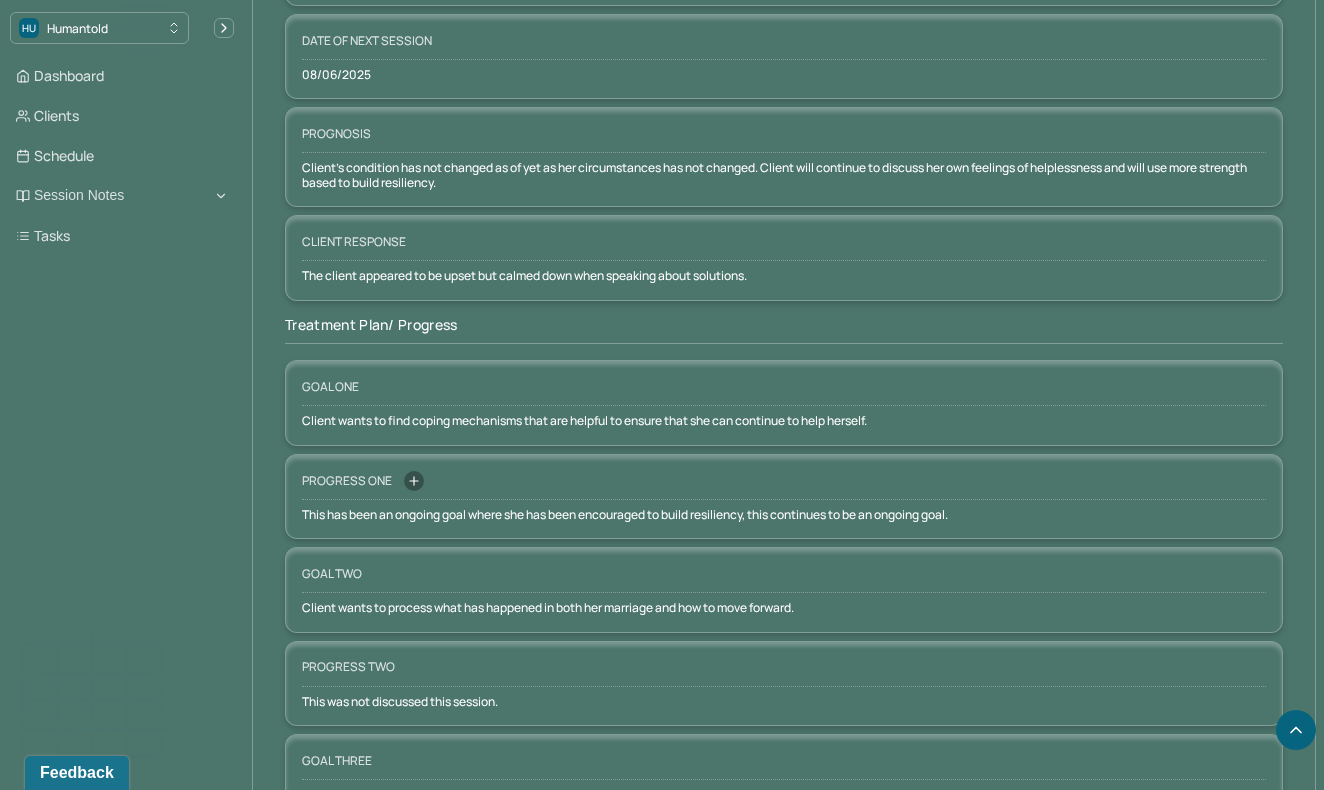 click 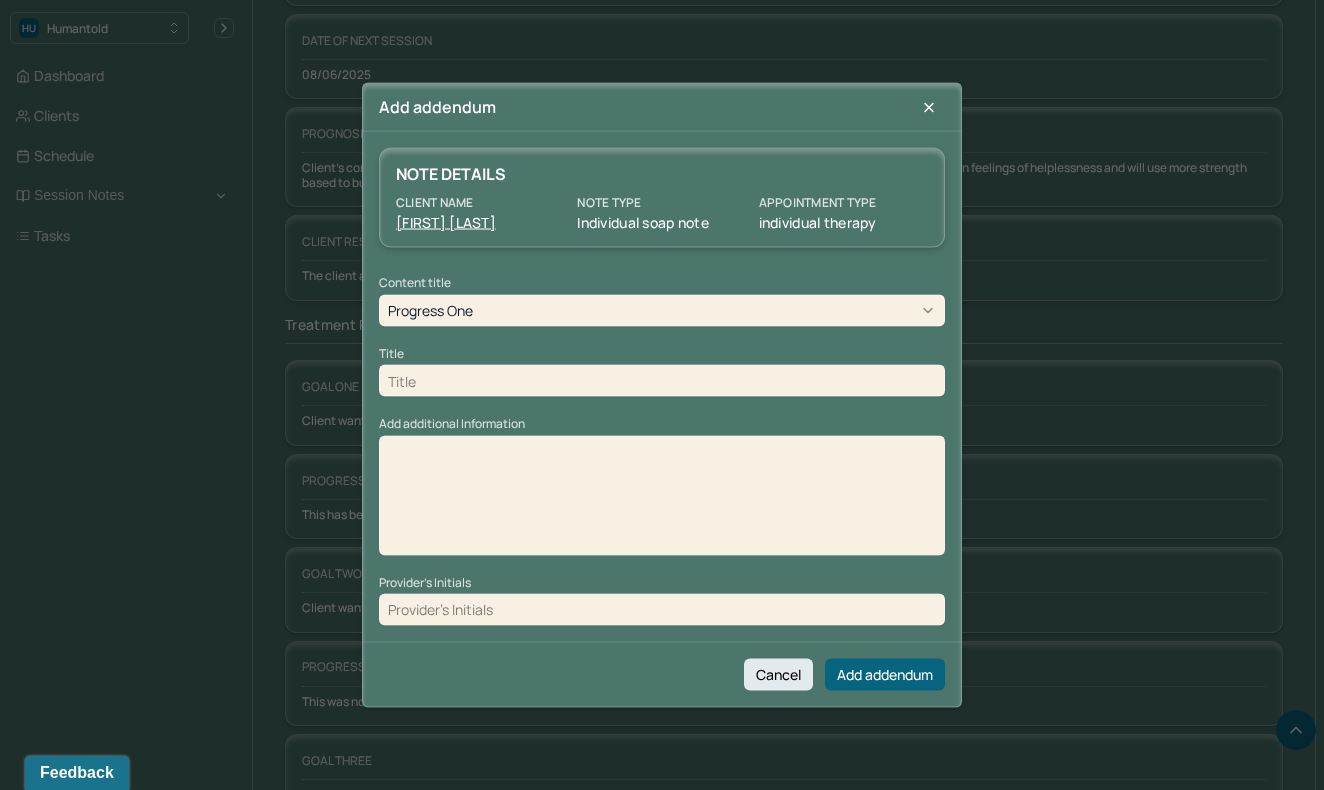 click at bounding box center (662, 381) 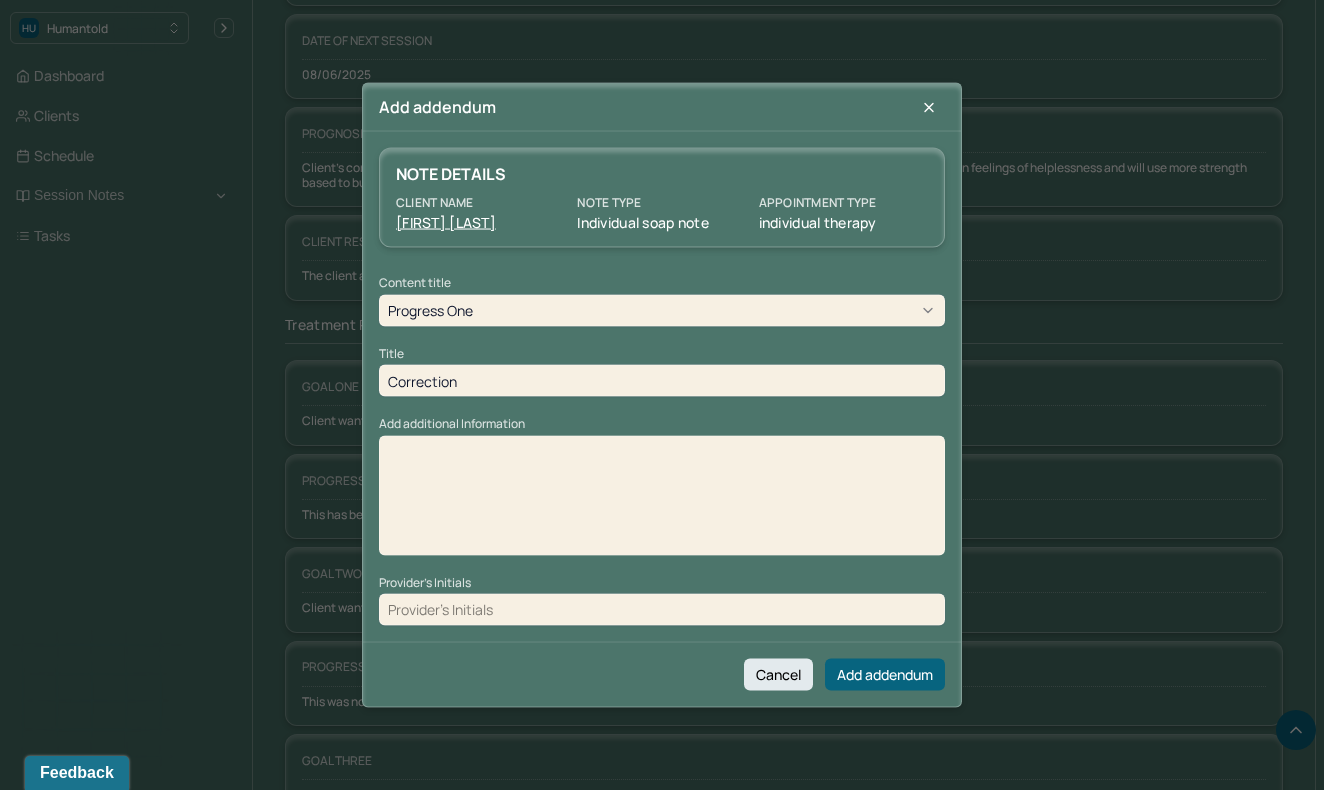 type on "Correction" 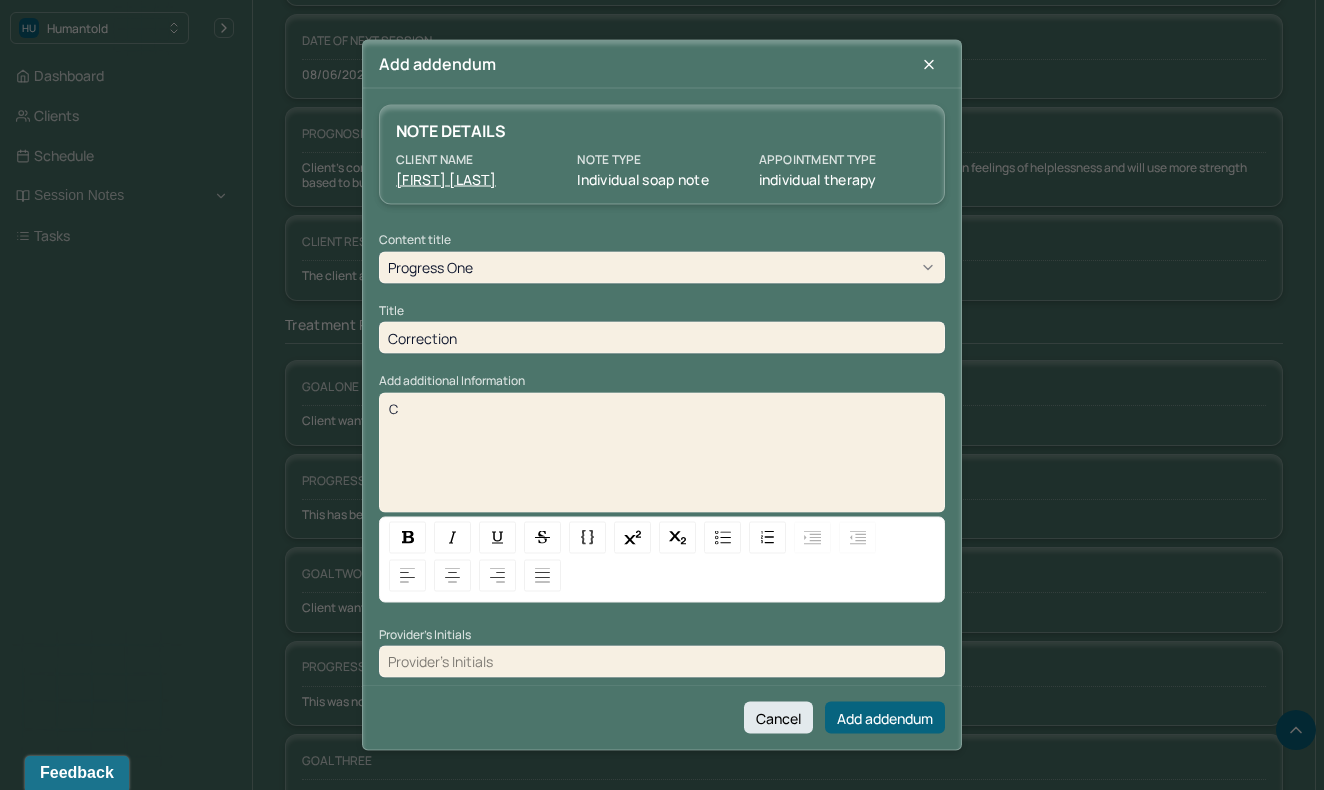 type 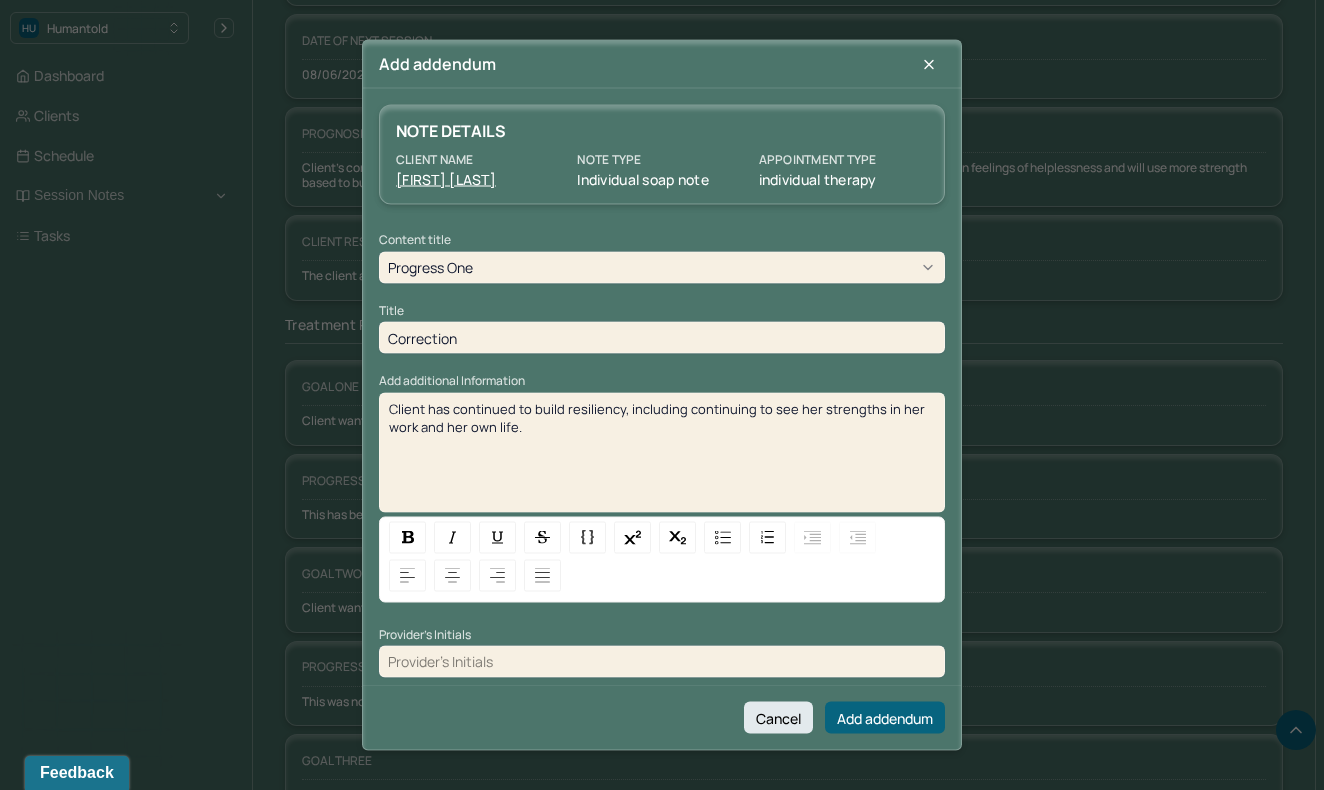 click on "Client has continued to build resiliency, including continuing to see her strengths in her work and her own life." at bounding box center (662, 417) 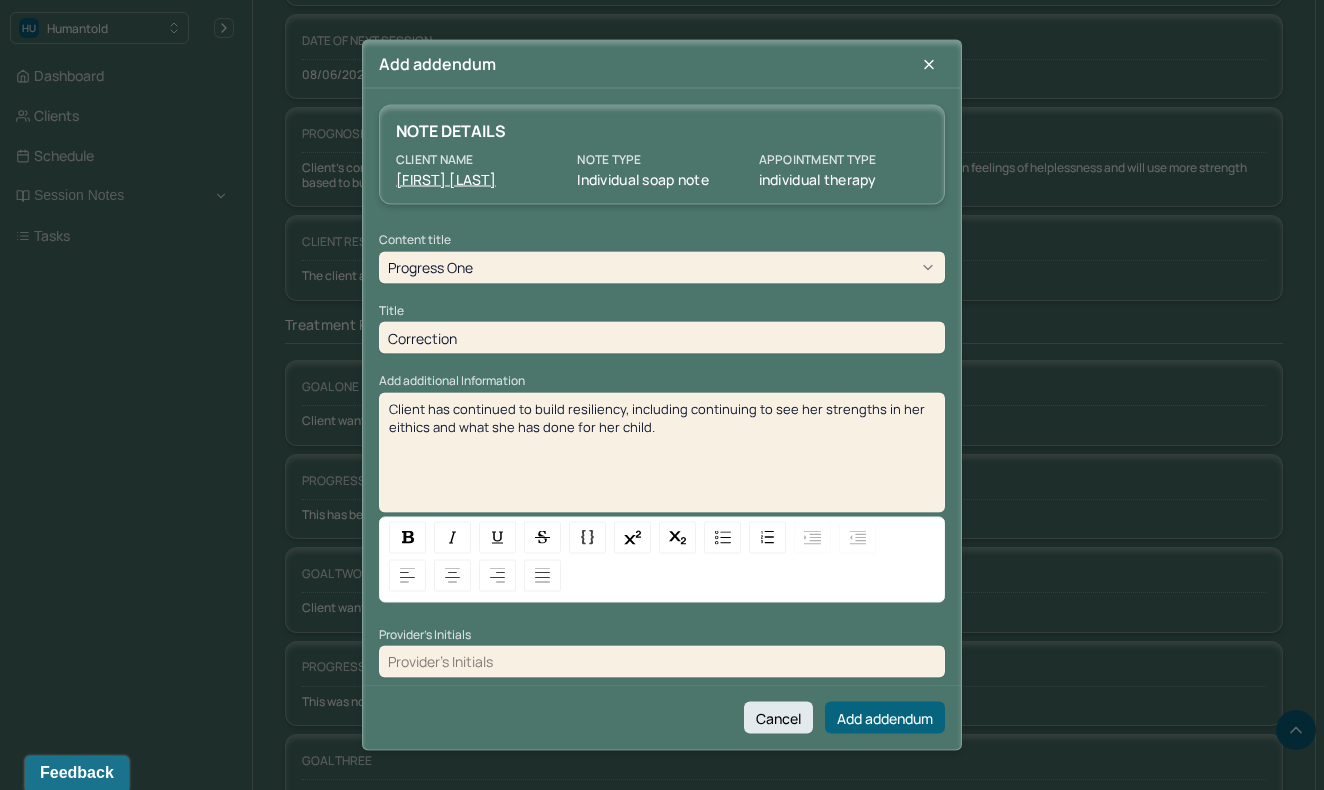 click on "Provider's Initials" at bounding box center (662, 634) 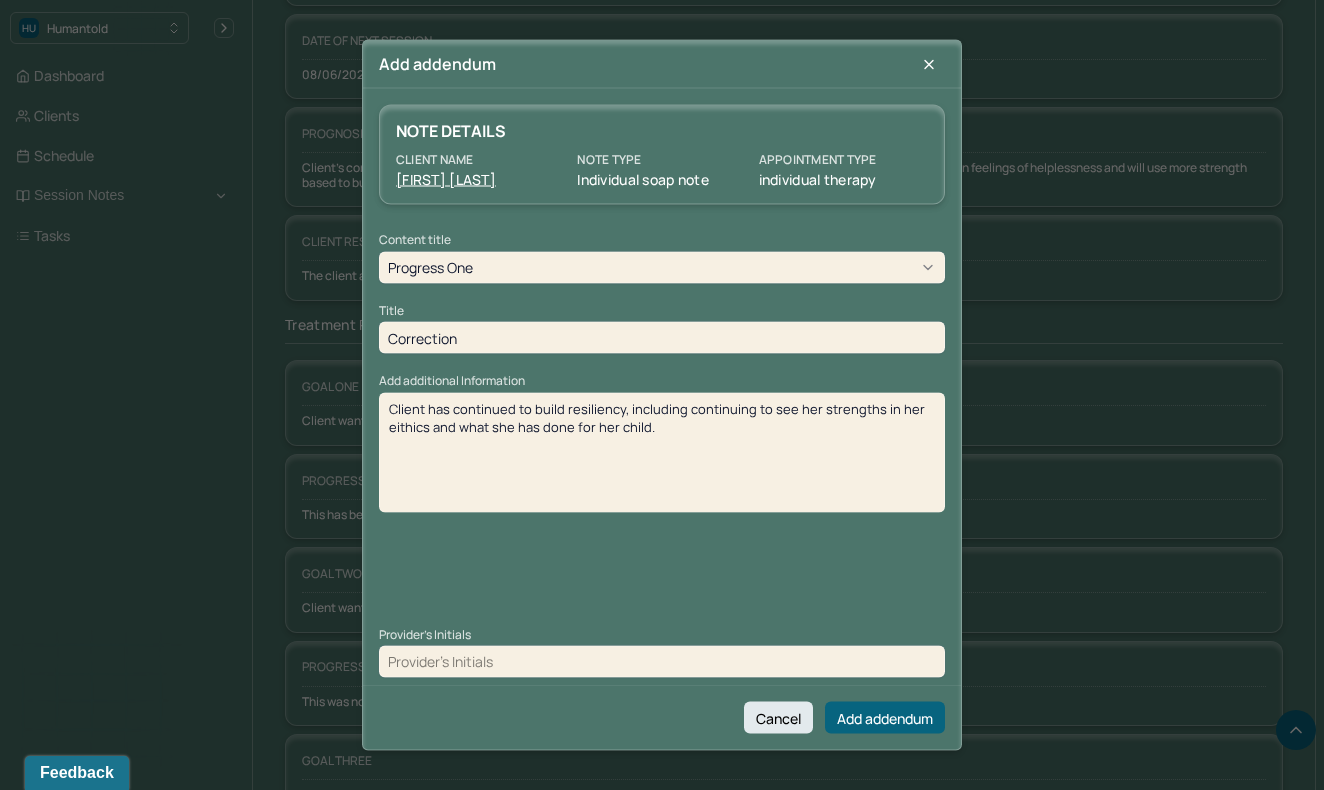 click at bounding box center (662, 661) 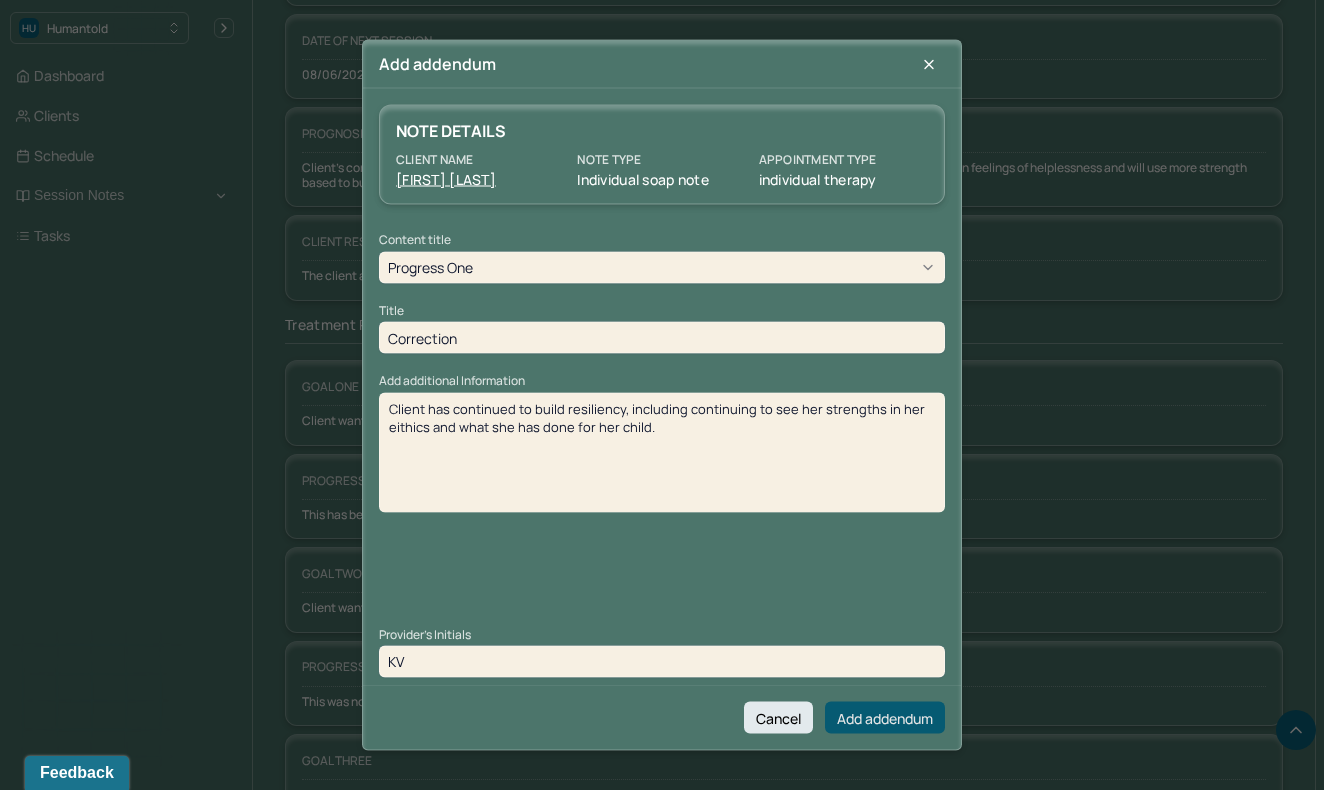type on "KV" 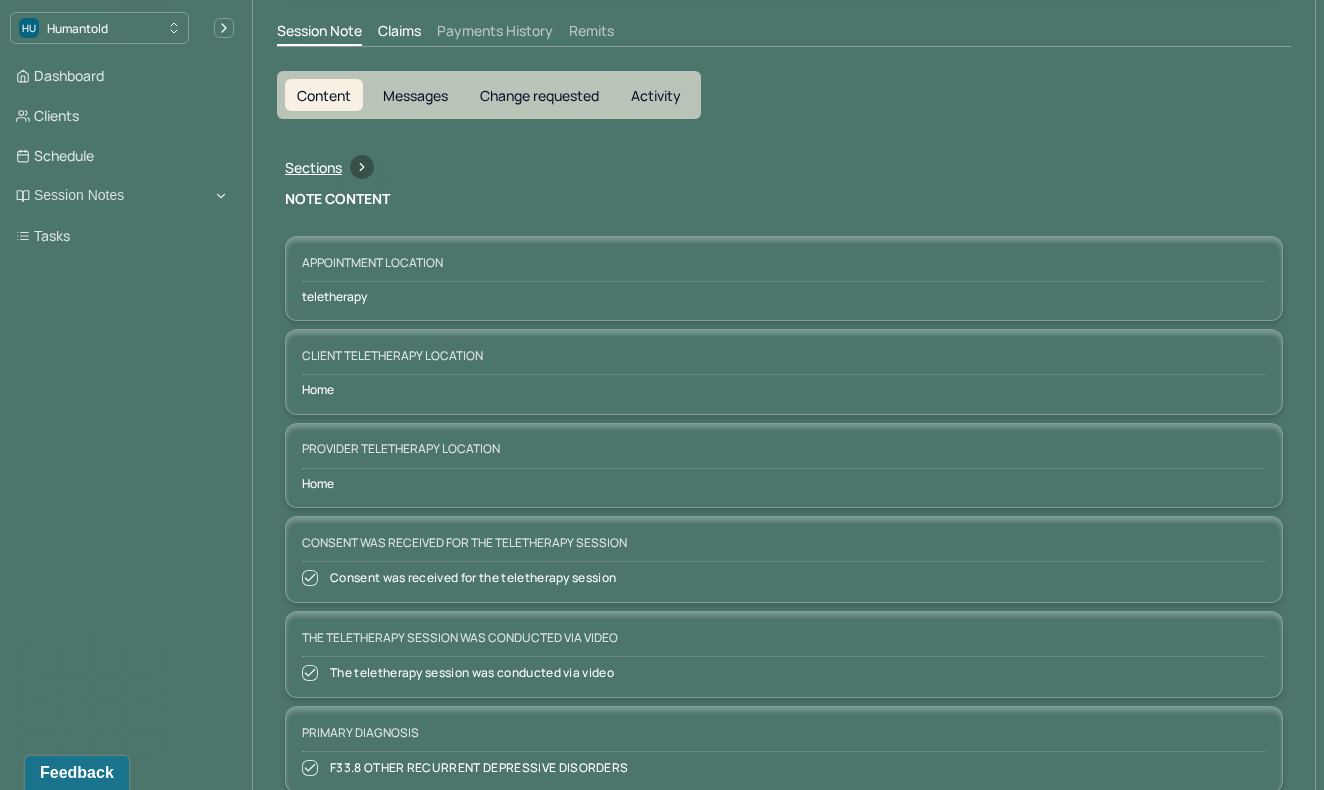 scroll, scrollTop: 0, scrollLeft: 0, axis: both 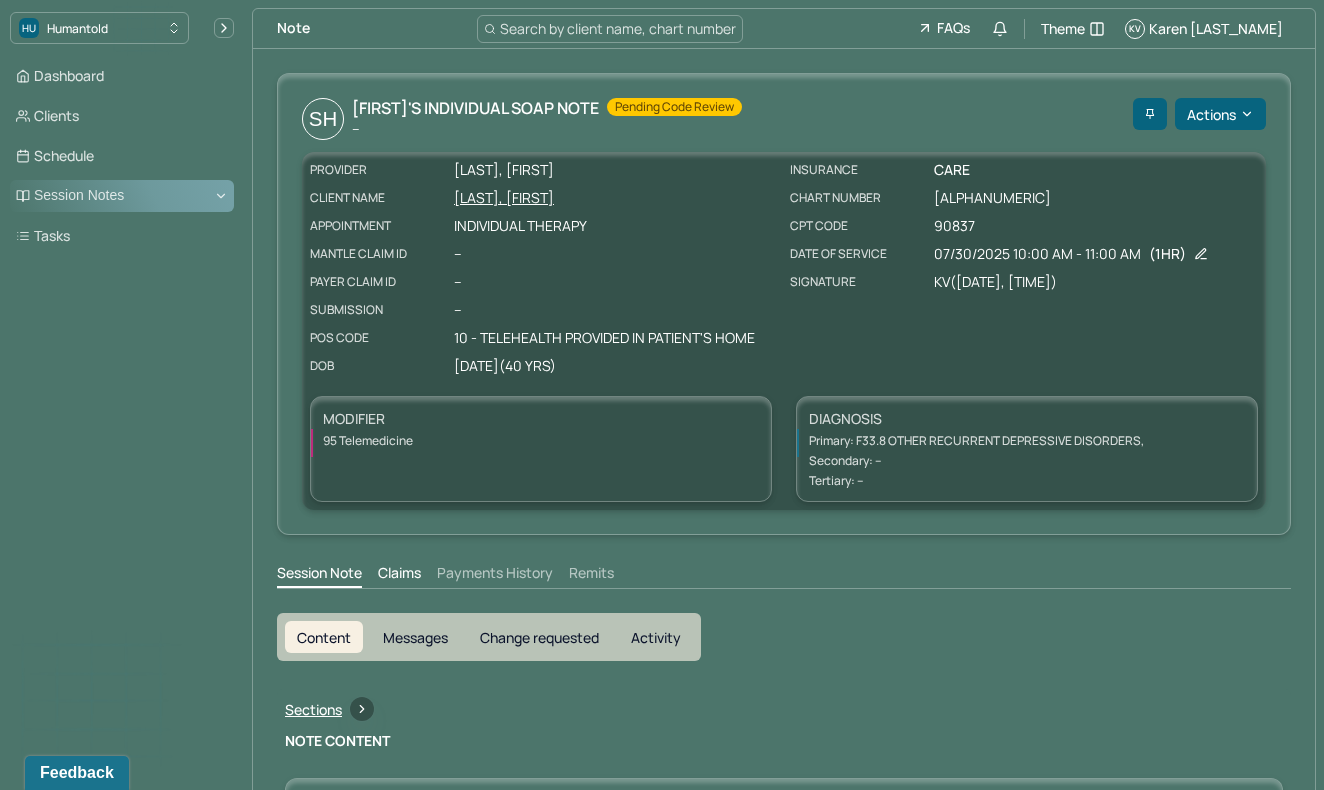 click on "Session Notes" at bounding box center [122, 196] 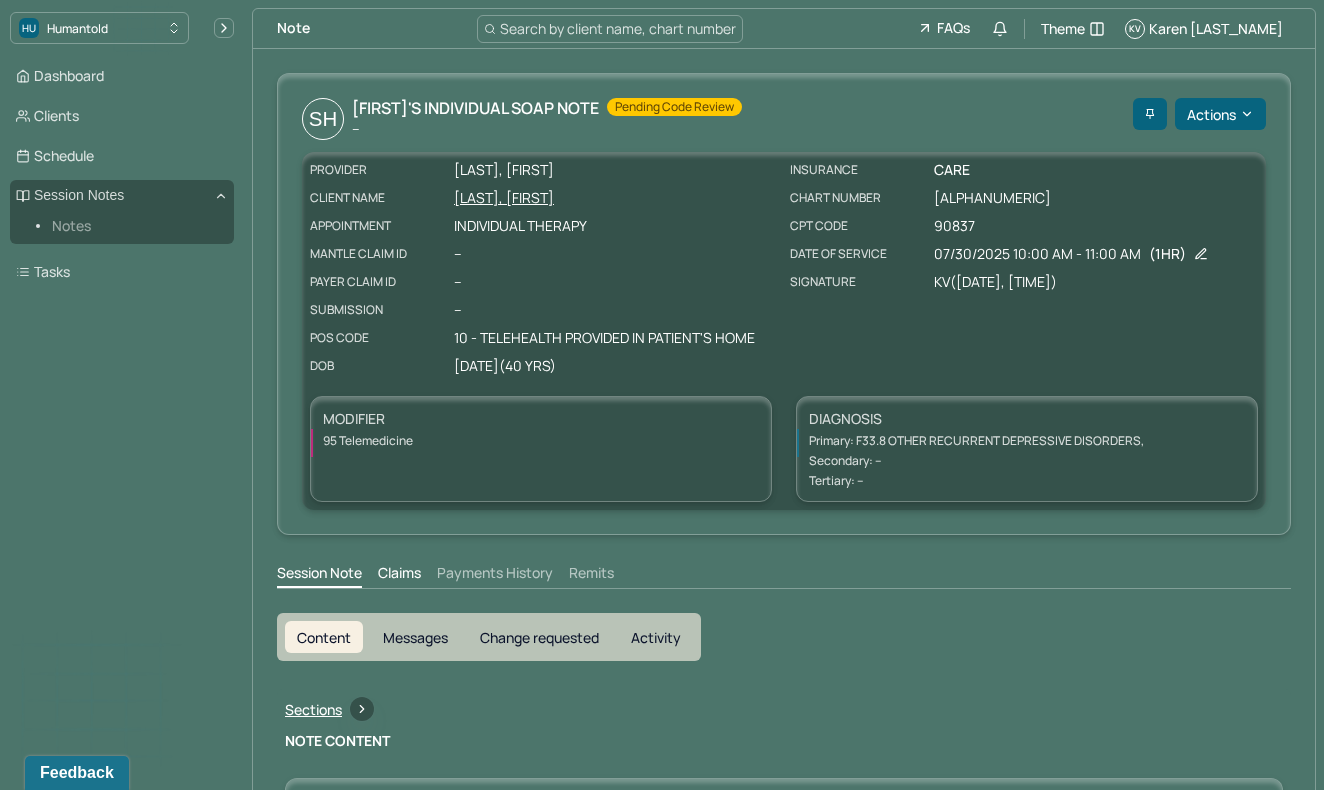 click on "Notes" at bounding box center [135, 226] 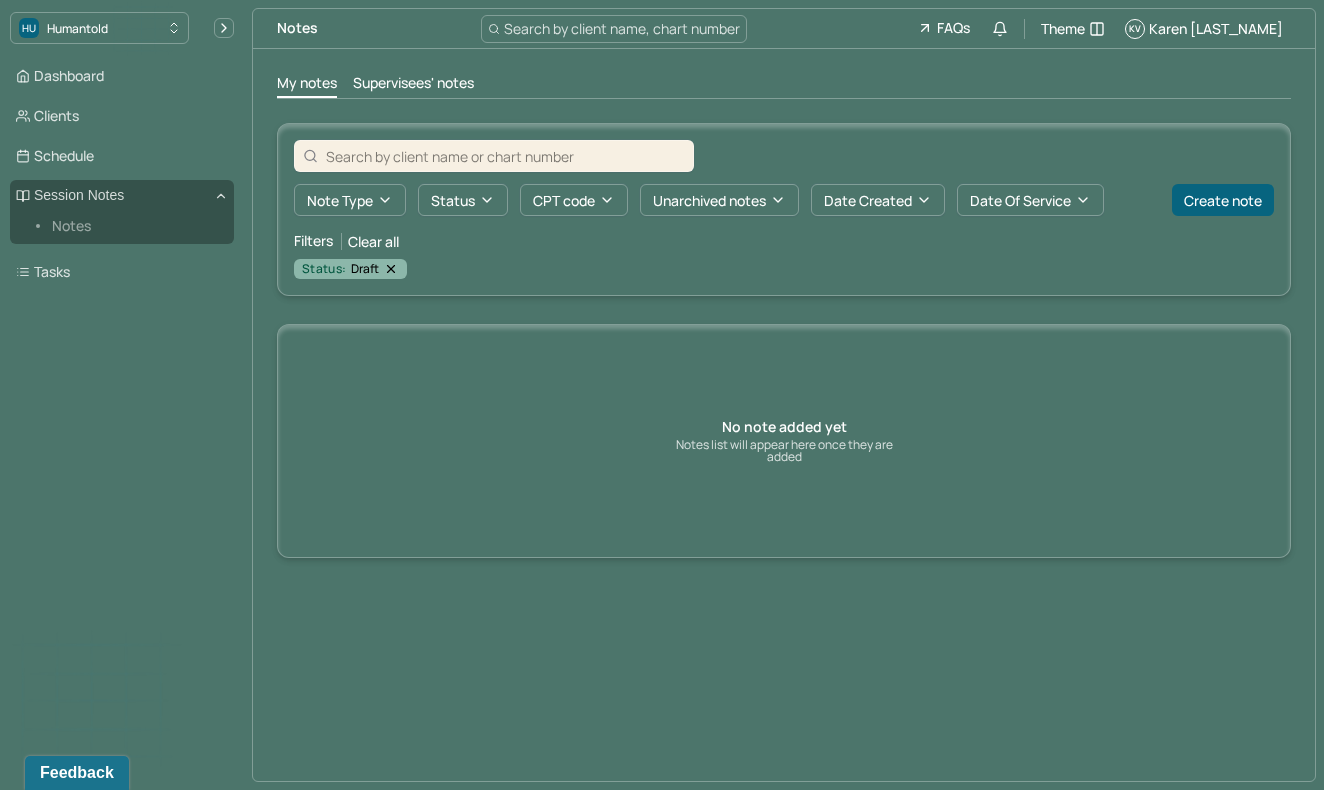 click 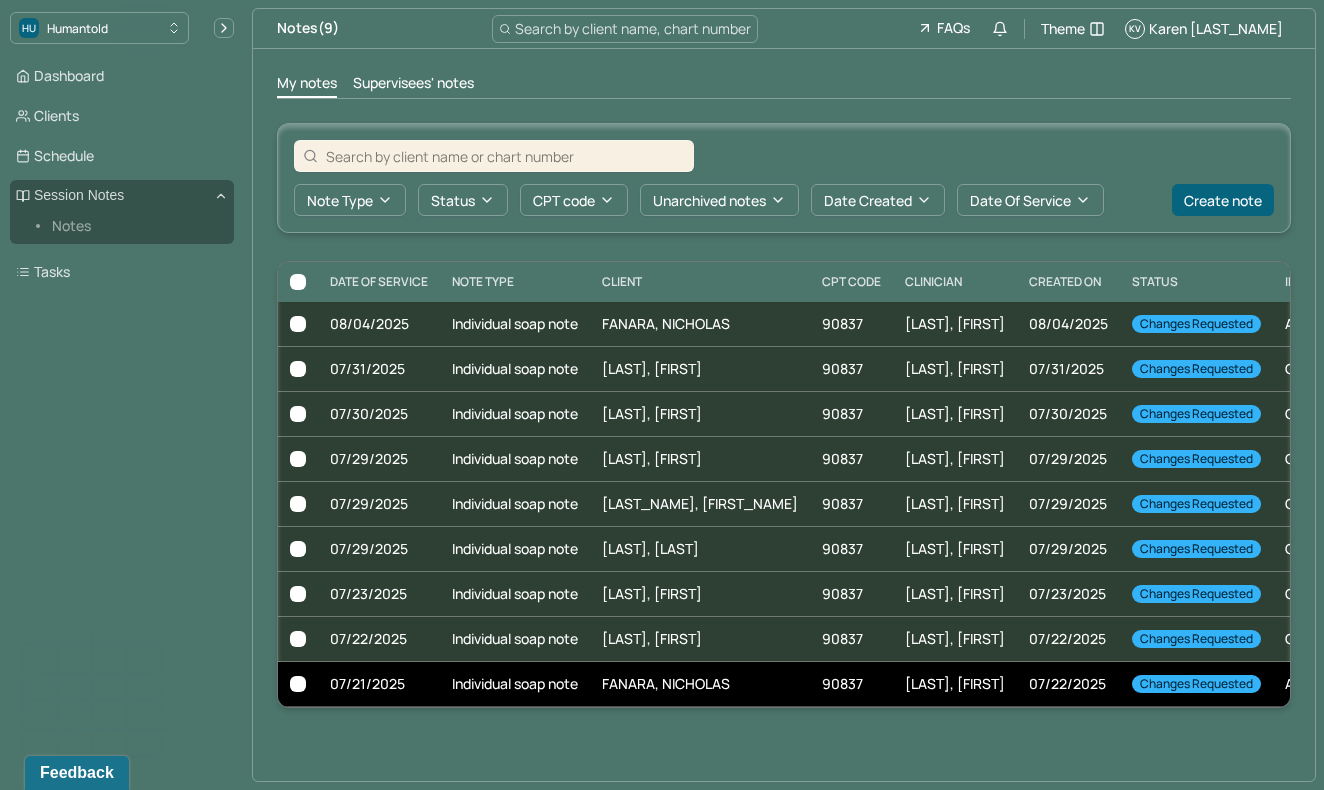 click on "Individual soap note" at bounding box center (515, 684) 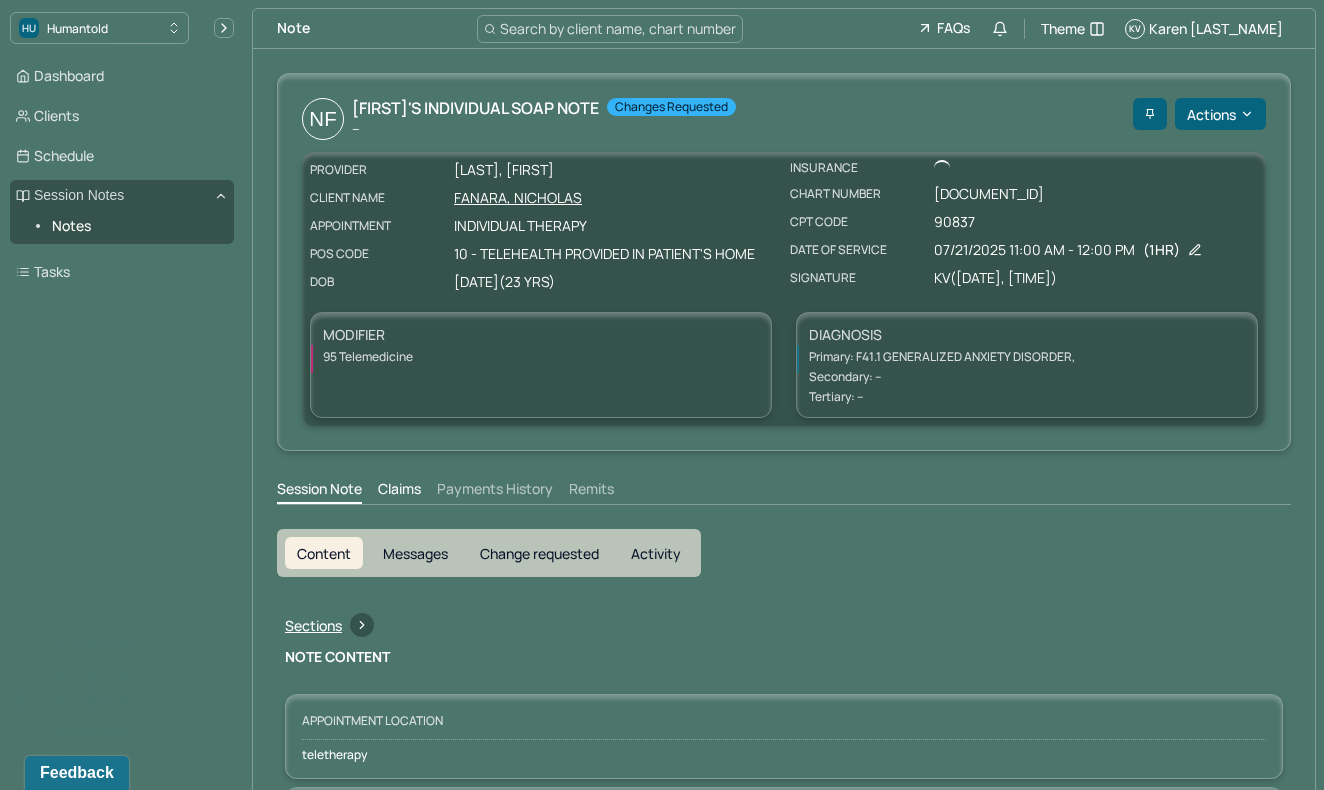 click on "Change requested" at bounding box center (539, 553) 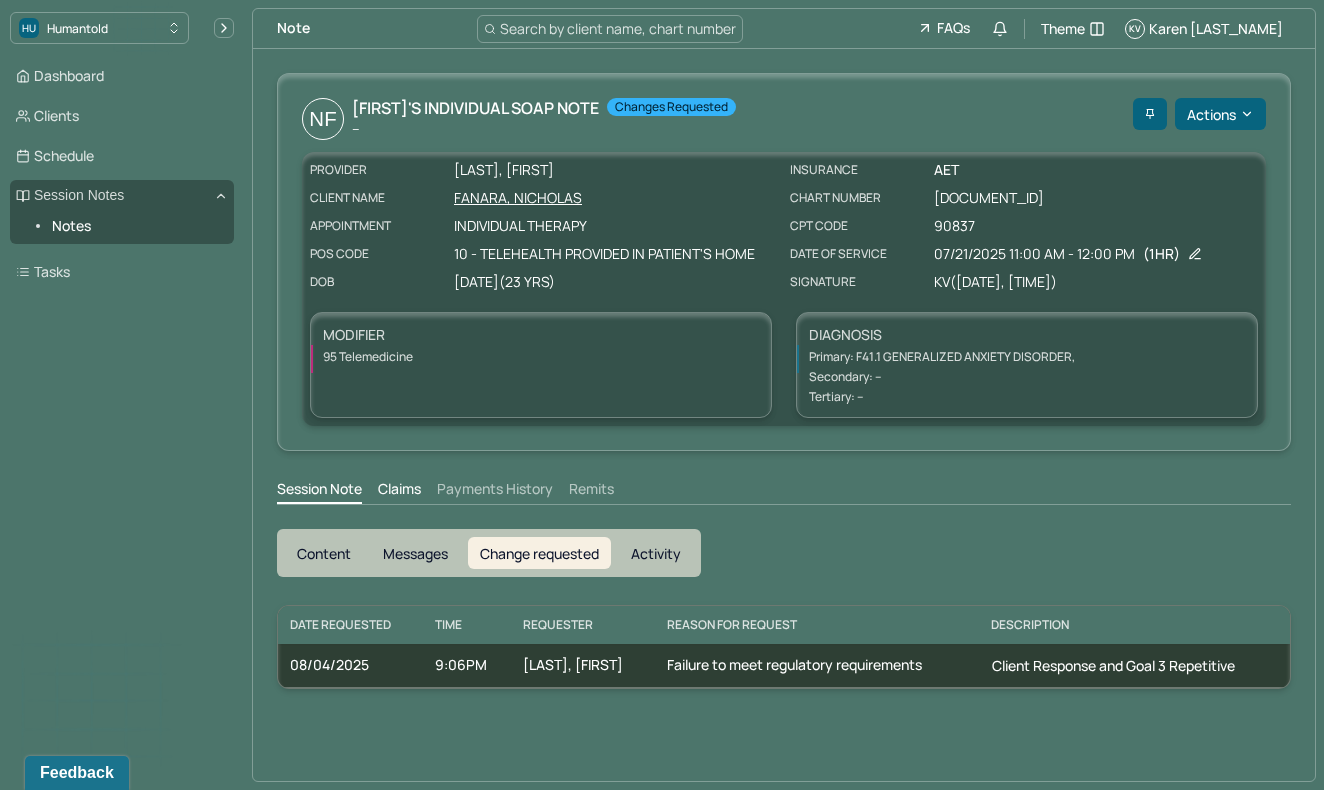 click on "Content" at bounding box center [324, 553] 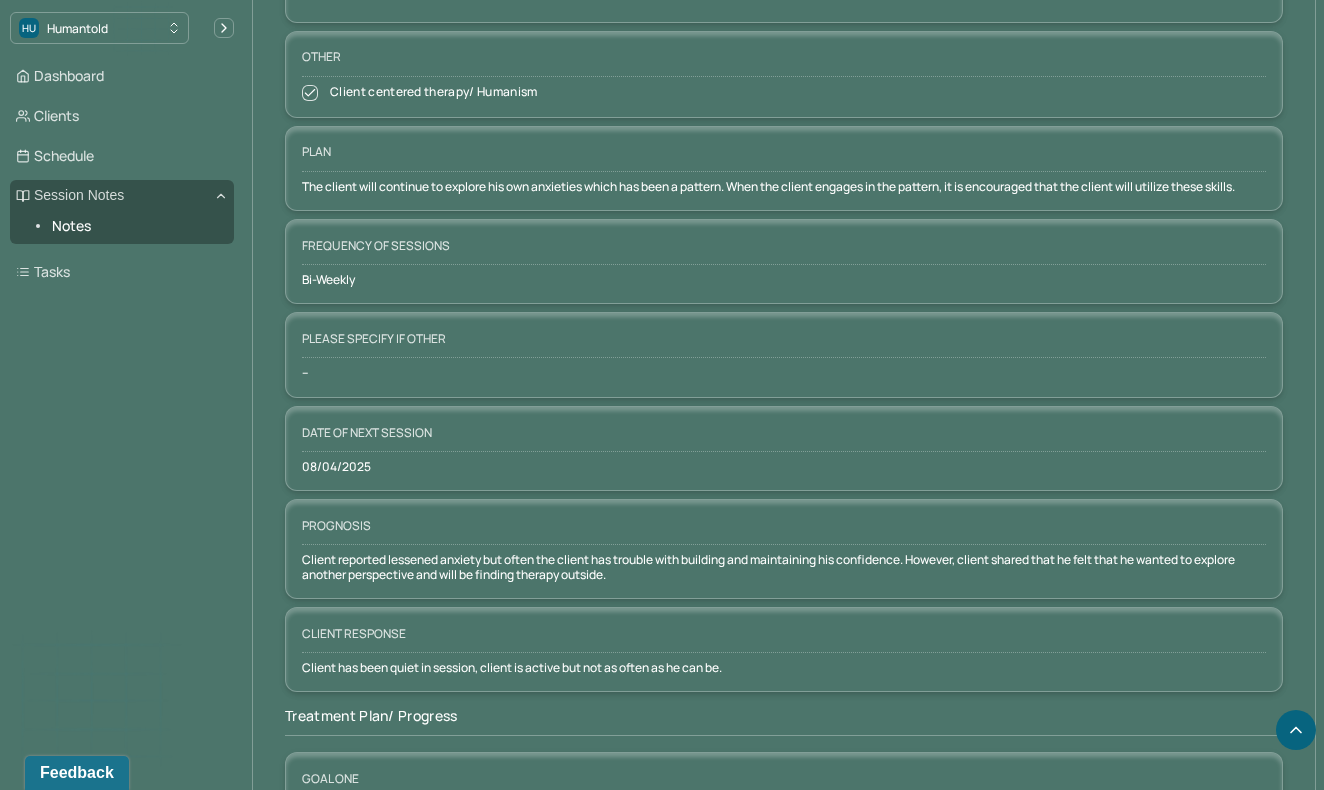 scroll, scrollTop: 3018, scrollLeft: 0, axis: vertical 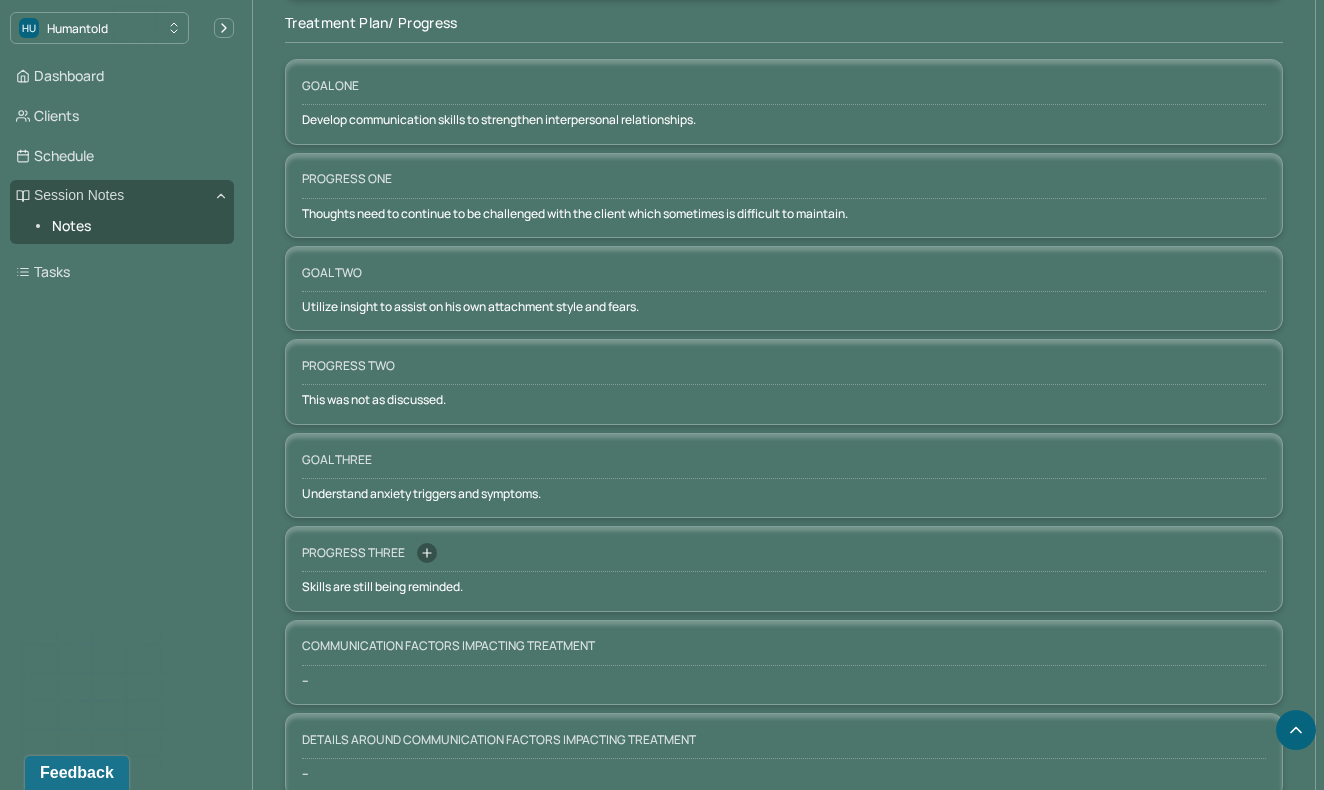 click 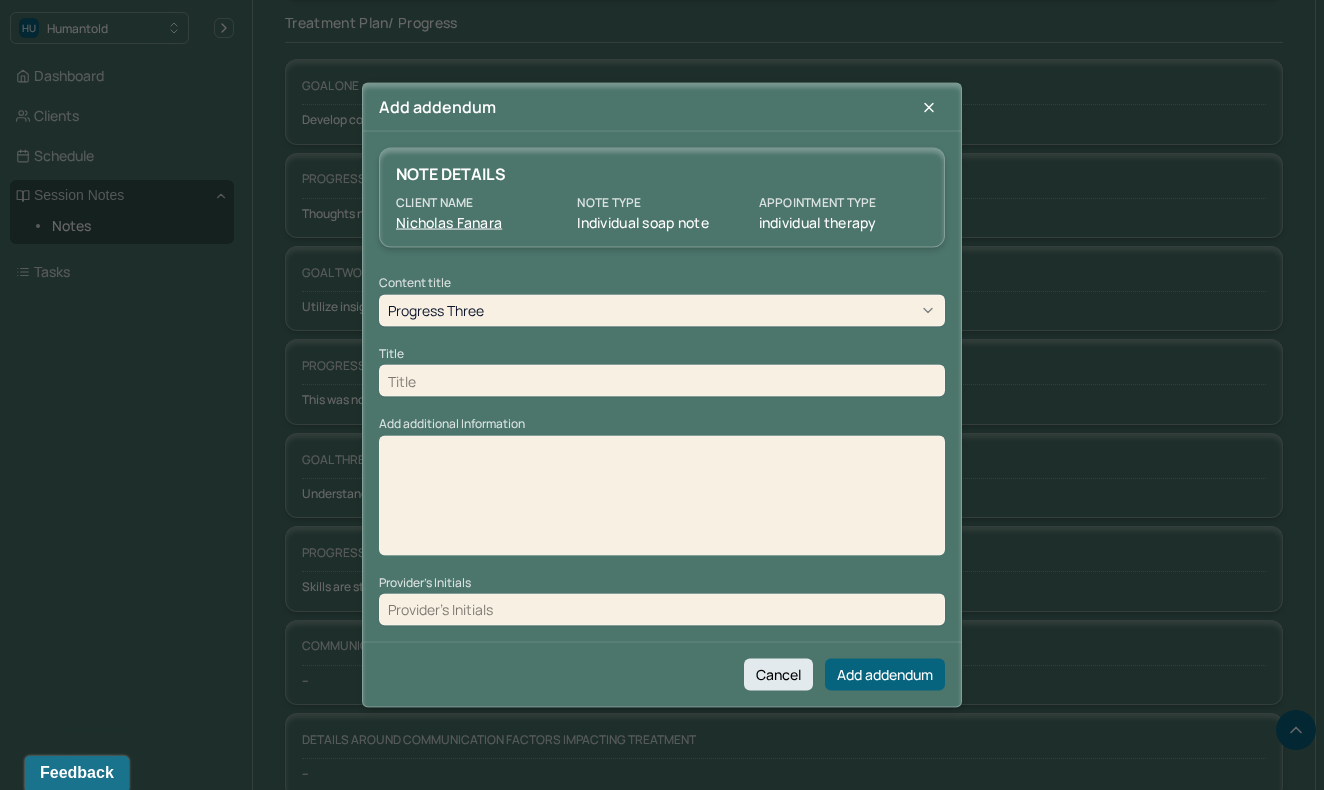 click at bounding box center (662, 381) 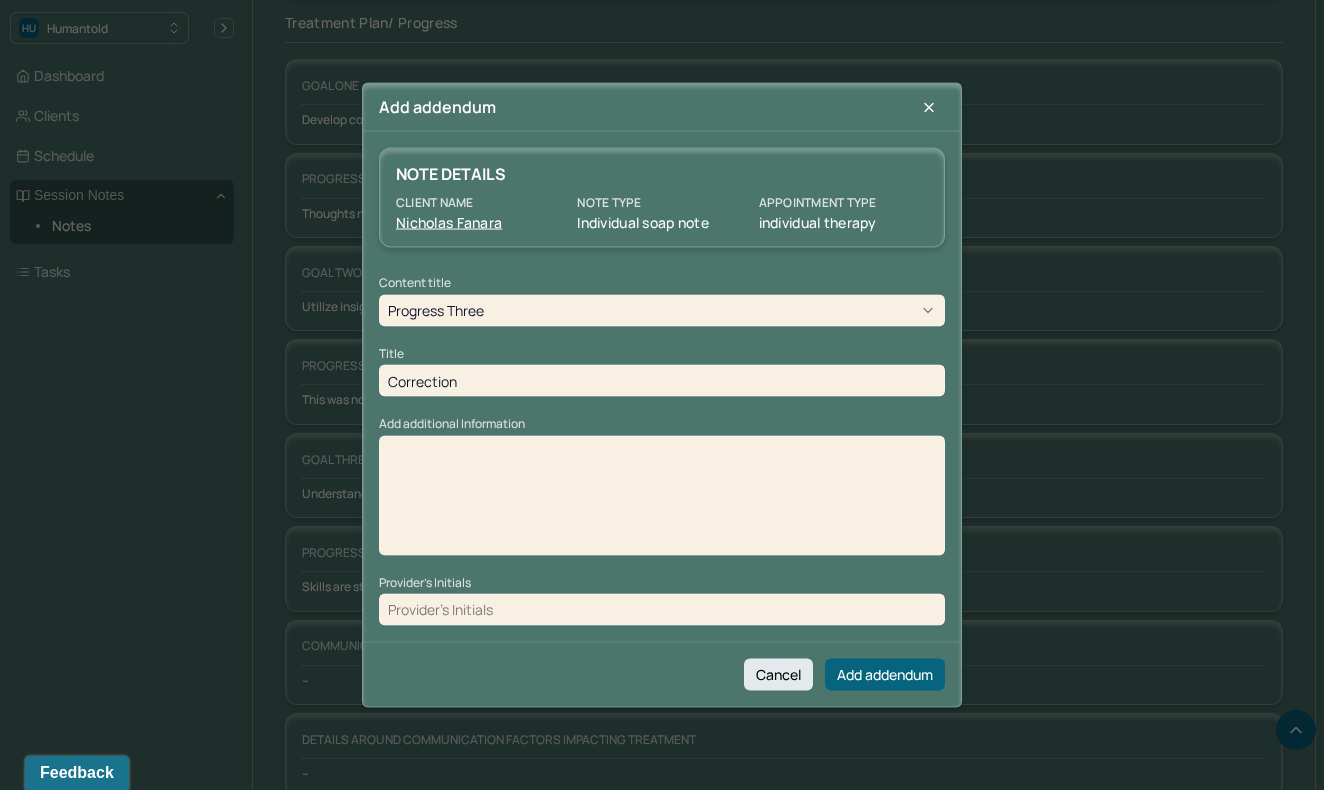 type on "Correction" 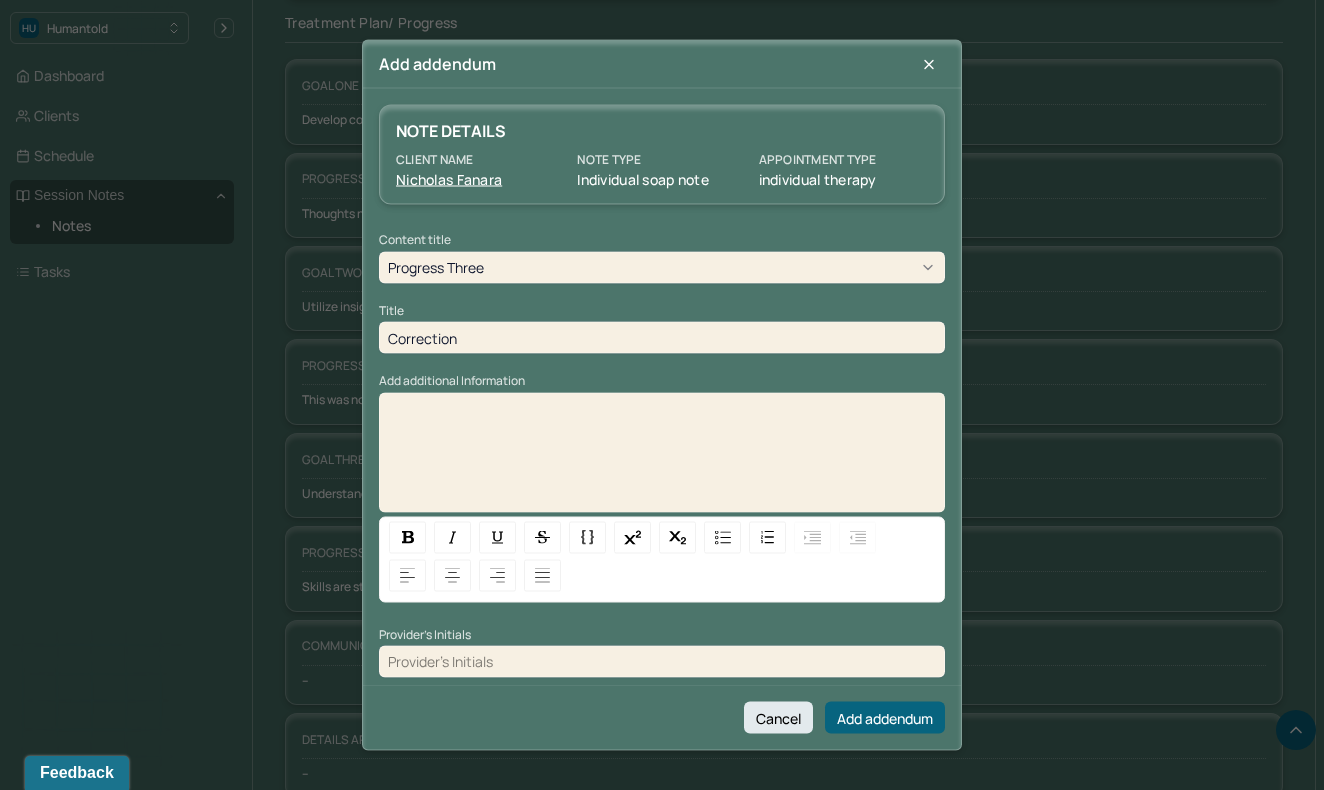 type 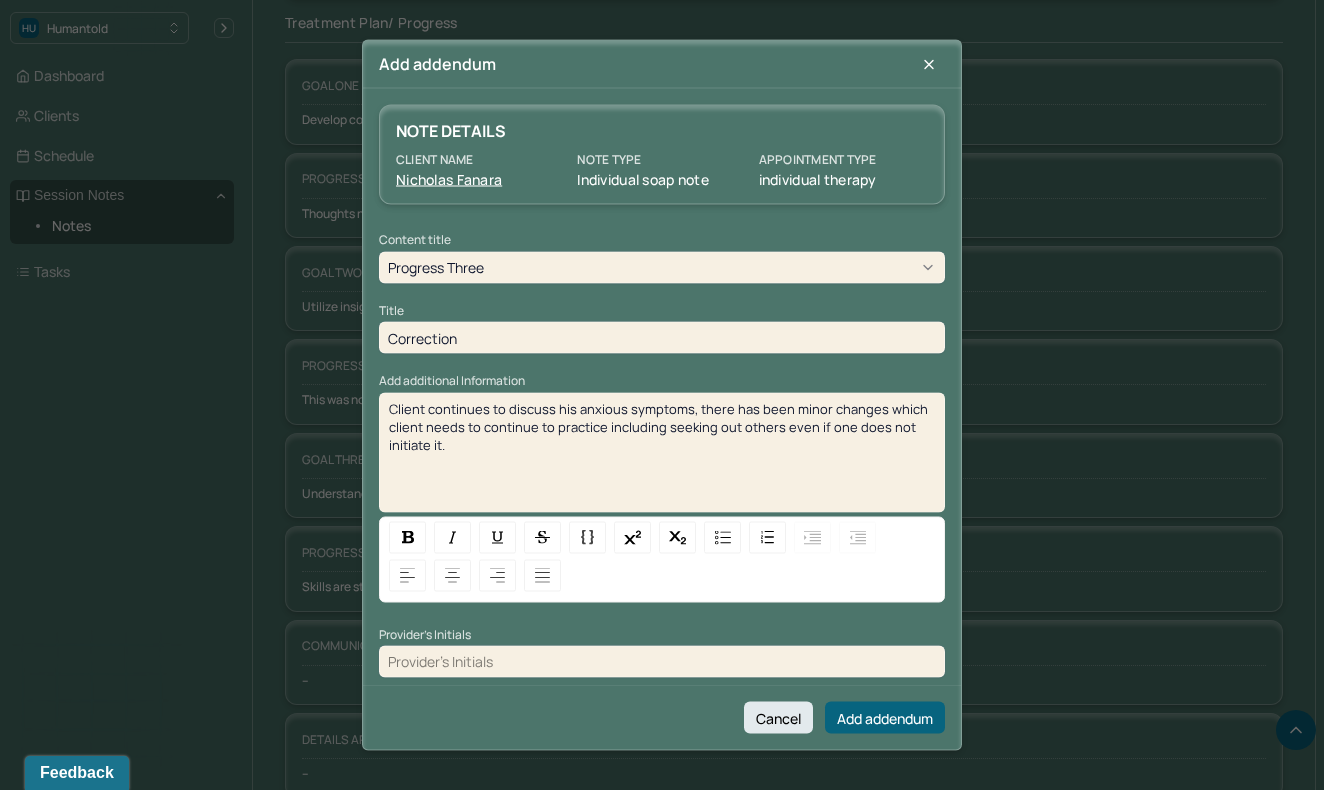 click at bounding box center (662, 661) 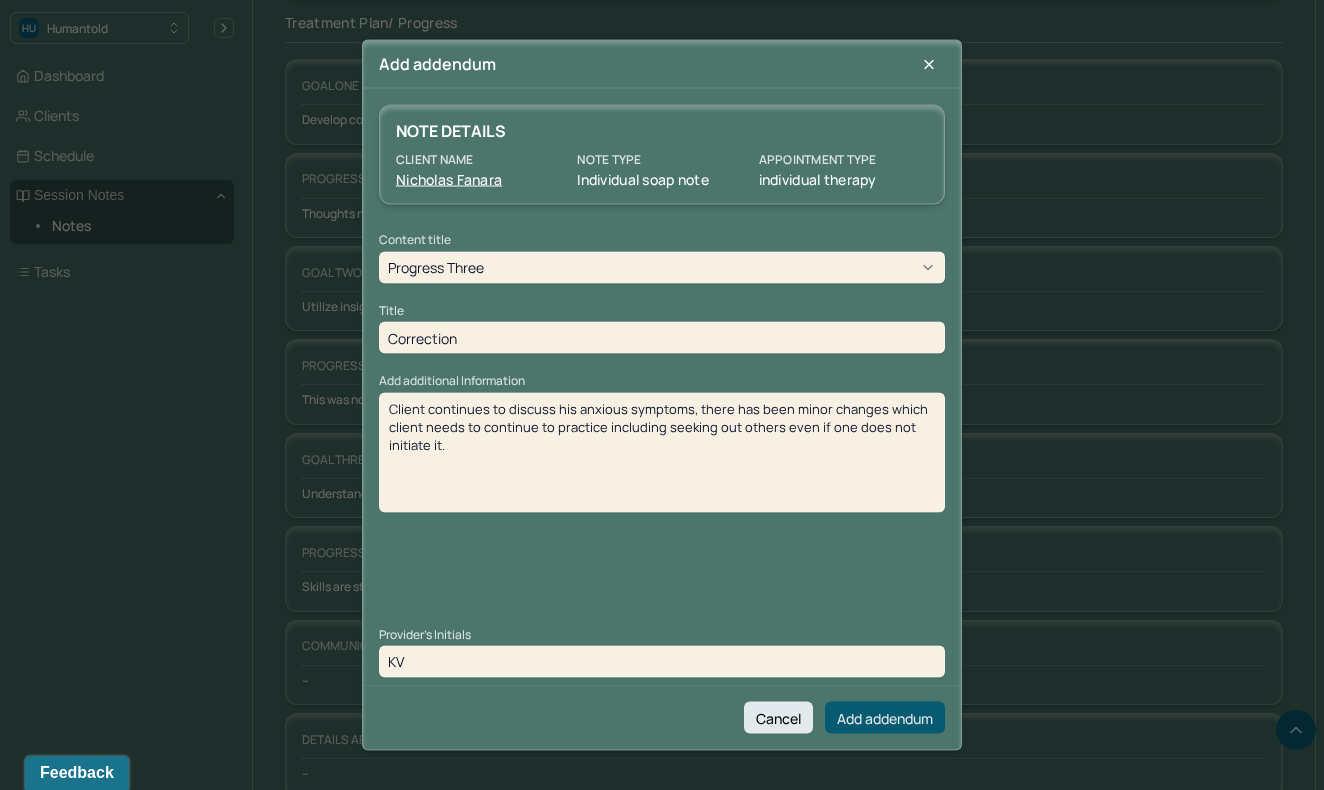 type on "KV" 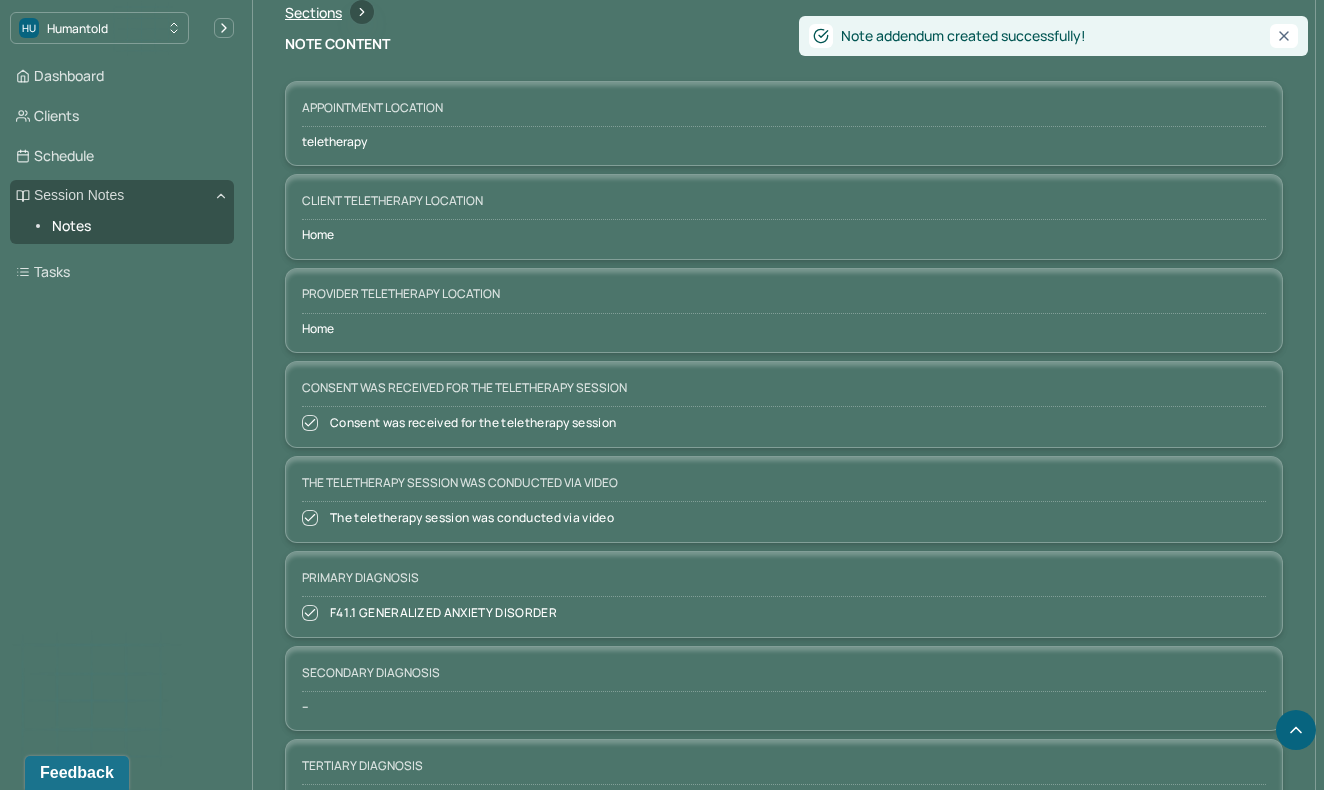 scroll, scrollTop: 0, scrollLeft: 0, axis: both 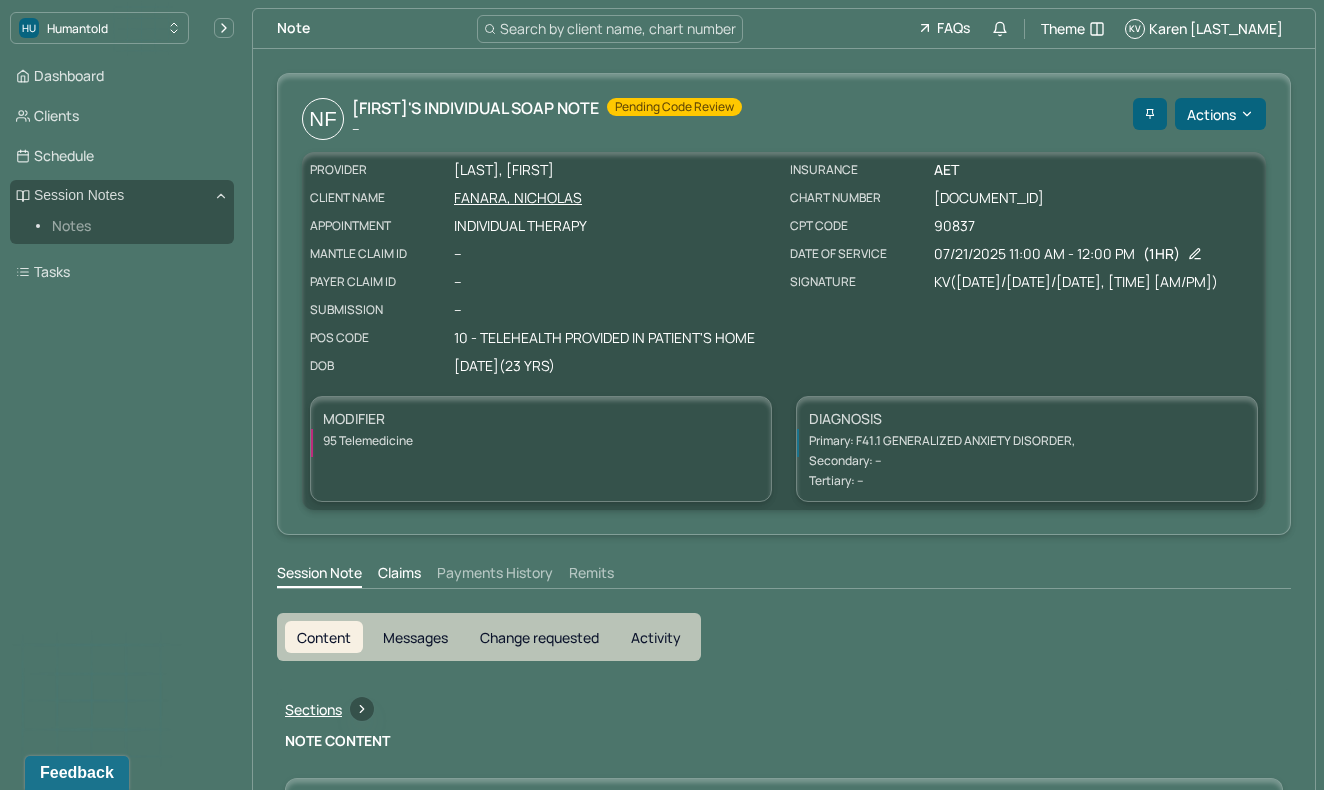 click on "Notes" at bounding box center [135, 226] 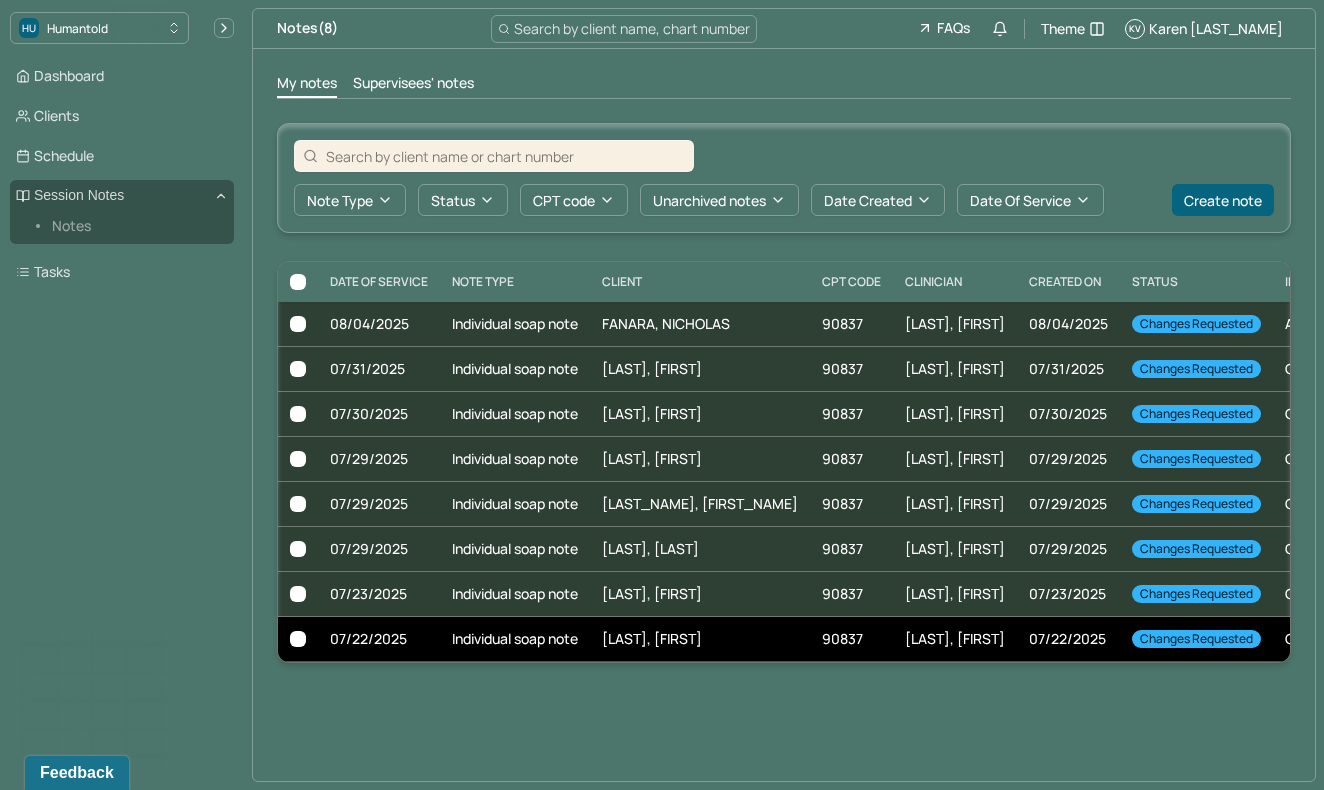 click on "Individual soap note" at bounding box center (515, 639) 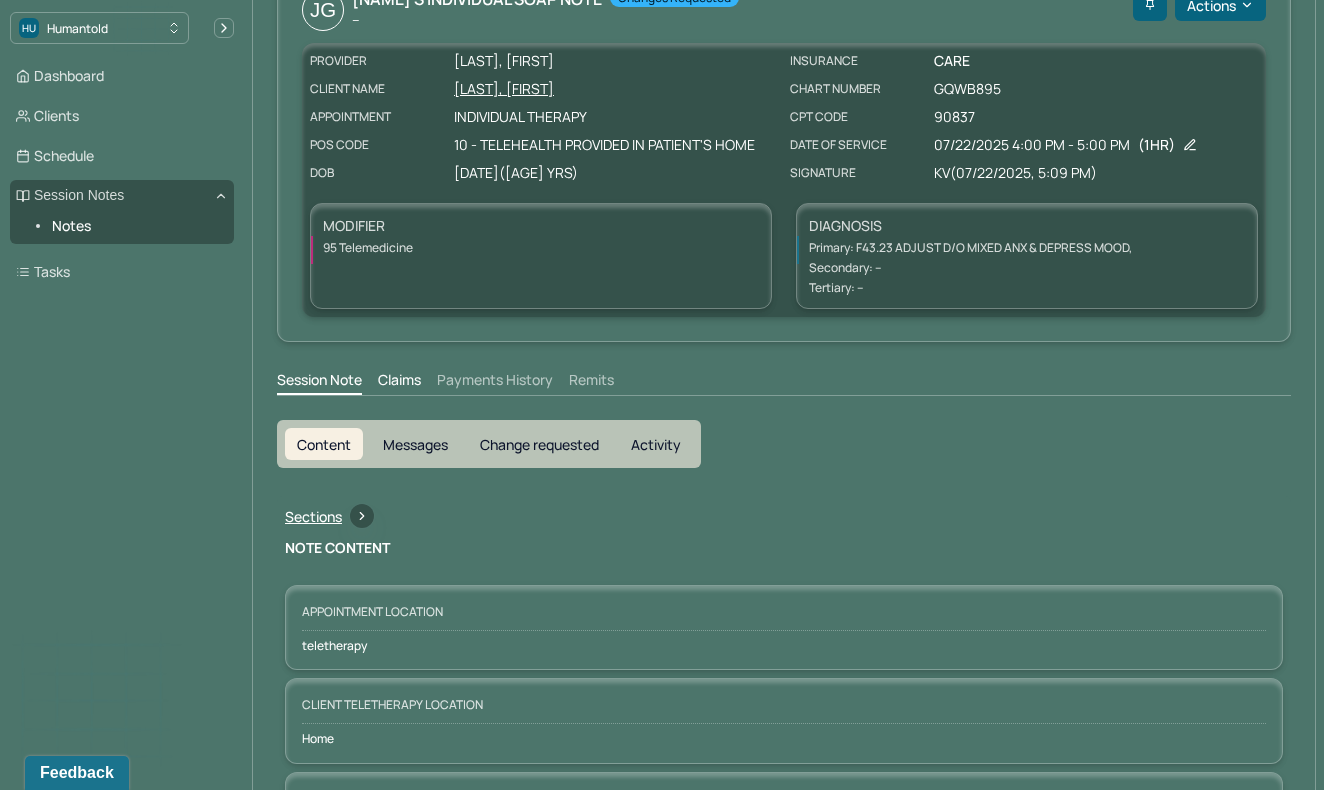 scroll, scrollTop: 57, scrollLeft: 0, axis: vertical 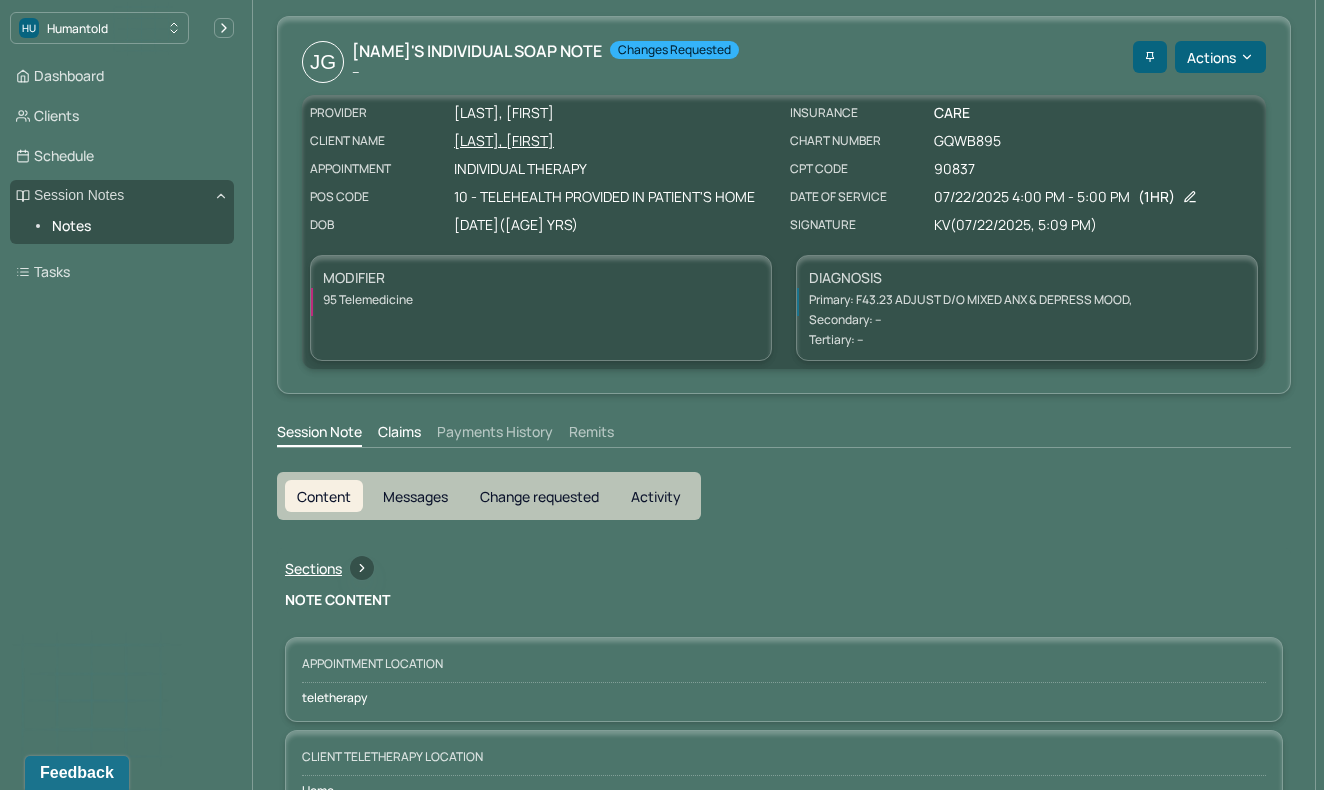 click on "Change requested" at bounding box center (539, 496) 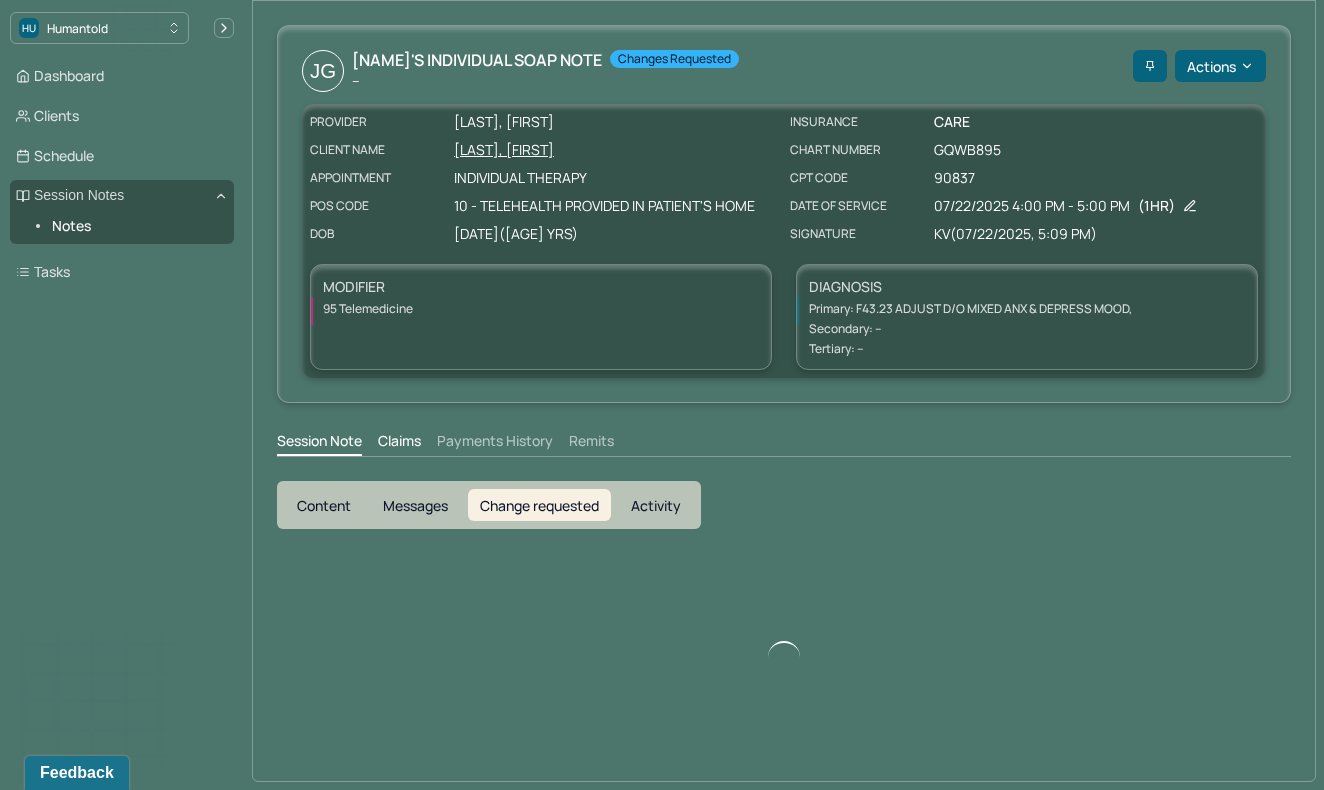 scroll, scrollTop: 0, scrollLeft: 0, axis: both 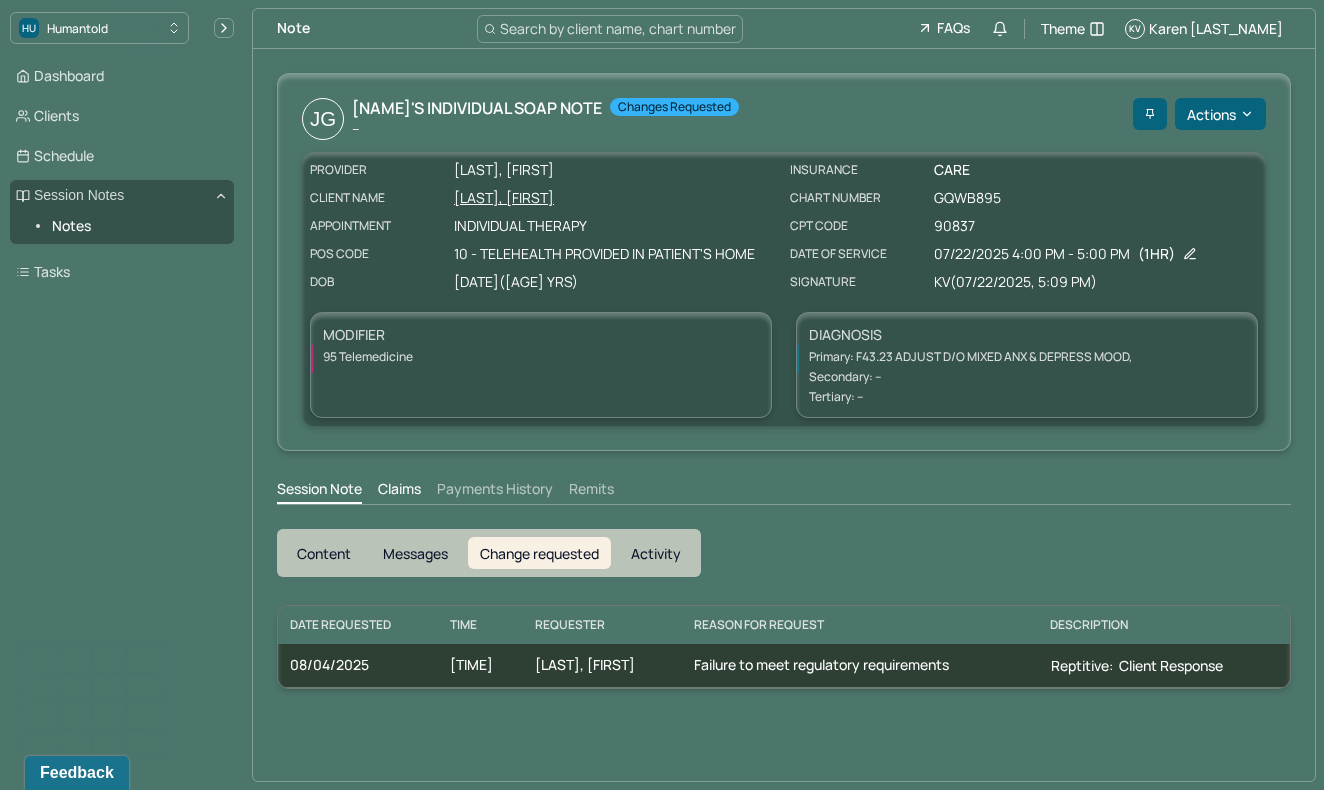 click on "Content" at bounding box center (324, 553) 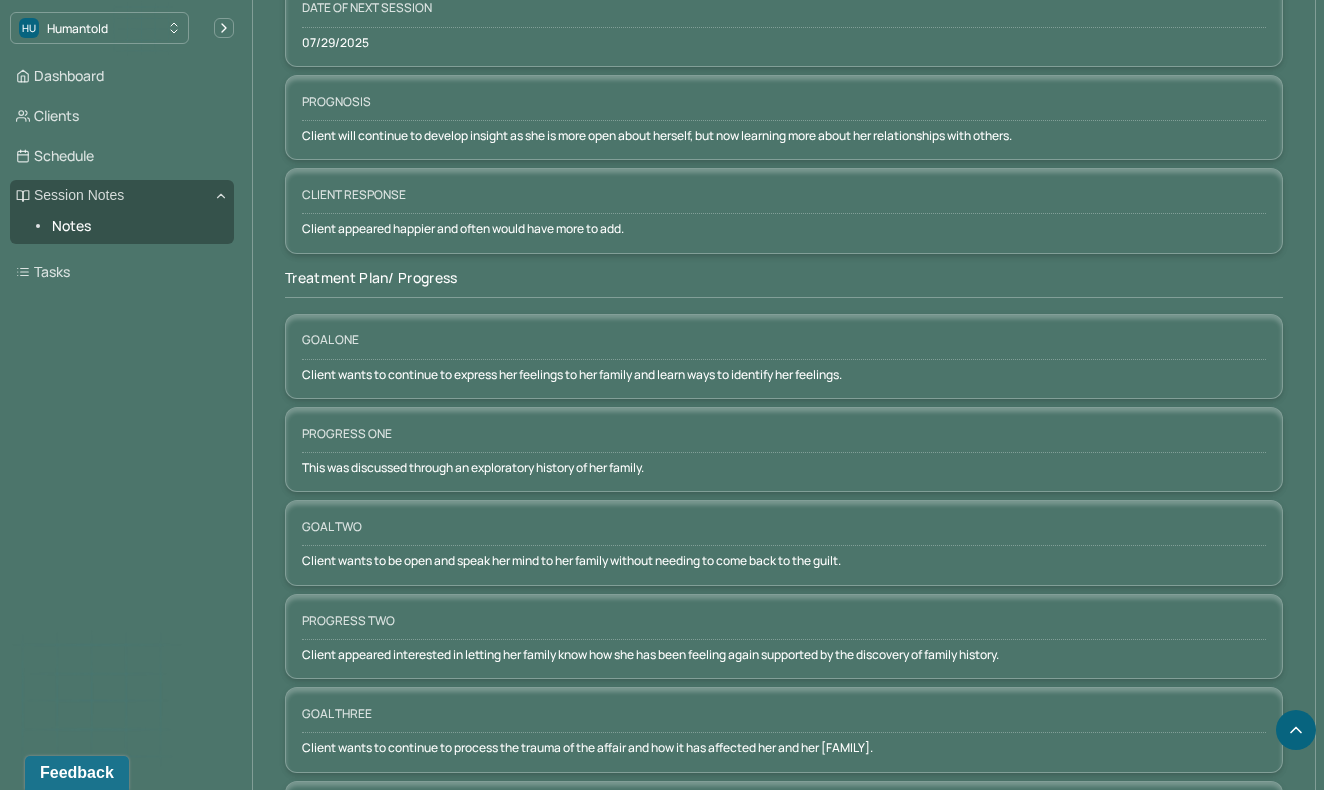 scroll, scrollTop: 2763, scrollLeft: 0, axis: vertical 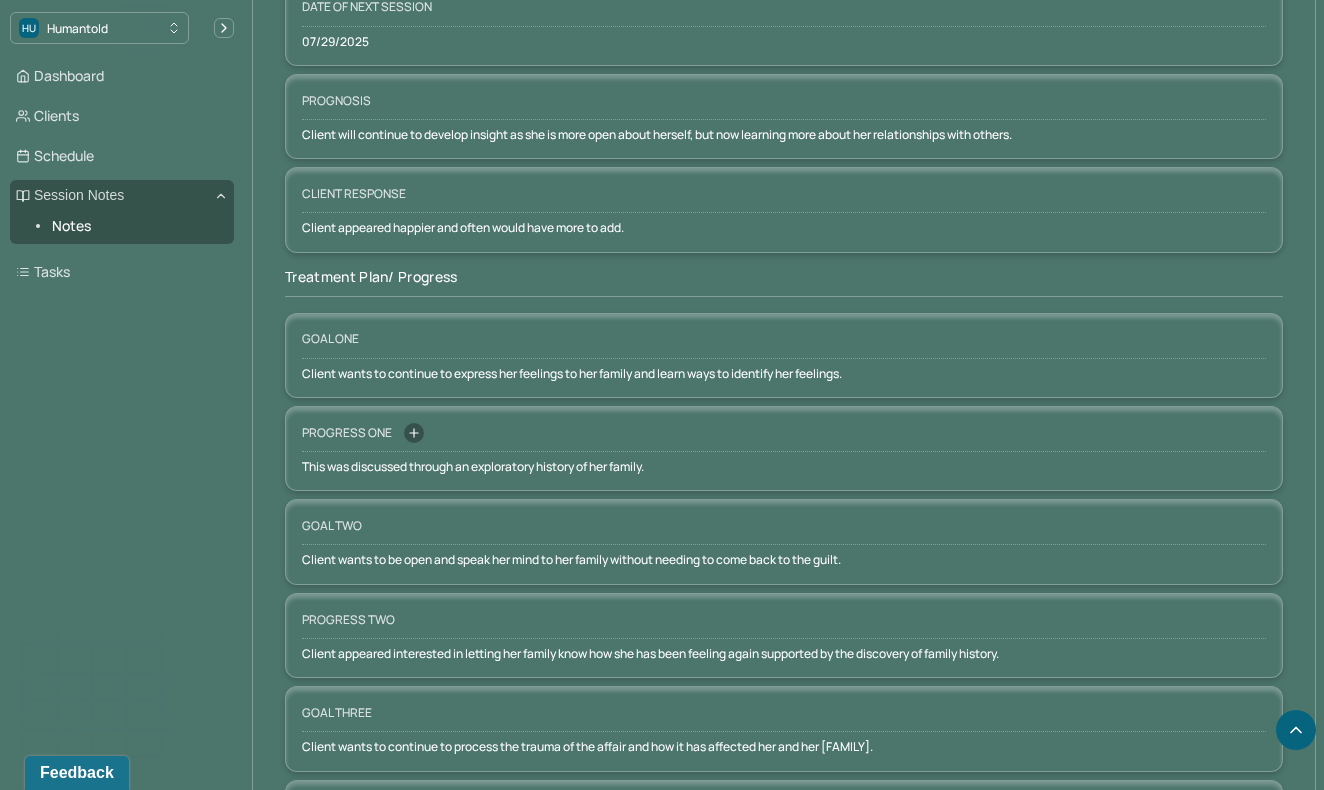 click 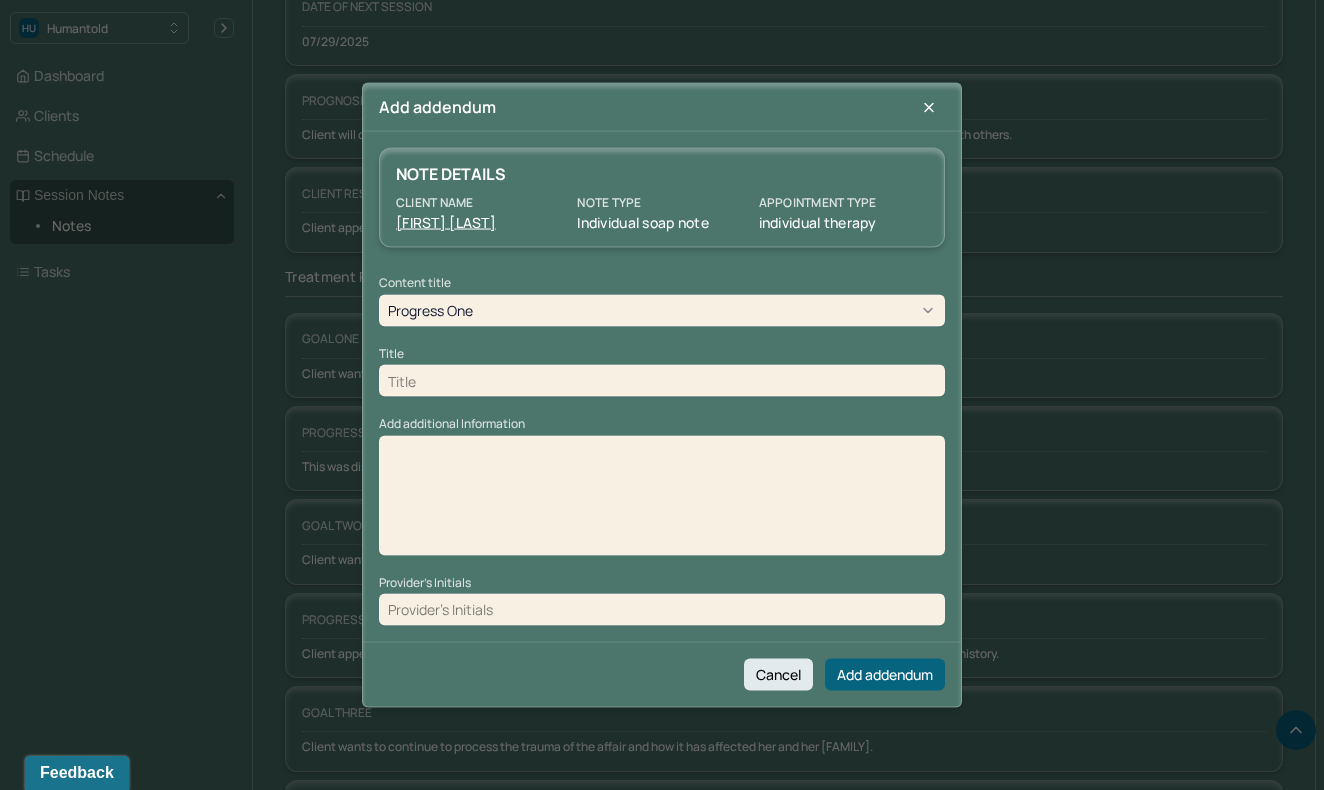 click at bounding box center (662, 381) 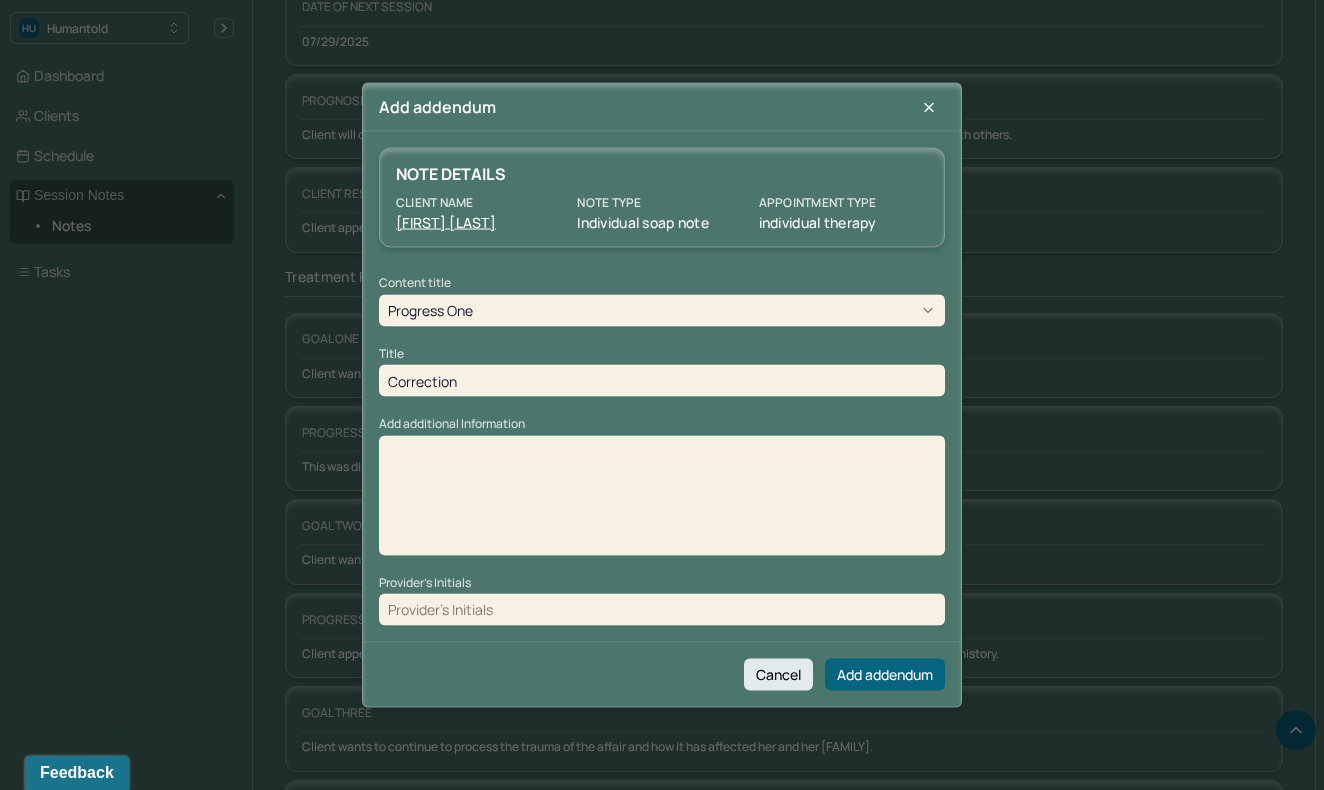 type on "Correction" 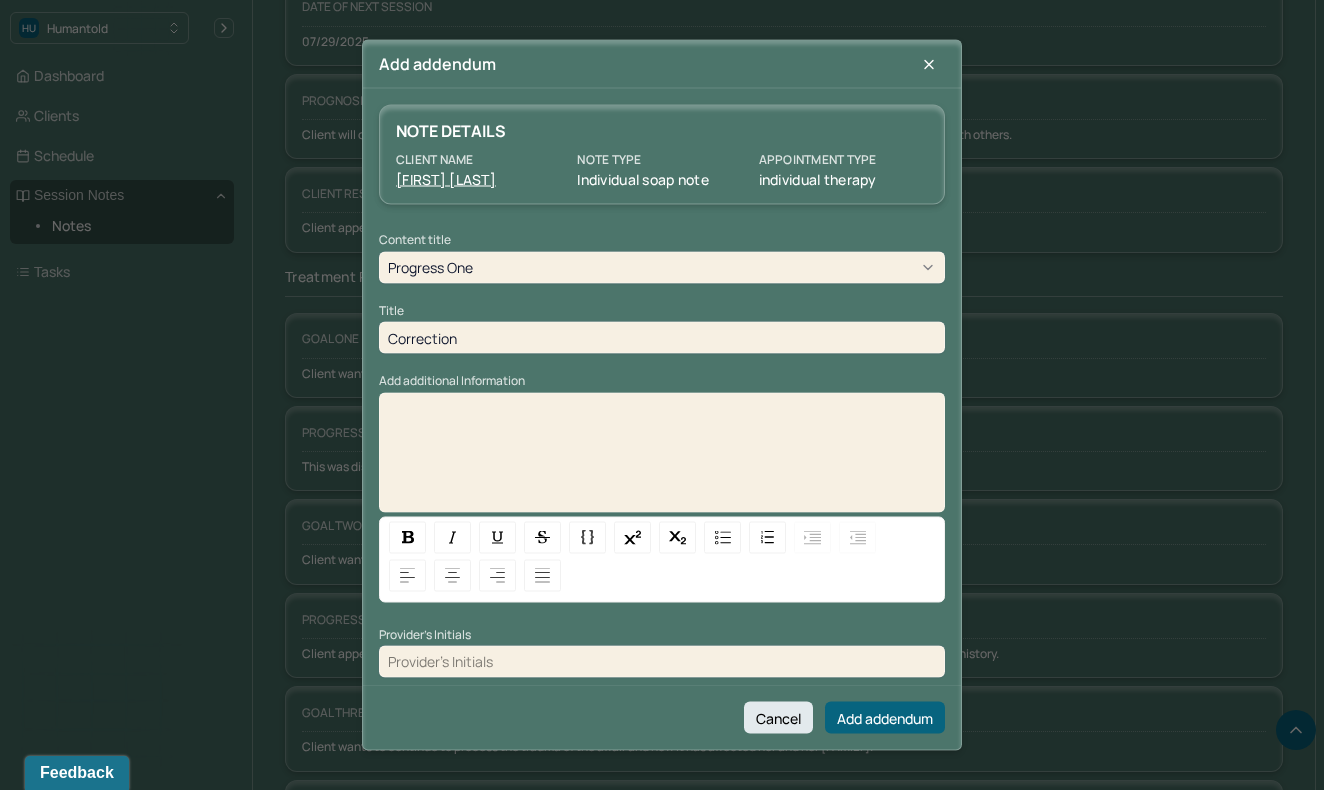 type 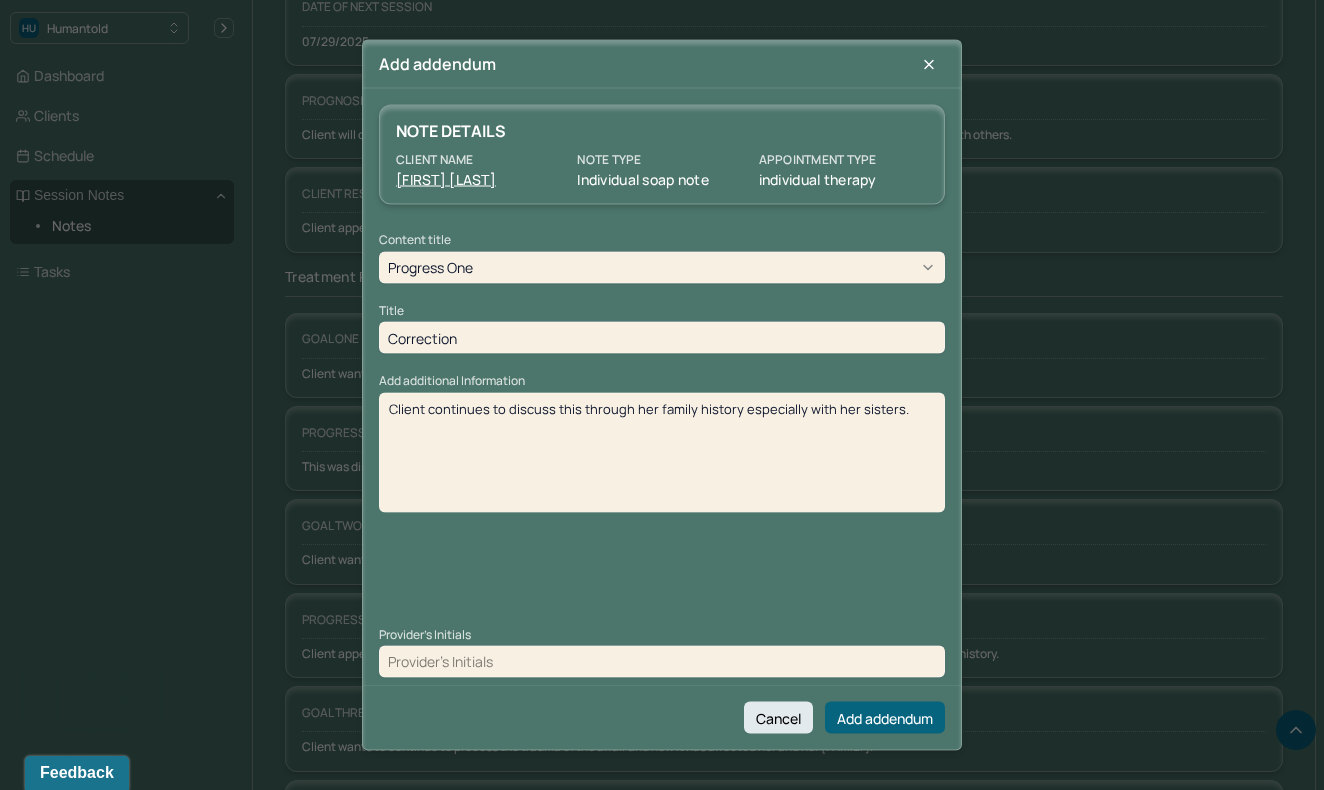 click at bounding box center [662, 661] 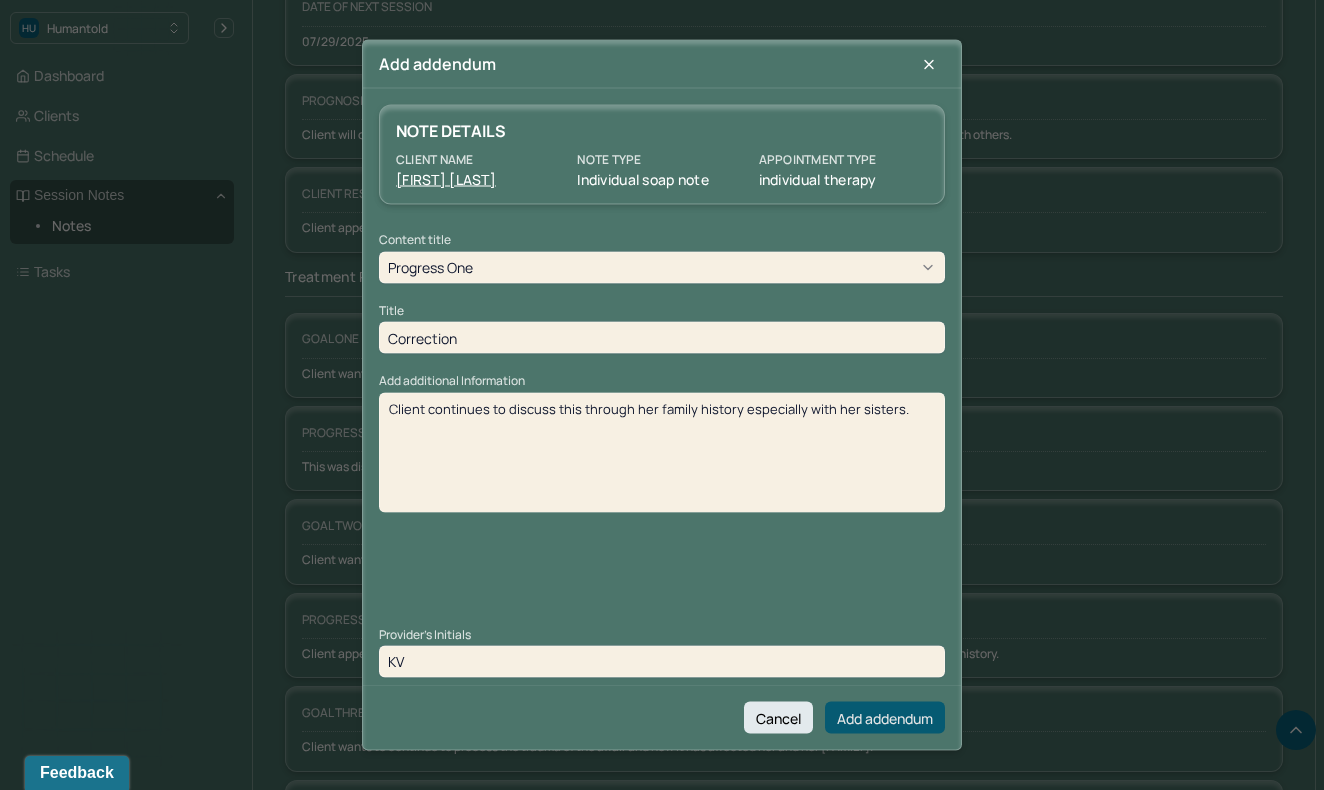 type on "KV" 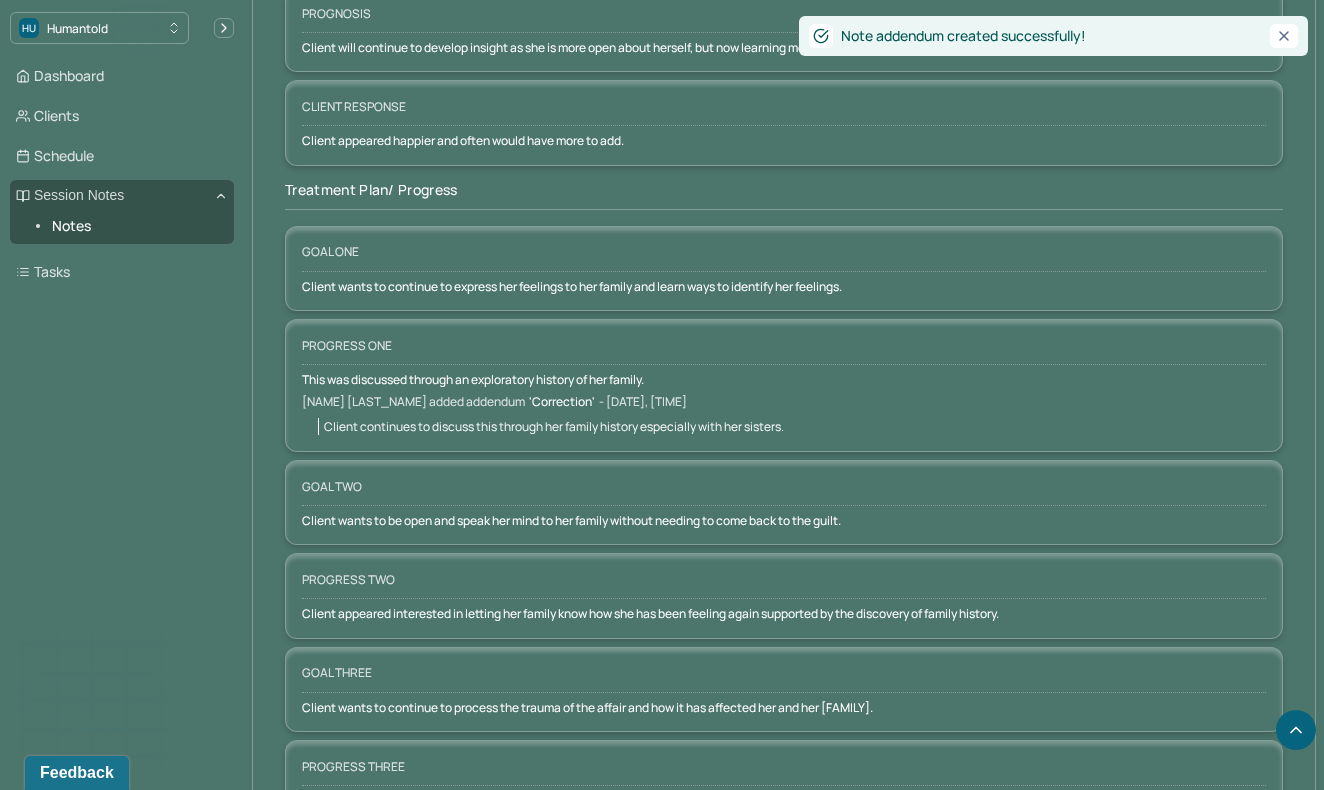 scroll, scrollTop: 2975, scrollLeft: 0, axis: vertical 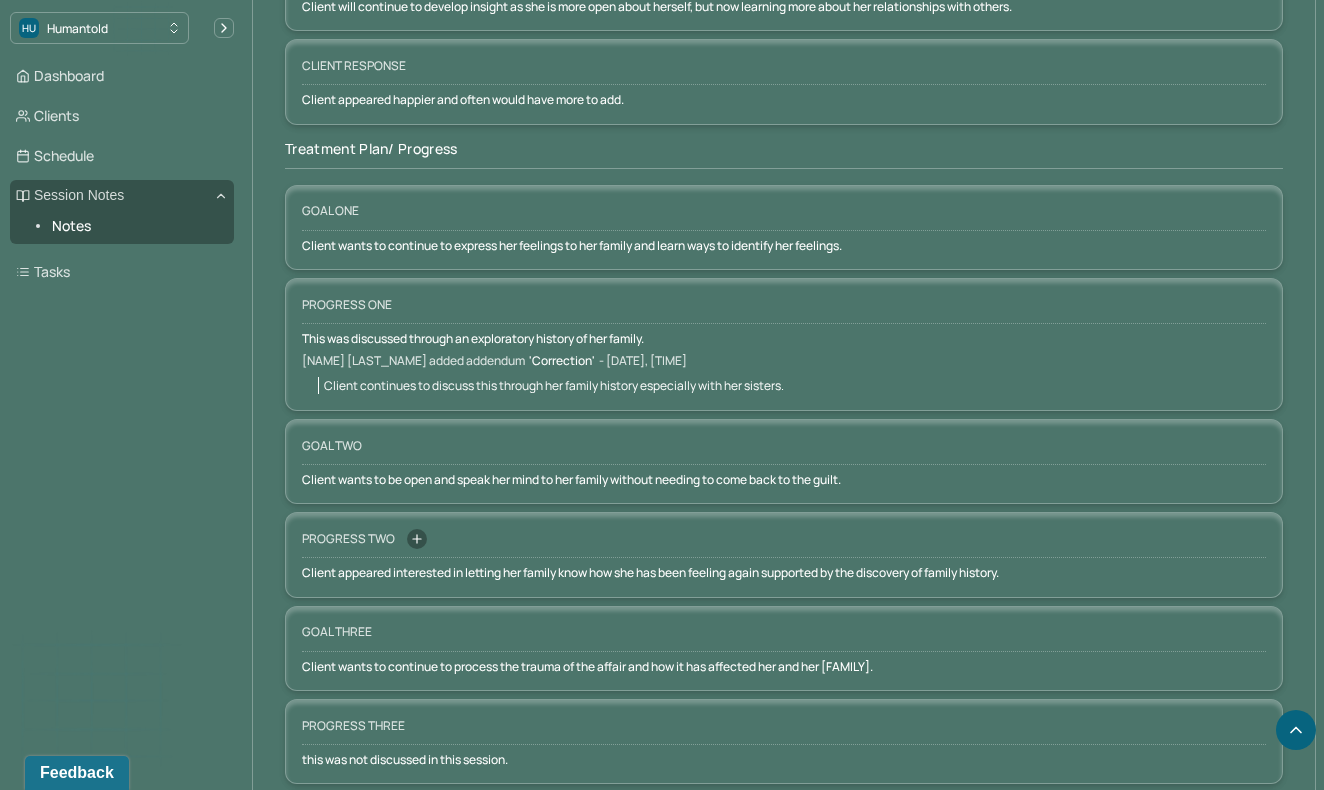 click 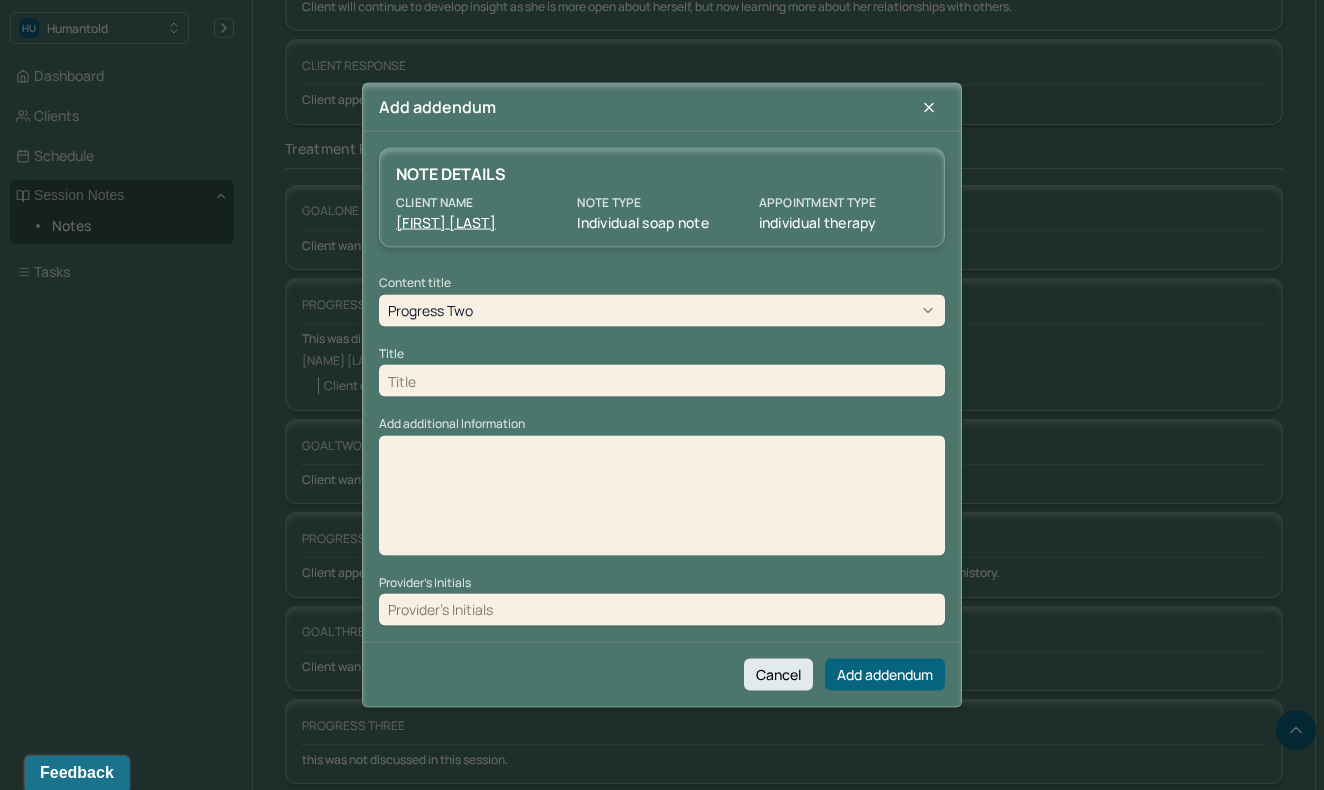 click at bounding box center (662, 381) 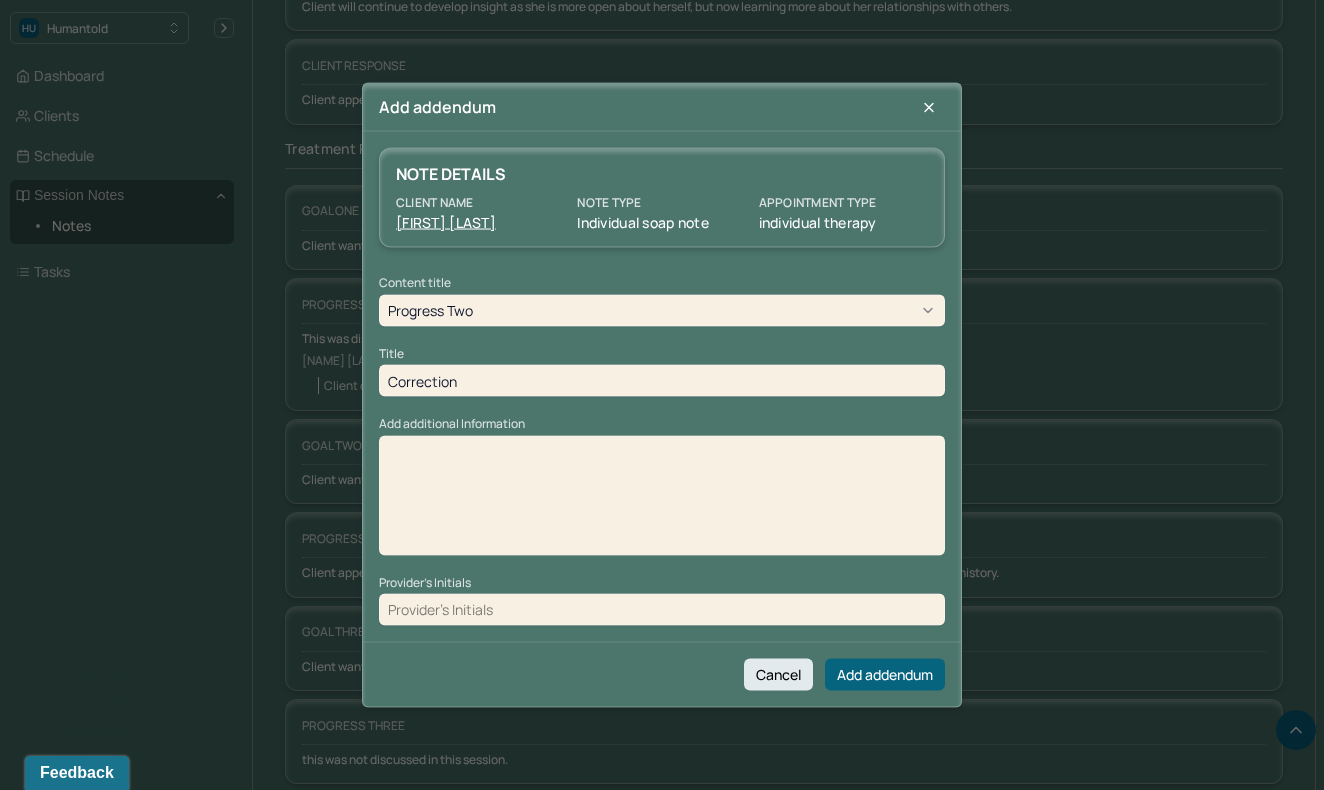 type on "Correction" 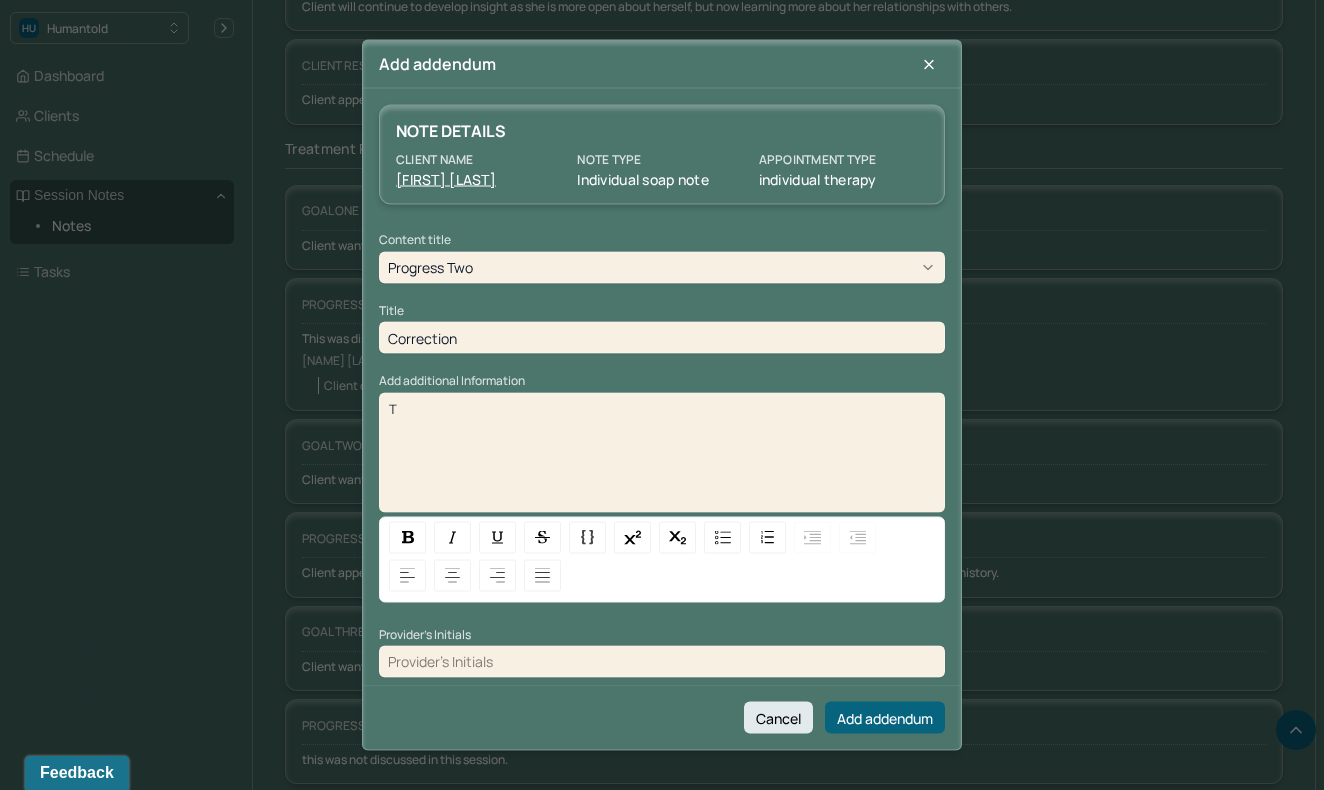 type 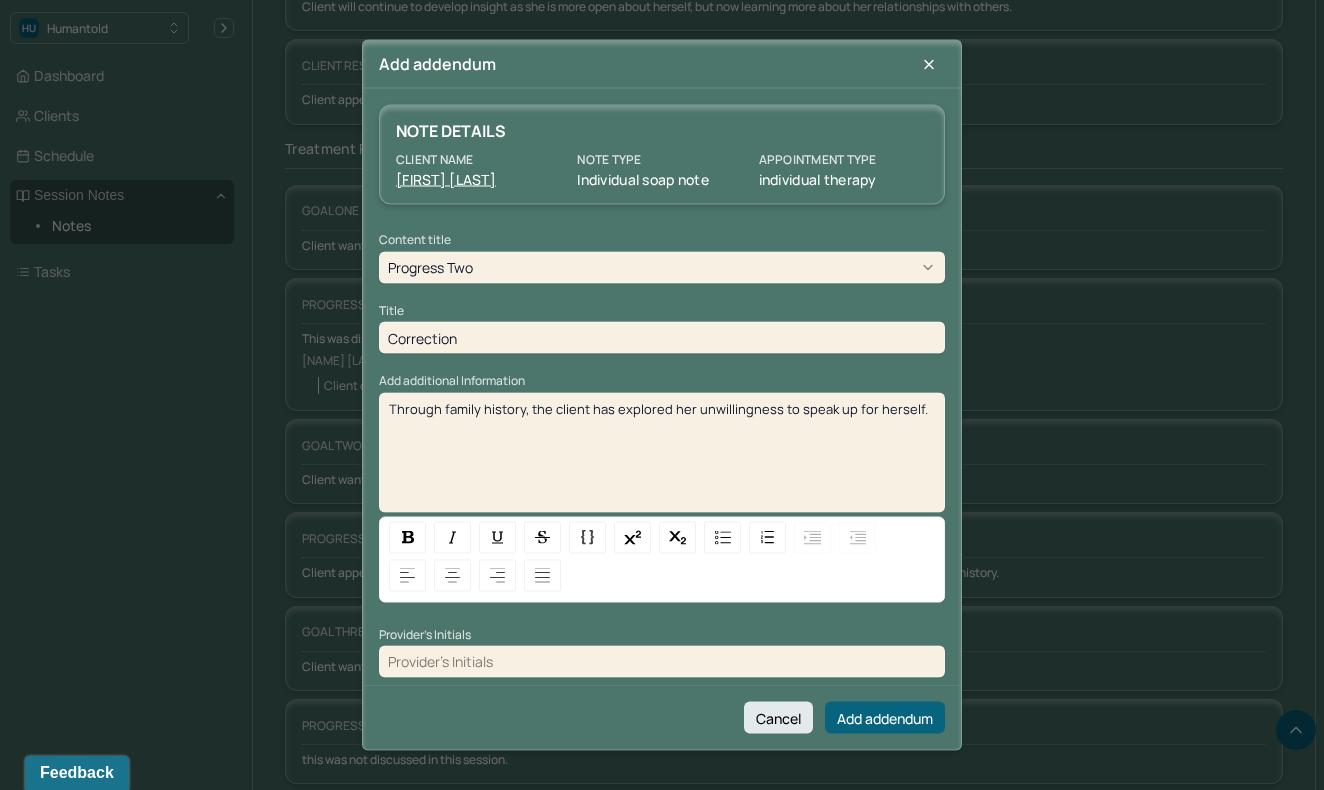 click at bounding box center (662, 661) 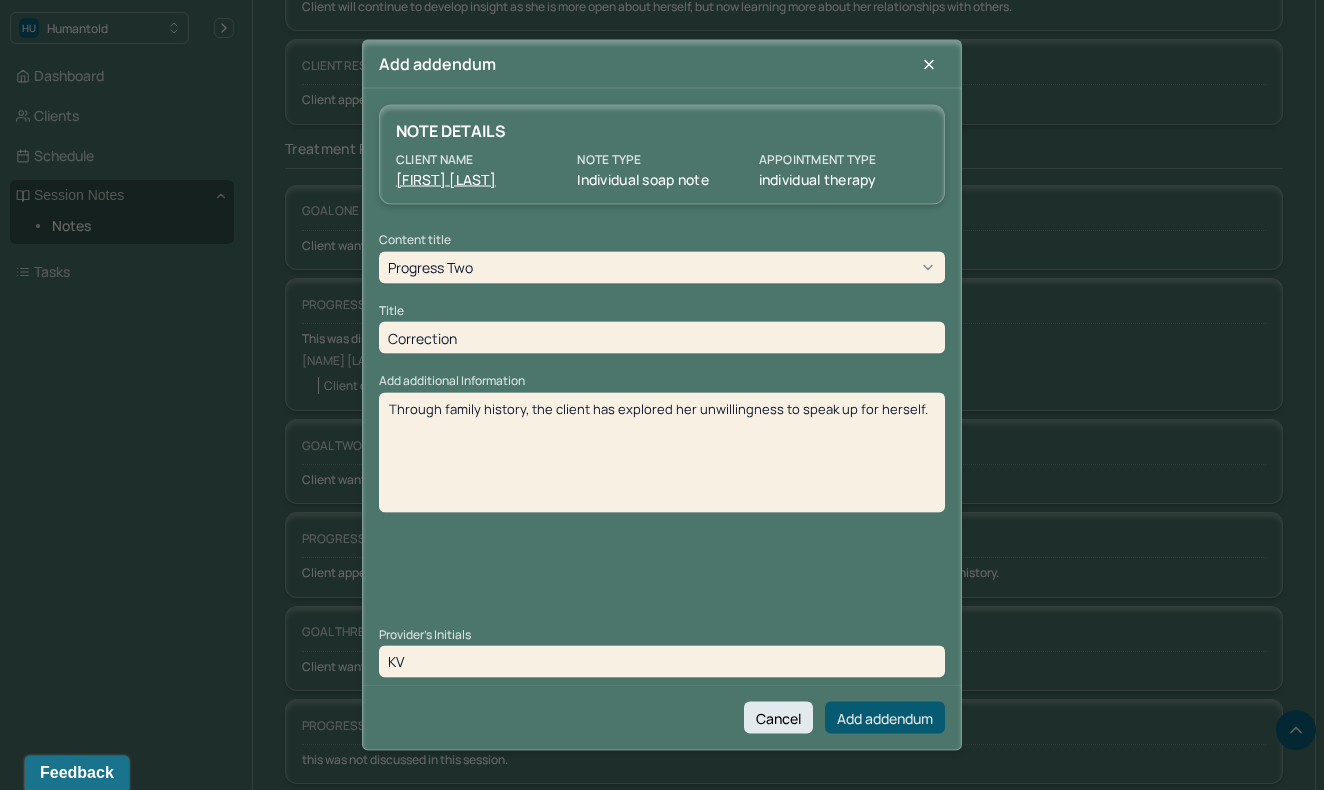 type on "KV" 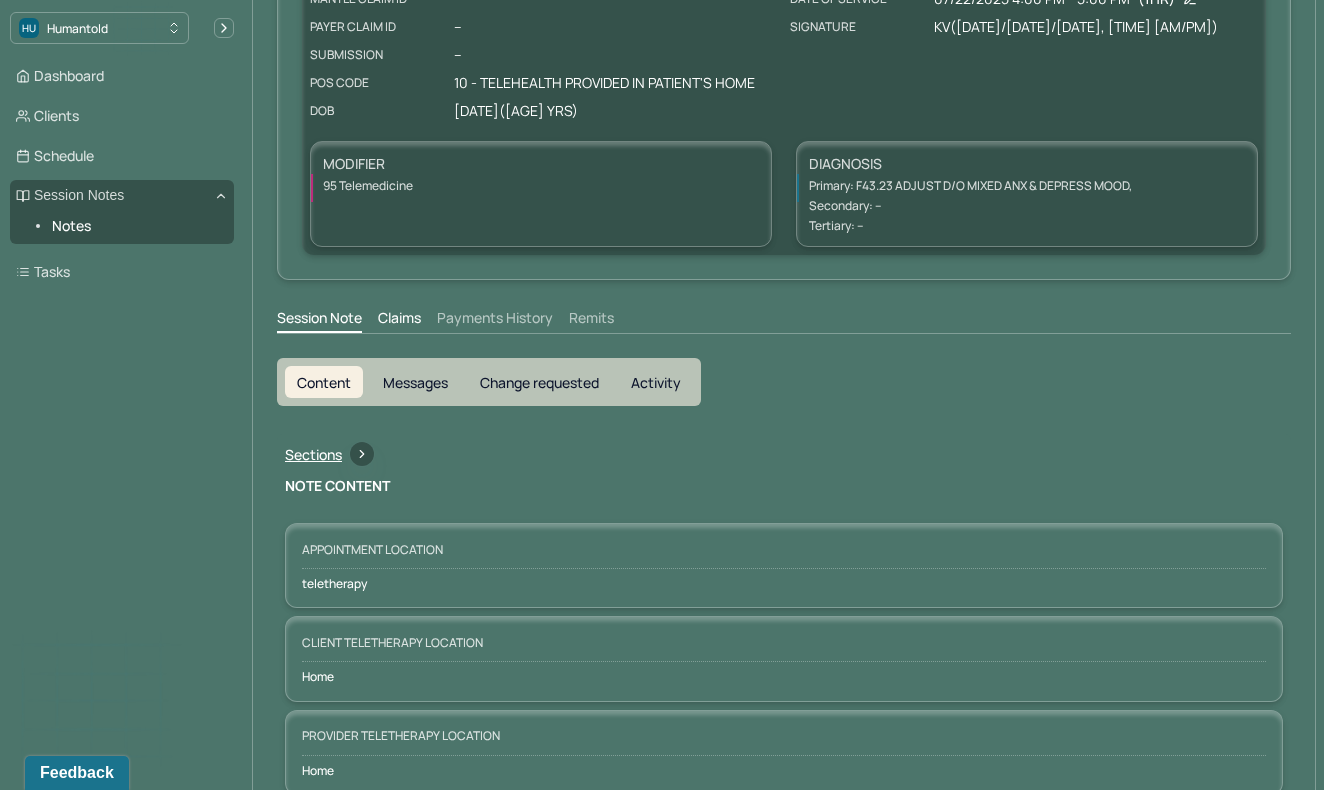 scroll, scrollTop: 0, scrollLeft: 0, axis: both 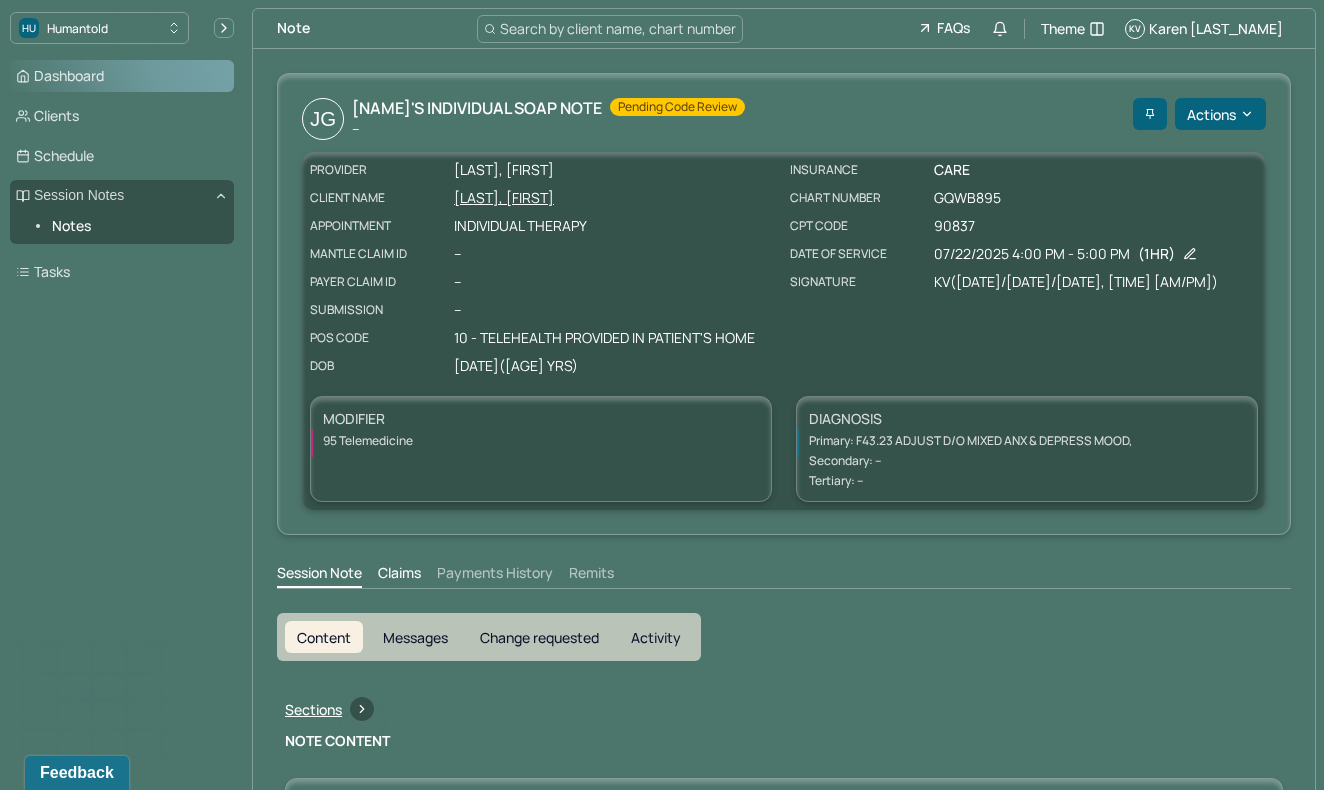 click on "Dashboard" at bounding box center (122, 76) 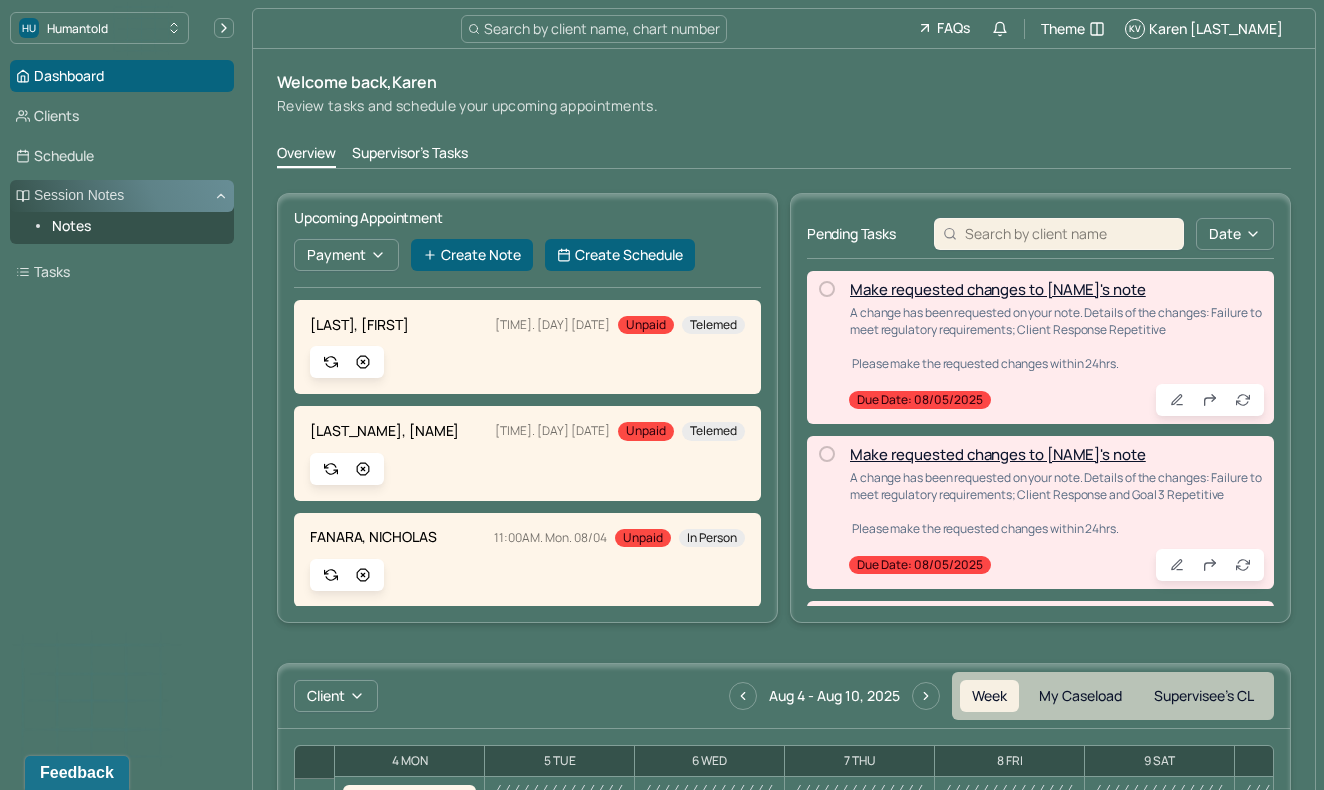 click on "Session Notes" at bounding box center [122, 196] 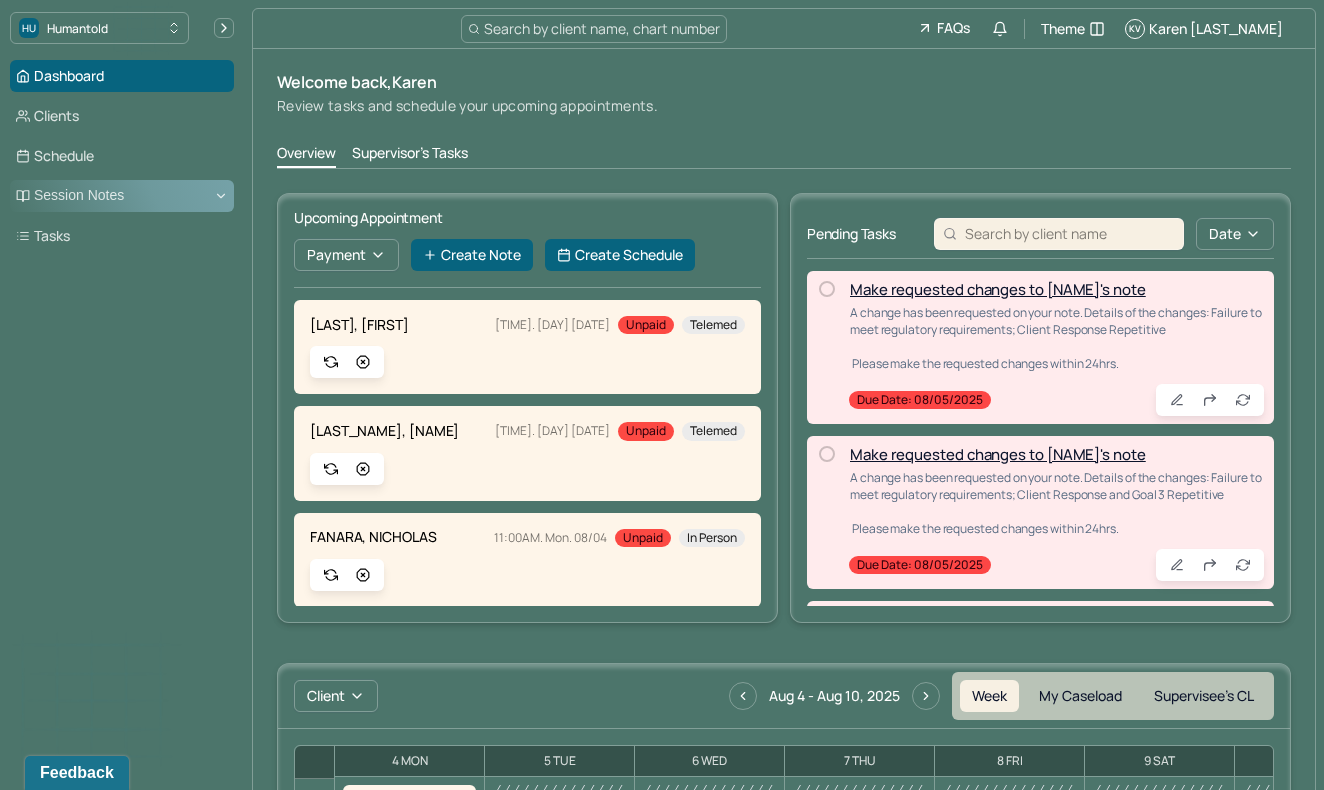 click on "Session Notes" at bounding box center (122, 196) 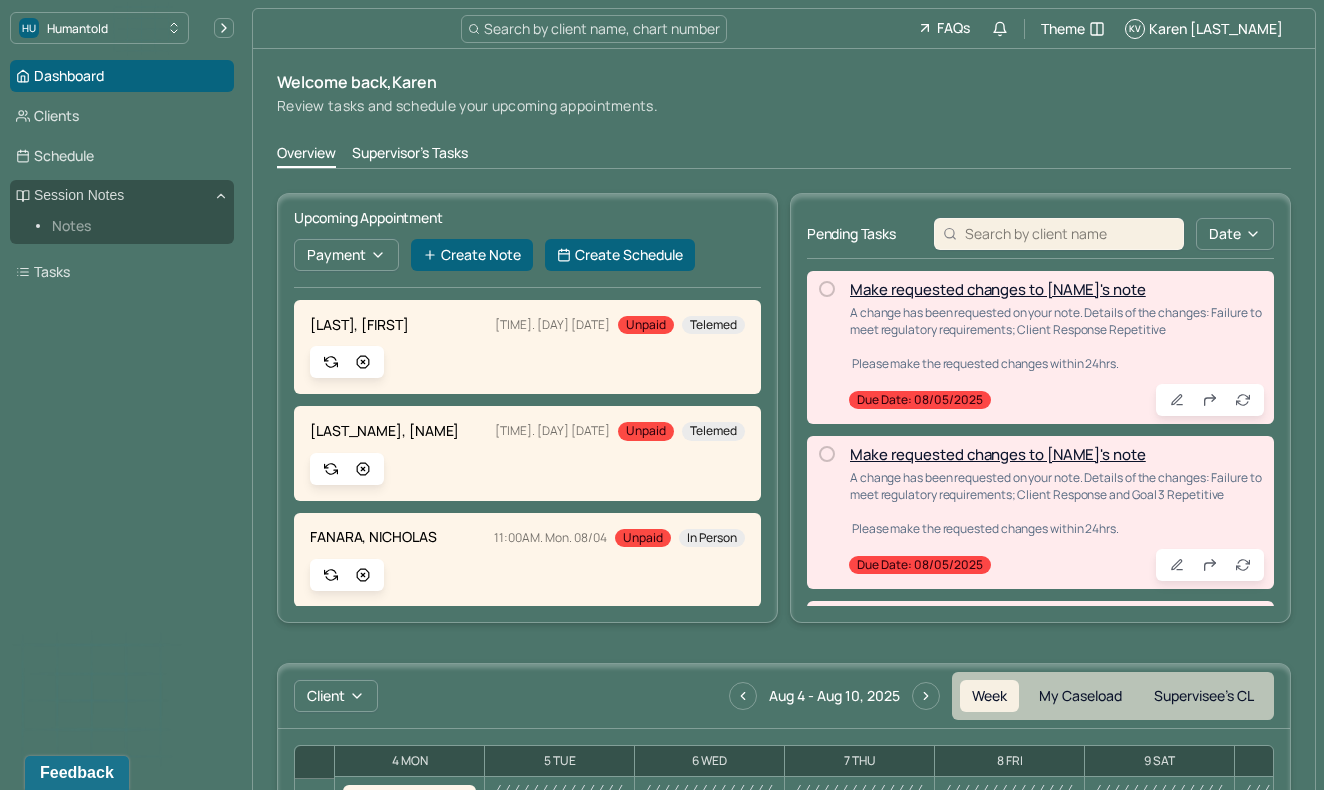 click on "Notes" at bounding box center [135, 226] 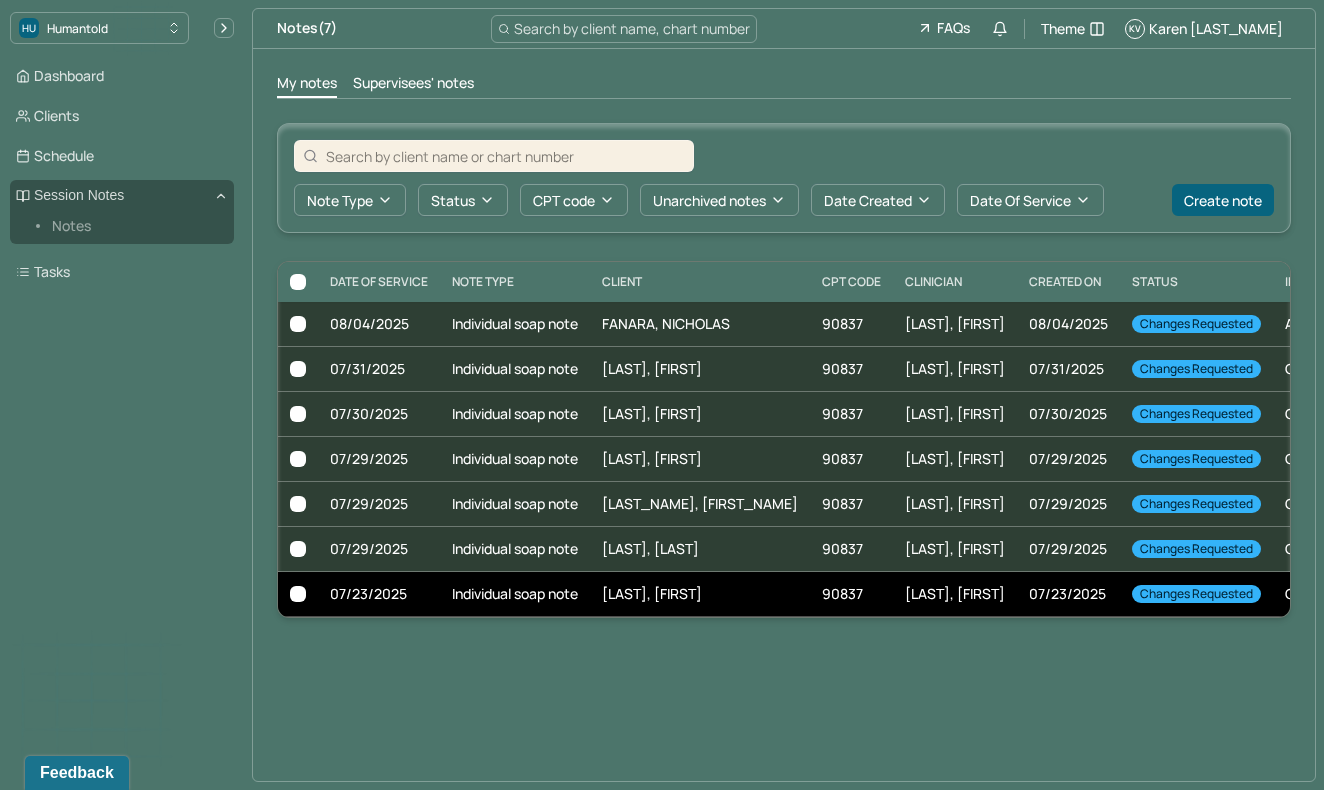 click on "Individual soap note" at bounding box center (515, 594) 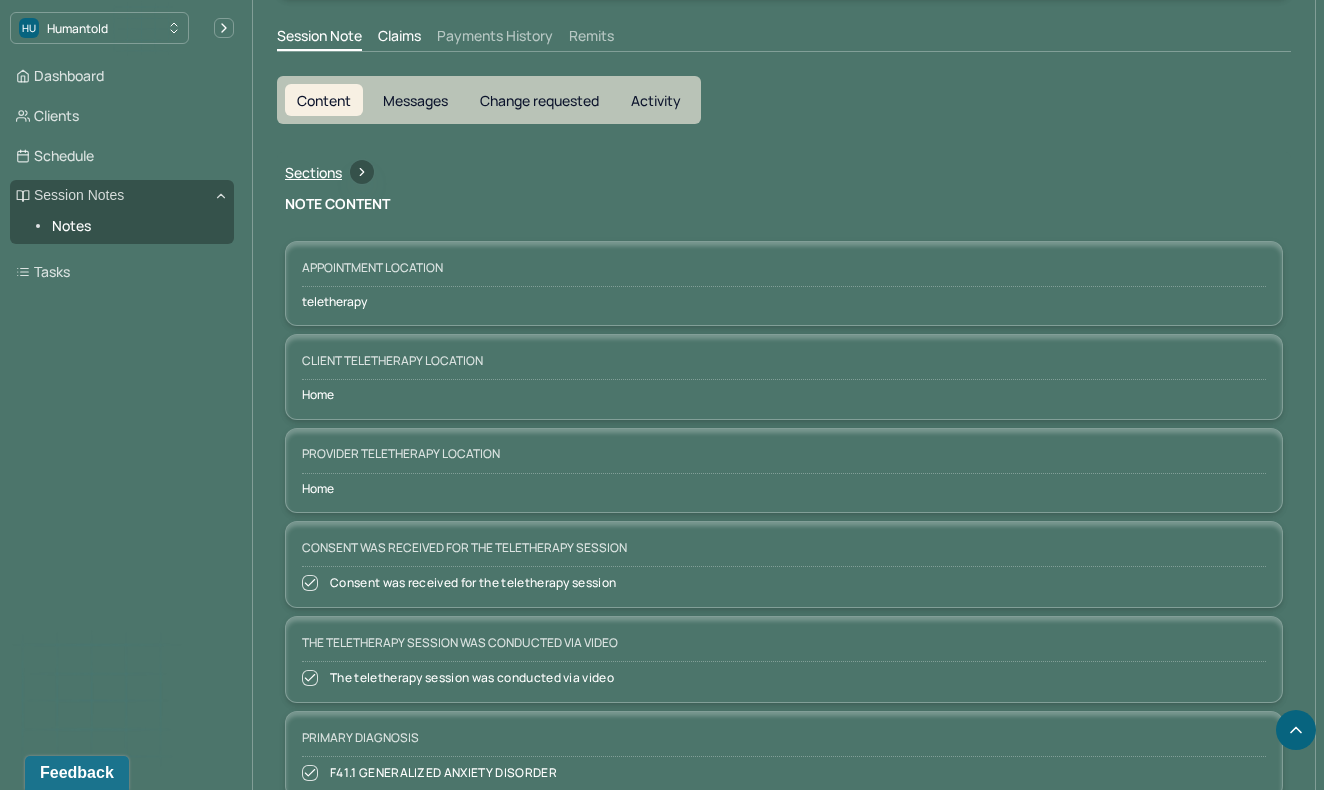scroll, scrollTop: 0, scrollLeft: 0, axis: both 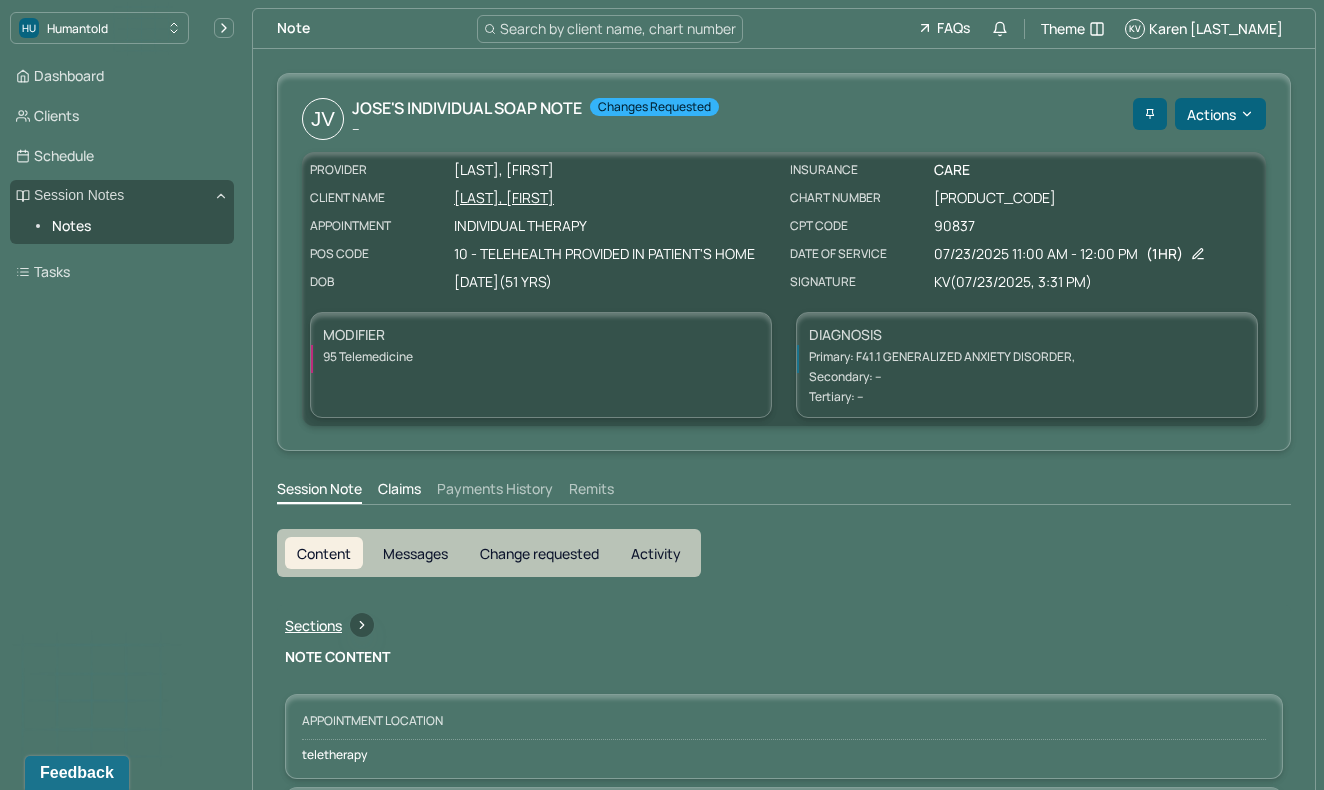 click on "Change requested" at bounding box center [539, 553] 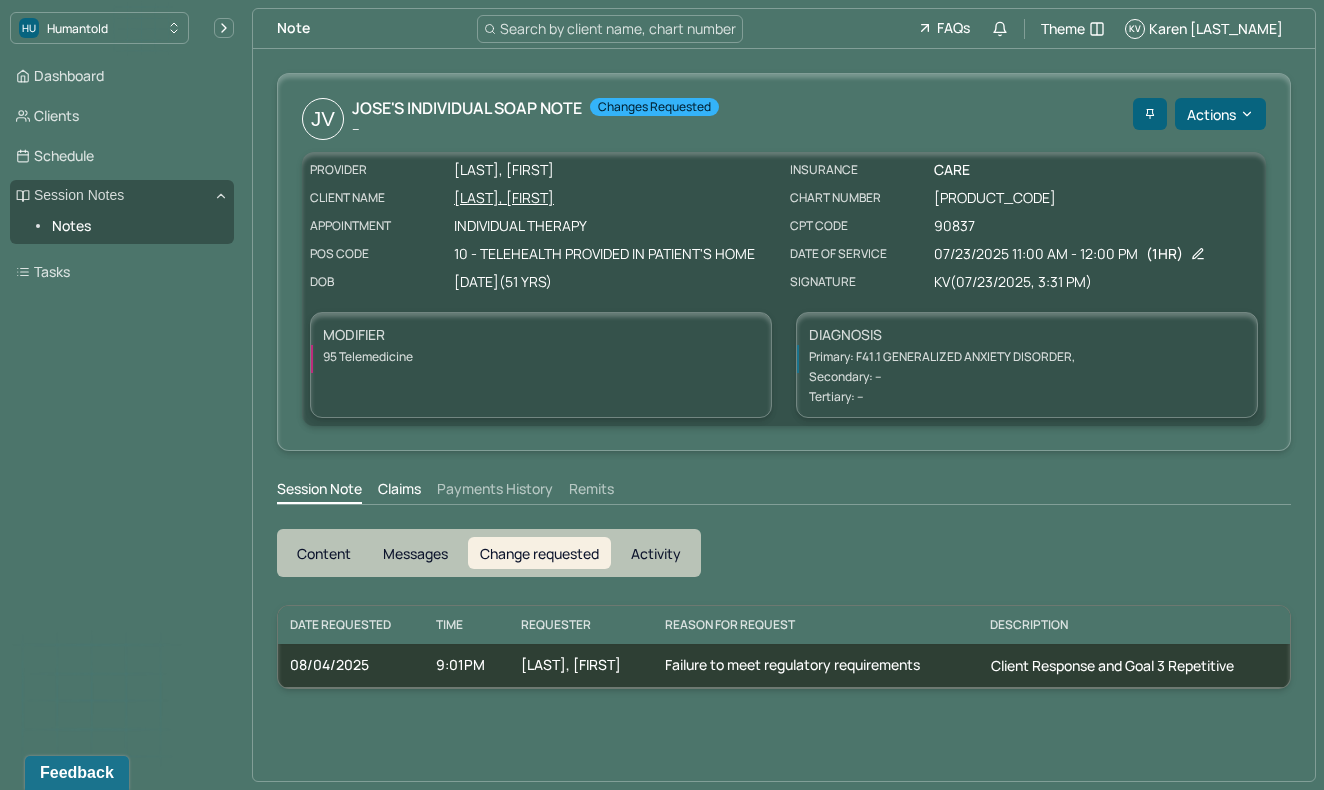 click on "Content" at bounding box center (324, 553) 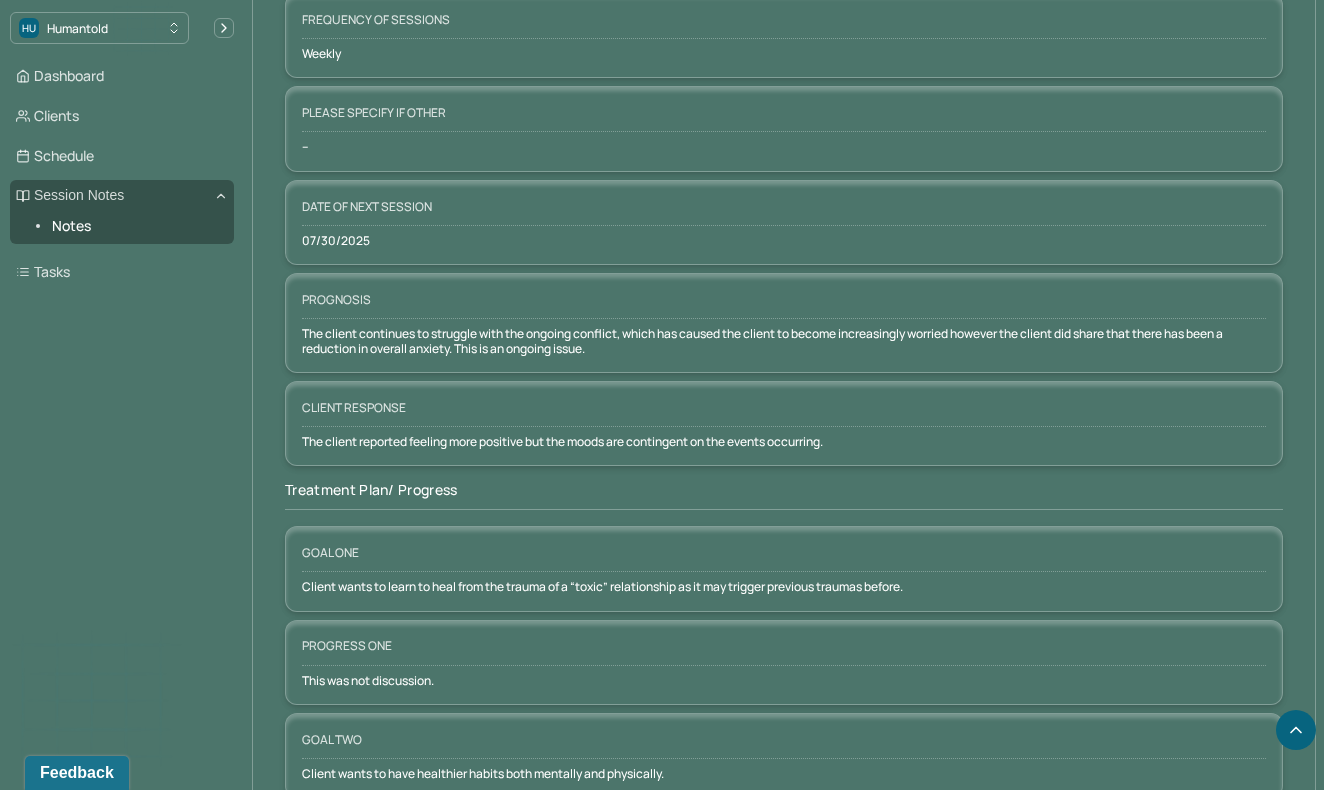 scroll, scrollTop: 3002, scrollLeft: 0, axis: vertical 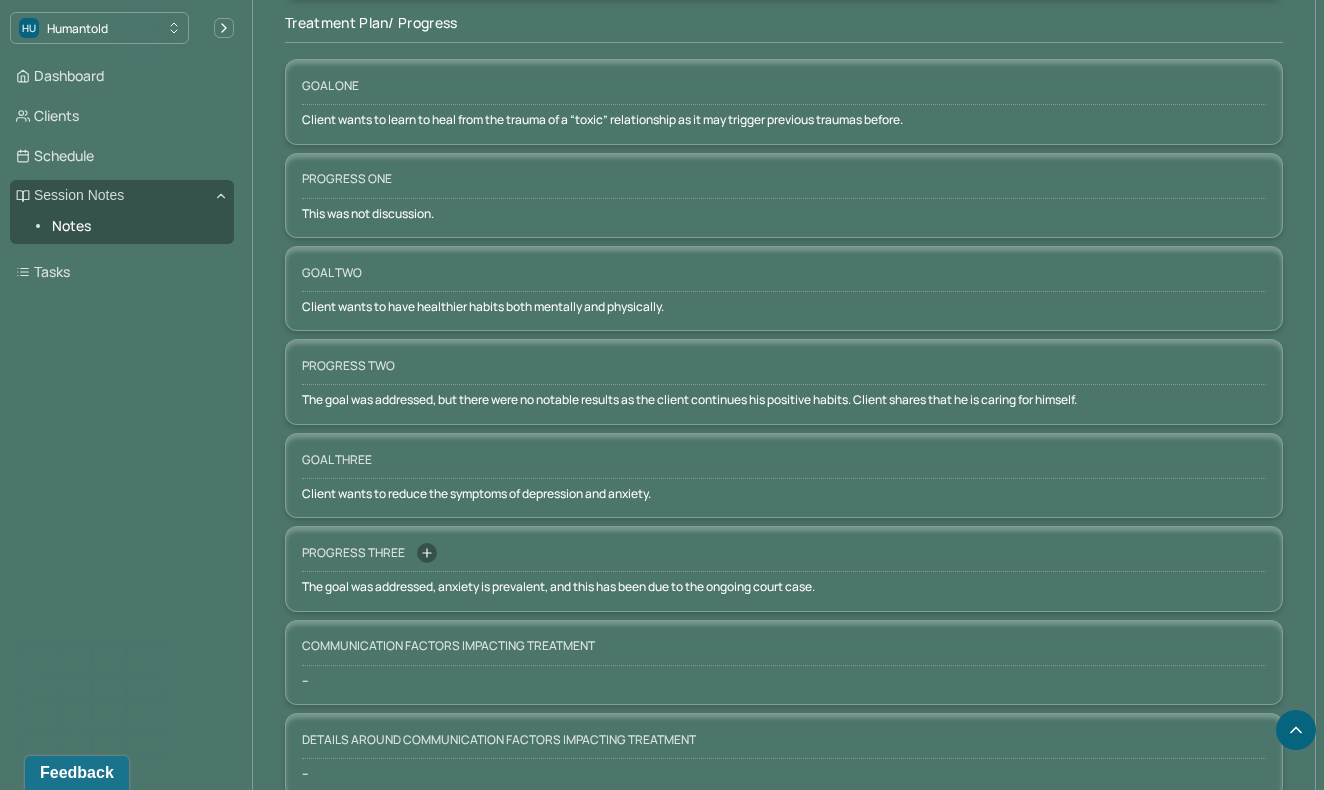click 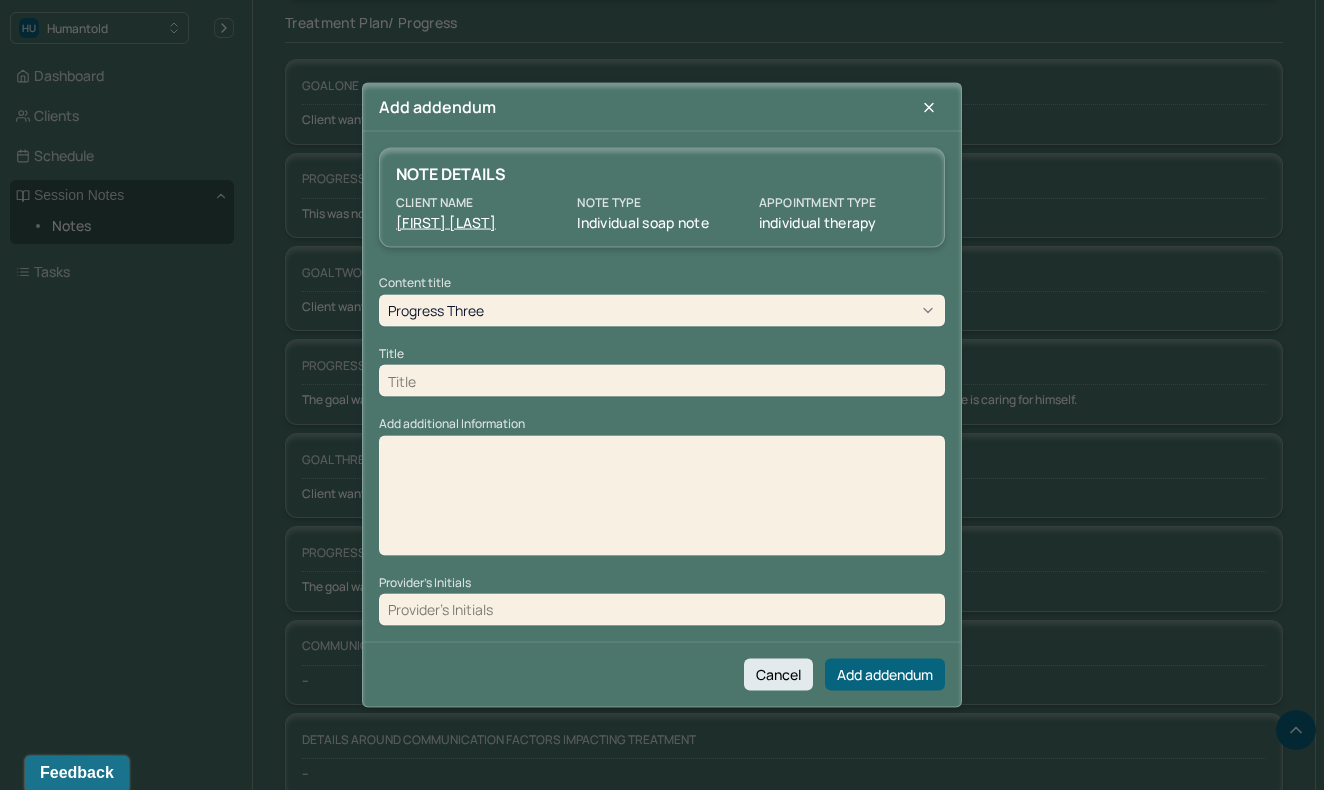 click at bounding box center (662, 381) 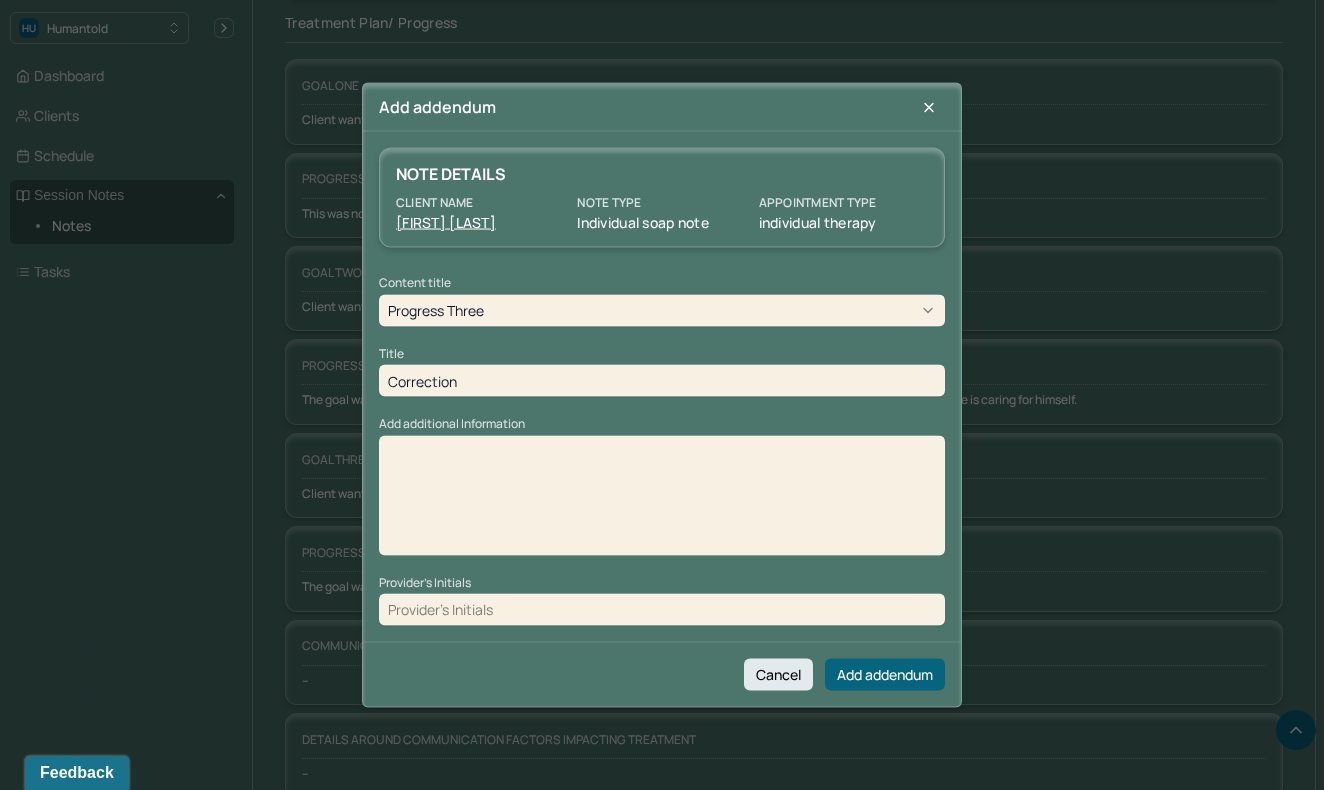 type on "Correction" 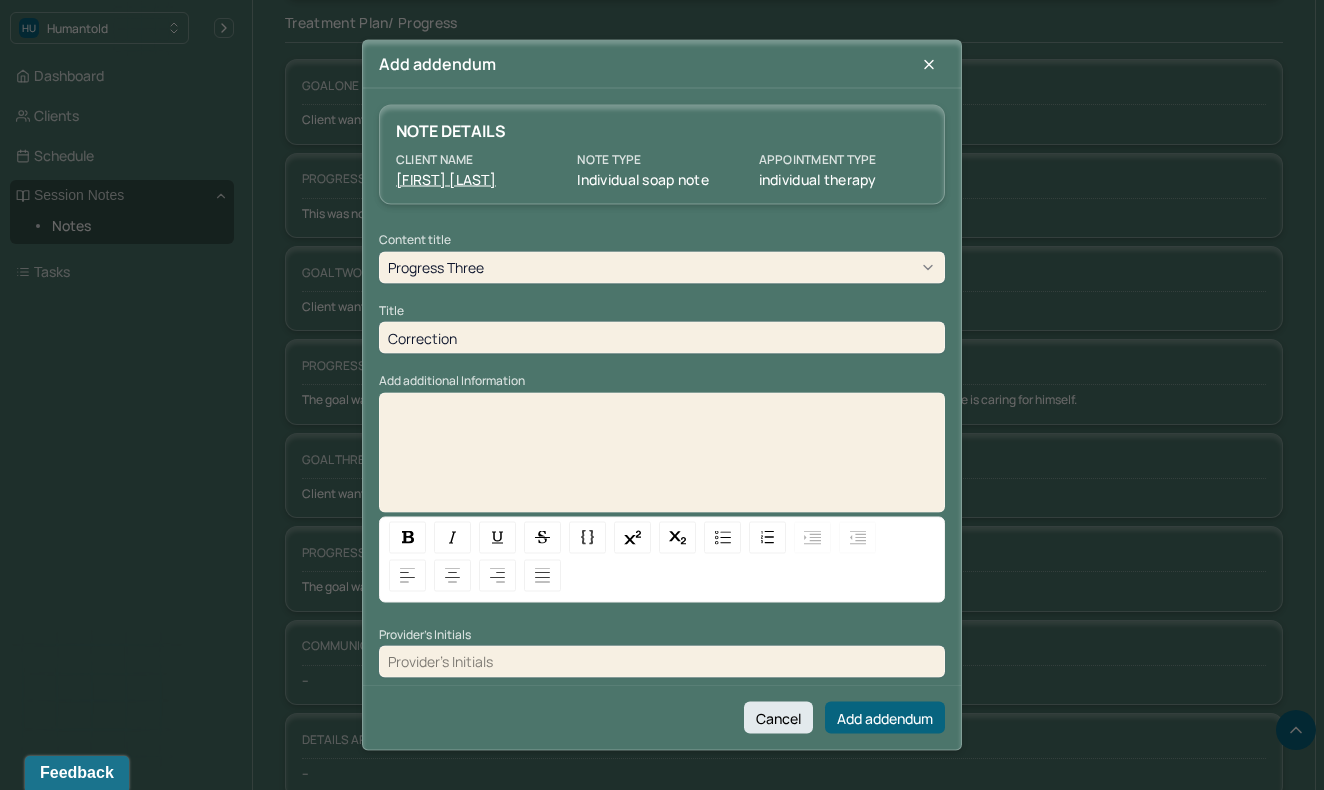 type 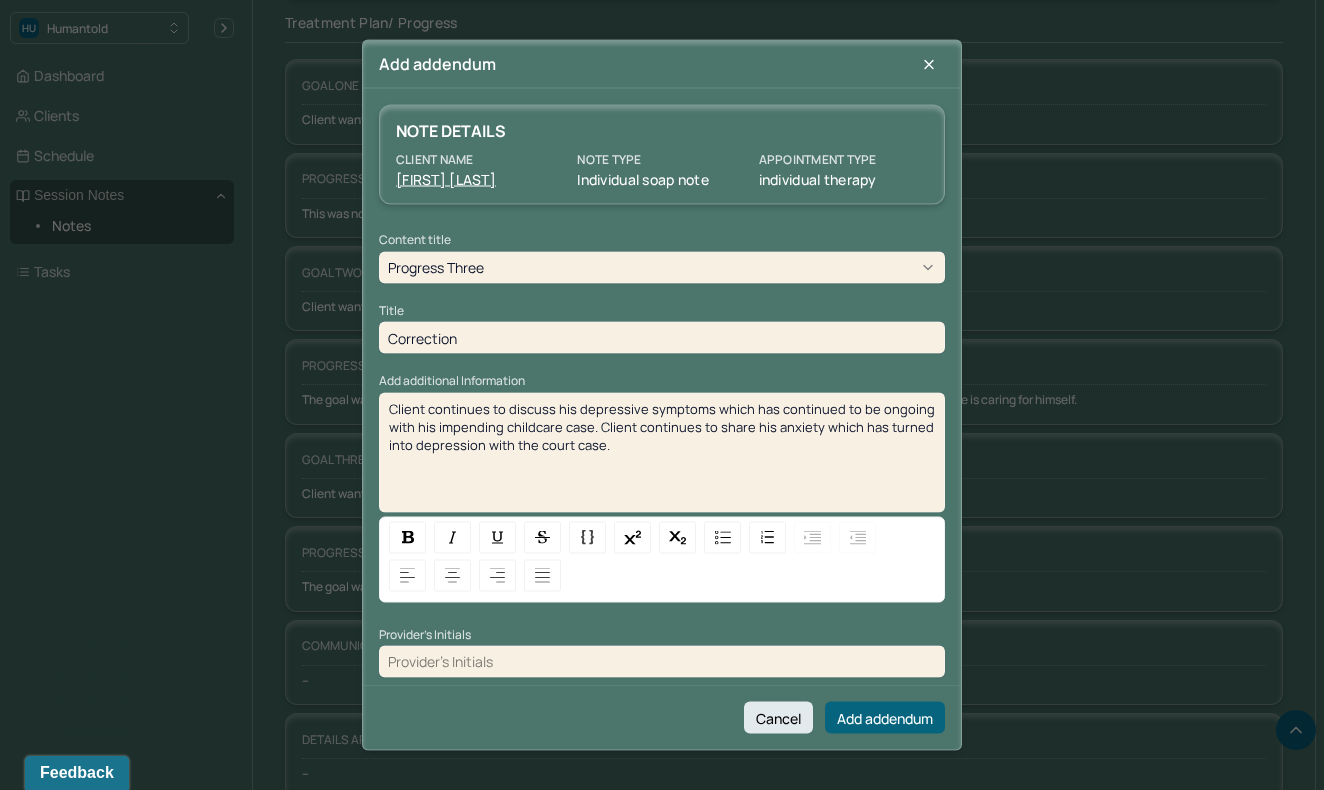 click at bounding box center (662, 661) 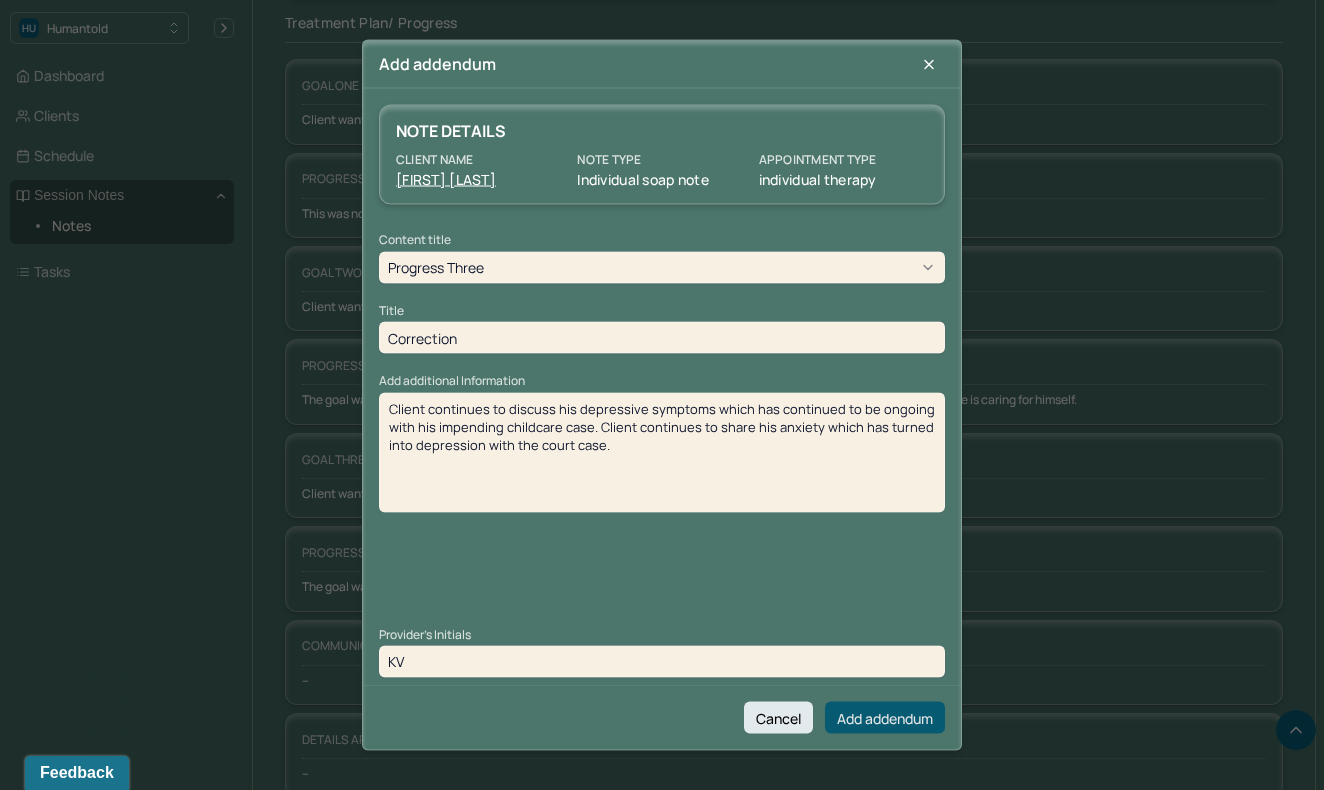 type on "KV" 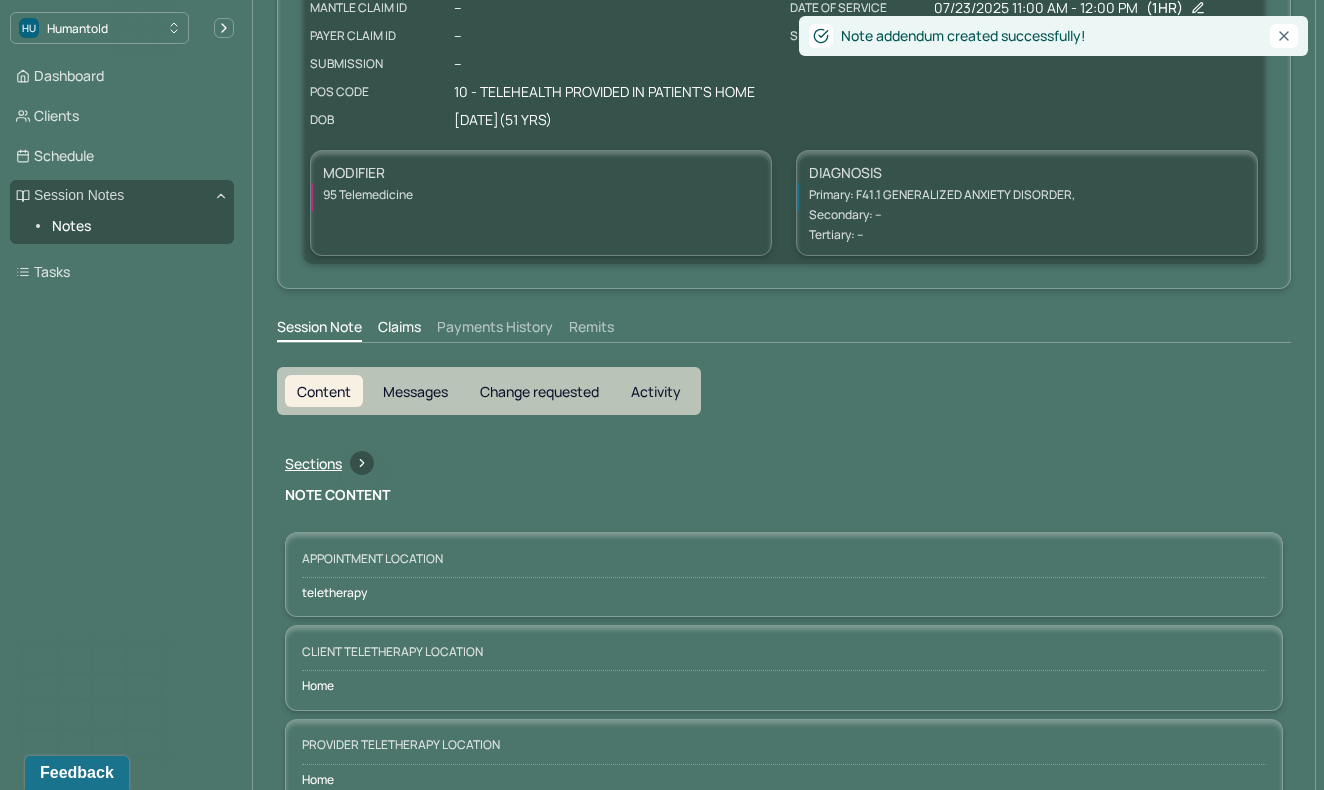 scroll, scrollTop: 0, scrollLeft: 0, axis: both 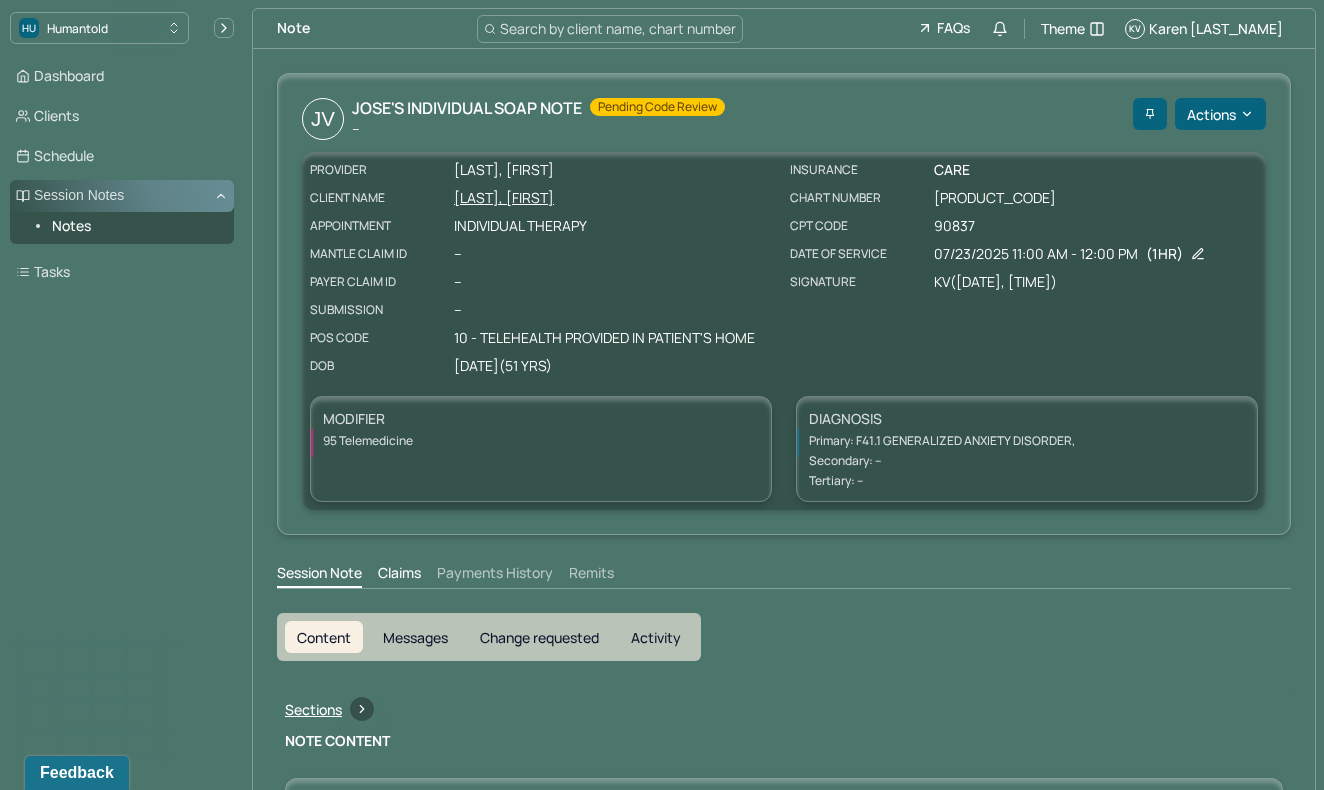 click on "Session Notes" at bounding box center (122, 196) 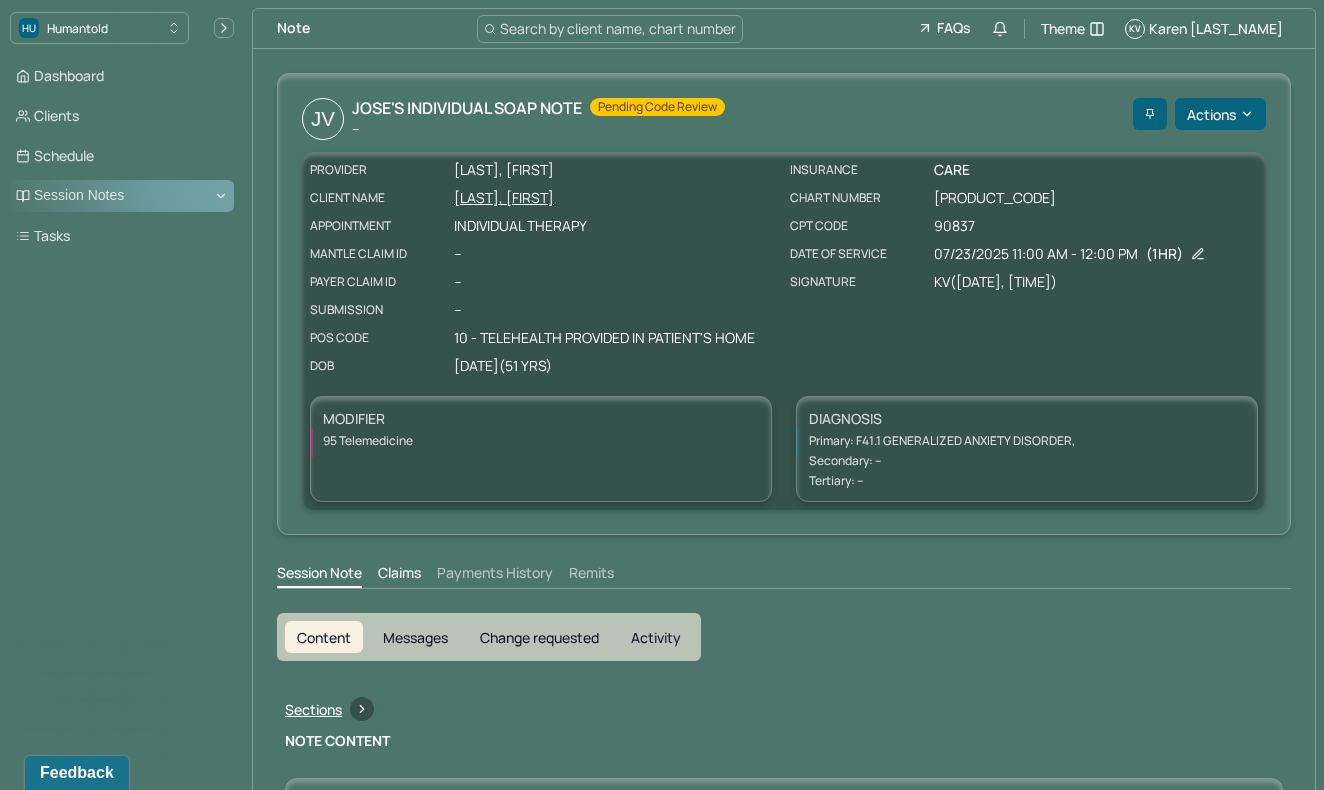click on "Session Notes" at bounding box center (122, 196) 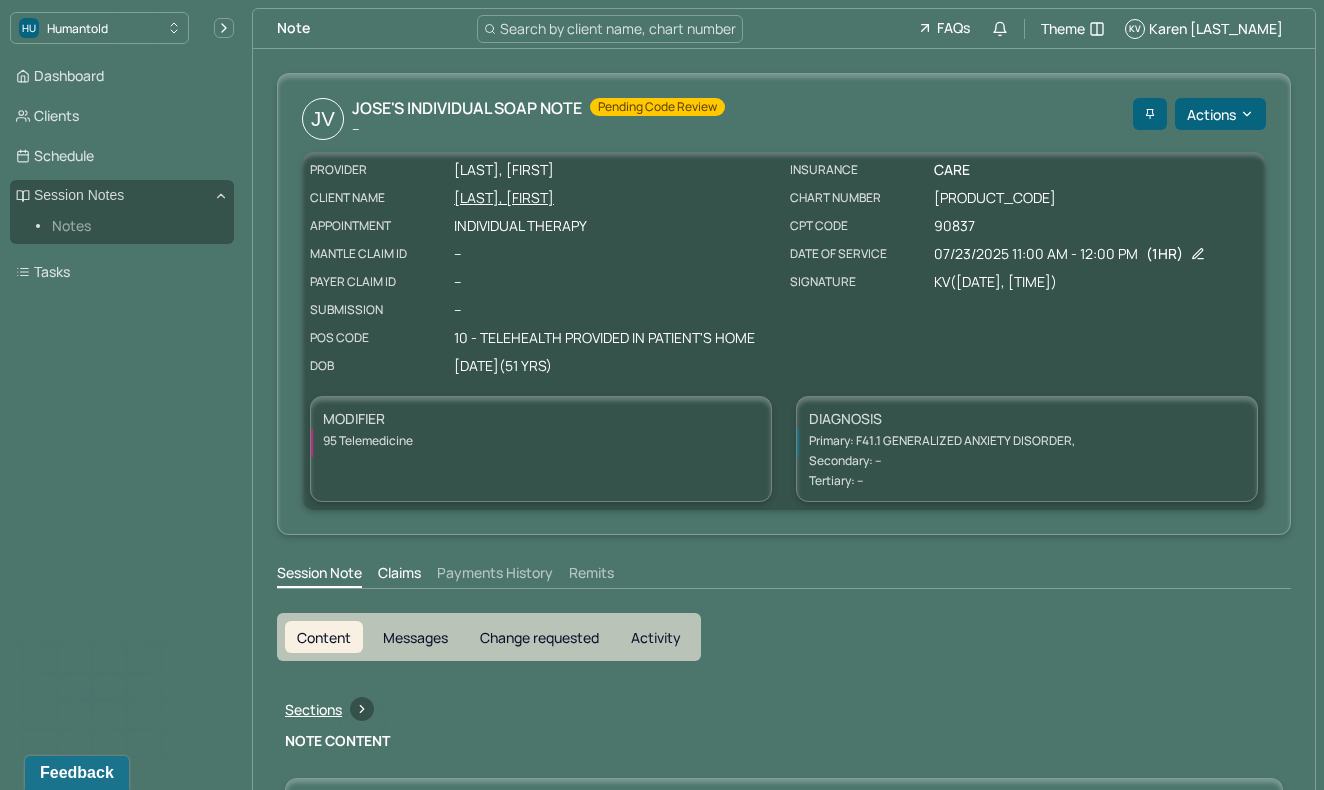 click on "Notes" at bounding box center [135, 226] 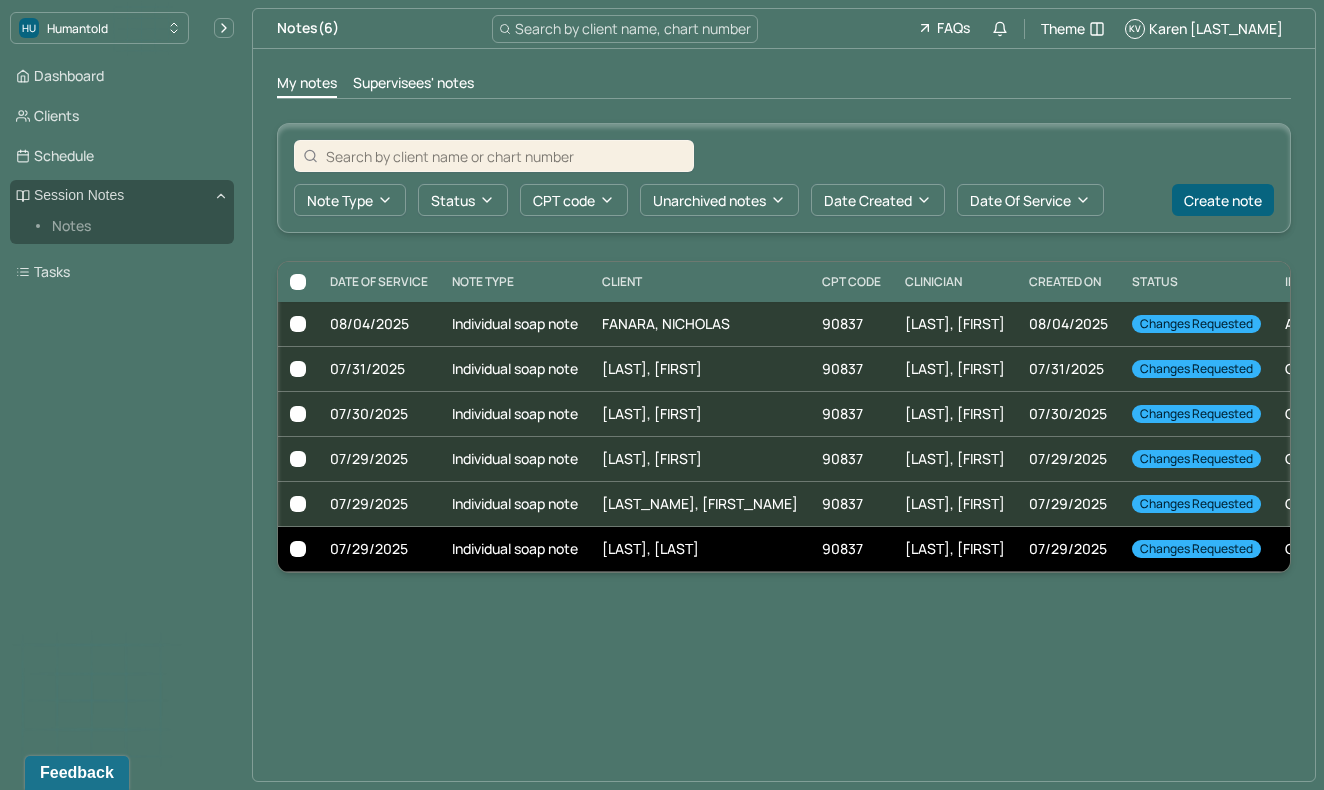 click on "Individual soap note" at bounding box center [515, 549] 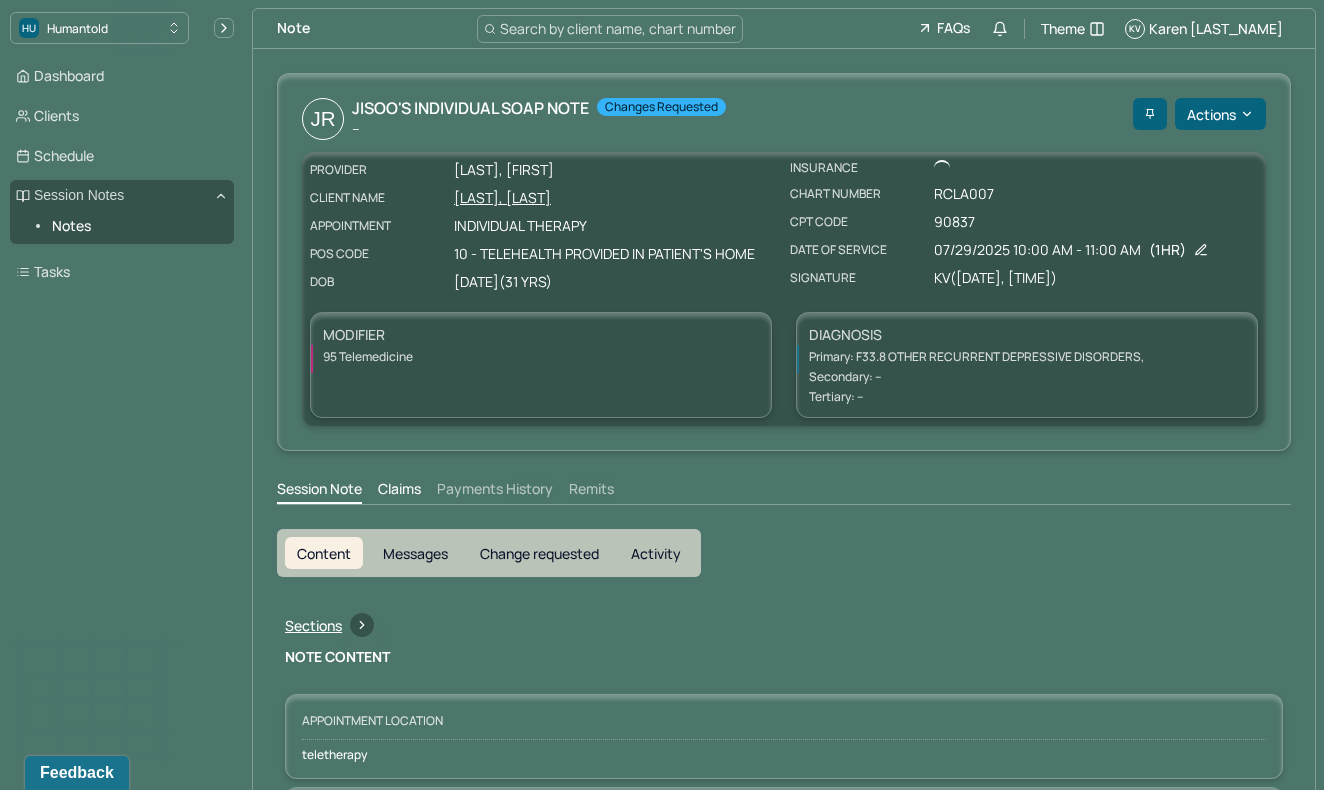 click on "Change requested" at bounding box center (539, 553) 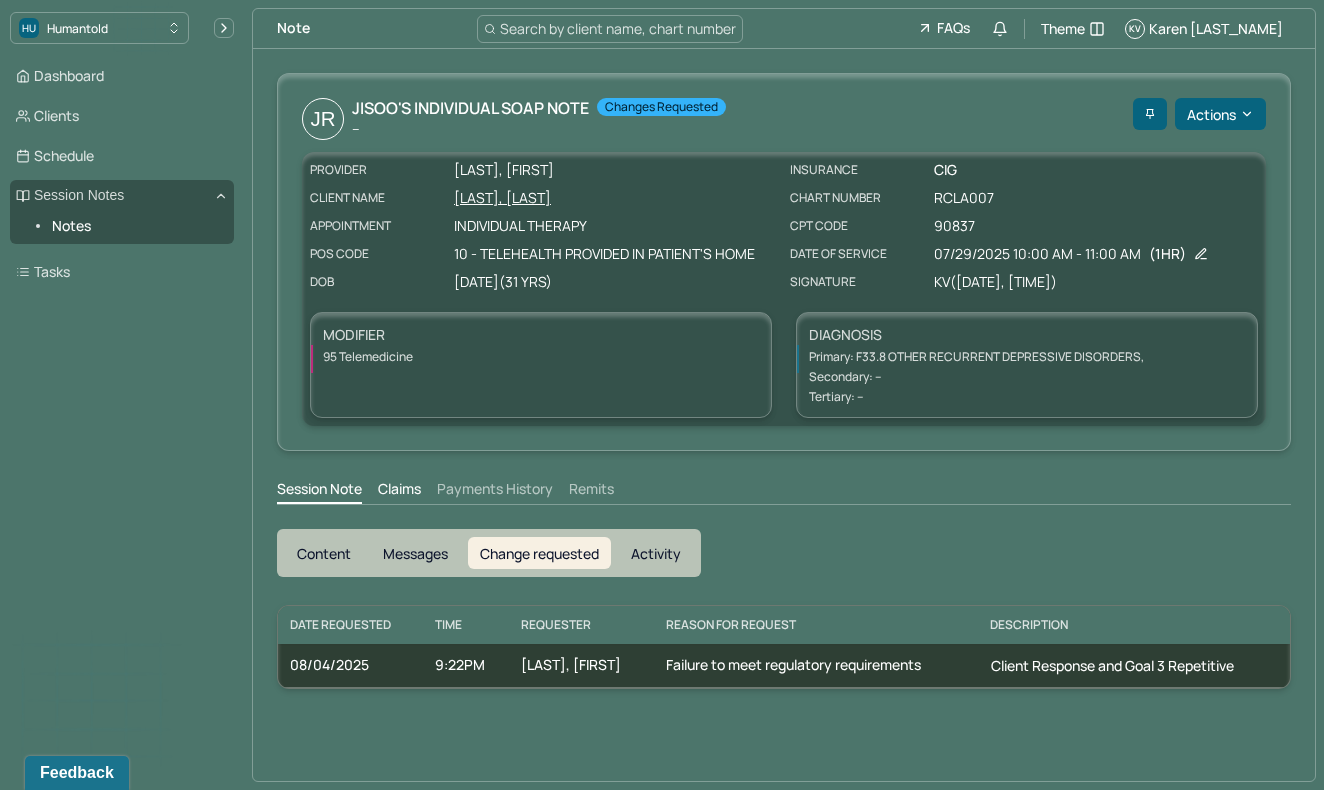 click on "Content" at bounding box center (324, 553) 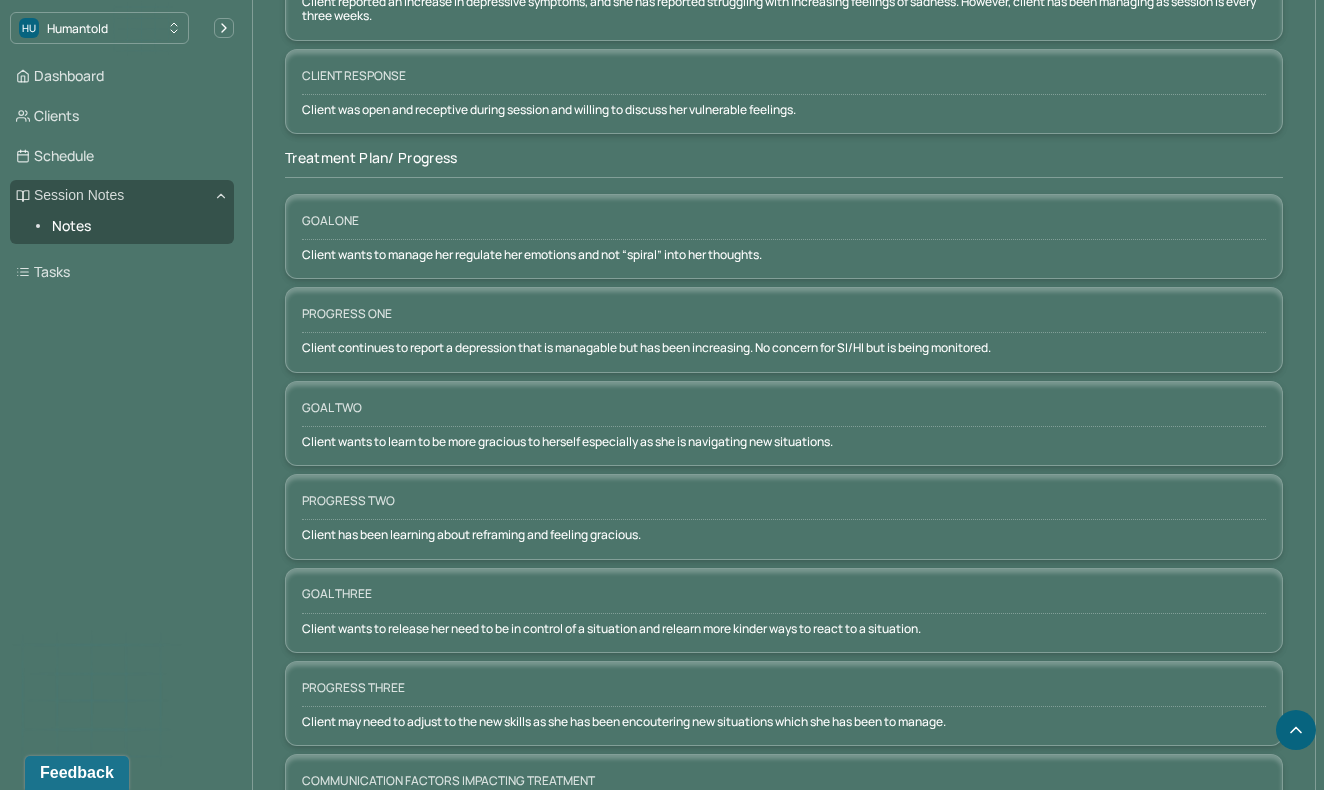 scroll, scrollTop: 3047, scrollLeft: 0, axis: vertical 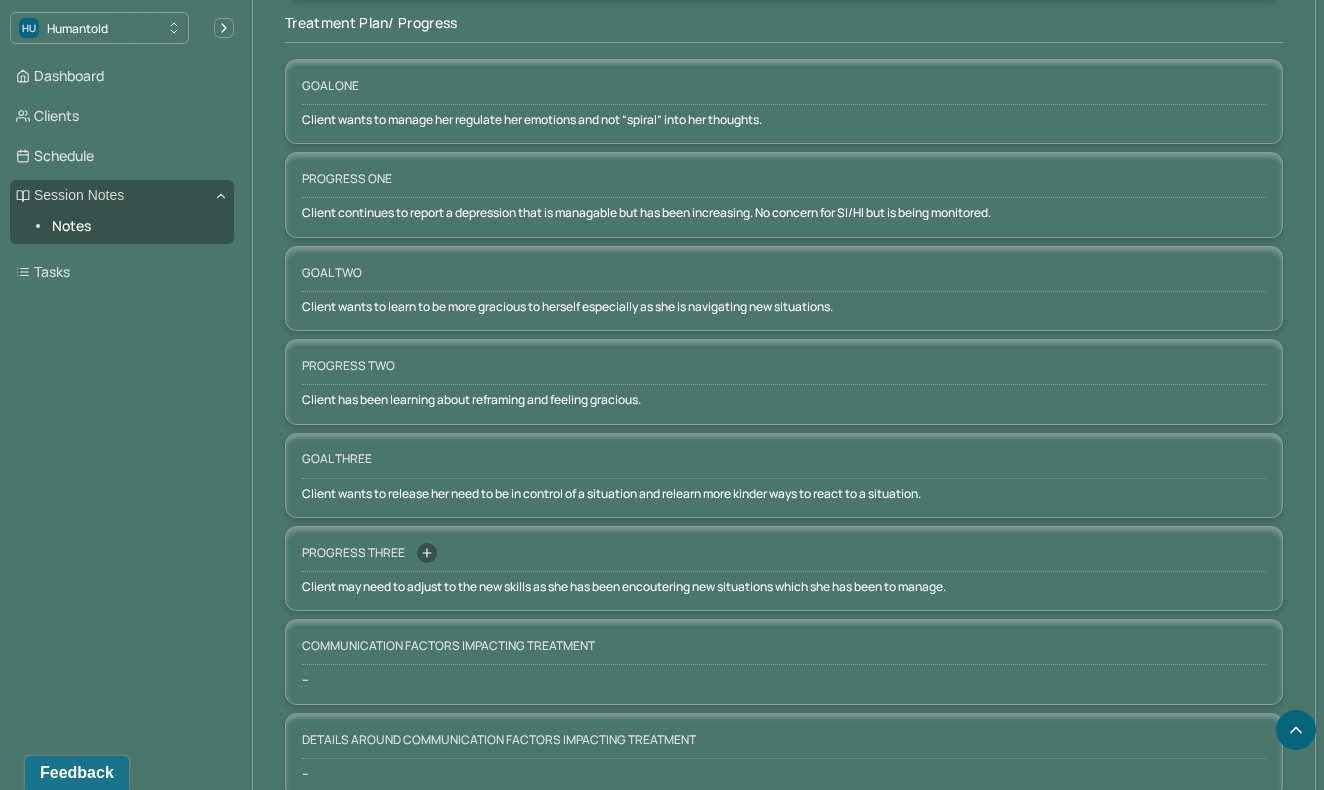 click 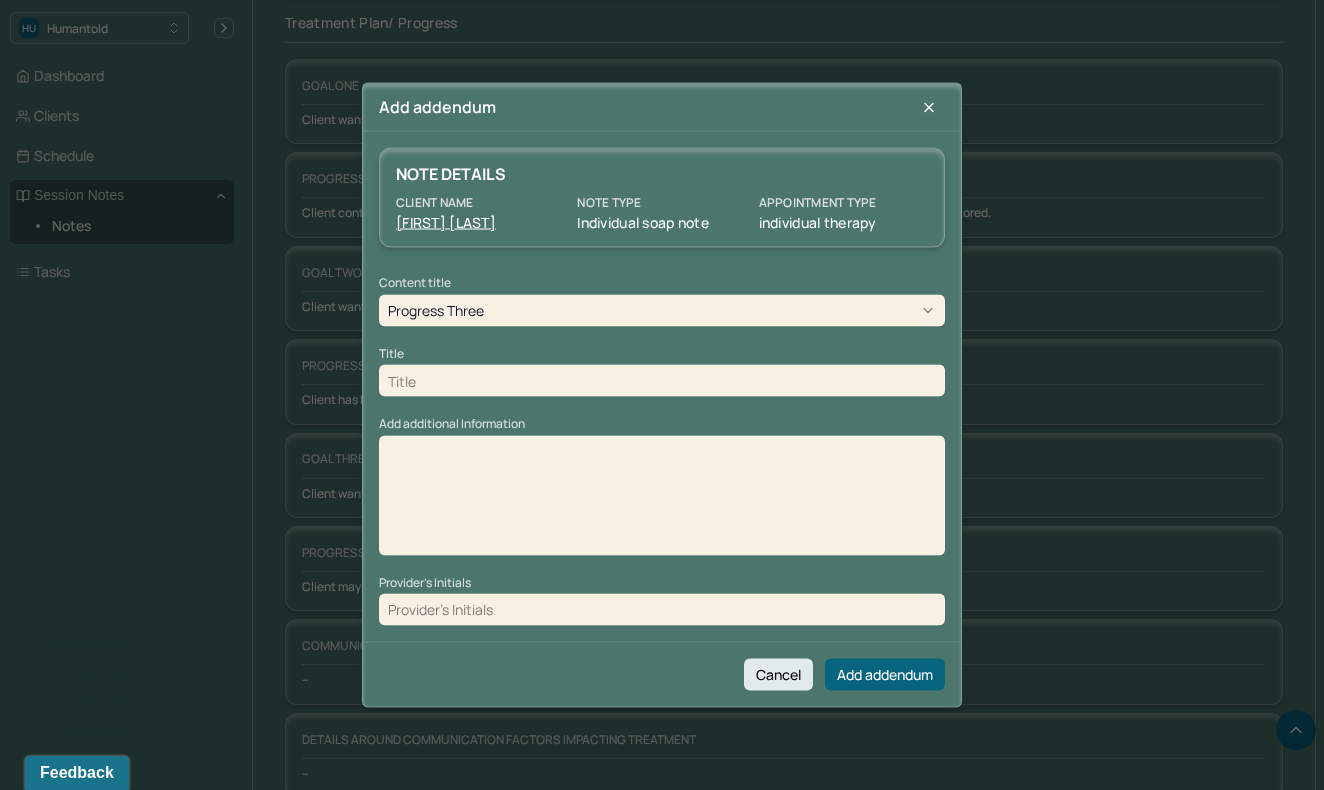 click at bounding box center [662, 381] 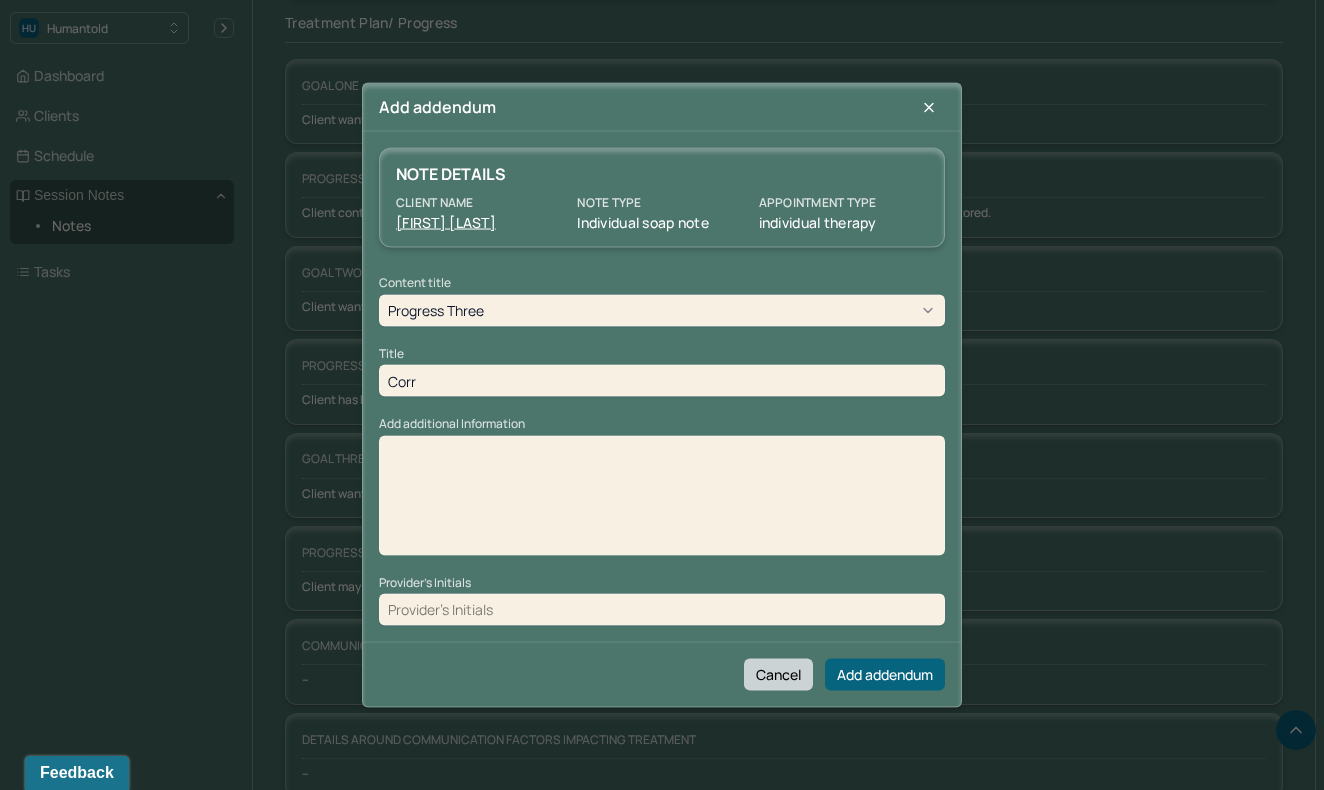 type on "Corr" 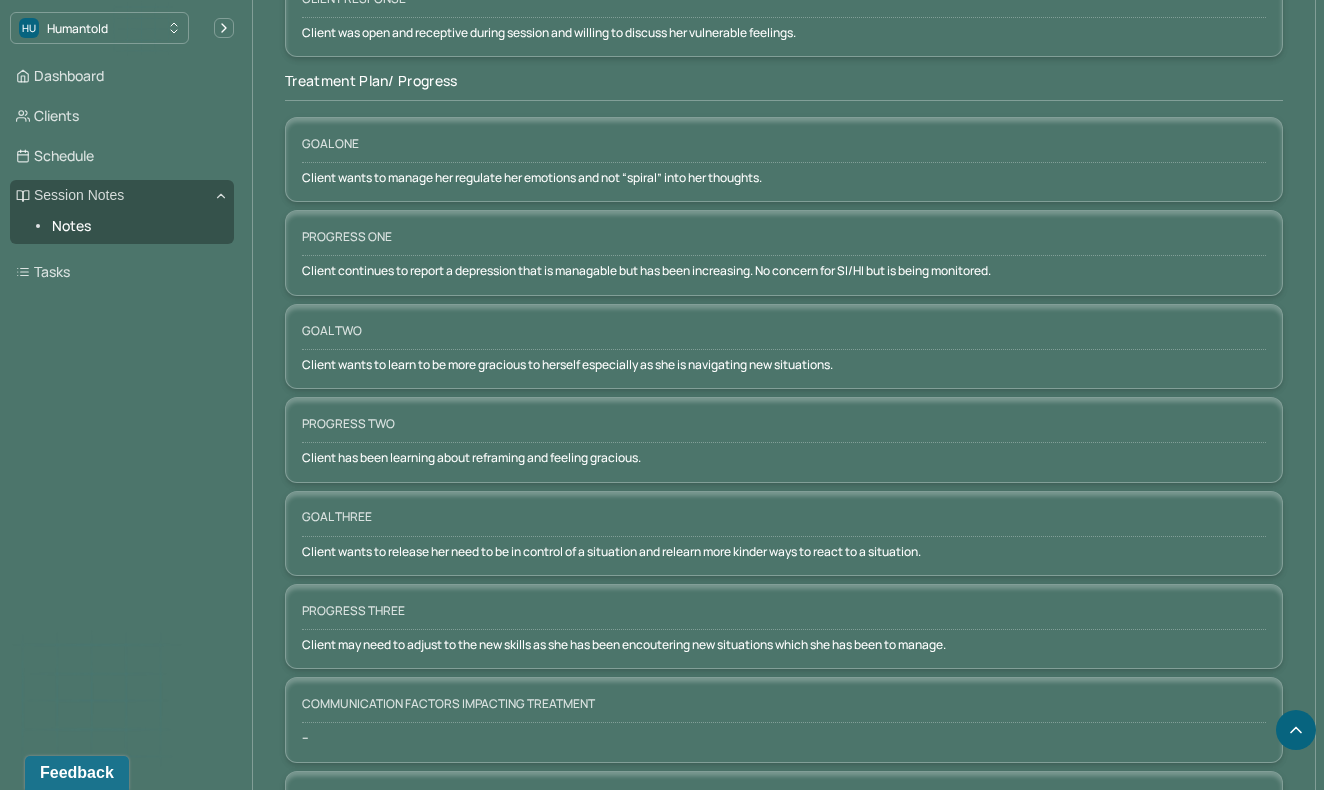 scroll, scrollTop: 3099, scrollLeft: 0, axis: vertical 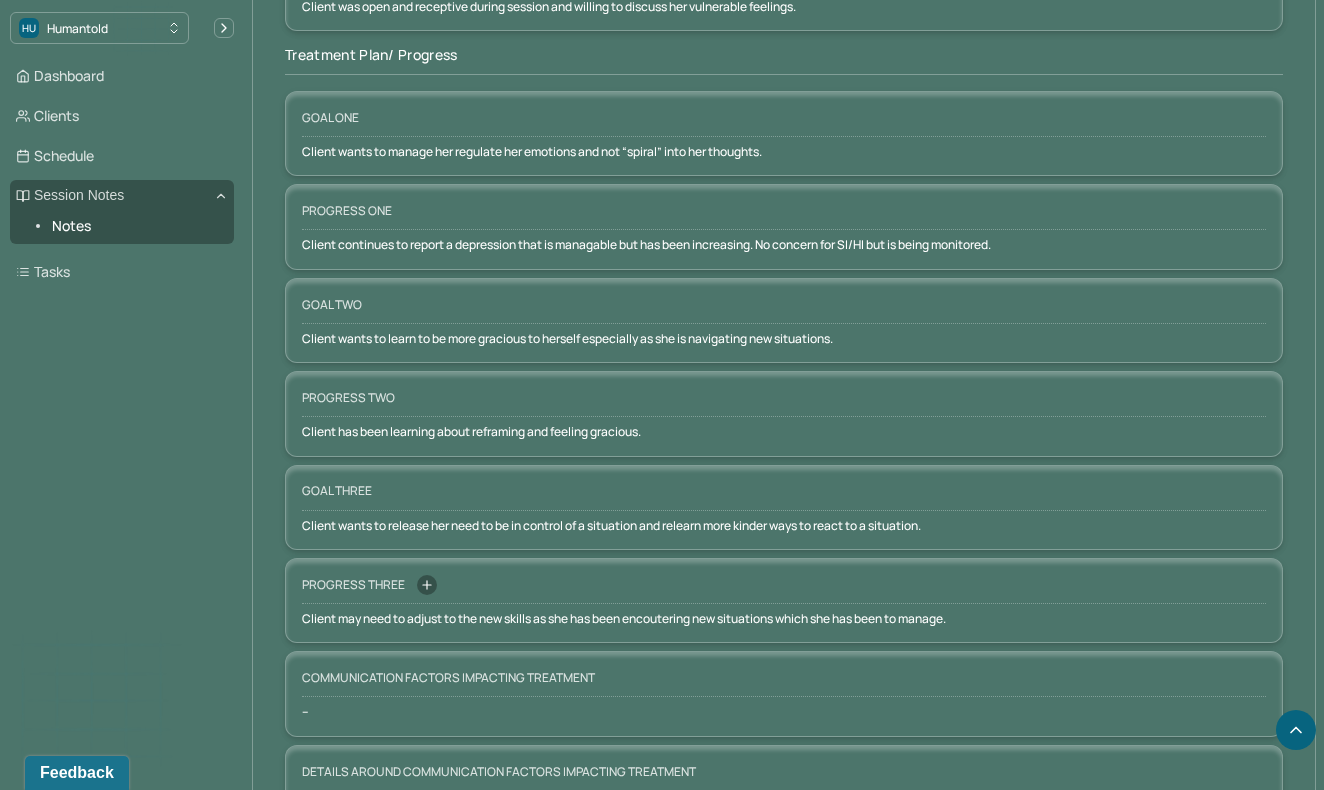click 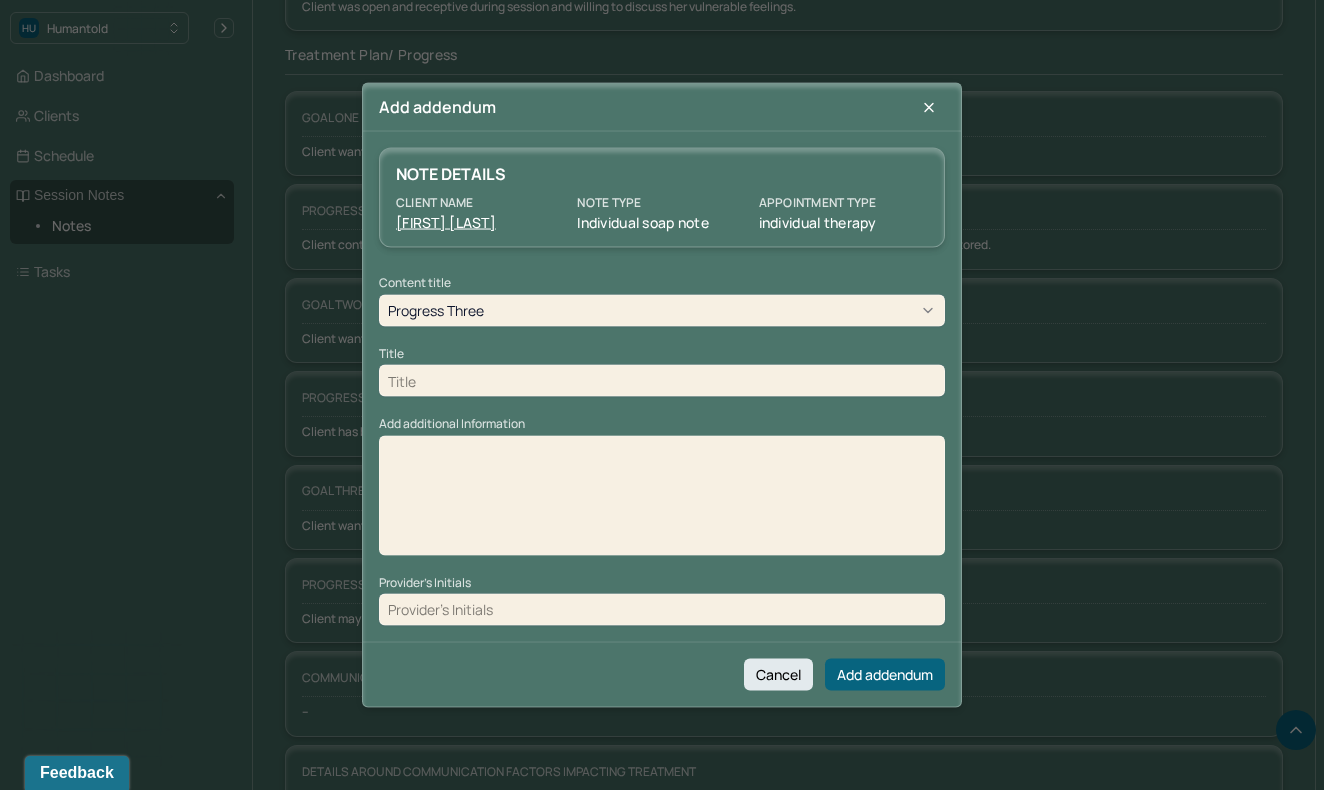 click at bounding box center (662, 381) 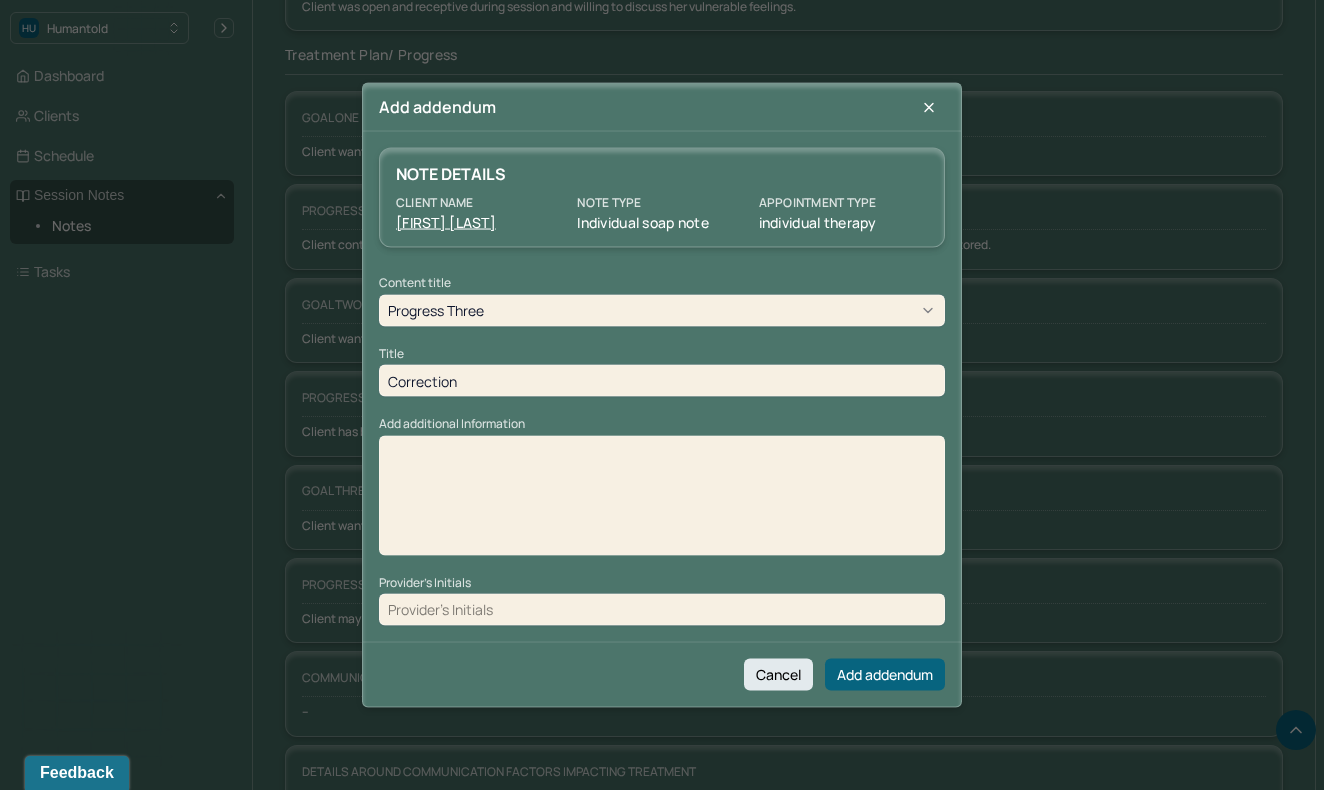 type on "Correction" 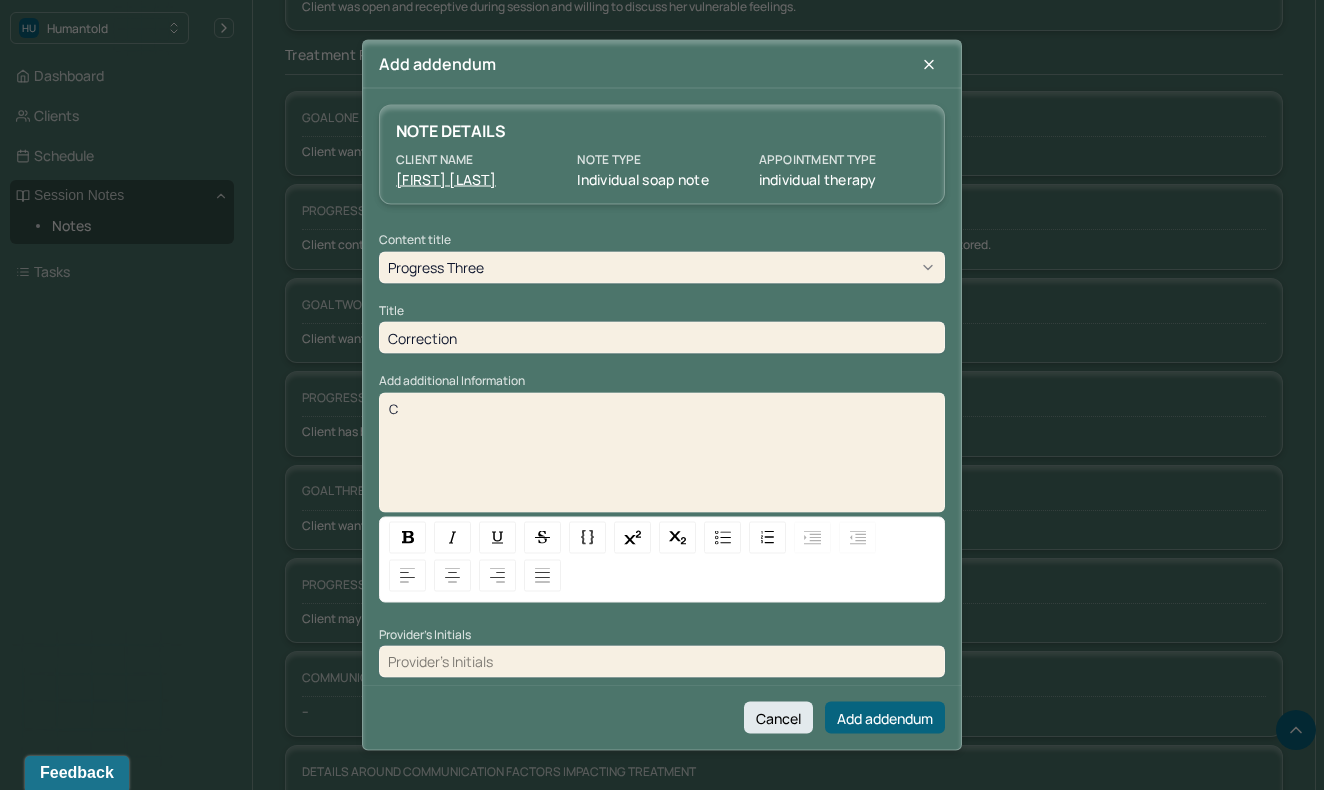 type 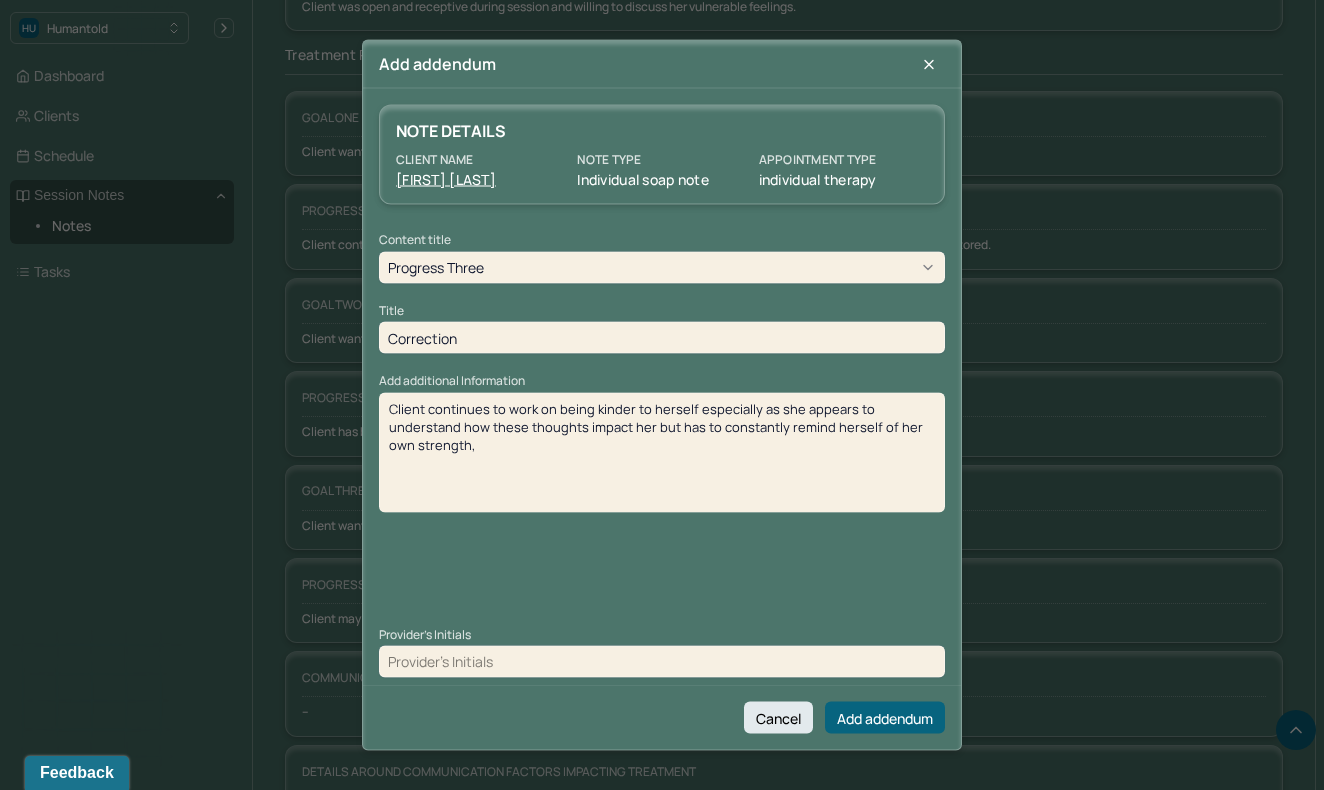 click at bounding box center (662, 661) 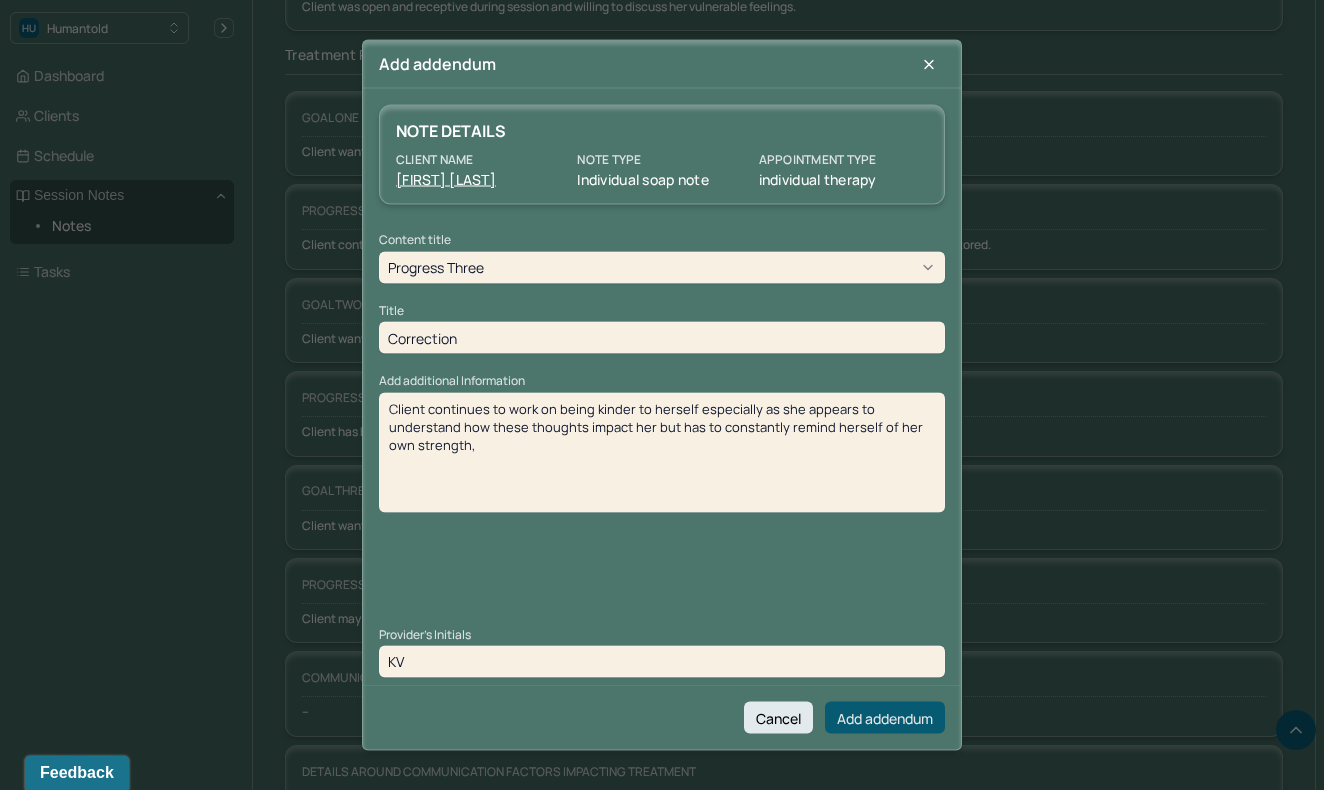 type on "KV" 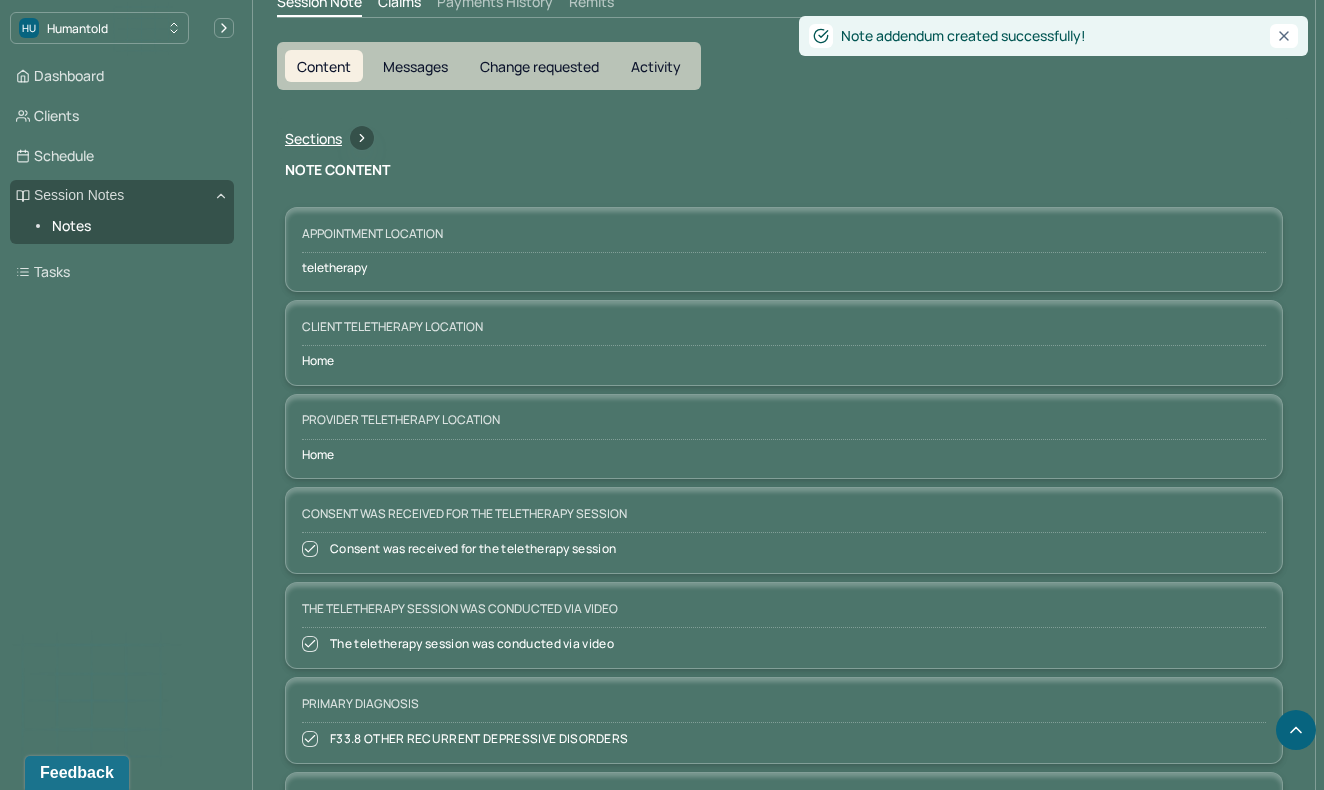 scroll, scrollTop: 462, scrollLeft: 0, axis: vertical 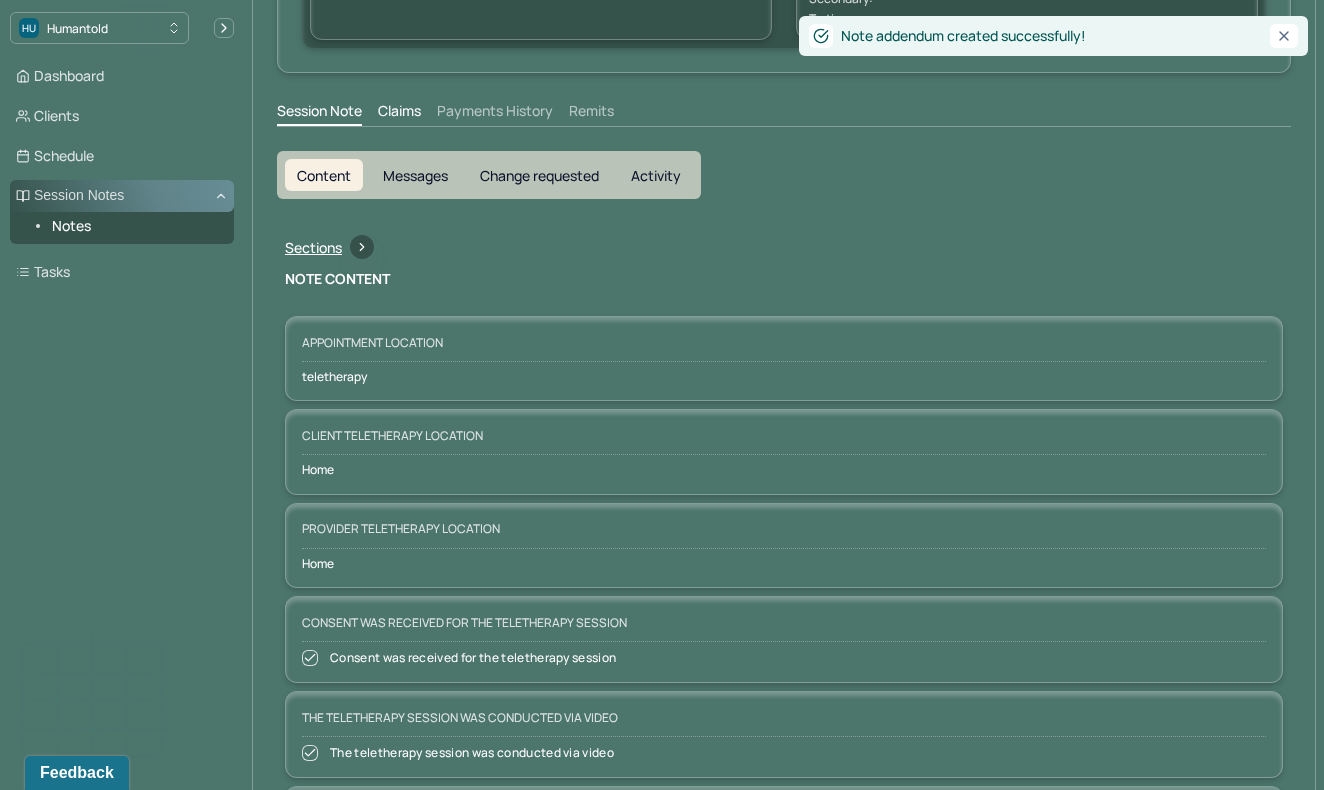 click on "Session Notes" at bounding box center (122, 196) 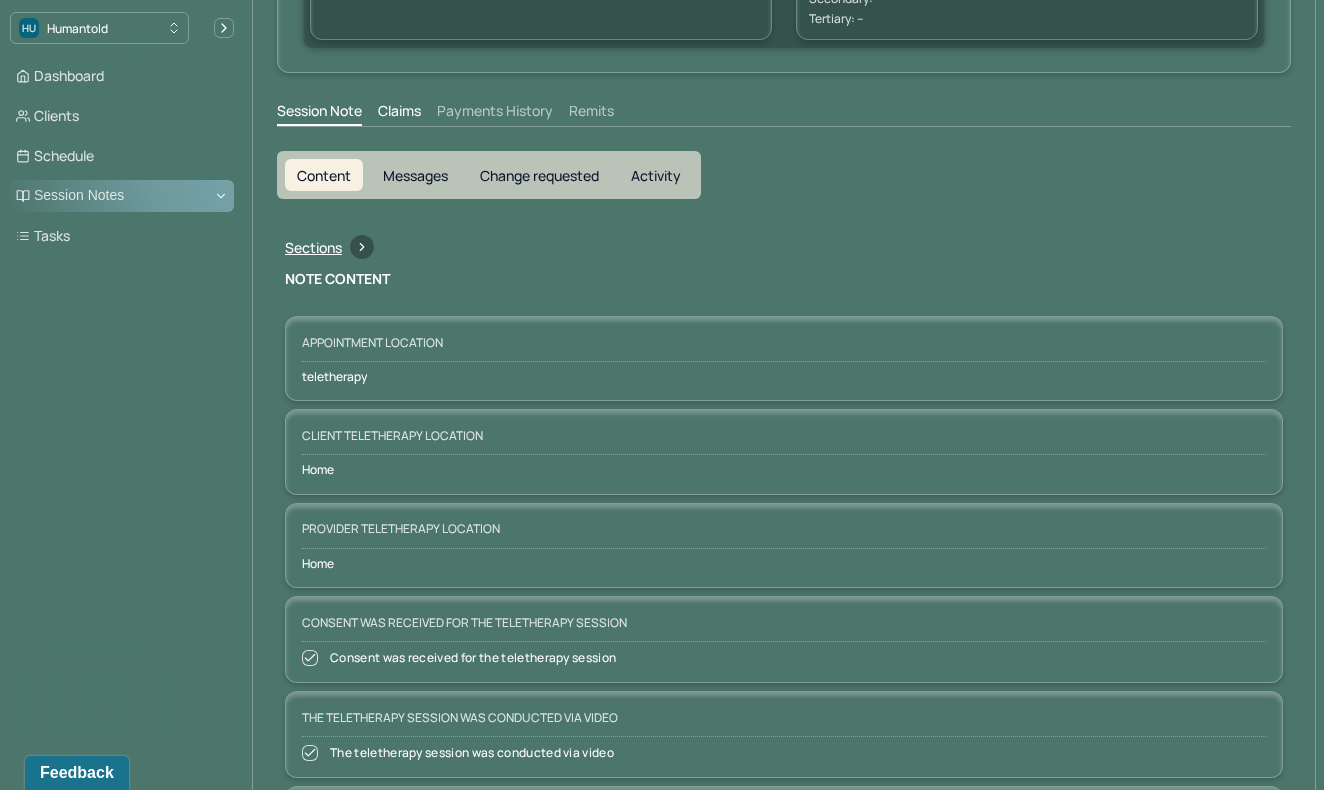 click on "Session Notes" at bounding box center (122, 196) 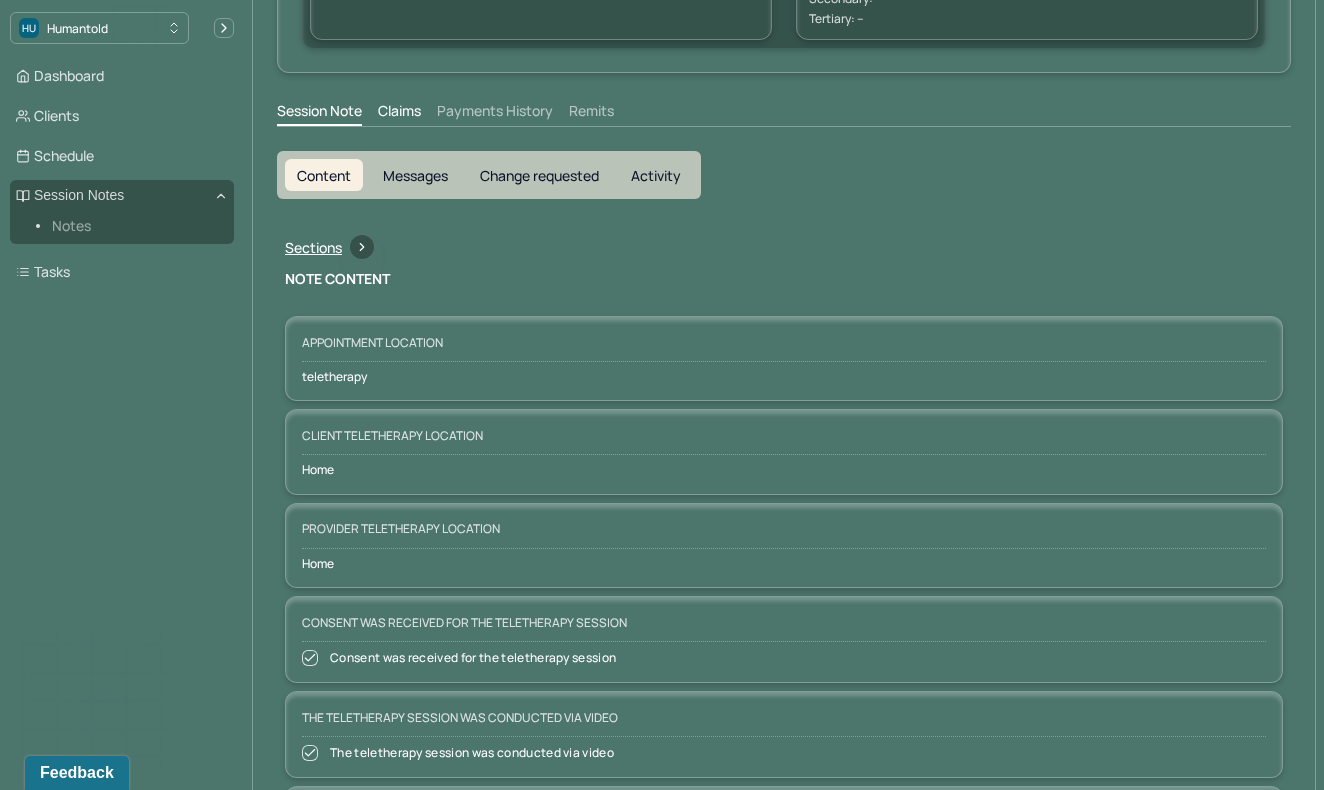 click on "Notes" at bounding box center [135, 226] 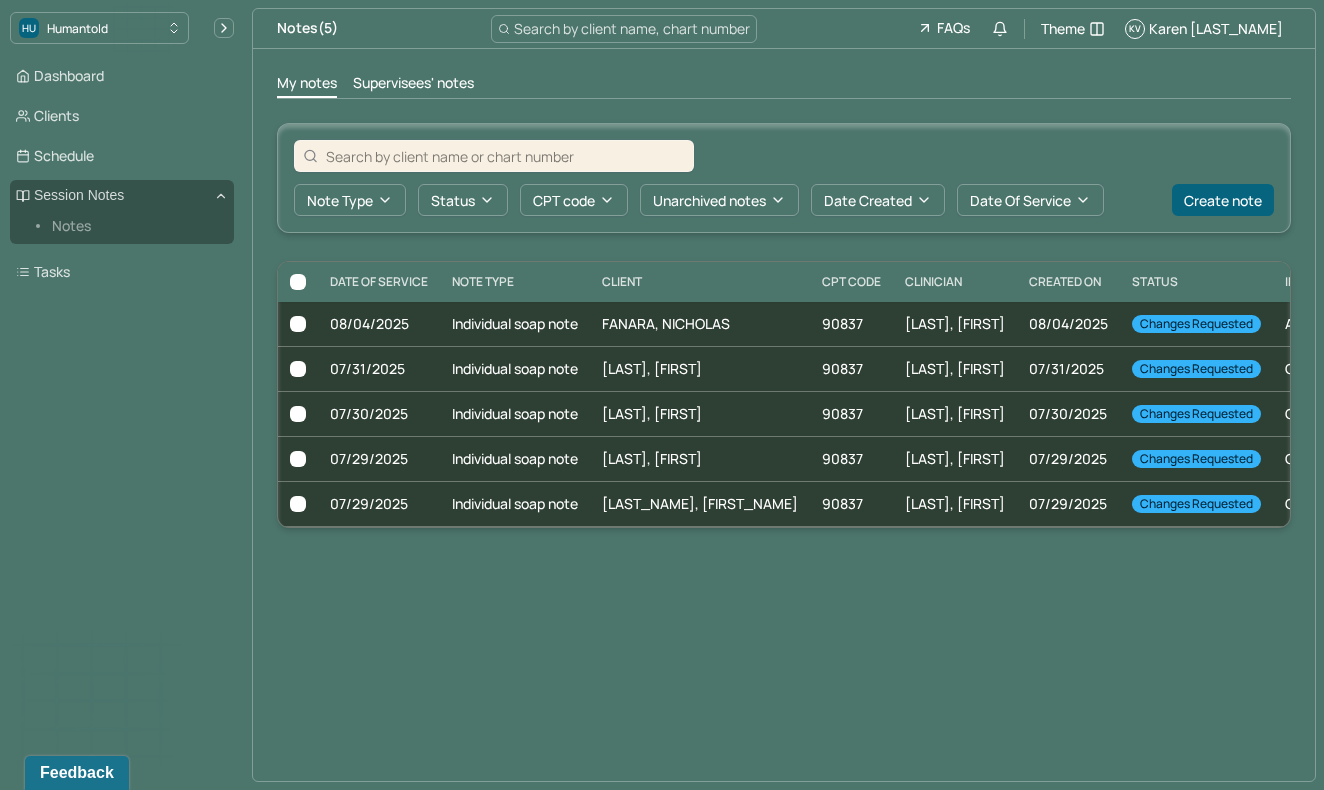 click on "My notes Supervisees' notes Note type Status CPT code Unarchived notes Date Created Date Of Service Create note DATE OF SERVICE NOTE TYPE CLIENT CPT CODE CLINICIAN CREATED ON STATUS INSURANCE PROVIDER 08/04/2025 Individual soap note FANARA, NICHOLAS 90837 VEINTIMILLA, KAREN 08/04/2025 Changes requested AET 07/31/2025 Individual soap note VARGAS, JOSE 90837 VEINTIMILLA, KAREN 07/31/2025 Changes requested CARE 07/30/2025 Individual soap note ROMERO, DIANA 90837 VEINTIMILLA, KAREN 07/30/2025 Changes requested CARE 07/29/2025 Individual soap note GUMM, JOANNE 90837 VEINTIMILLA, KAREN 07/29/2025 Changes requested CARE 07/29/2025 Individual soap note GABRIEL, MICHAEL 90837 VEINTIMILLA, KAREN 07/29/2025 Changes requested CARE FANARA, NICHOLAS Changes requested 08/04/2025 Individual soap note Provider: VEINTIMILLA, KAREN Created on: 08/04/2025 VARGAS, JOSE Changes requested 07/31/2025 Individual soap note Provider: VEINTIMILLA, KAREN Created on: 07/31/2025 ROMERO, DIANA Changes requested 07/30/2025 Provider:" at bounding box center (784, 300) 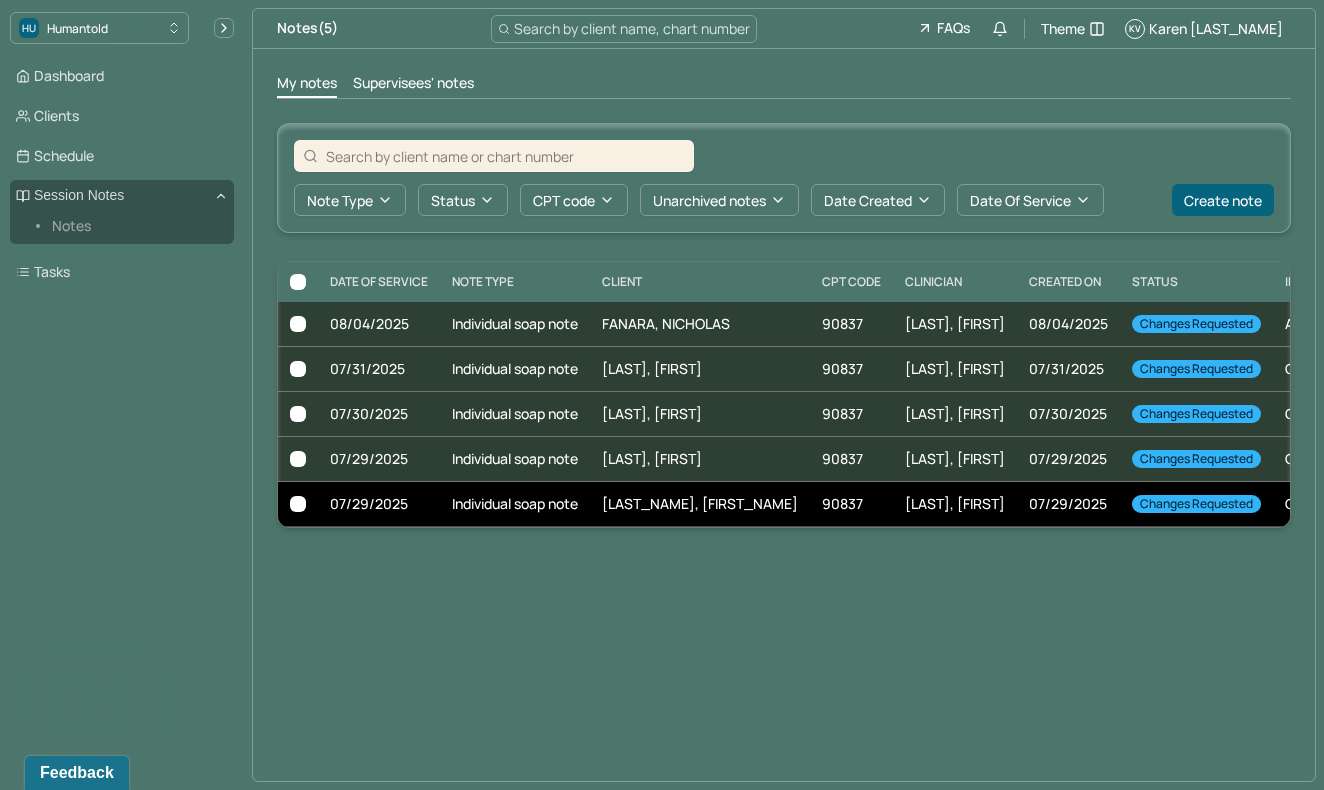 click on "Individual soap note" at bounding box center (515, 504) 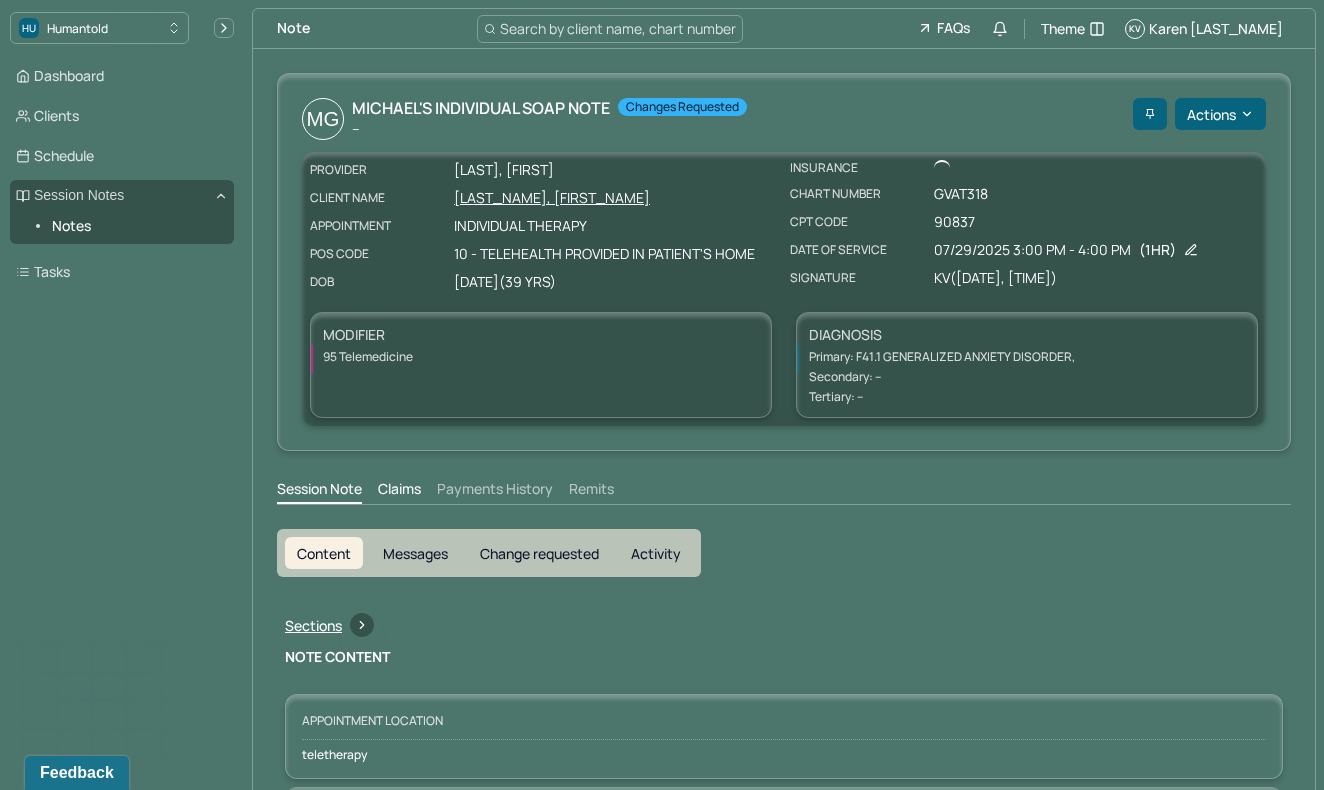 click on "Change requested" at bounding box center [539, 553] 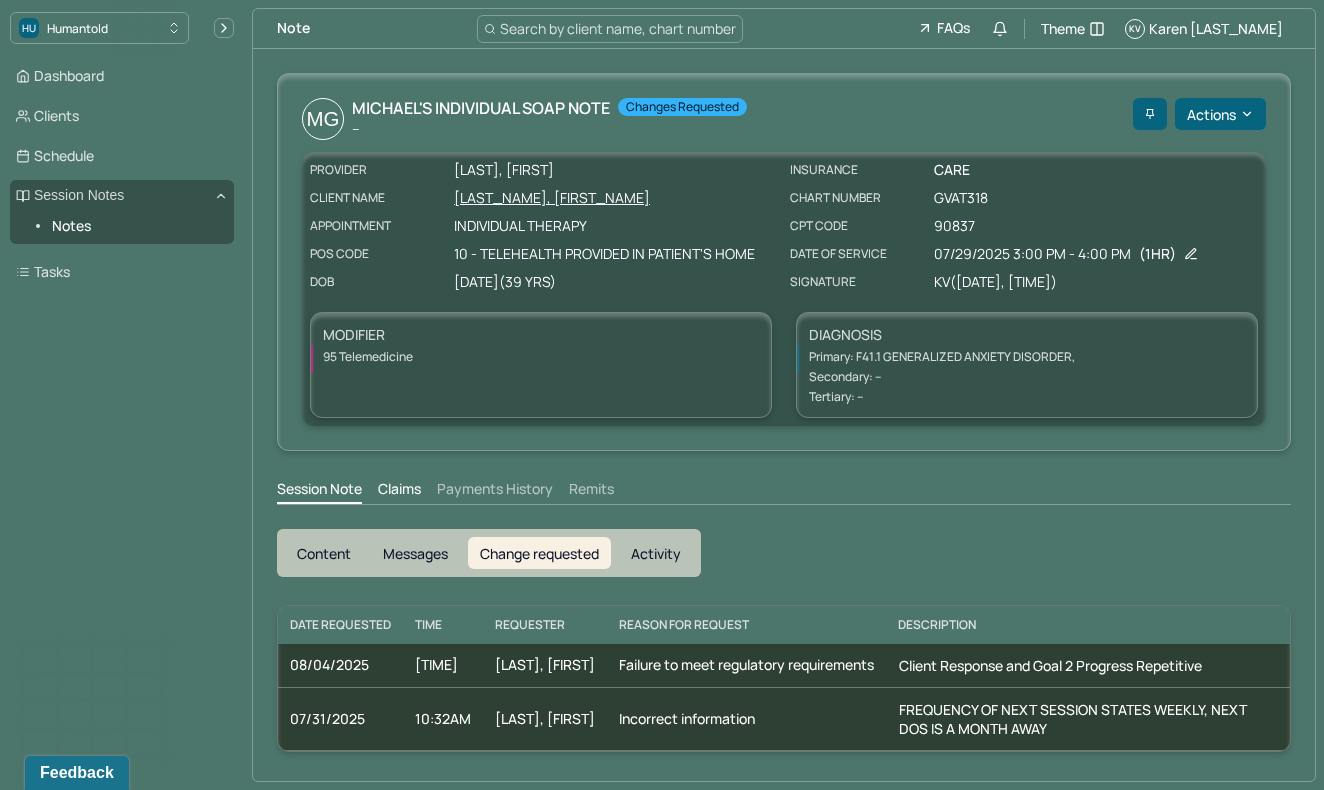 click on "Content" at bounding box center (324, 553) 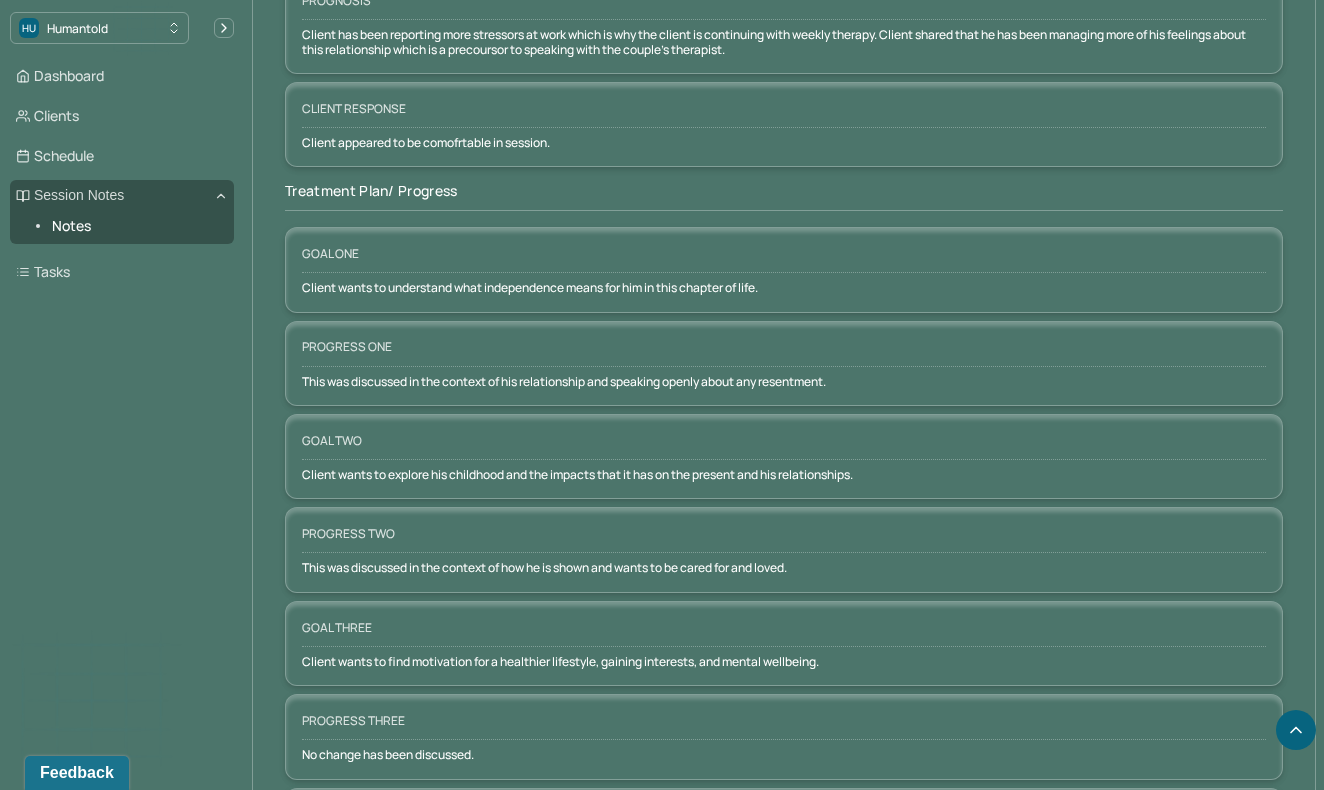scroll, scrollTop: 2896, scrollLeft: 0, axis: vertical 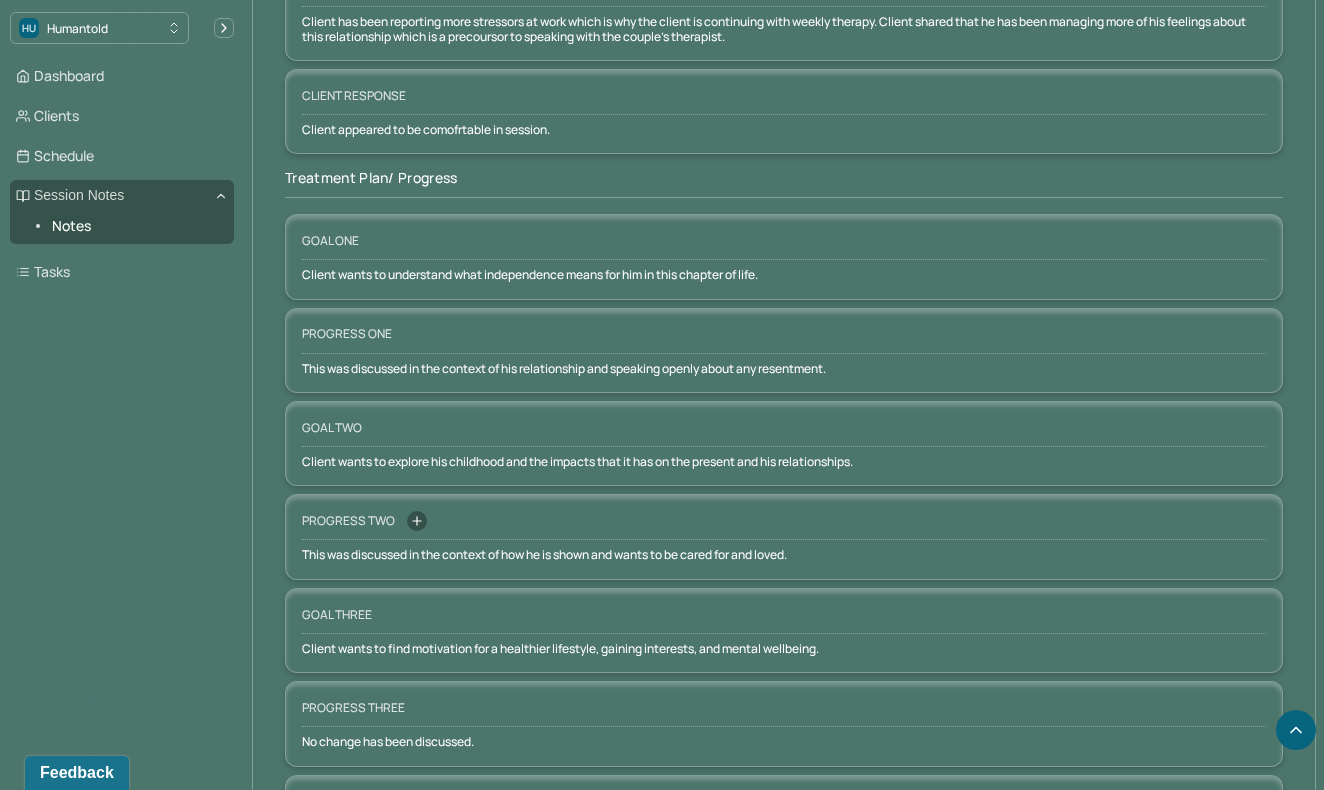click on "Progress two" at bounding box center [784, 525] 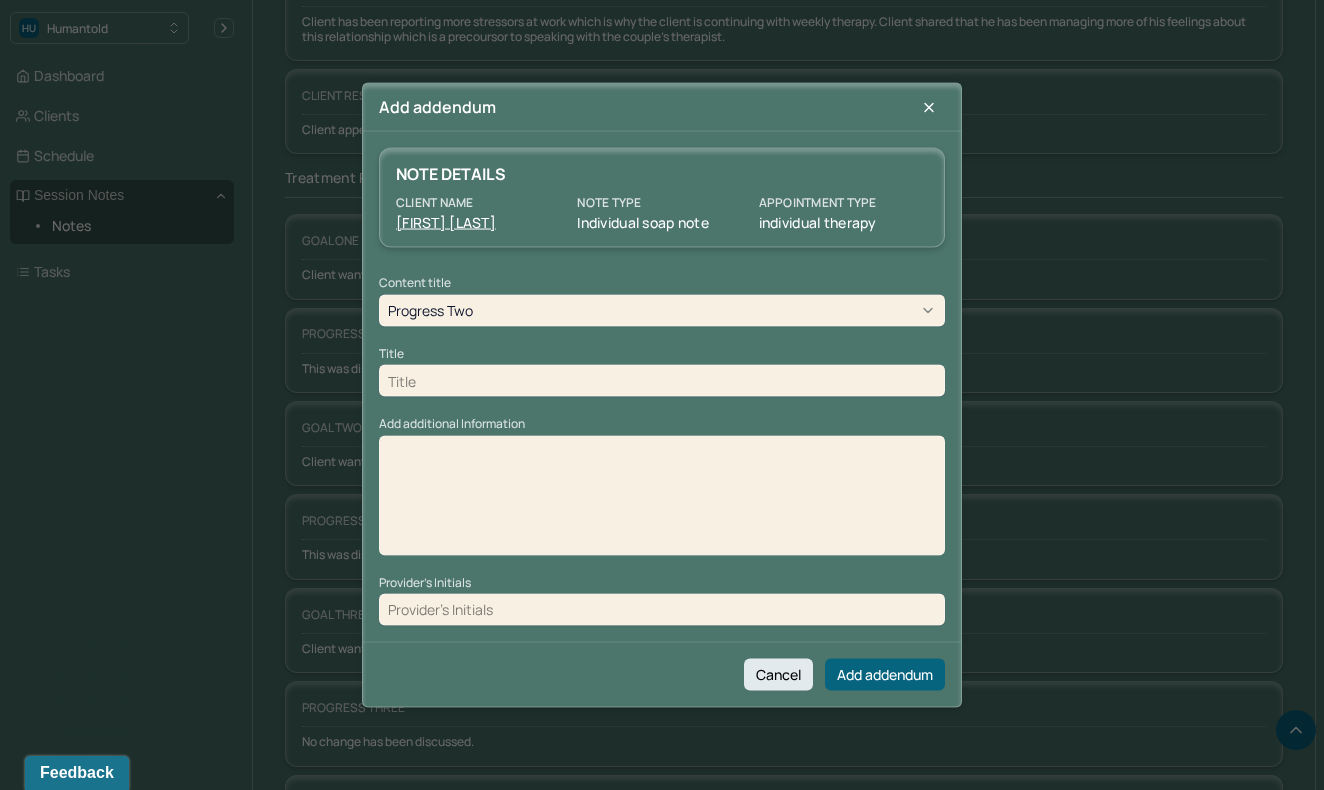 click at bounding box center (662, 381) 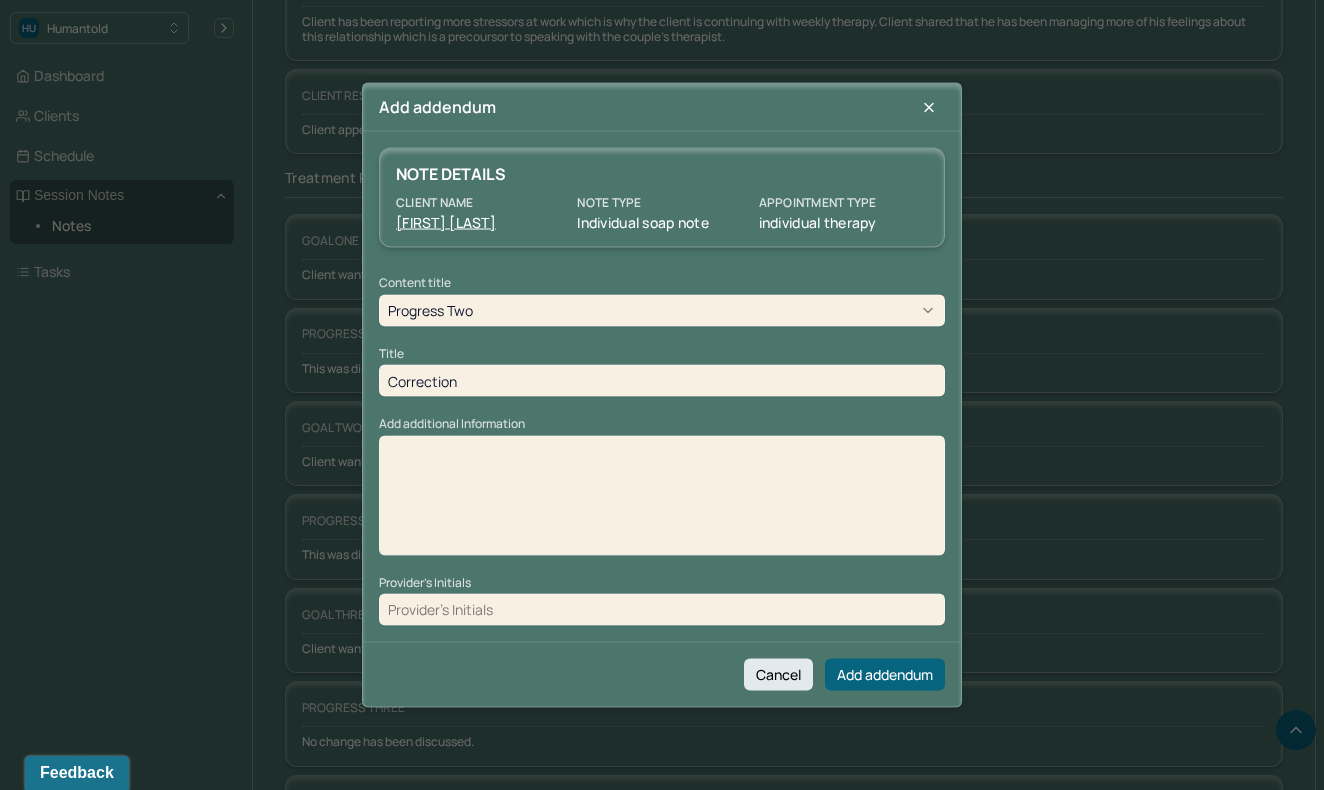 type on "Correction" 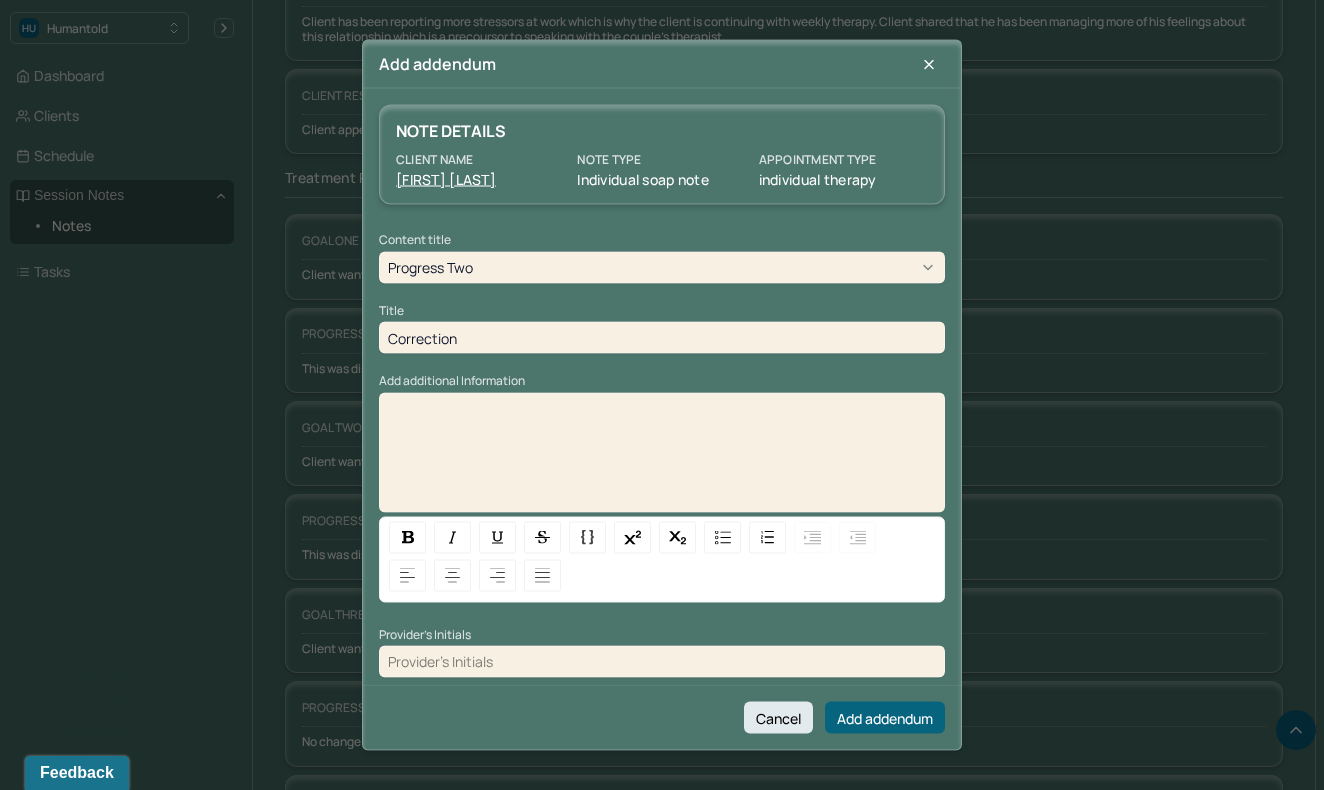 type 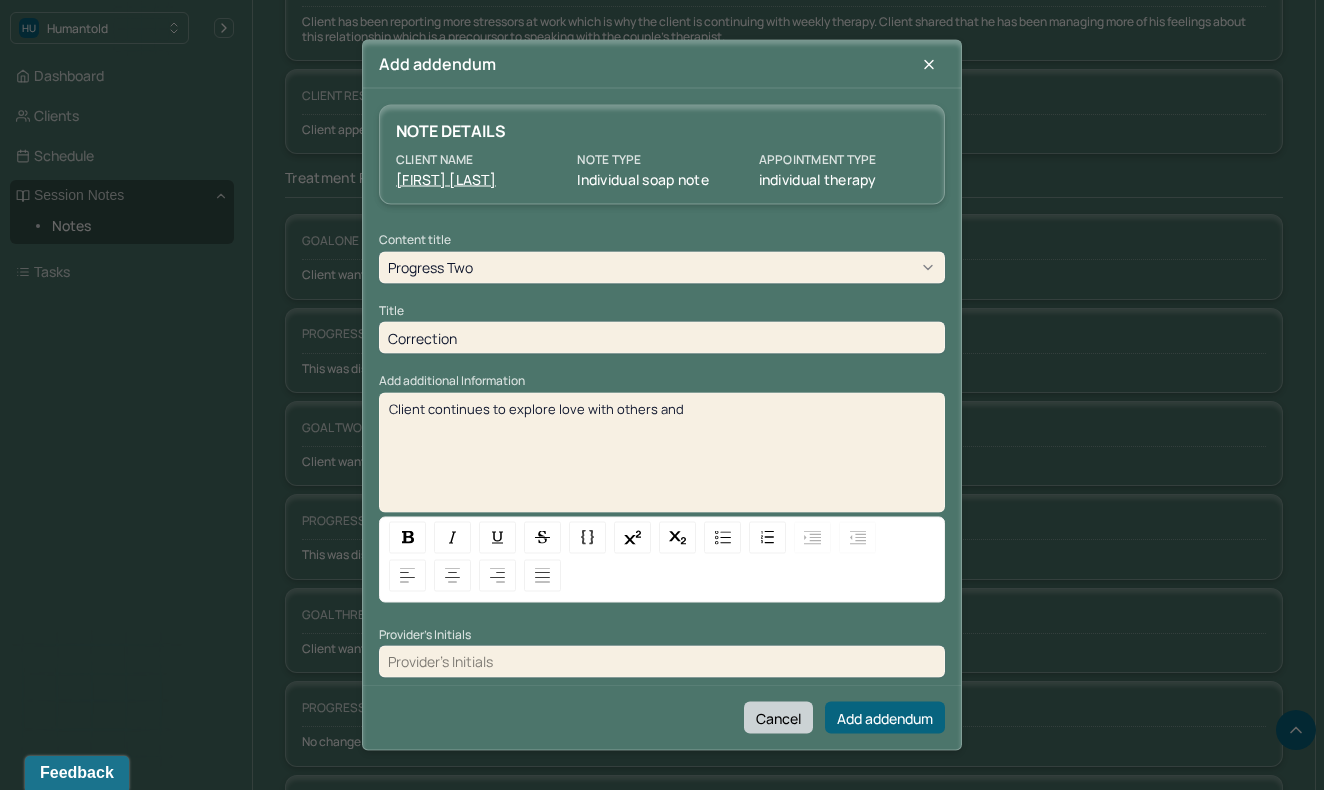 click on "Cancel" at bounding box center (778, 718) 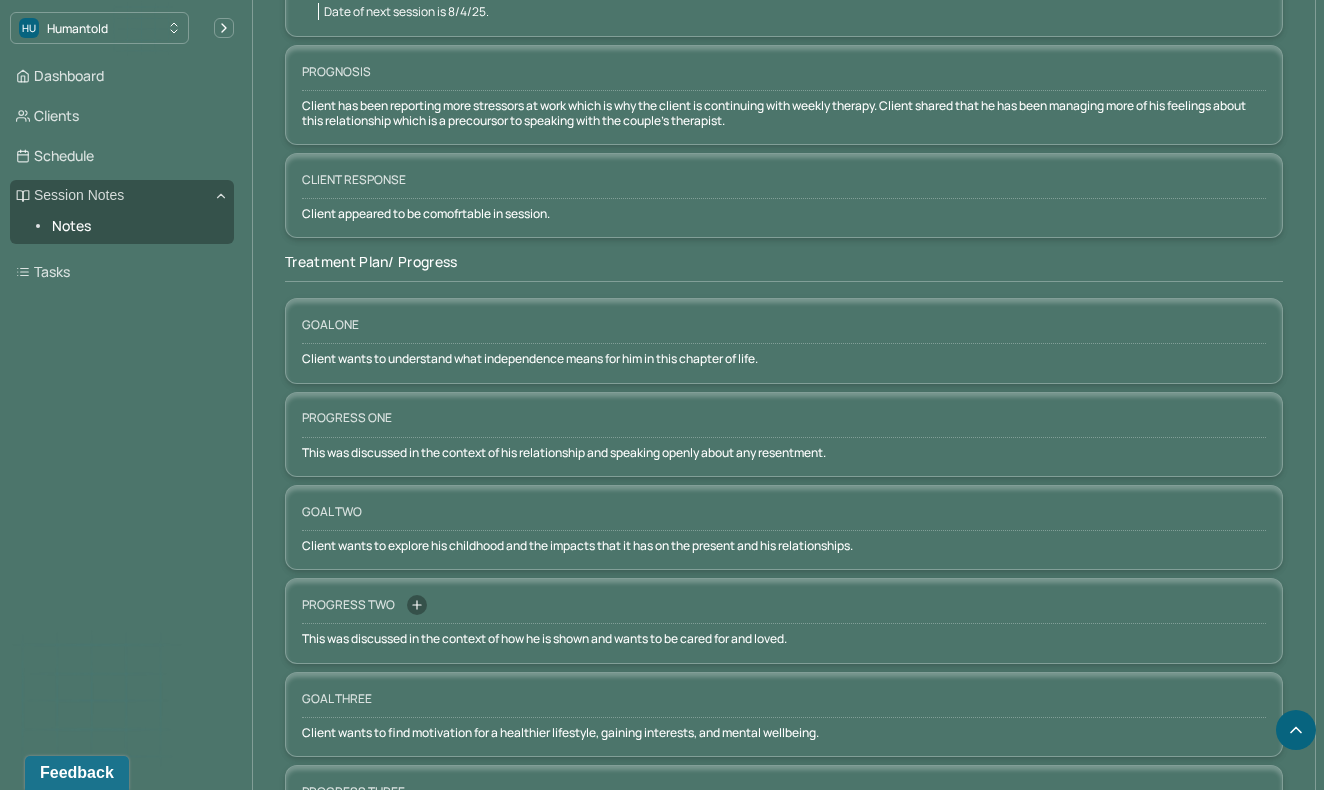 click 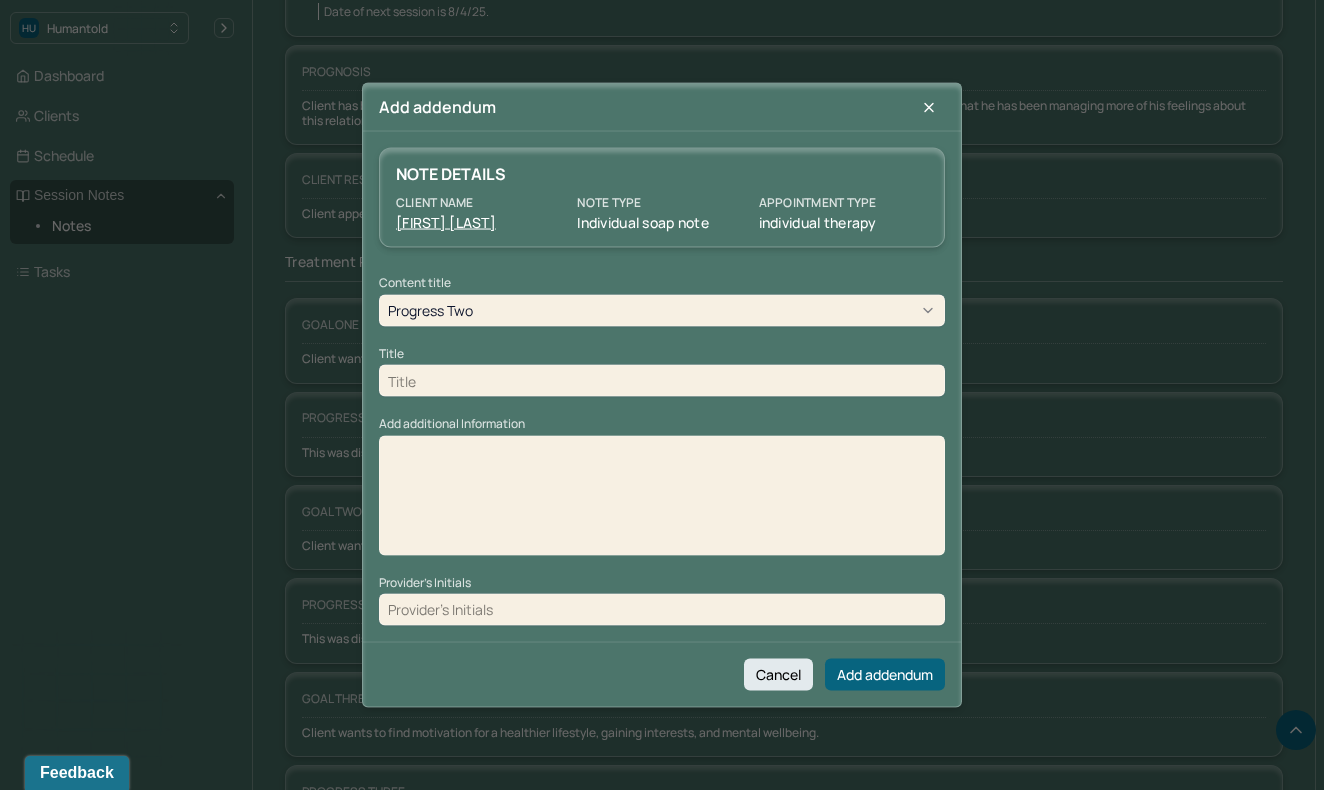 click at bounding box center [662, 381] 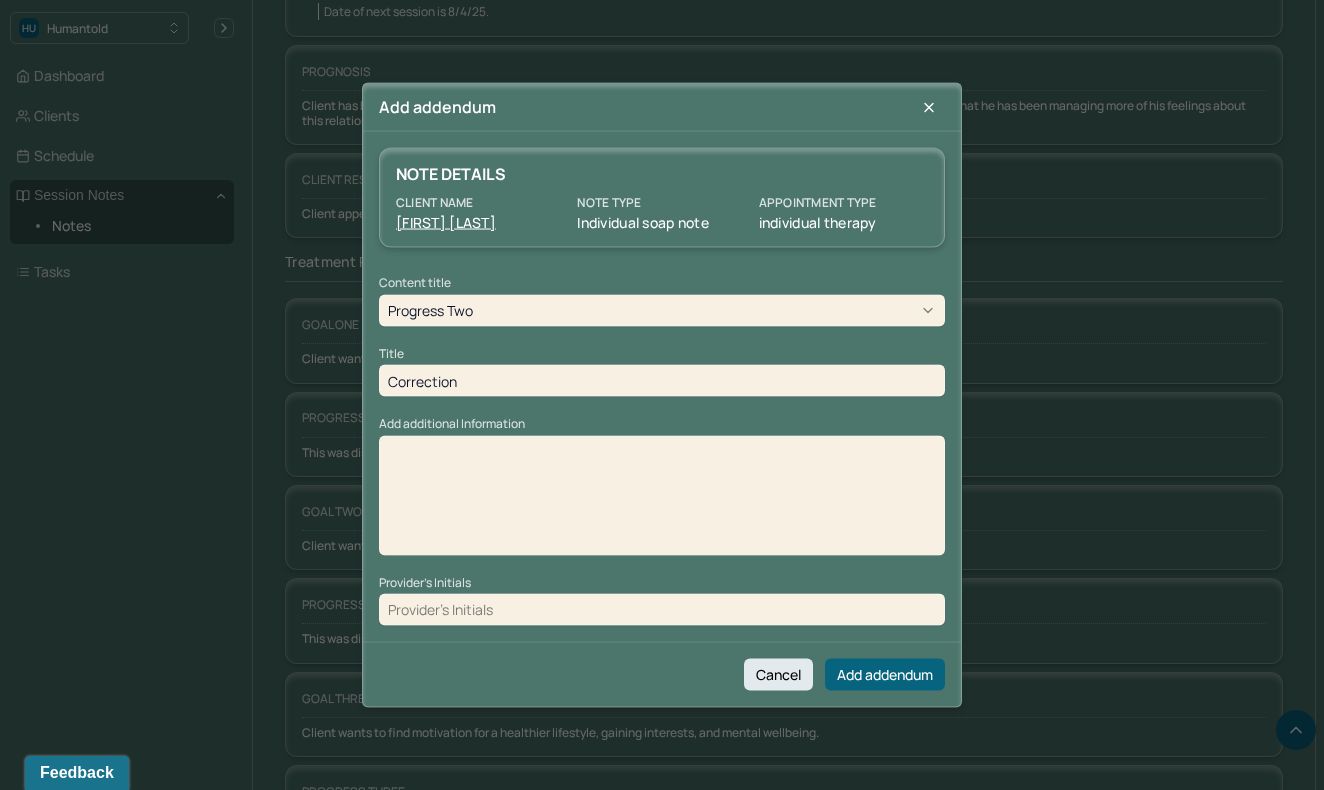 type on "Correction" 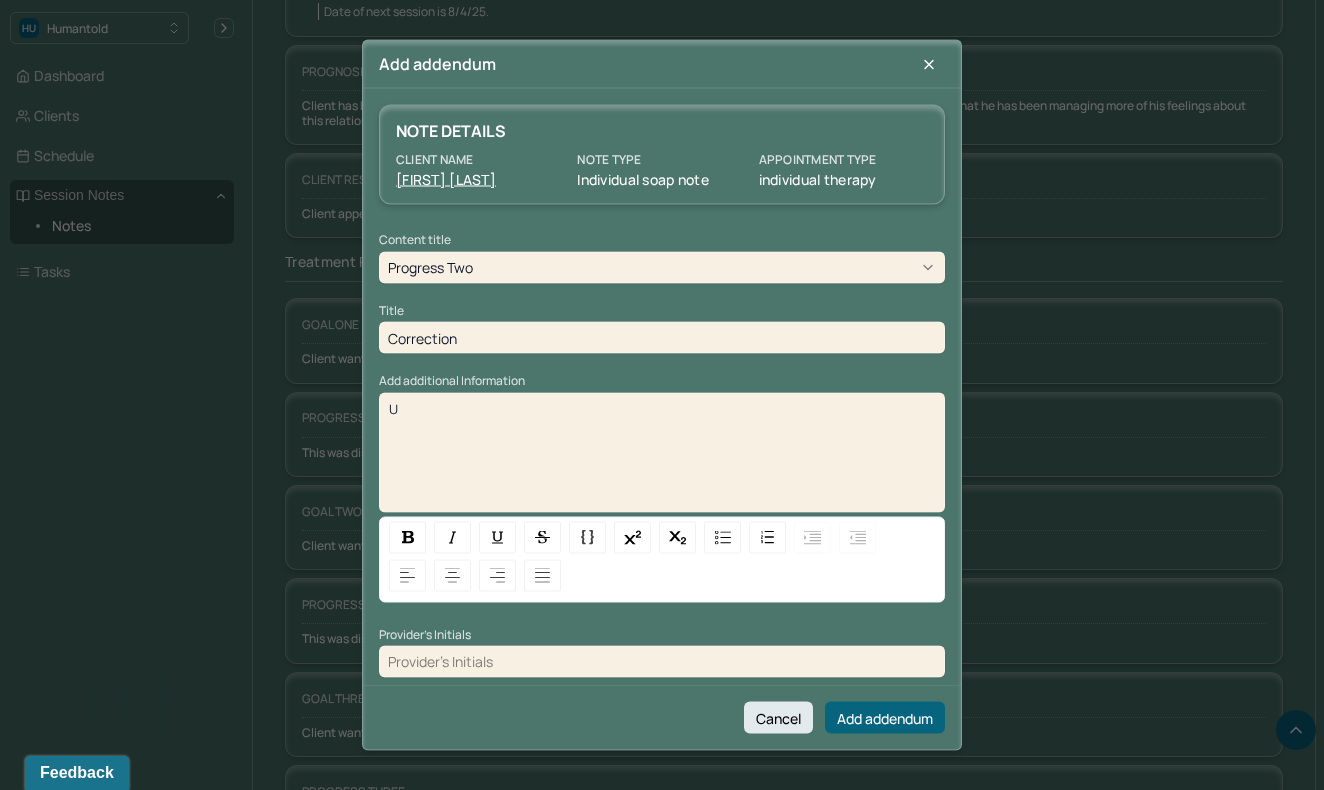 type 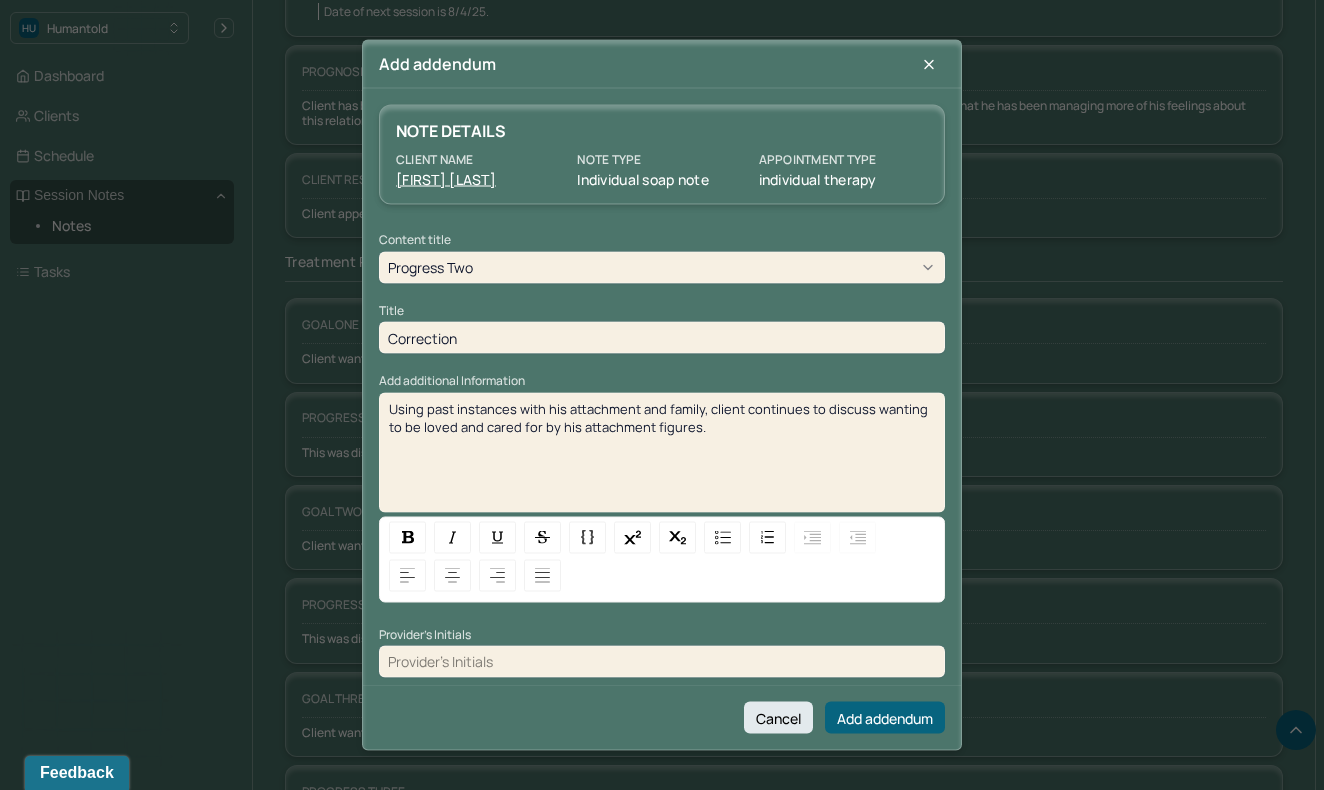 click at bounding box center (662, 661) 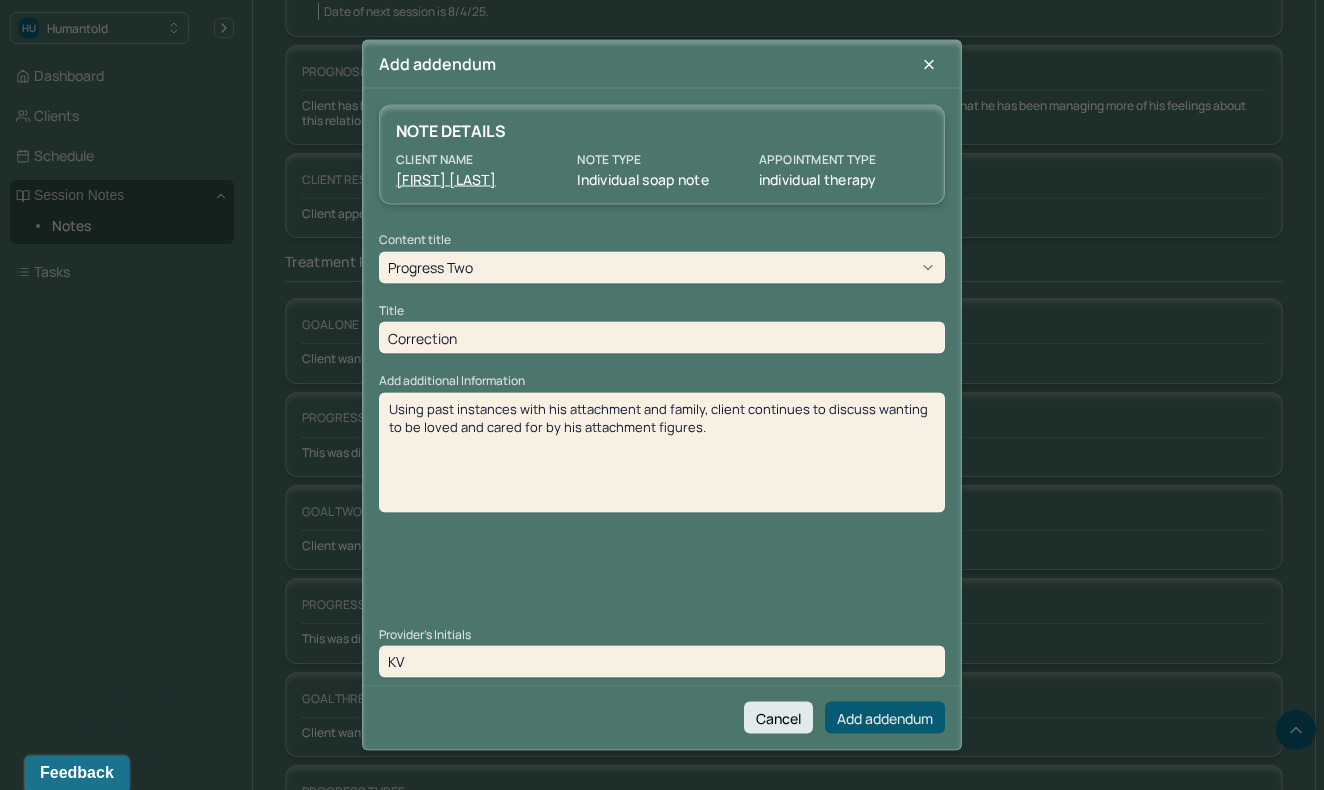 type on "KV" 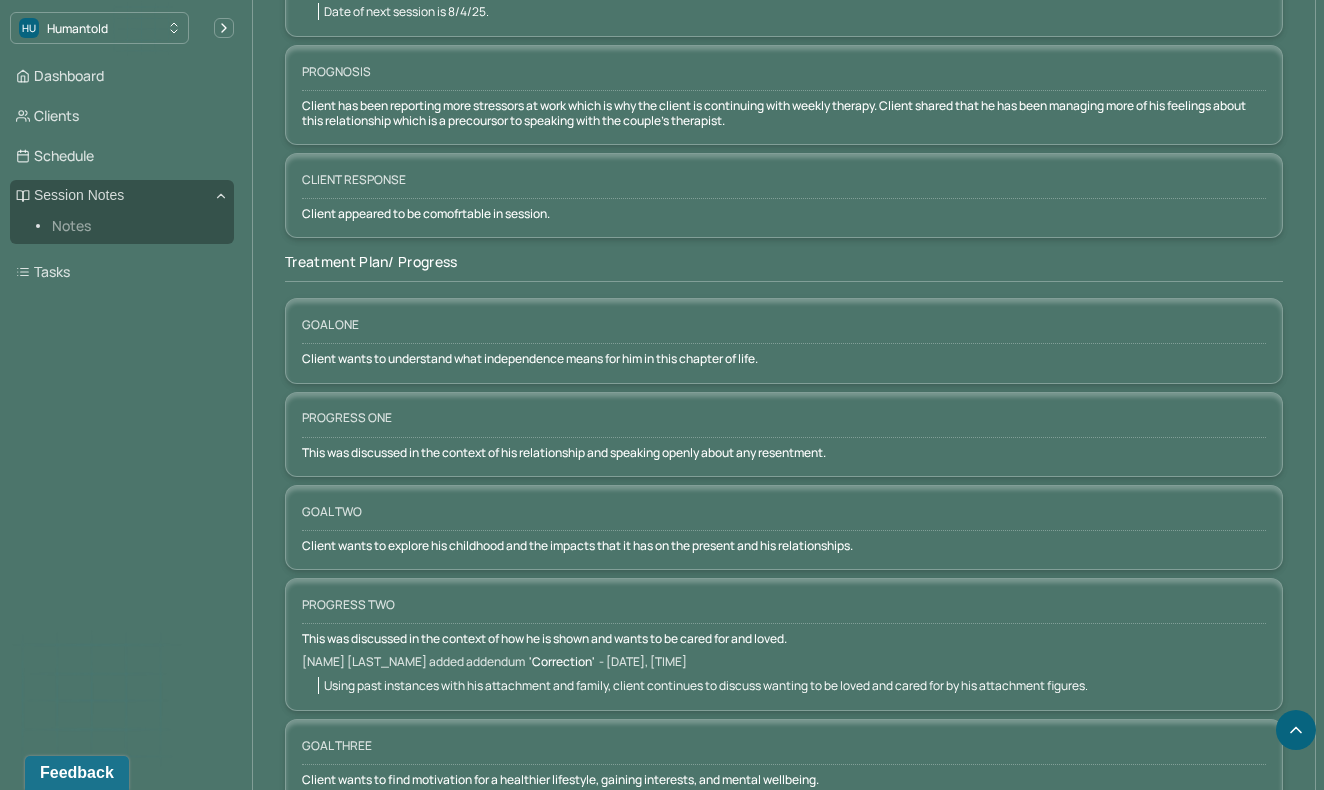 click on "Notes" at bounding box center [135, 226] 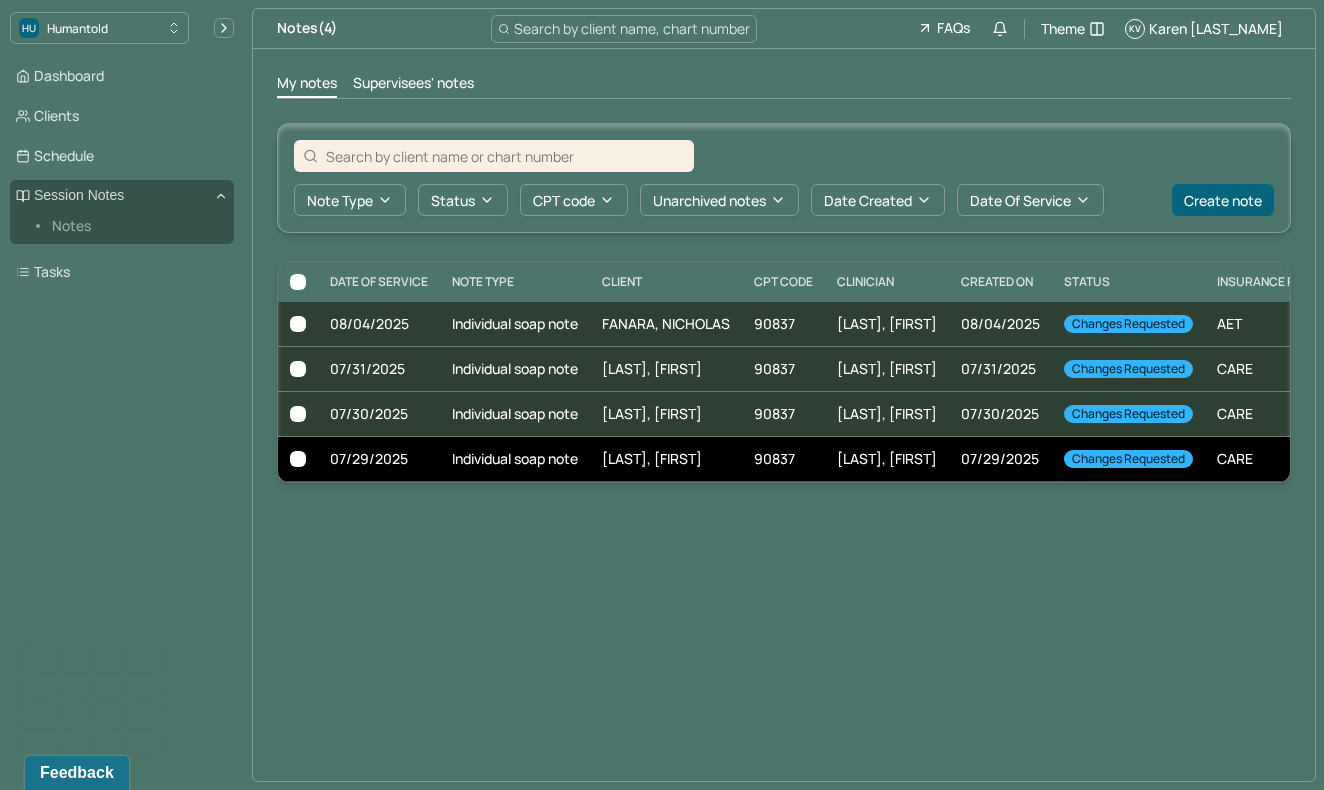 click on "Individual soap note" at bounding box center [515, 459] 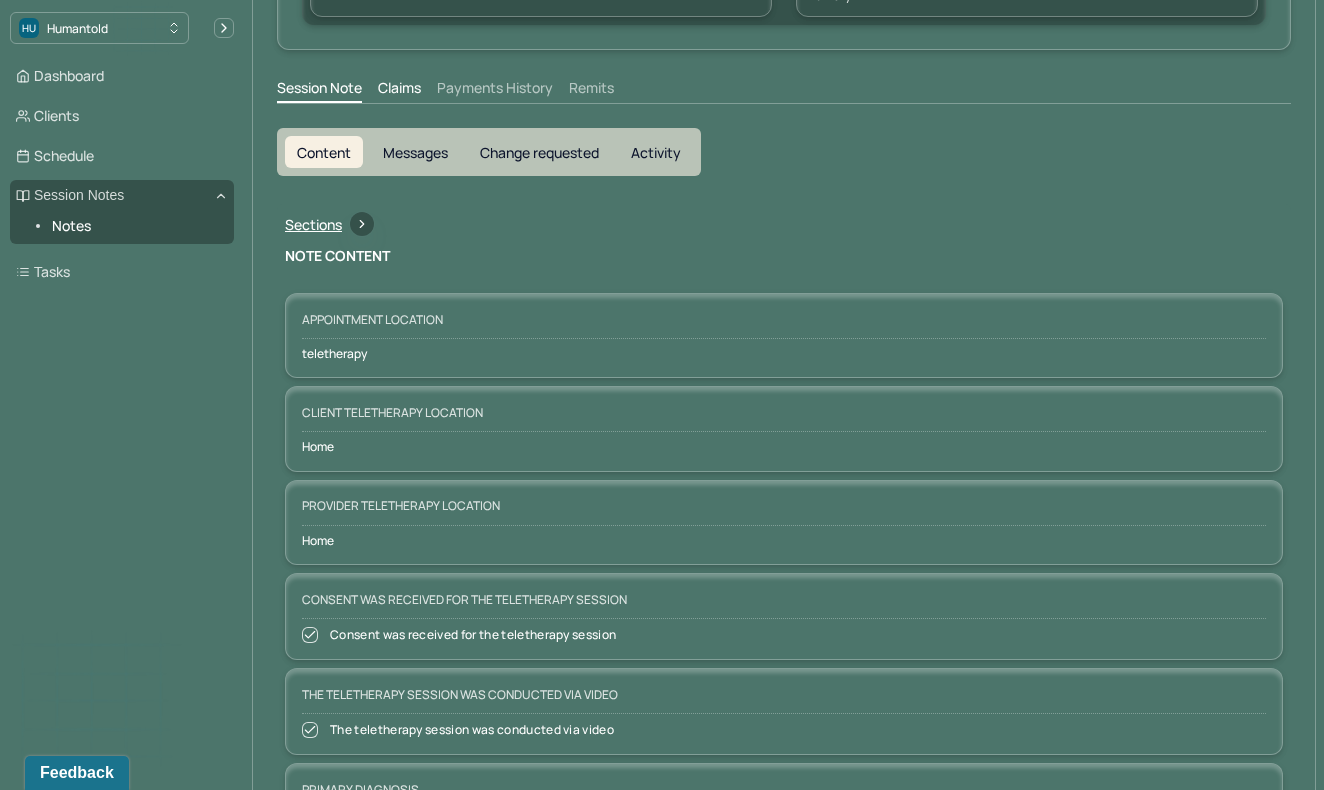scroll, scrollTop: 315, scrollLeft: 0, axis: vertical 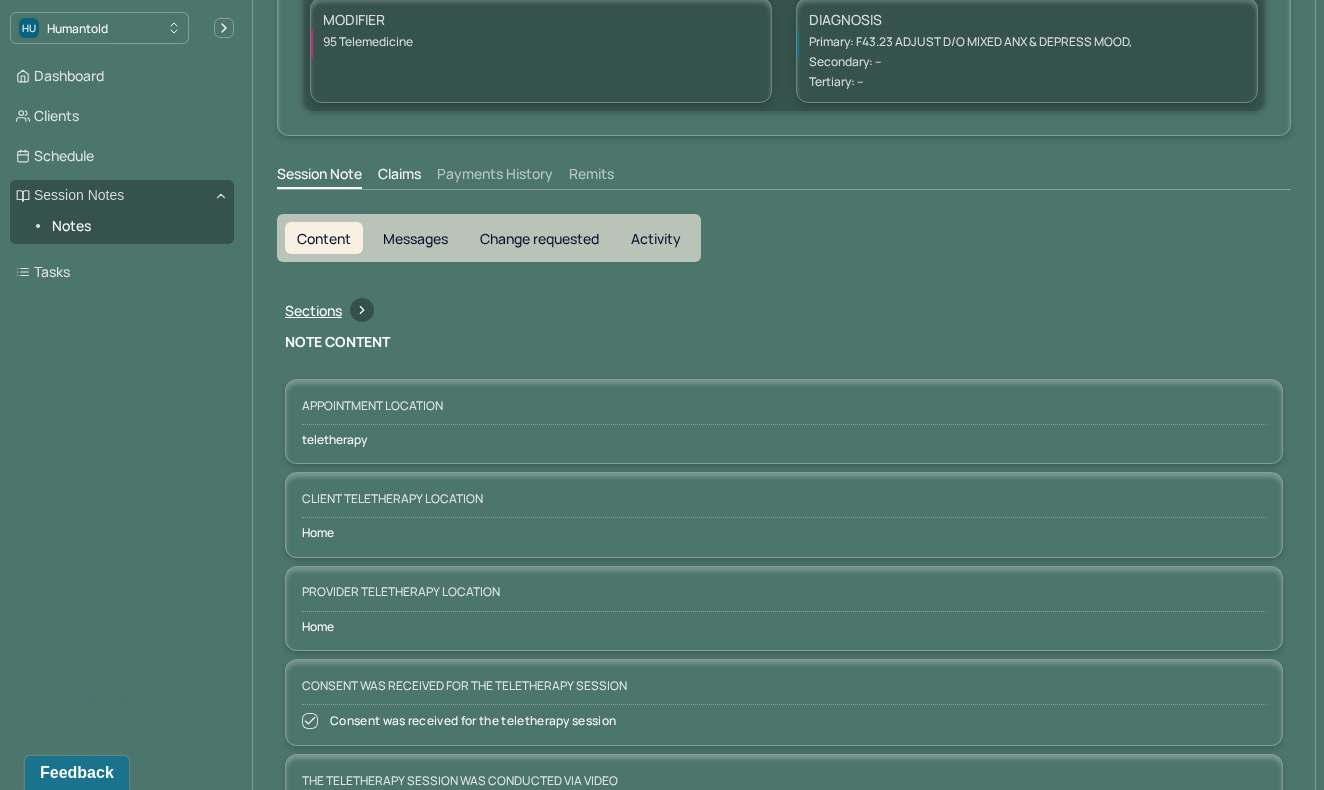 click on "Session Note Claims Payments History Remits" at bounding box center (784, 189) 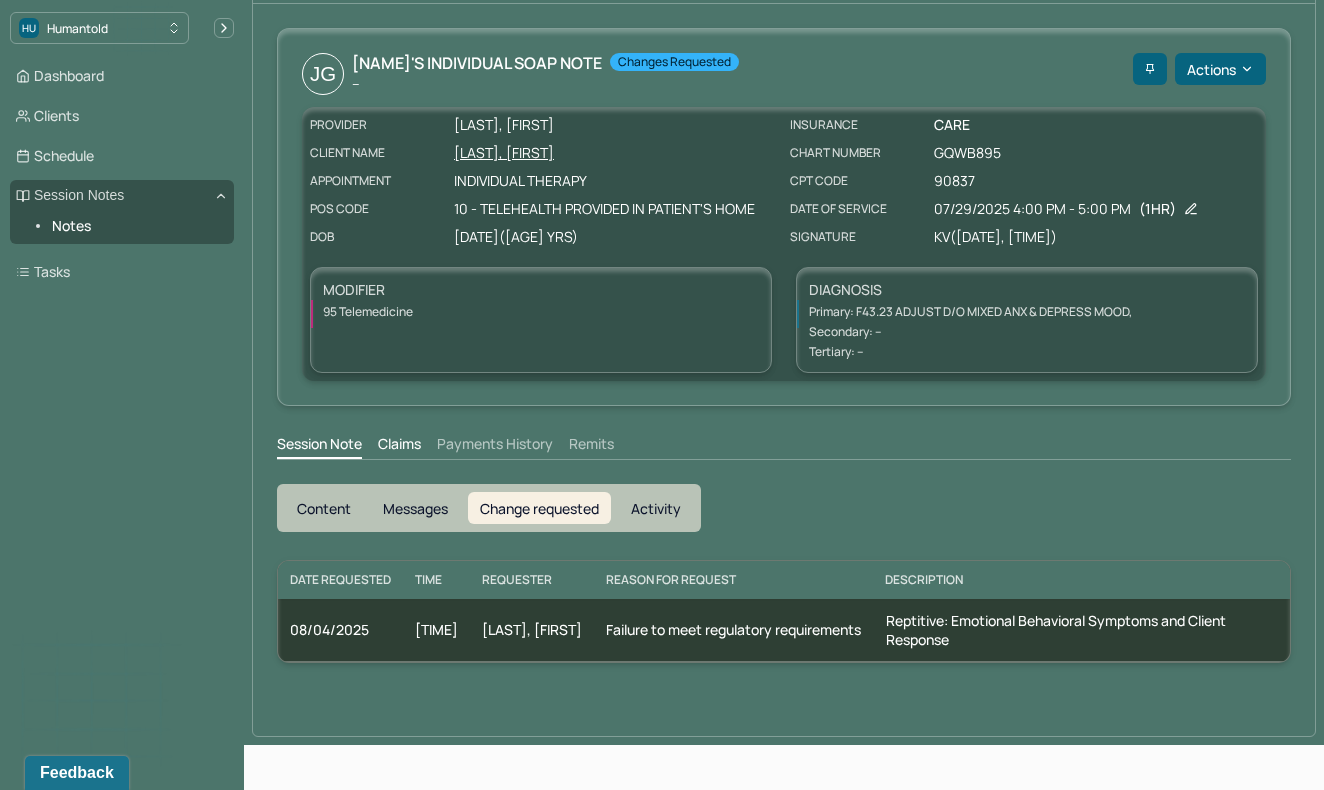 scroll, scrollTop: 0, scrollLeft: 0, axis: both 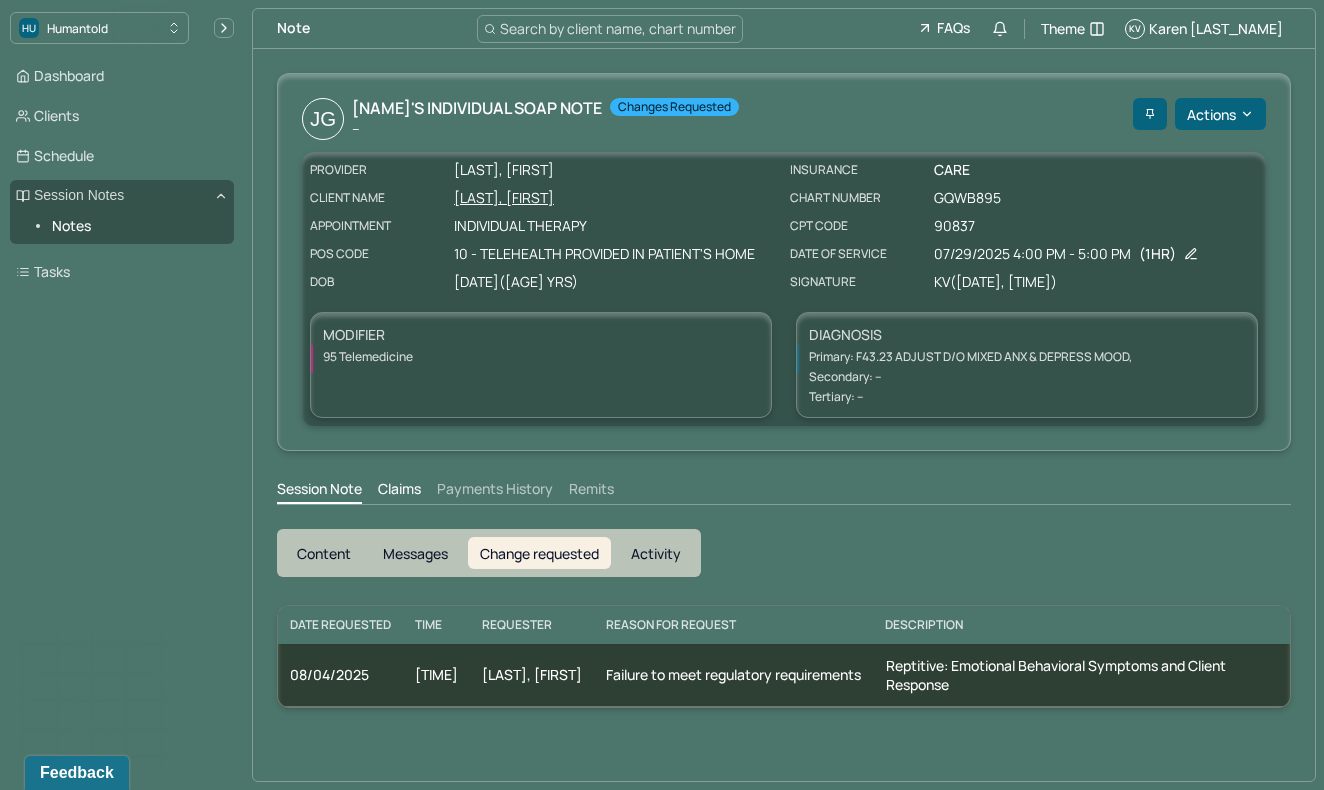 click on "Content" at bounding box center [324, 553] 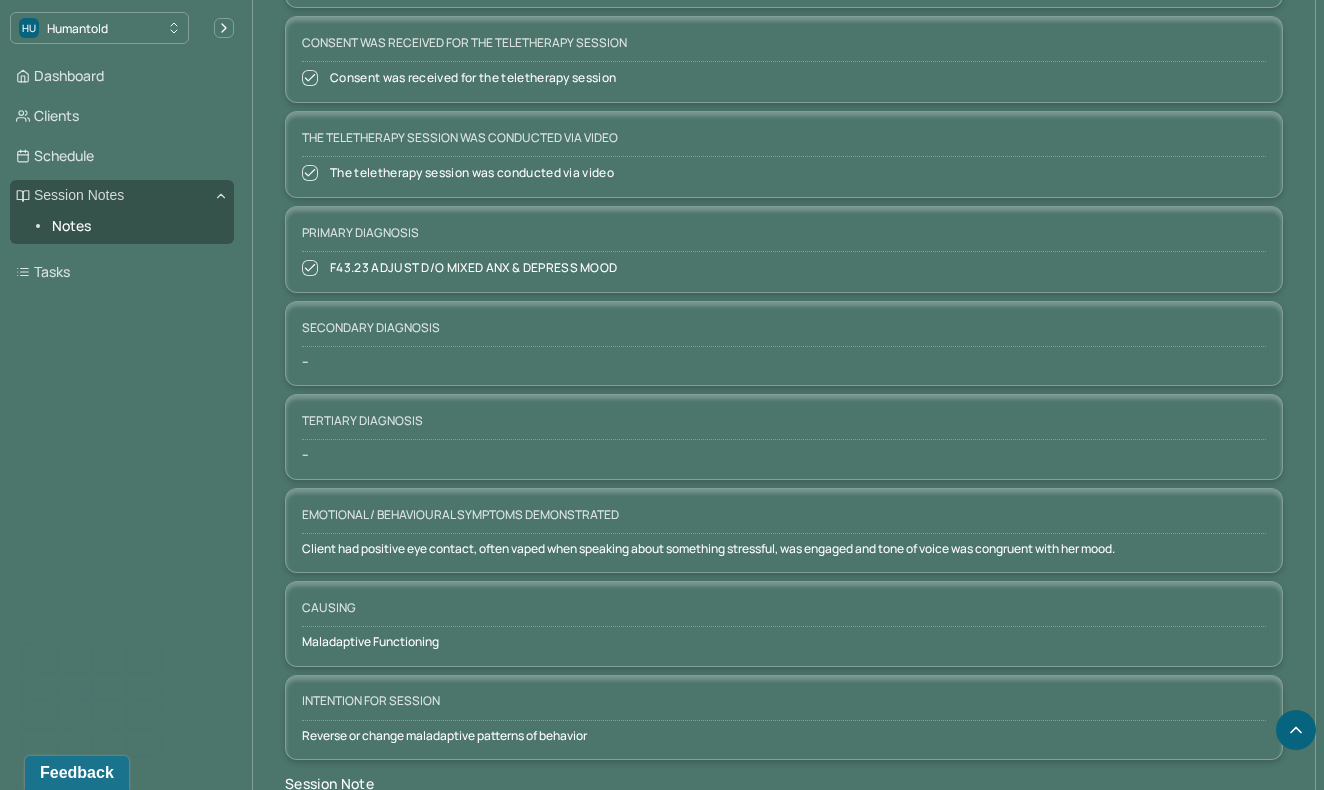 scroll, scrollTop: 975, scrollLeft: 0, axis: vertical 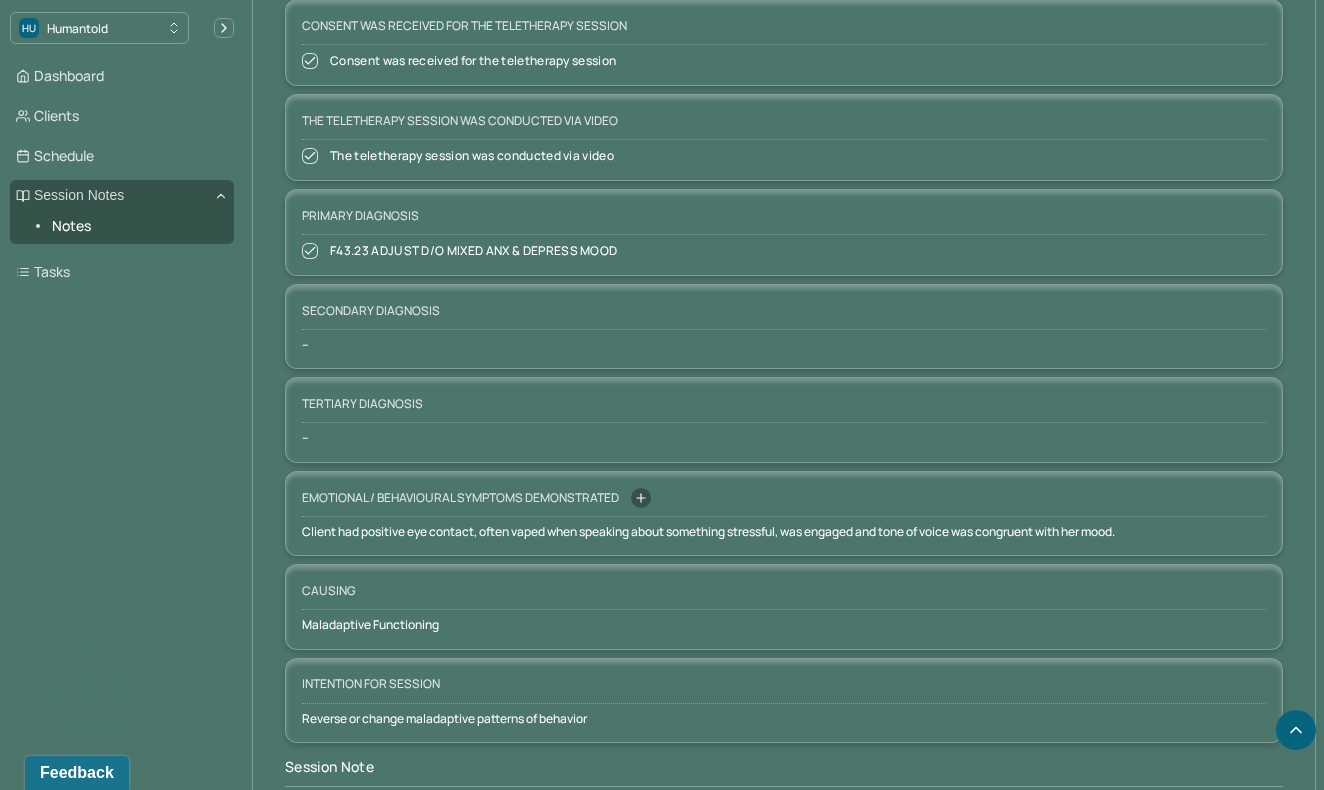 click 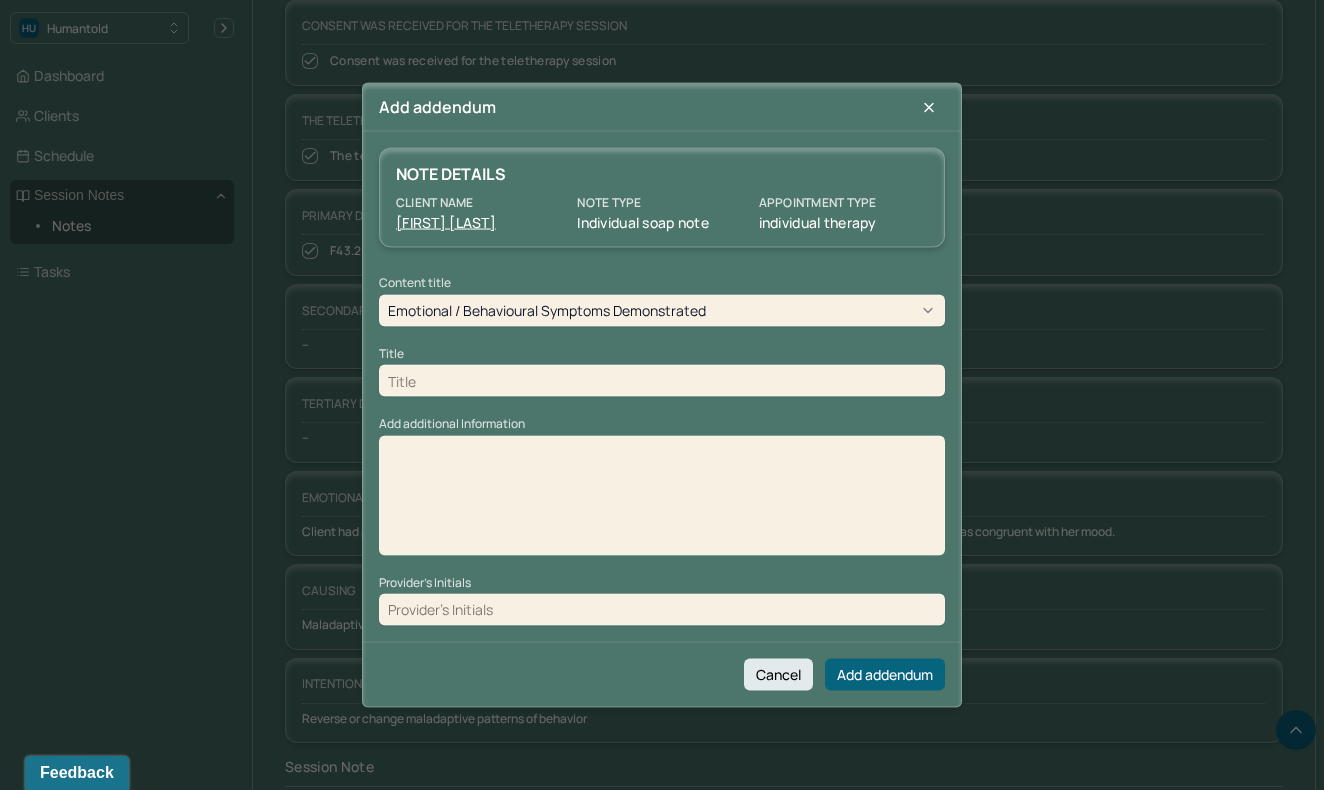 click at bounding box center (662, 381) 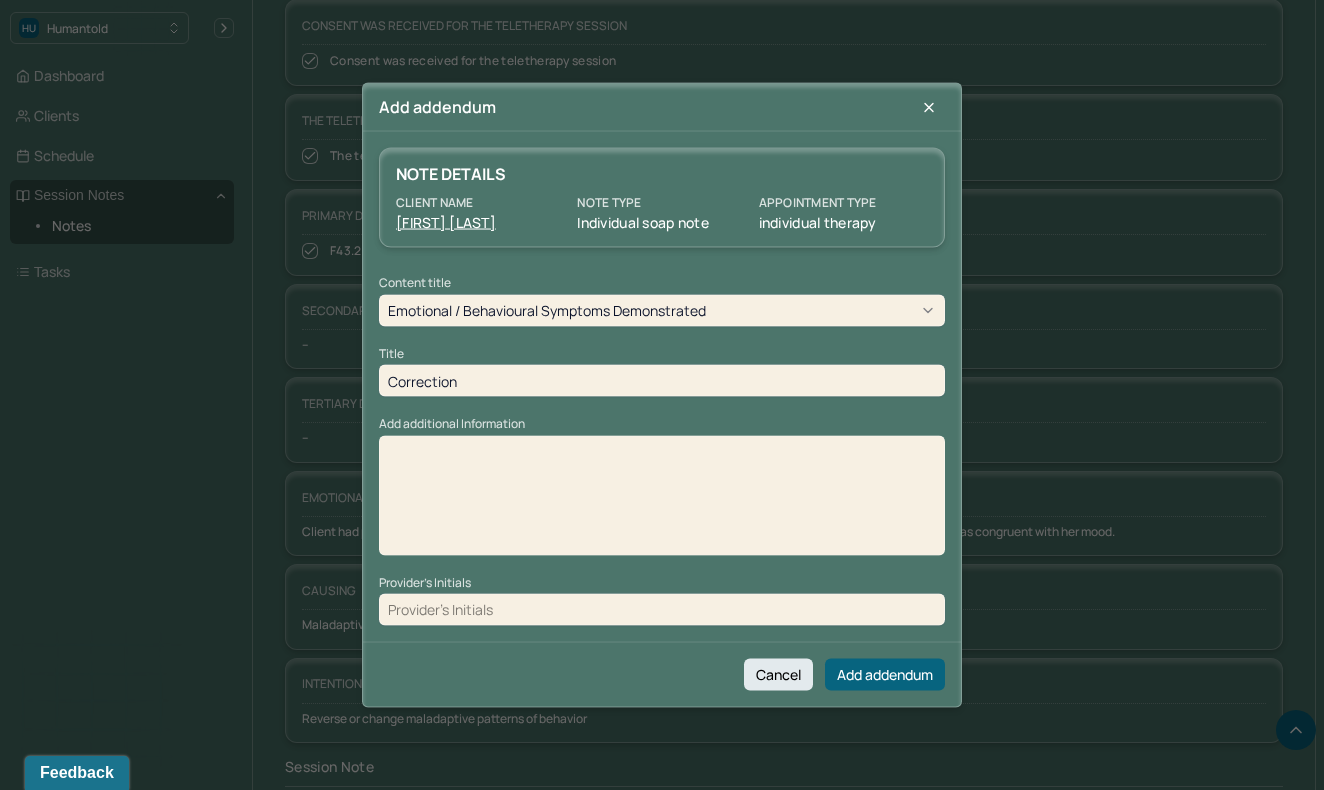 type on "Correction" 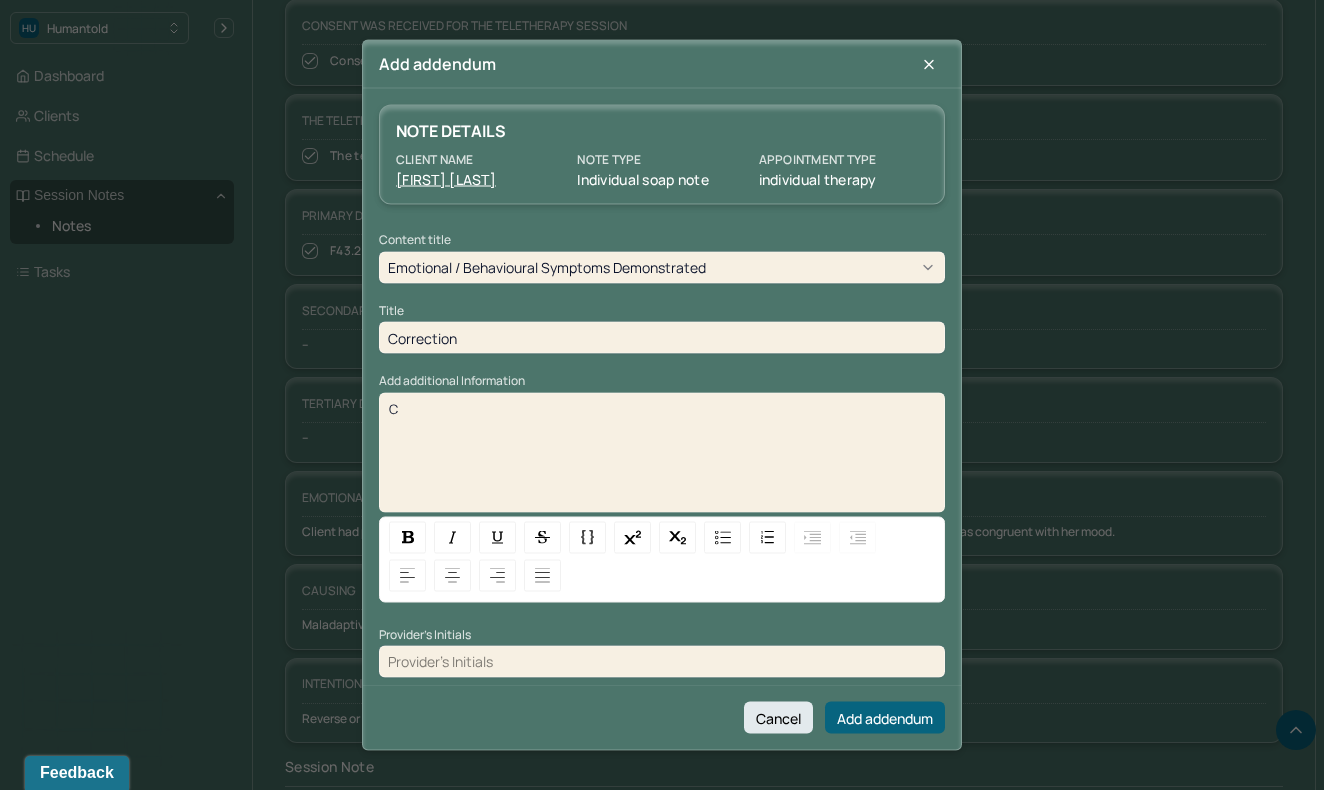 type 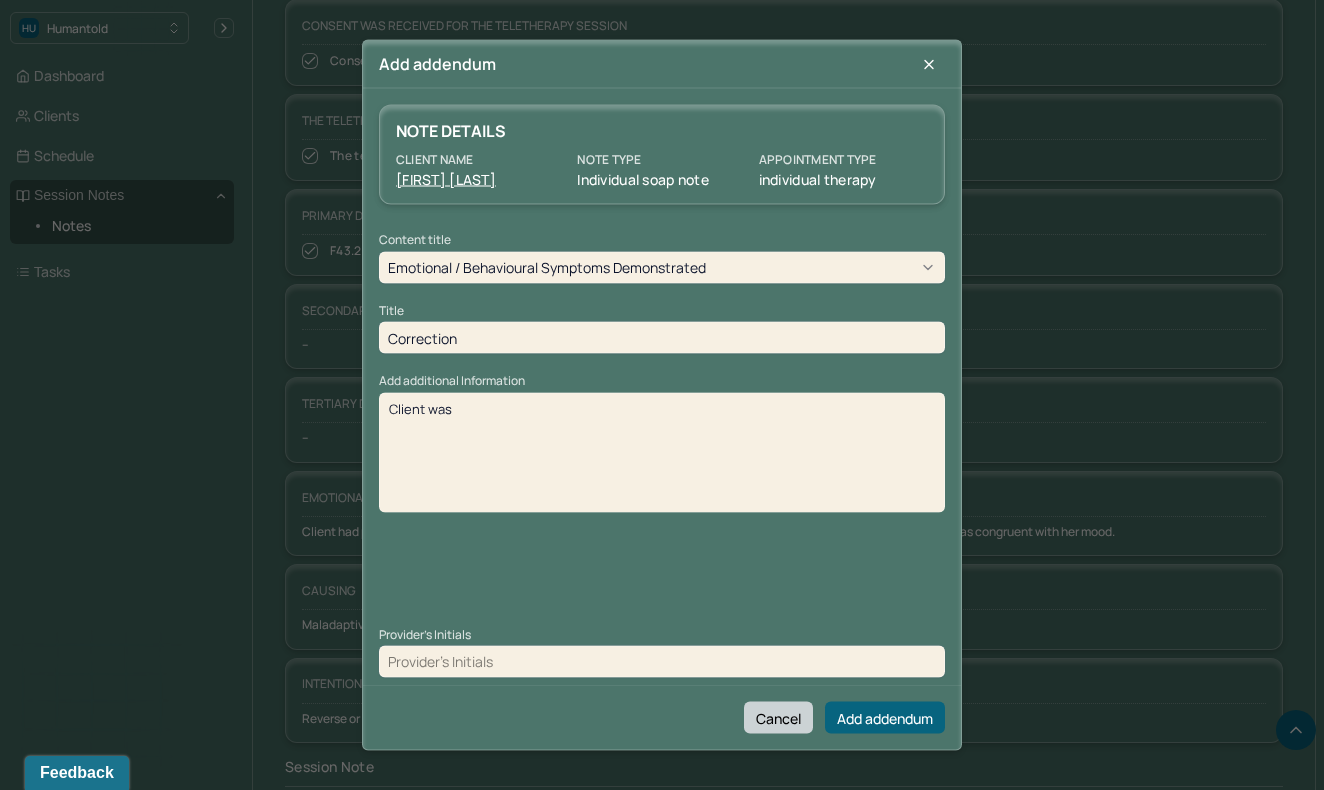 click on "Cancel" at bounding box center (778, 718) 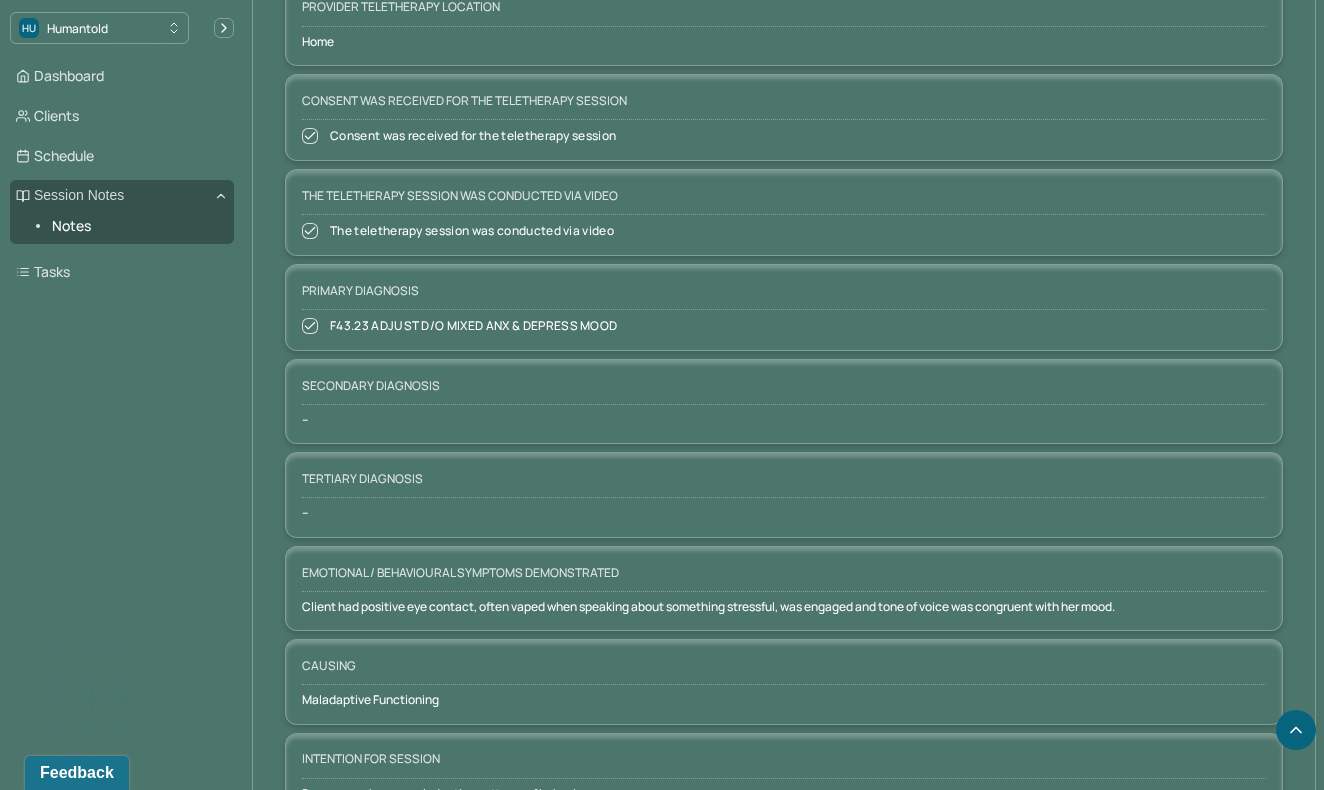 scroll, scrollTop: 985, scrollLeft: 0, axis: vertical 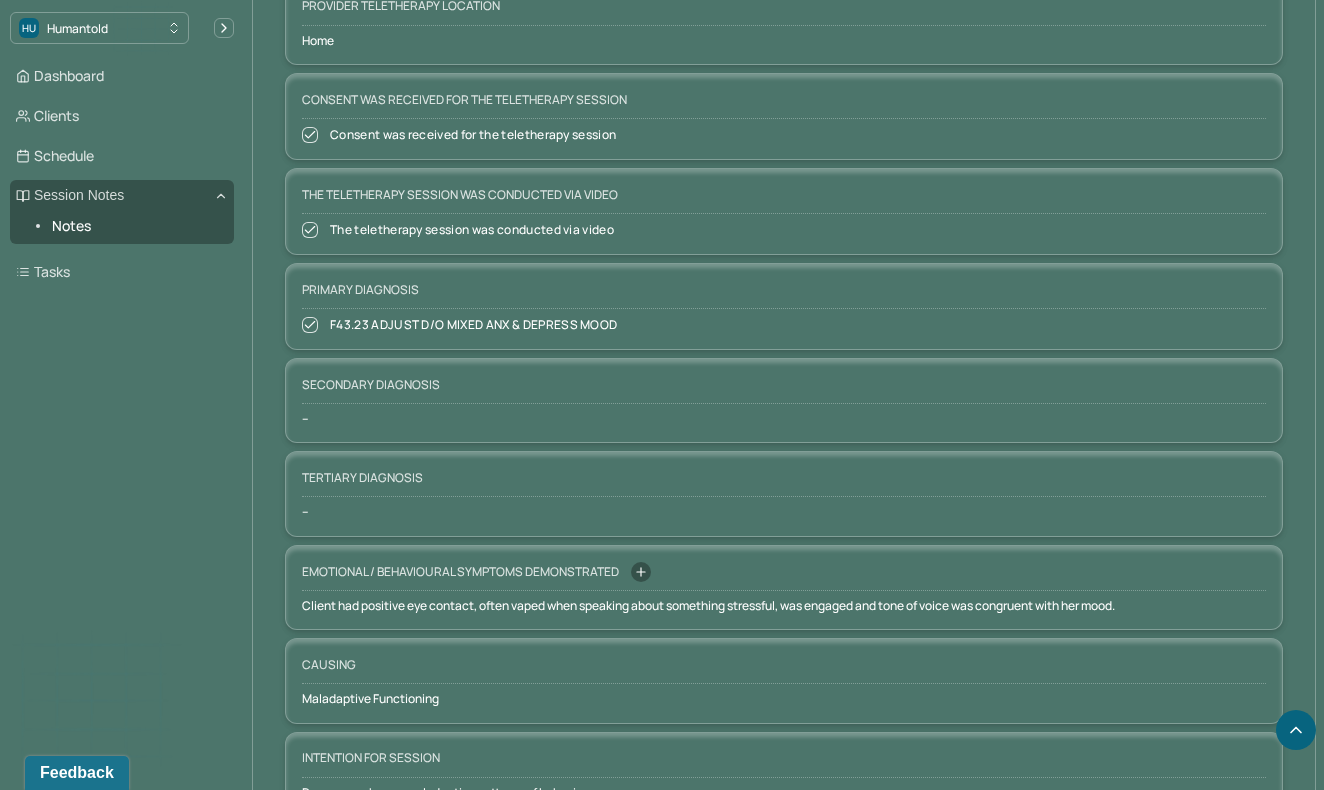 click 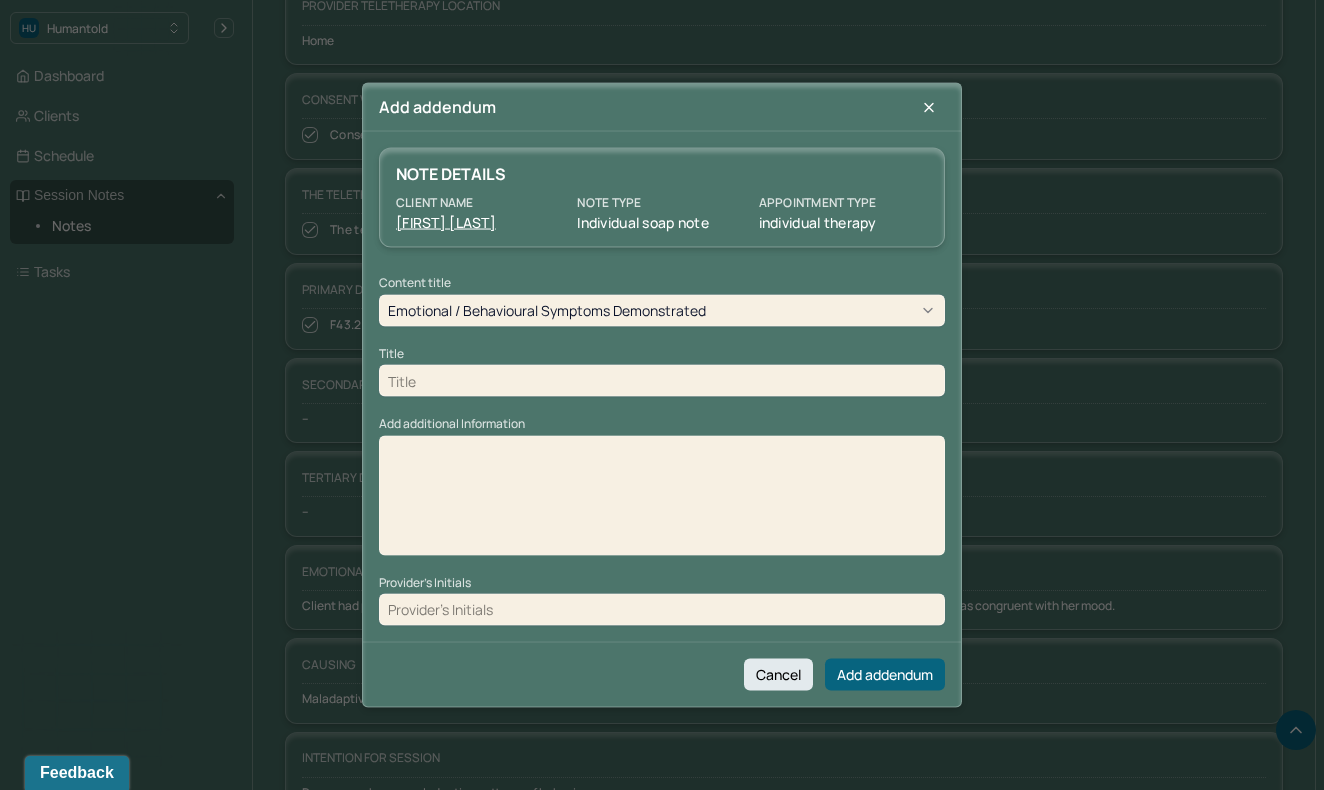 click at bounding box center [662, 381] 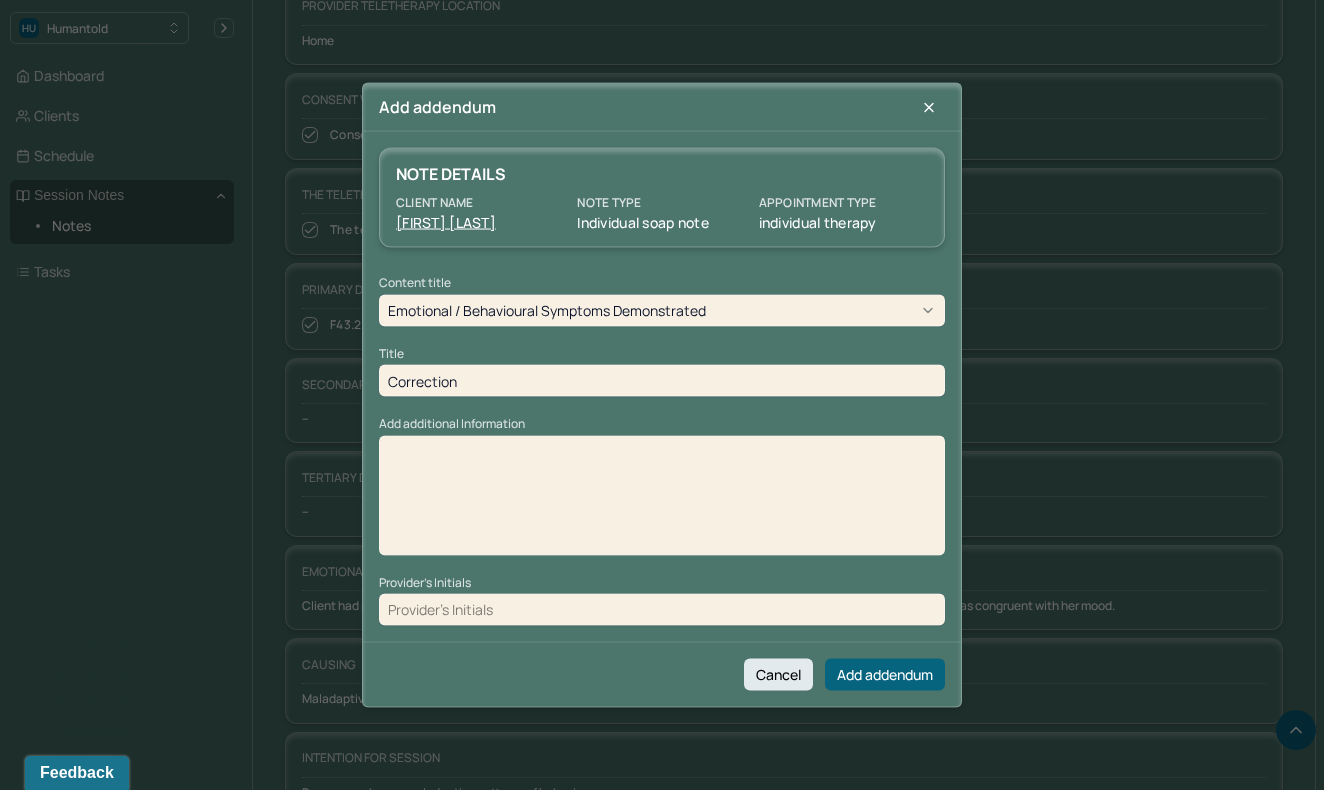 type on "Correction" 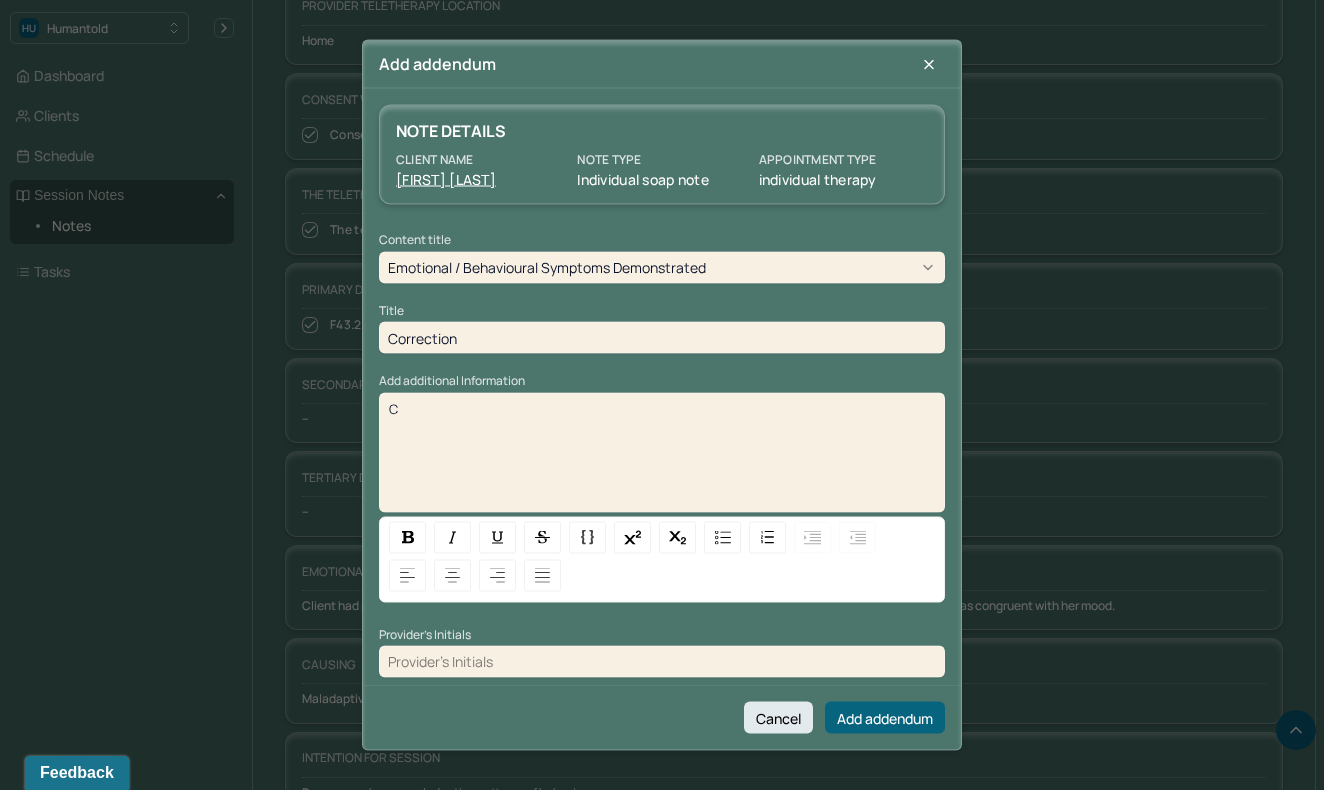 type 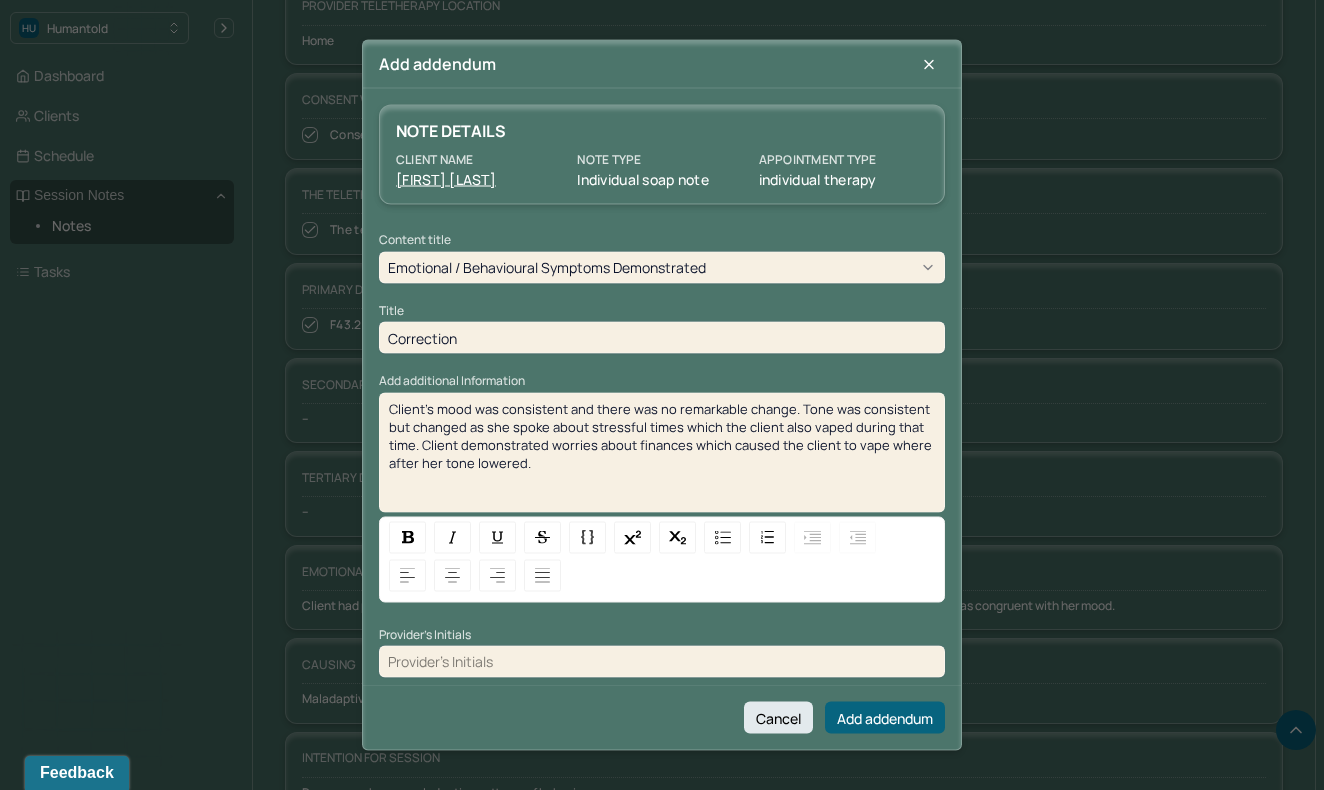 click at bounding box center [662, 661] 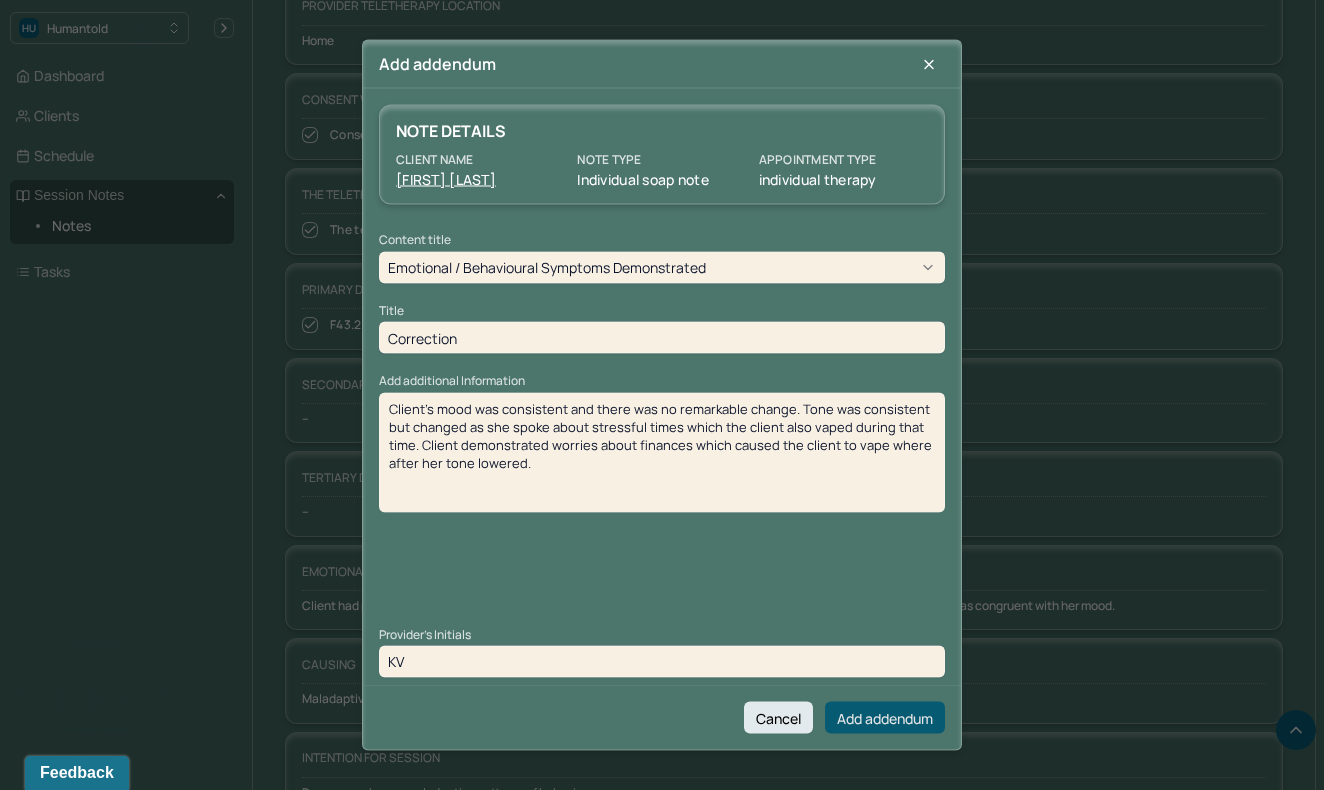 type on "KV" 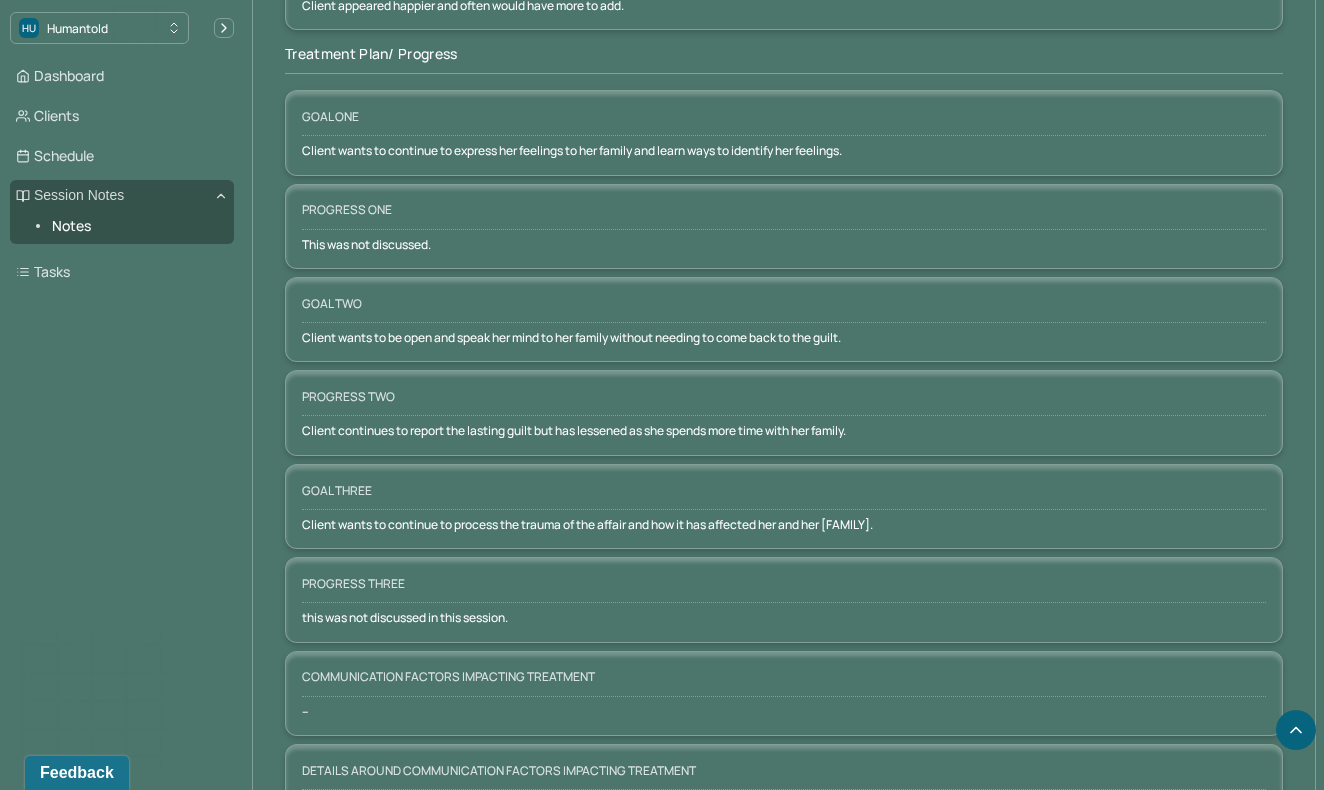 scroll, scrollTop: 3128, scrollLeft: 0, axis: vertical 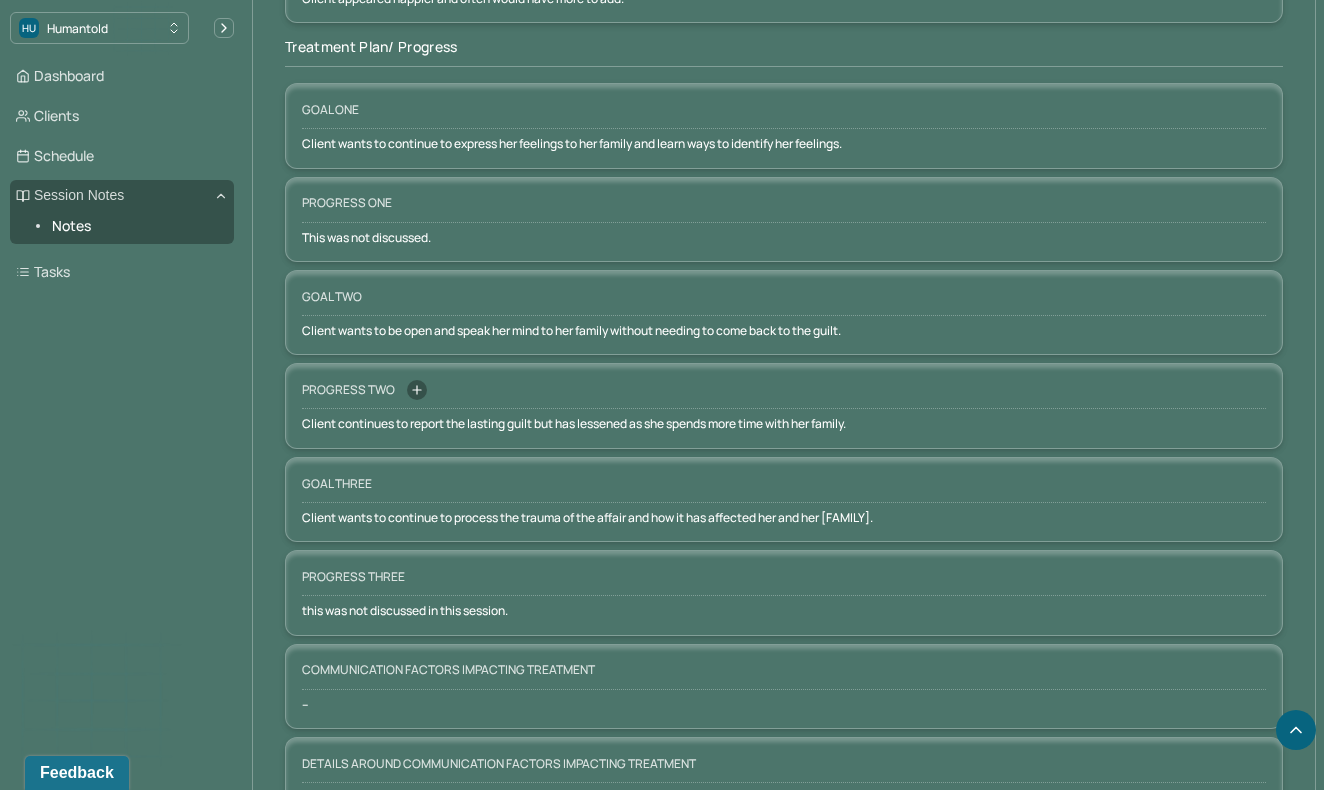 click 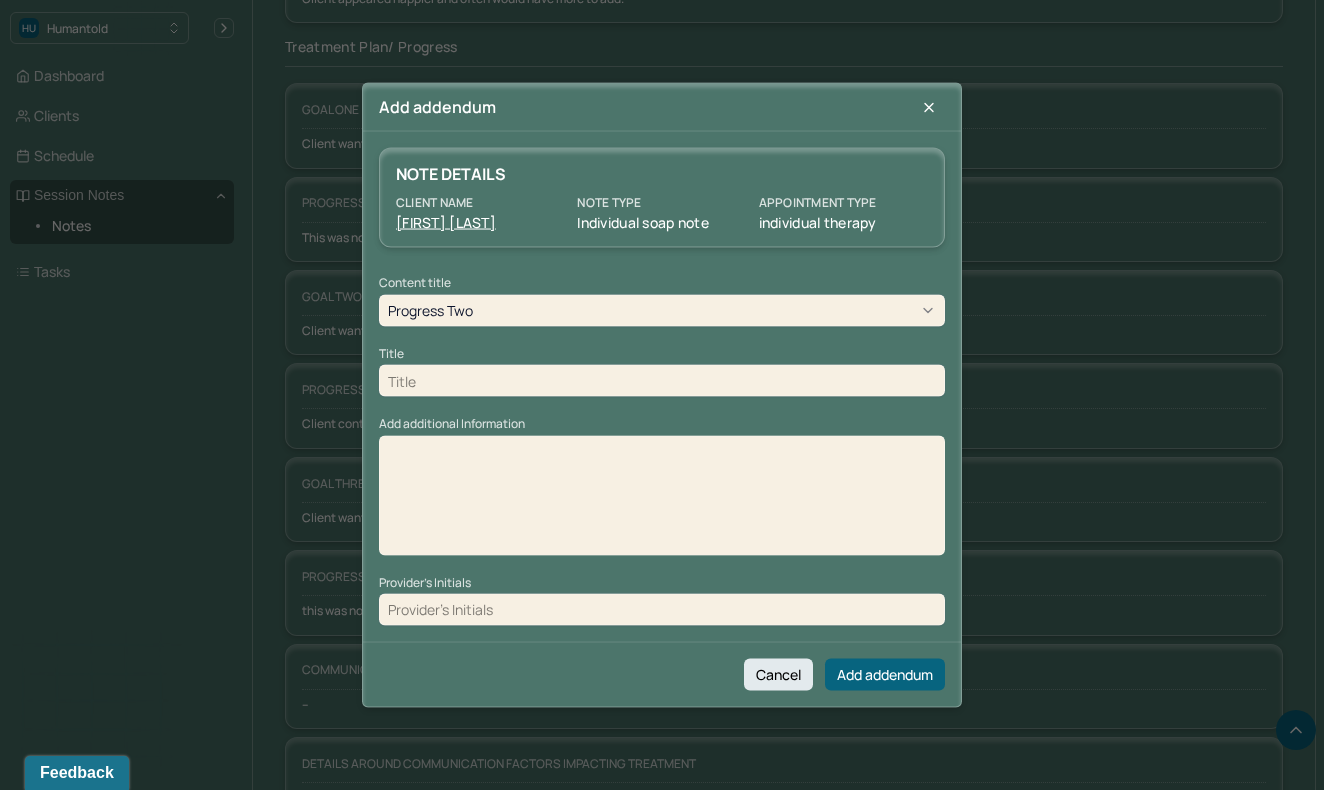 click at bounding box center (662, 381) 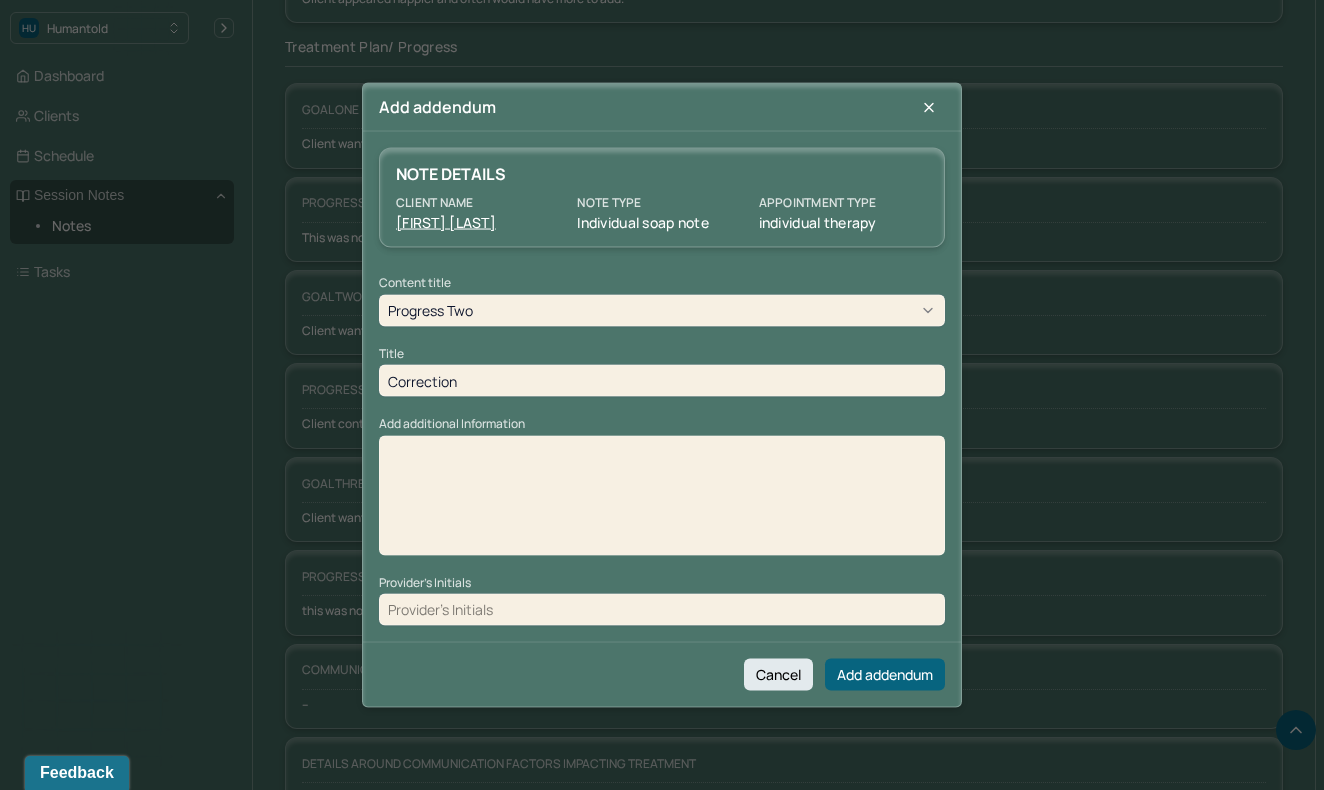 type on "Correction" 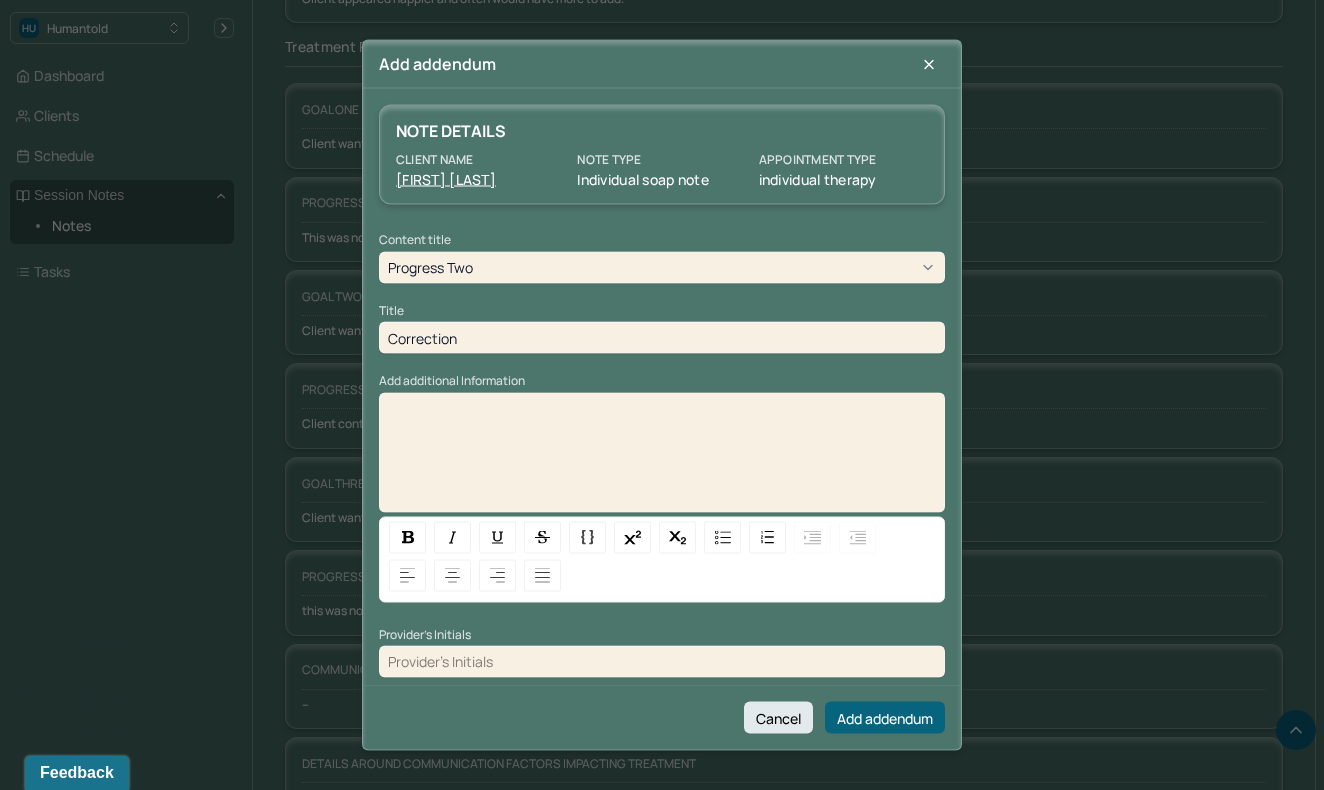 type 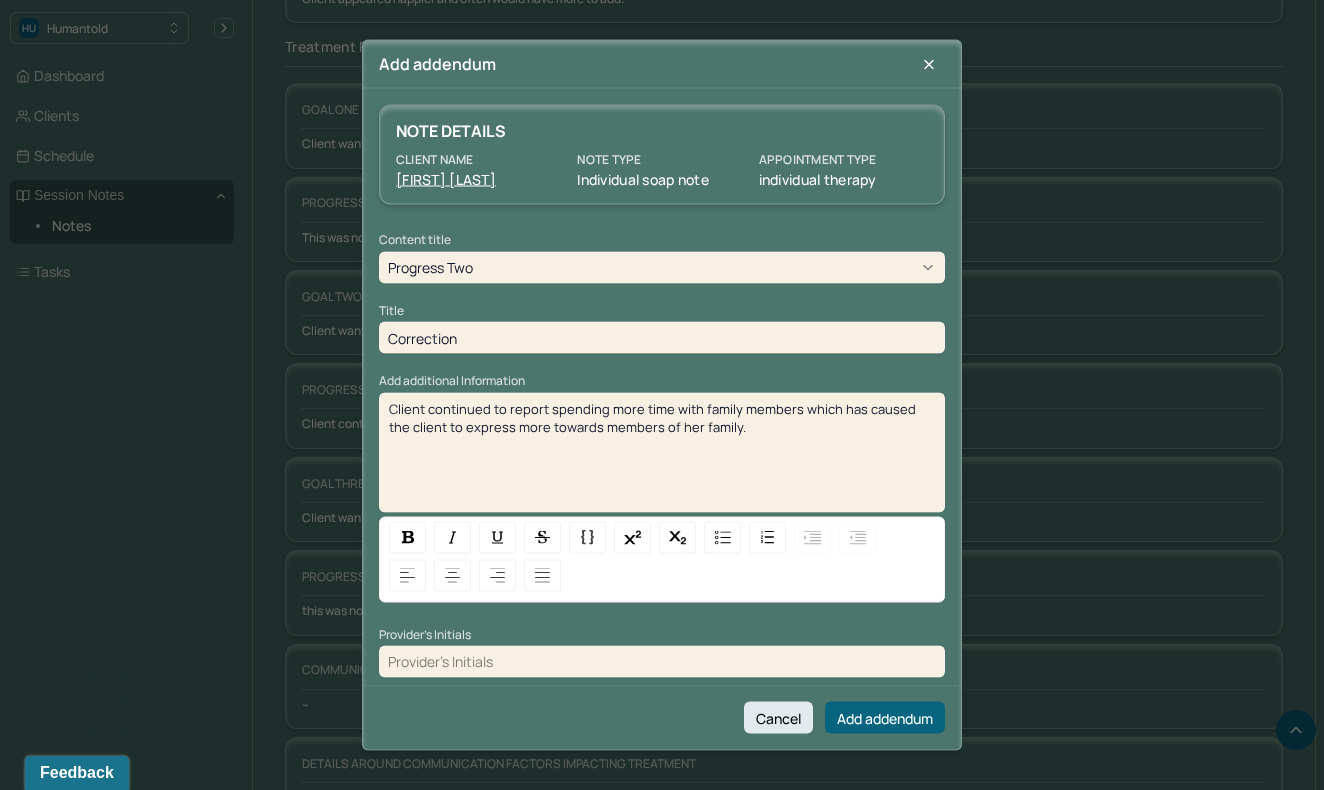 click at bounding box center (662, 661) 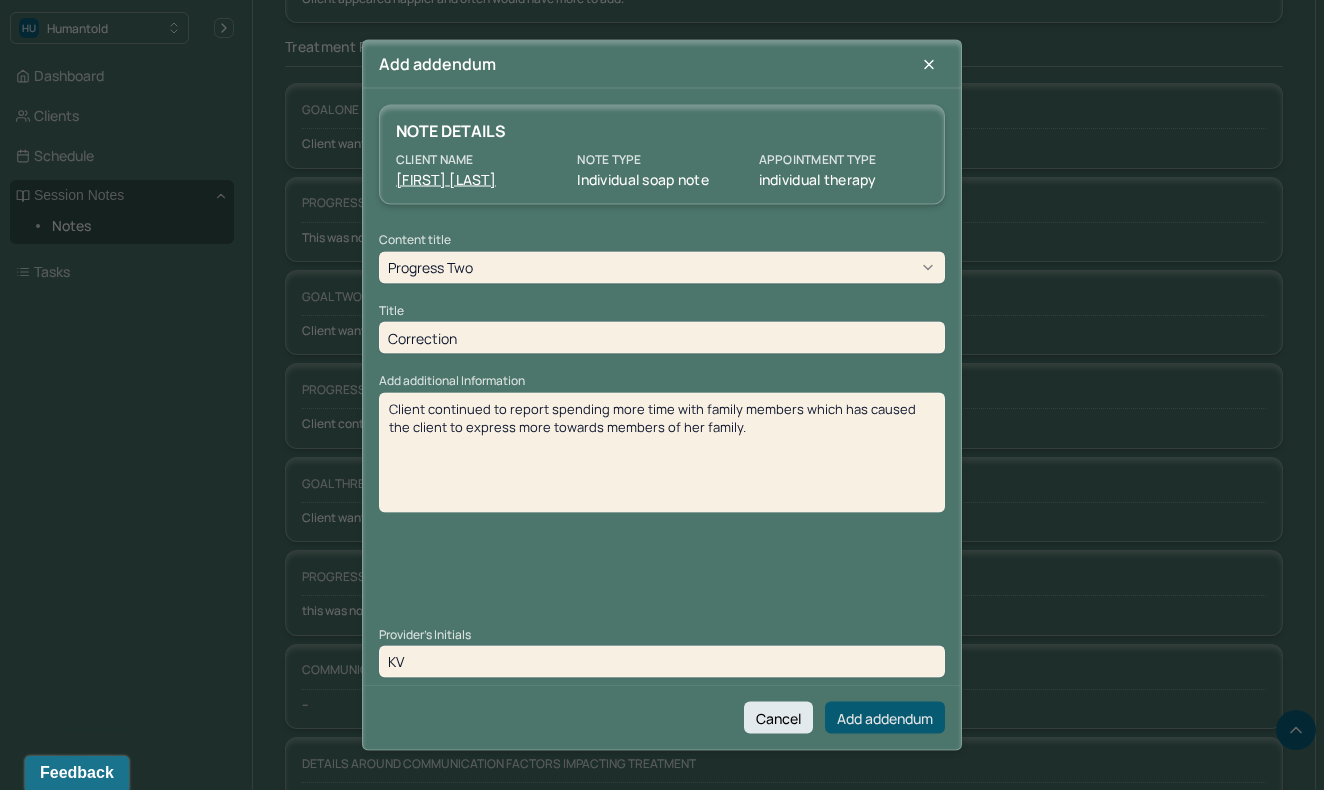 type on "KV" 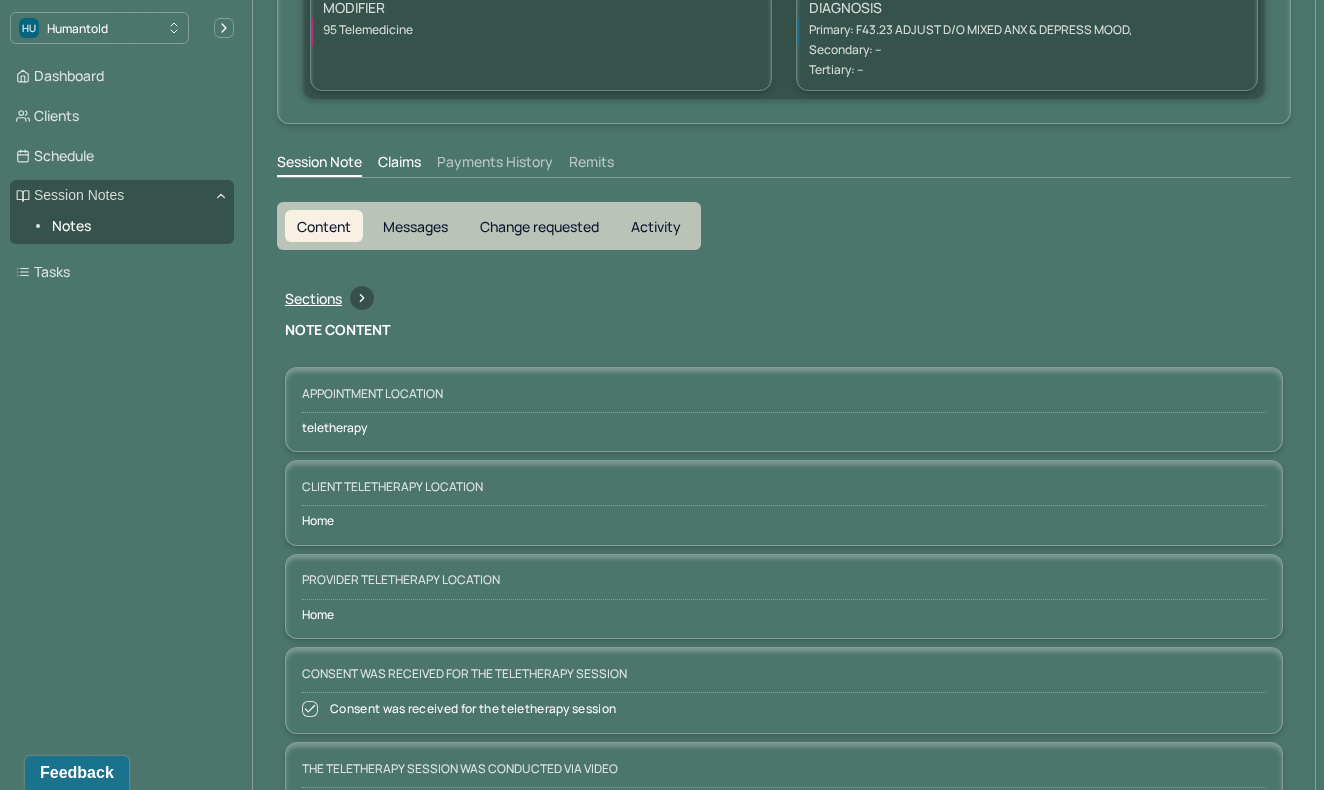 scroll, scrollTop: 0, scrollLeft: 0, axis: both 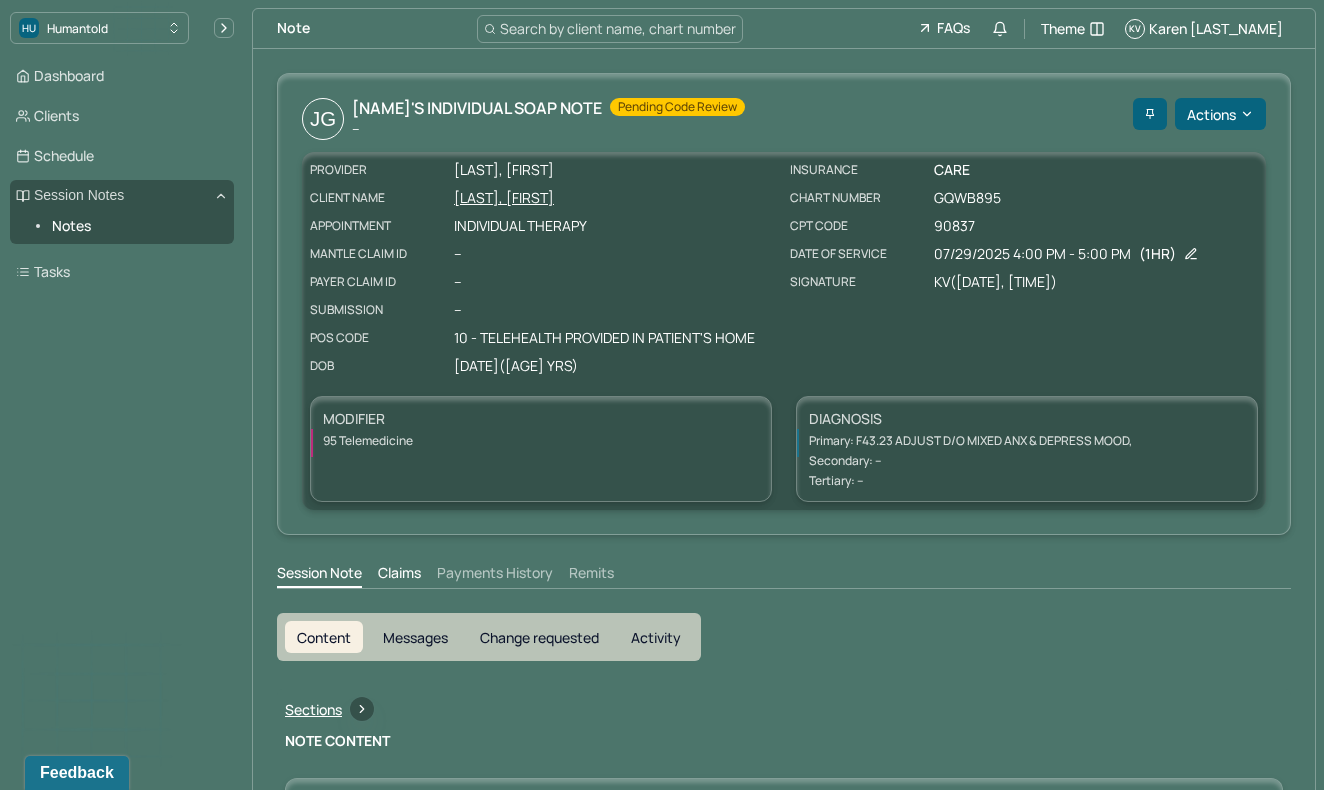 click on "Content Messages Change requested Activity Sections Session note Therapy intervention techniques Treatment plan/ progress Sections NOTE CONTENT Appointment location teletherapy Client Teletherapy Location Home Provider Teletherapy Location Home Consent was received for the teletherapy session Consent was received for the teletherapy session The teletherapy session was conducted via video The teletherapy session was conducted via video Primary diagnosis F43.23 ADJUST D/O MIXED ANX & DEPRESS MOOD Secondary diagnosis -- Tertiary diagnosis -- Emotional / Behavioural symptoms demonstrated Client had positive eye contact, often vaped when speaking about something stressful, was engaged and tone of voice was congruent with her mood. [FIRST] [LAST] added addendum 'Correction' - 08/05/2025, 10:12AM Causing Maladaptive Functioning Intention for Session Reverse or change maladaptive patterns of behavior Session Note Subjective Objective Assessment Therapy Intervention Techniques Cognitive-Behavioral therapies -- --" at bounding box center (784, 2309) 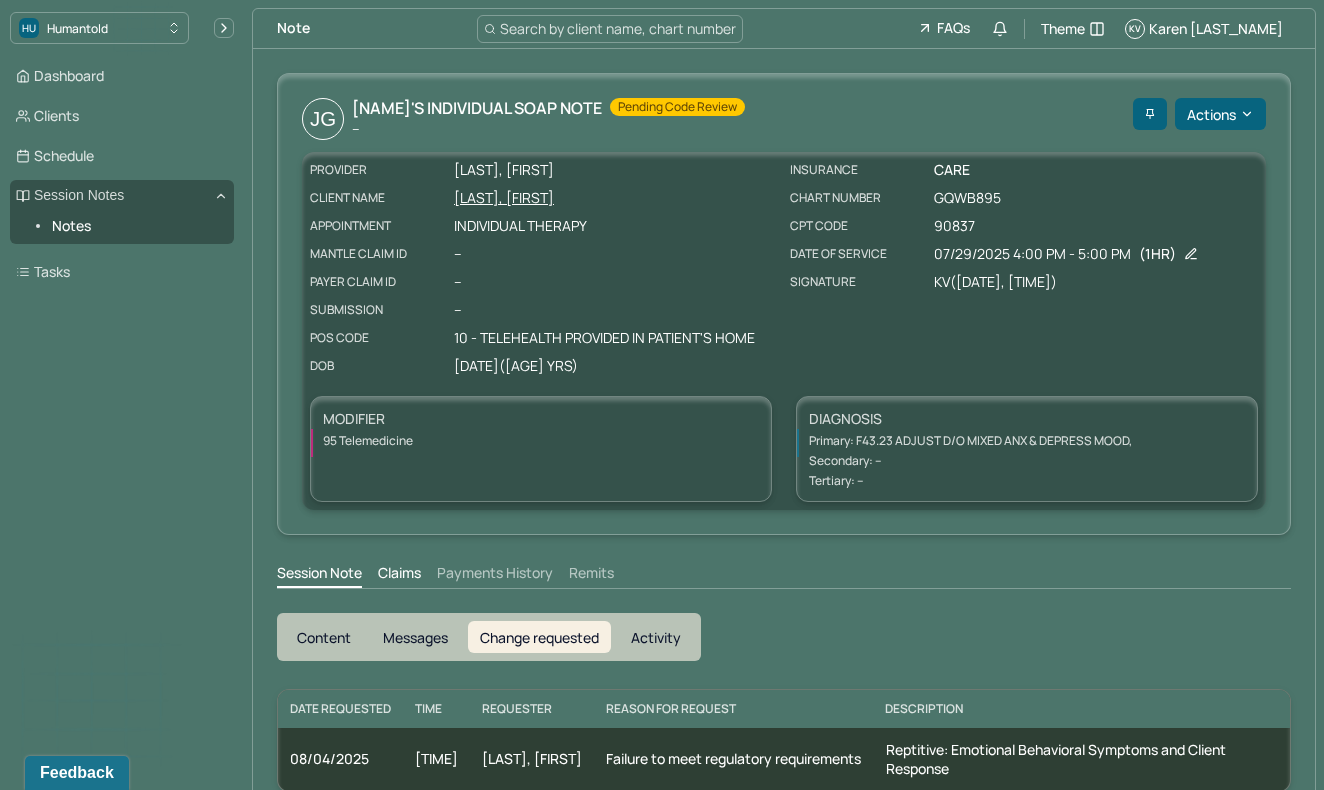 scroll, scrollTop: 31, scrollLeft: 0, axis: vertical 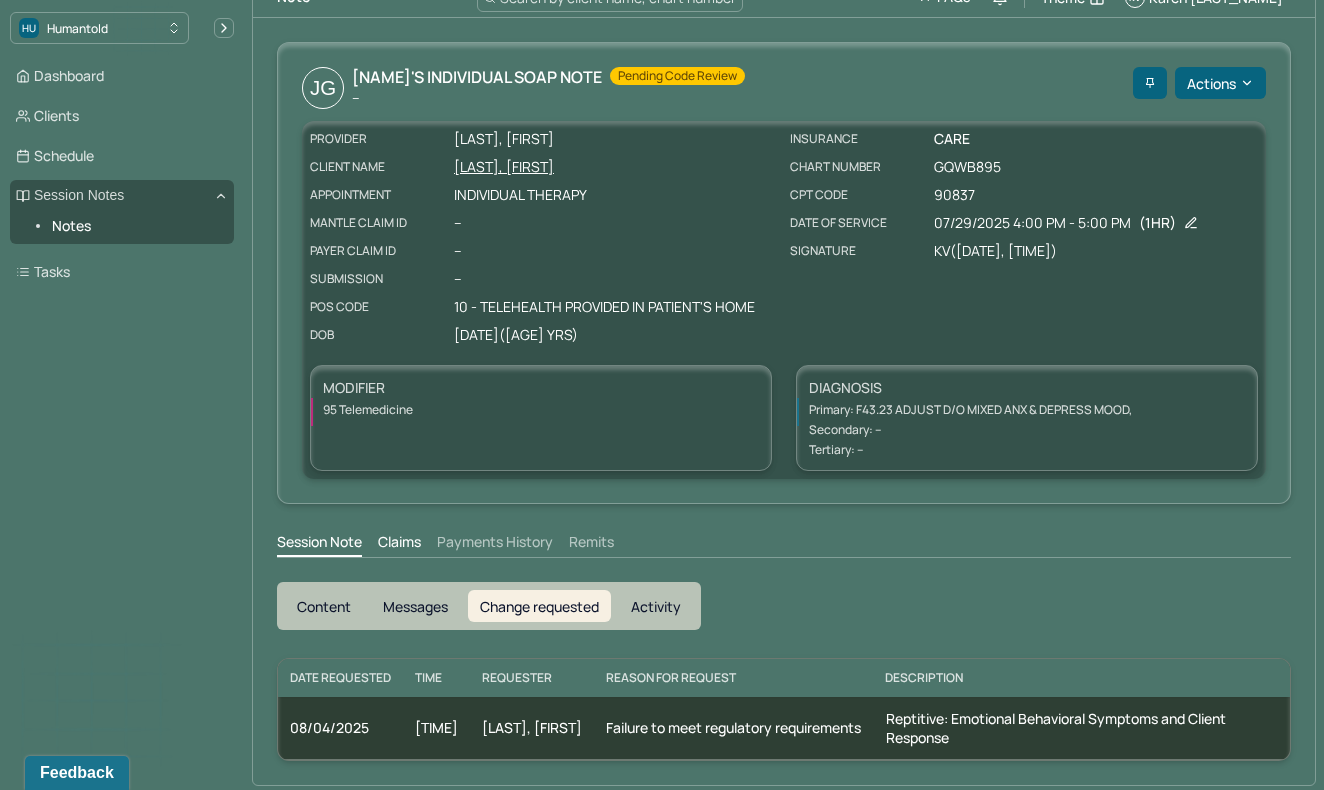 click on "Content" at bounding box center [324, 606] 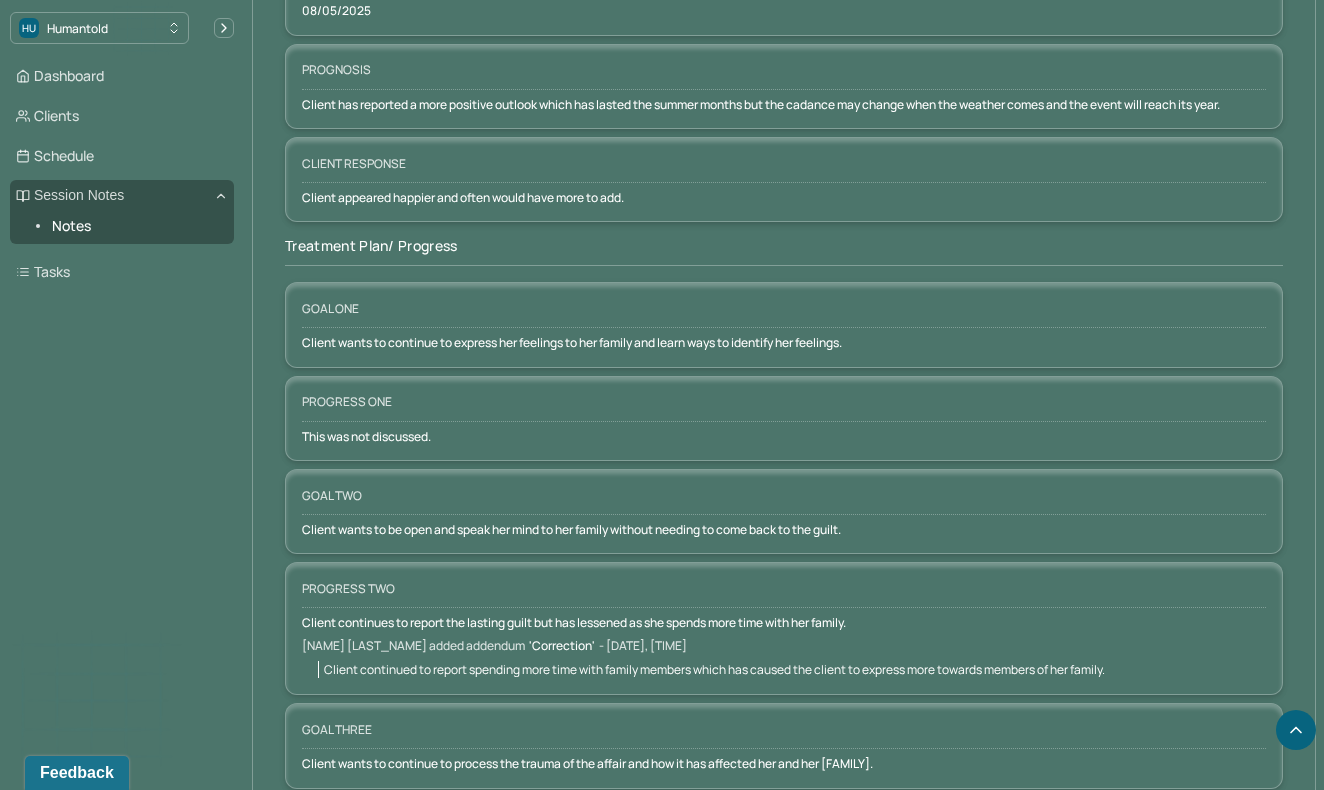 scroll, scrollTop: 2930, scrollLeft: 0, axis: vertical 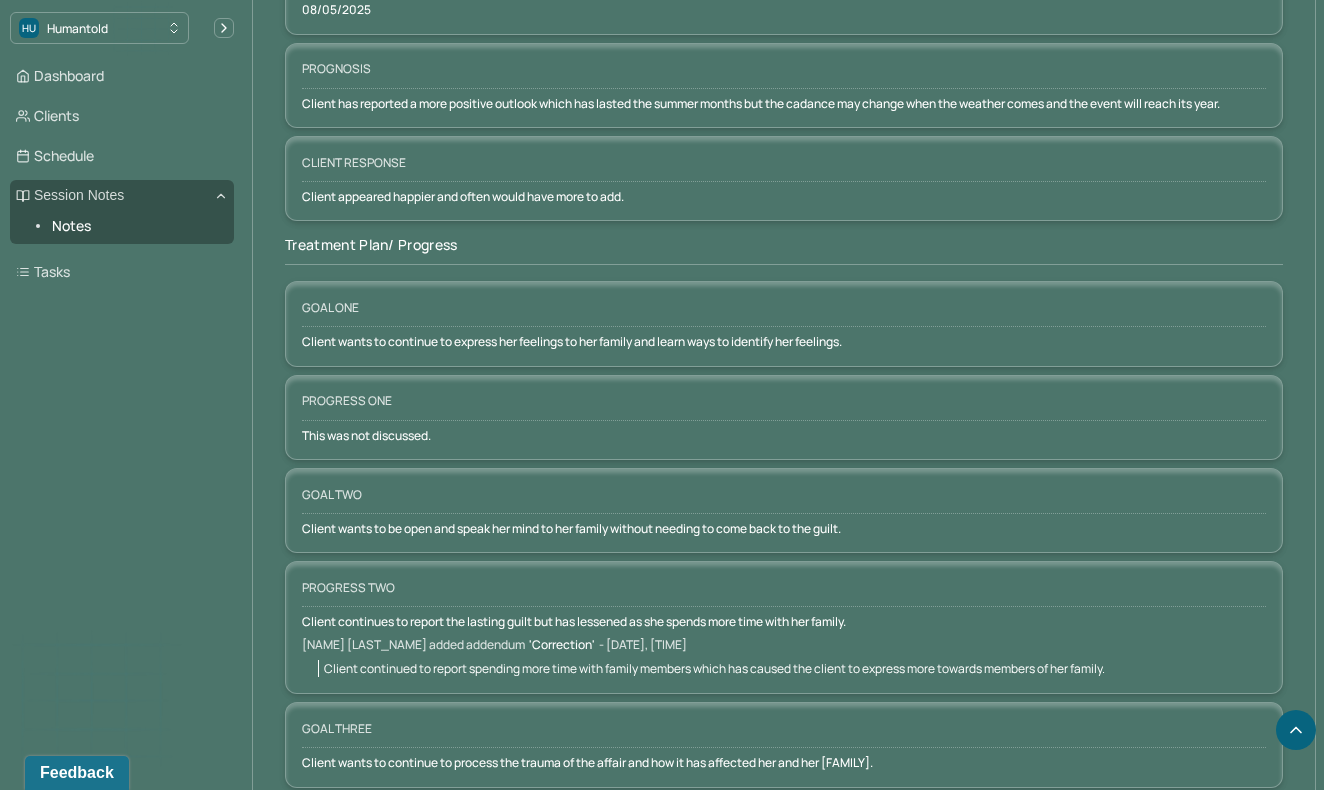 click on "Client continued to report spending more time with family members which has caused the client to express more towards members of her family." at bounding box center [714, 668] 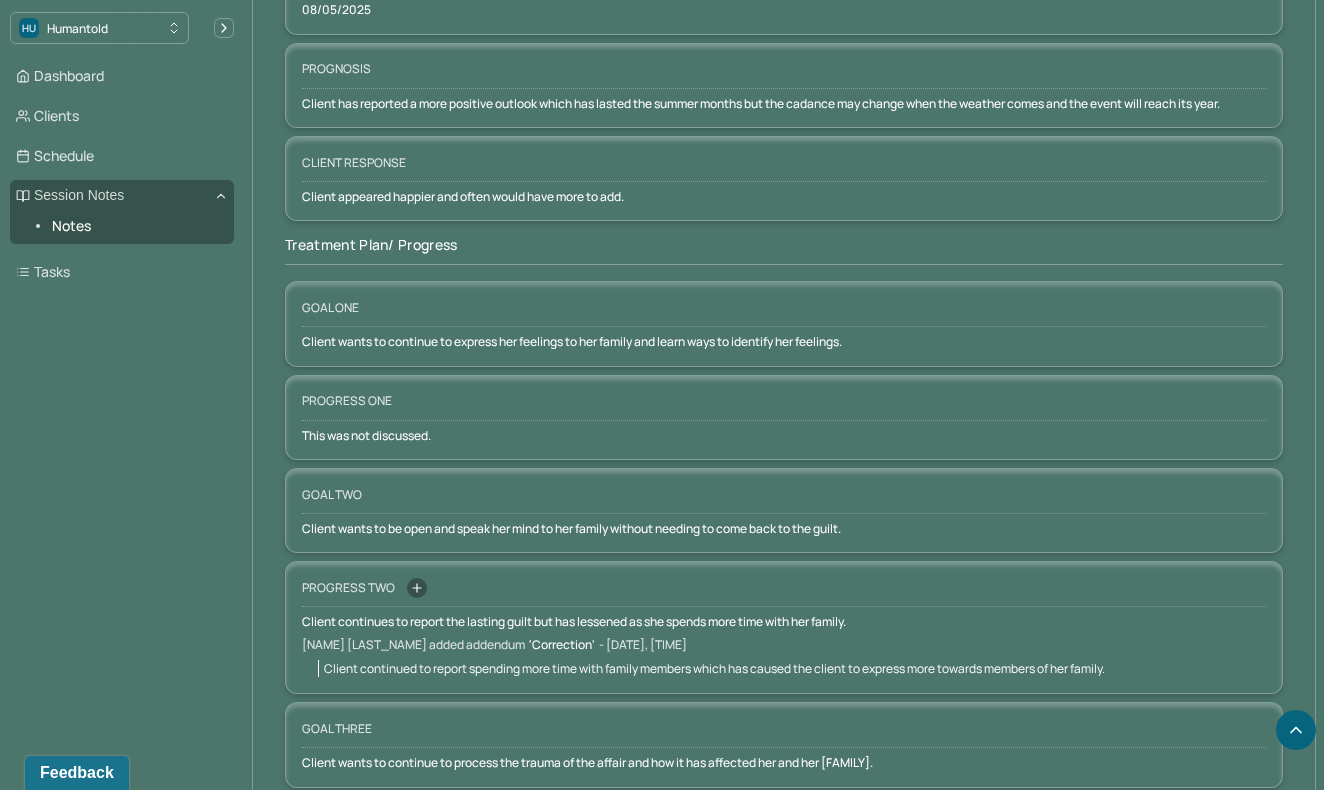 click 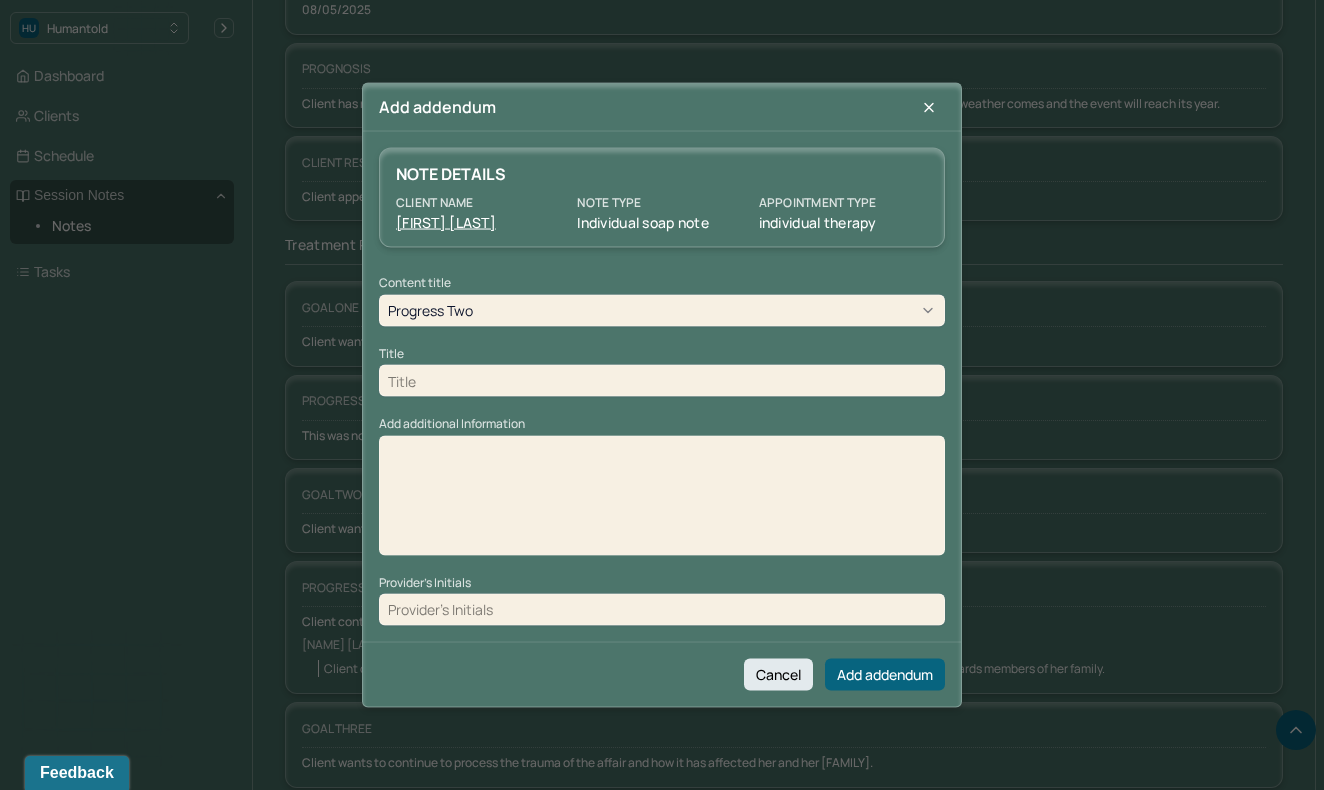 click at bounding box center (662, 381) 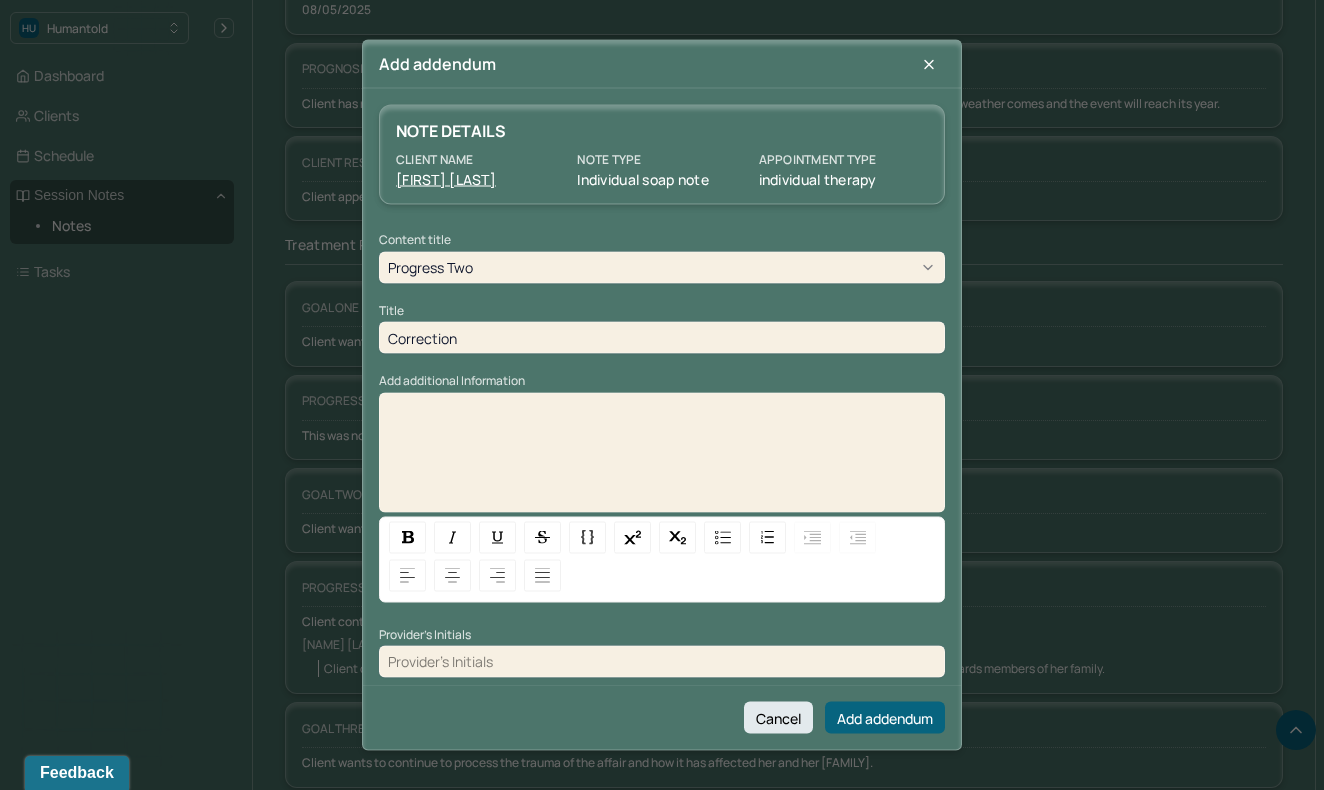 click on "Correction" at bounding box center [662, 338] 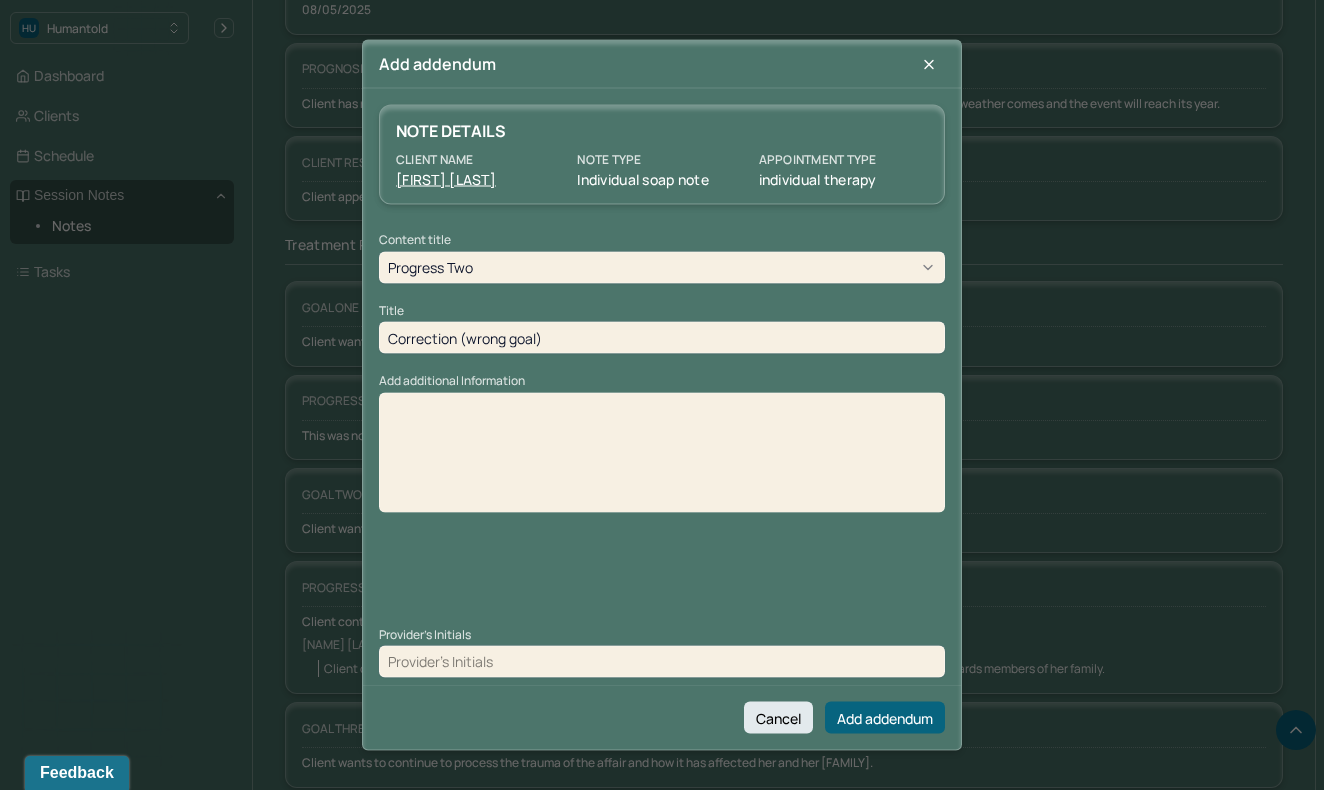 type on "Correction (wrong goal)" 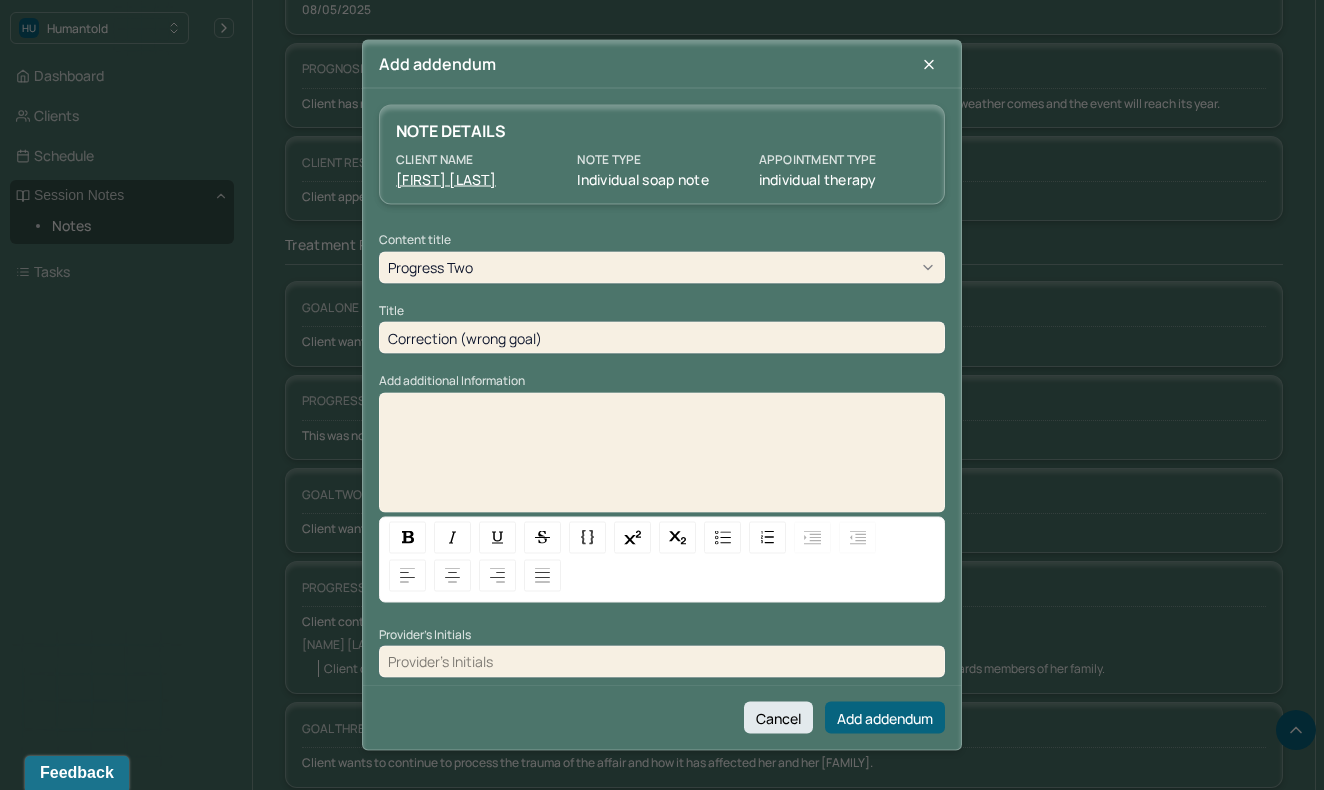 type 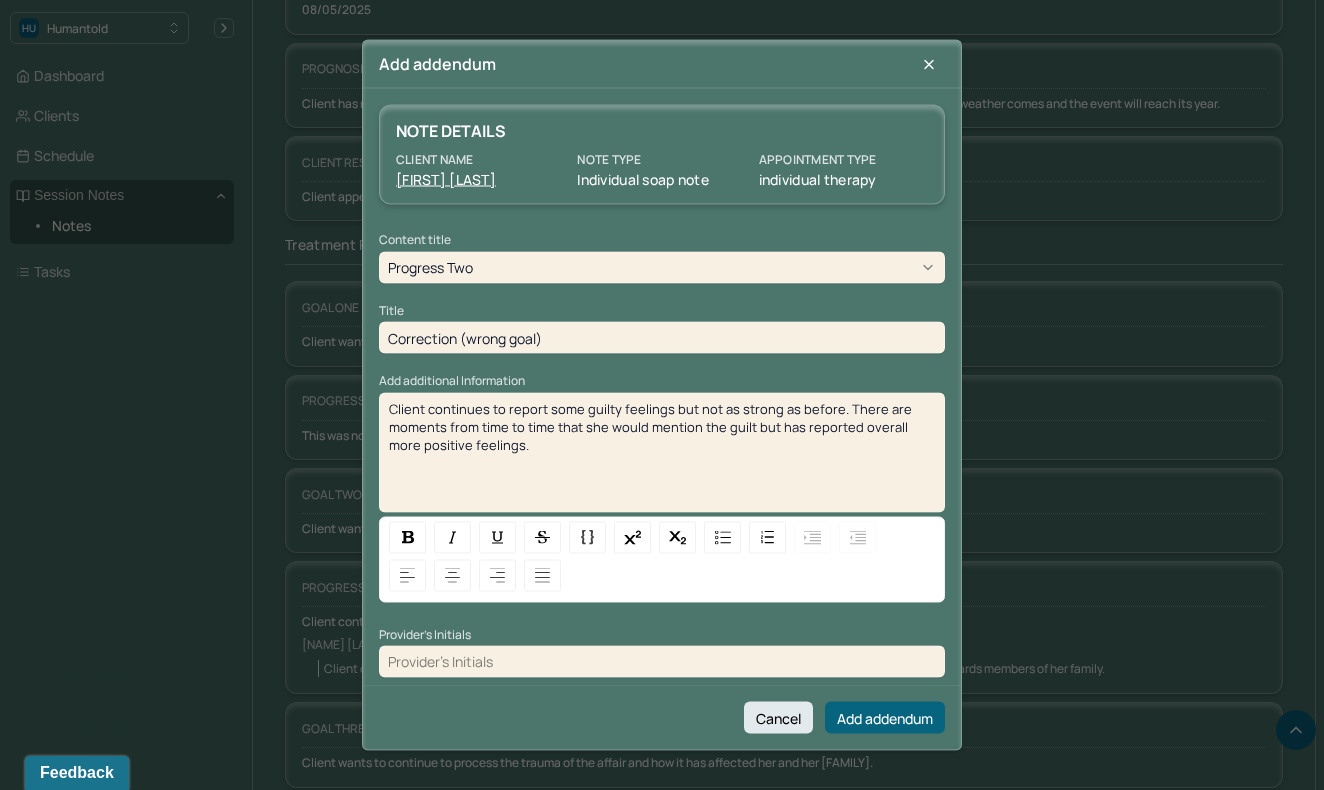 click at bounding box center [662, 661] 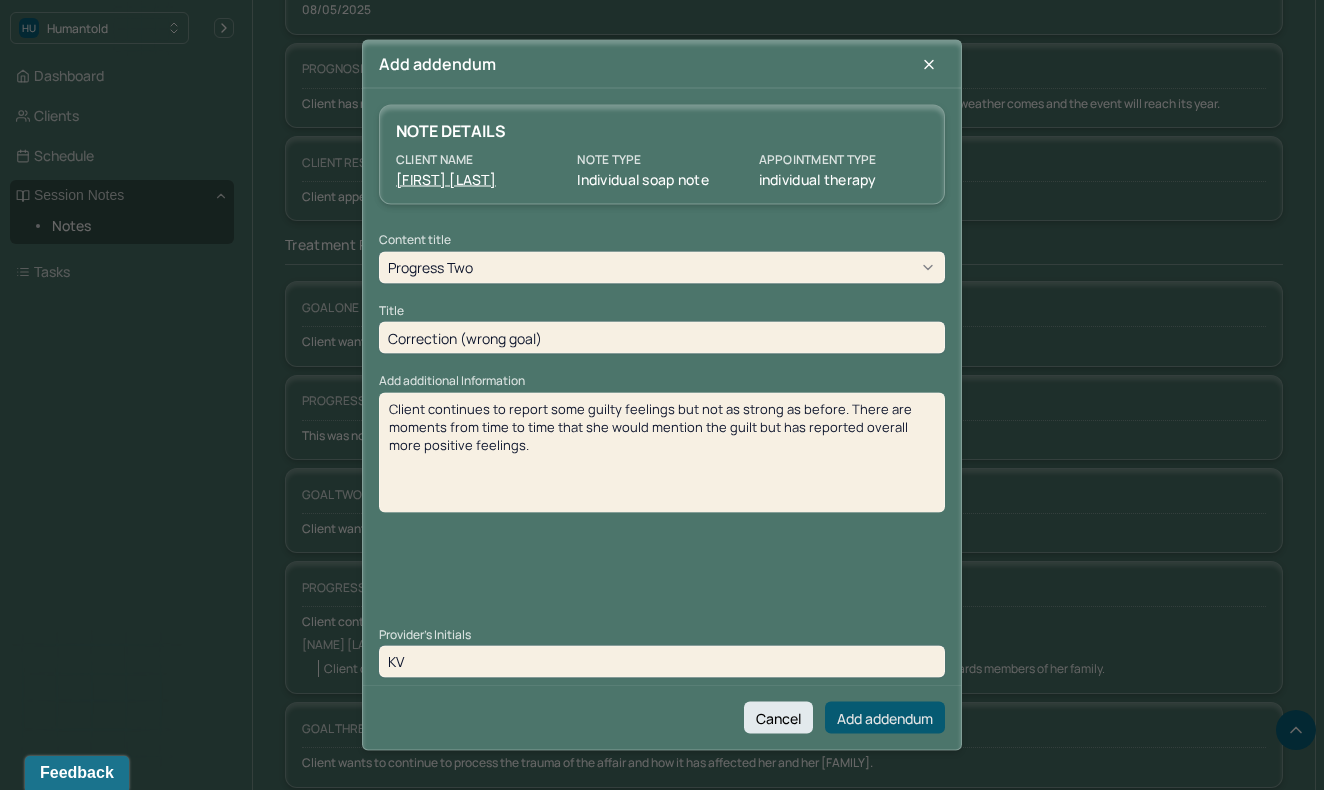 type on "KV" 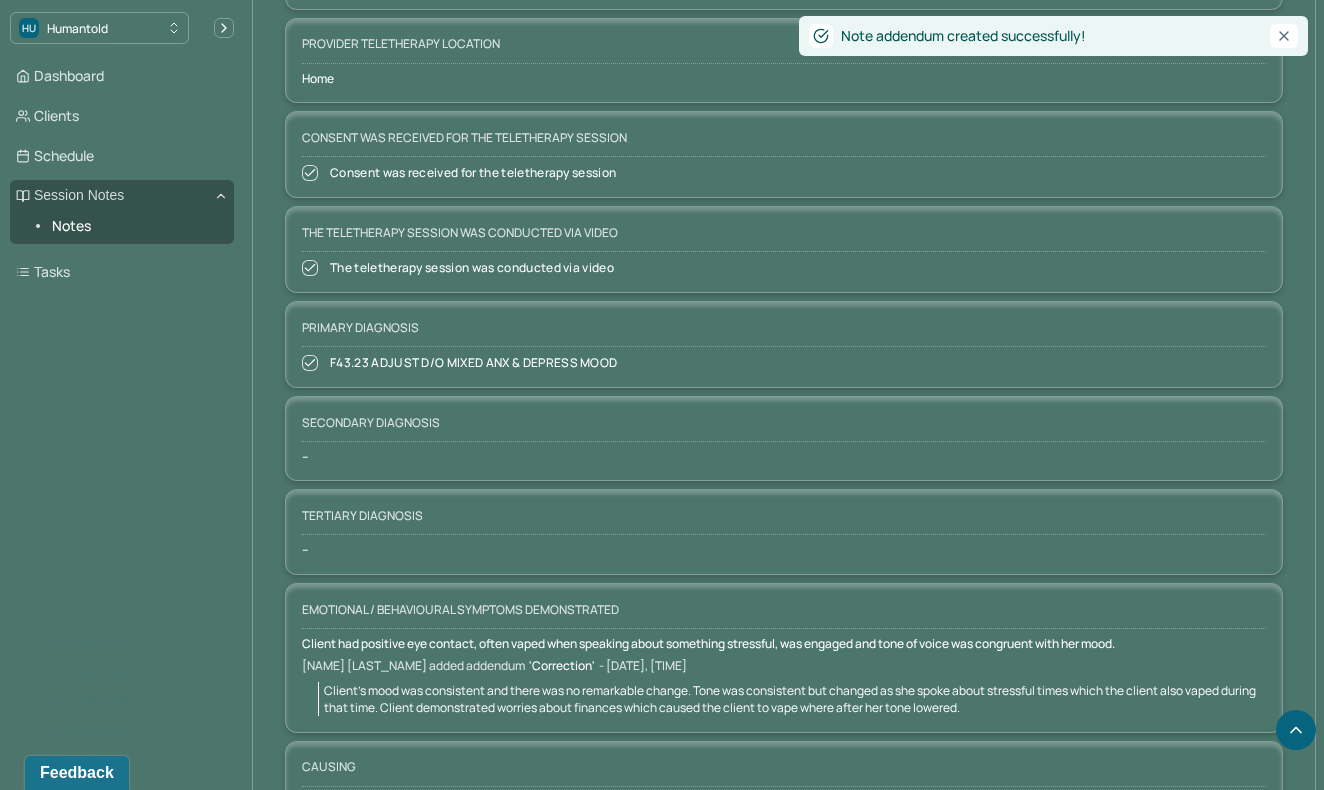 scroll, scrollTop: 0, scrollLeft: 0, axis: both 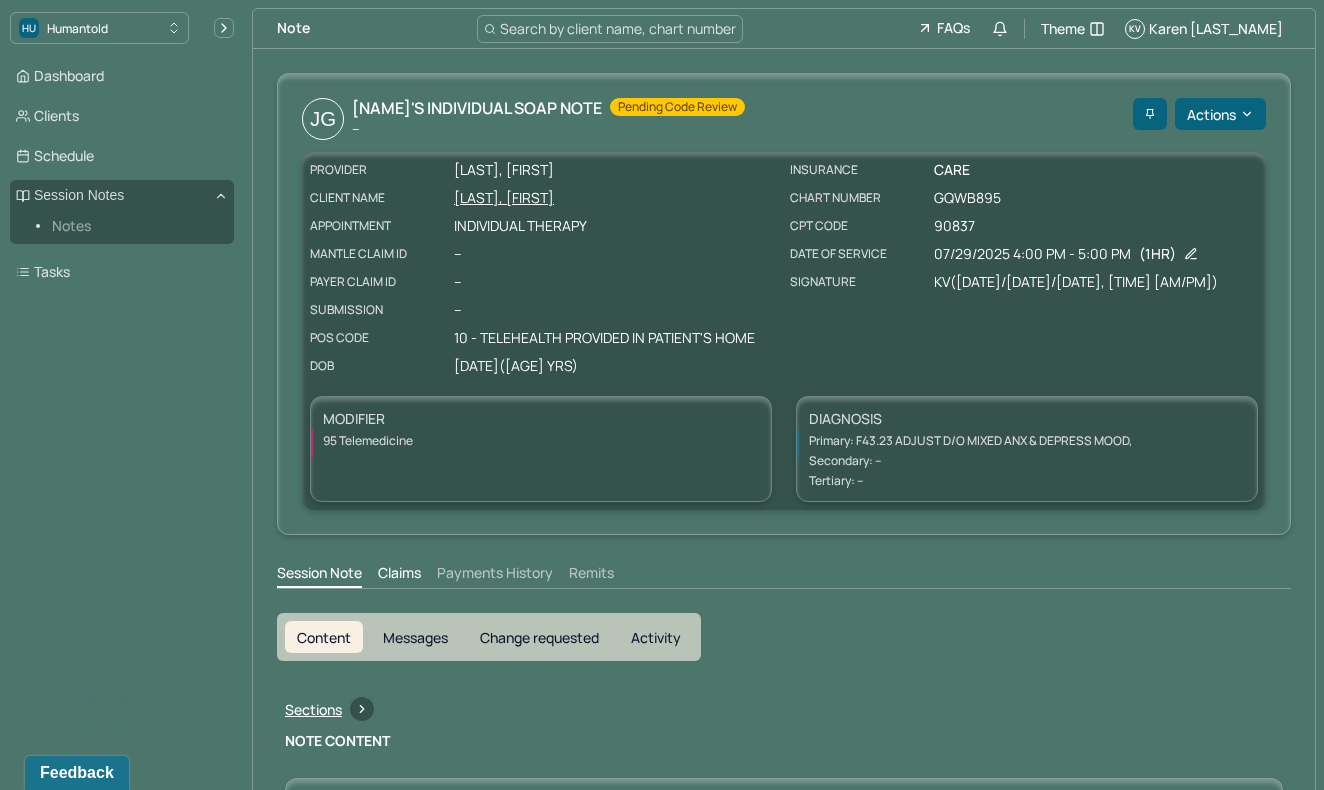 click on "Notes" at bounding box center [135, 226] 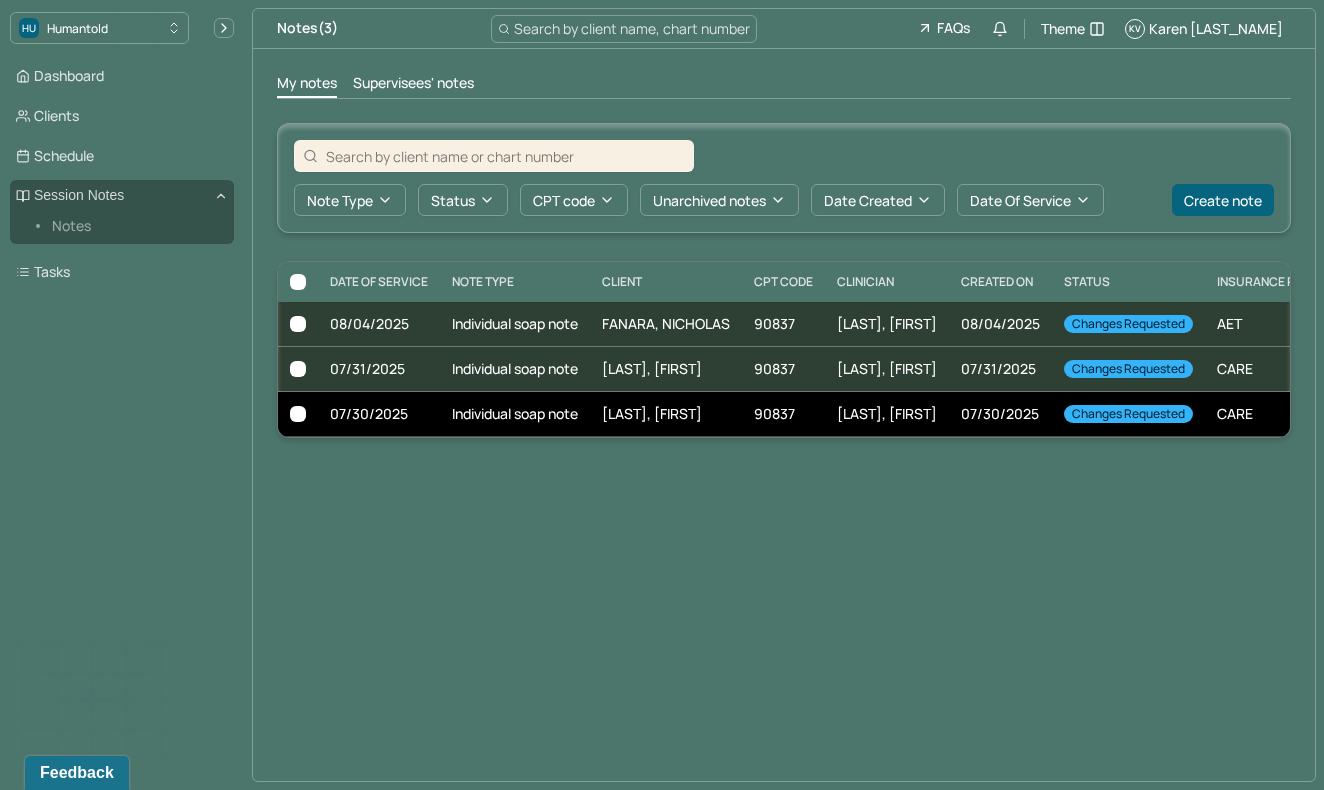click on "Individual soap note" at bounding box center (515, 414) 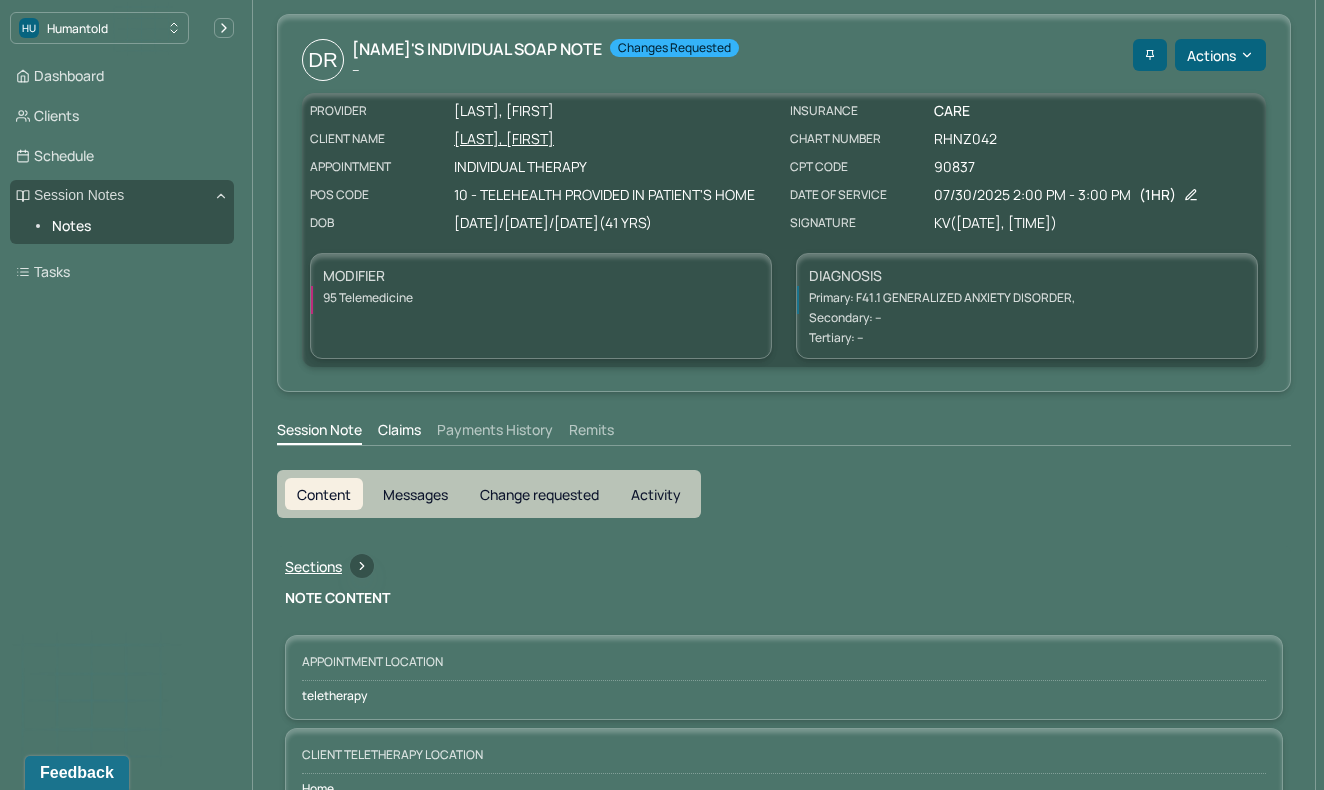 click on "Change requested" at bounding box center [539, 494] 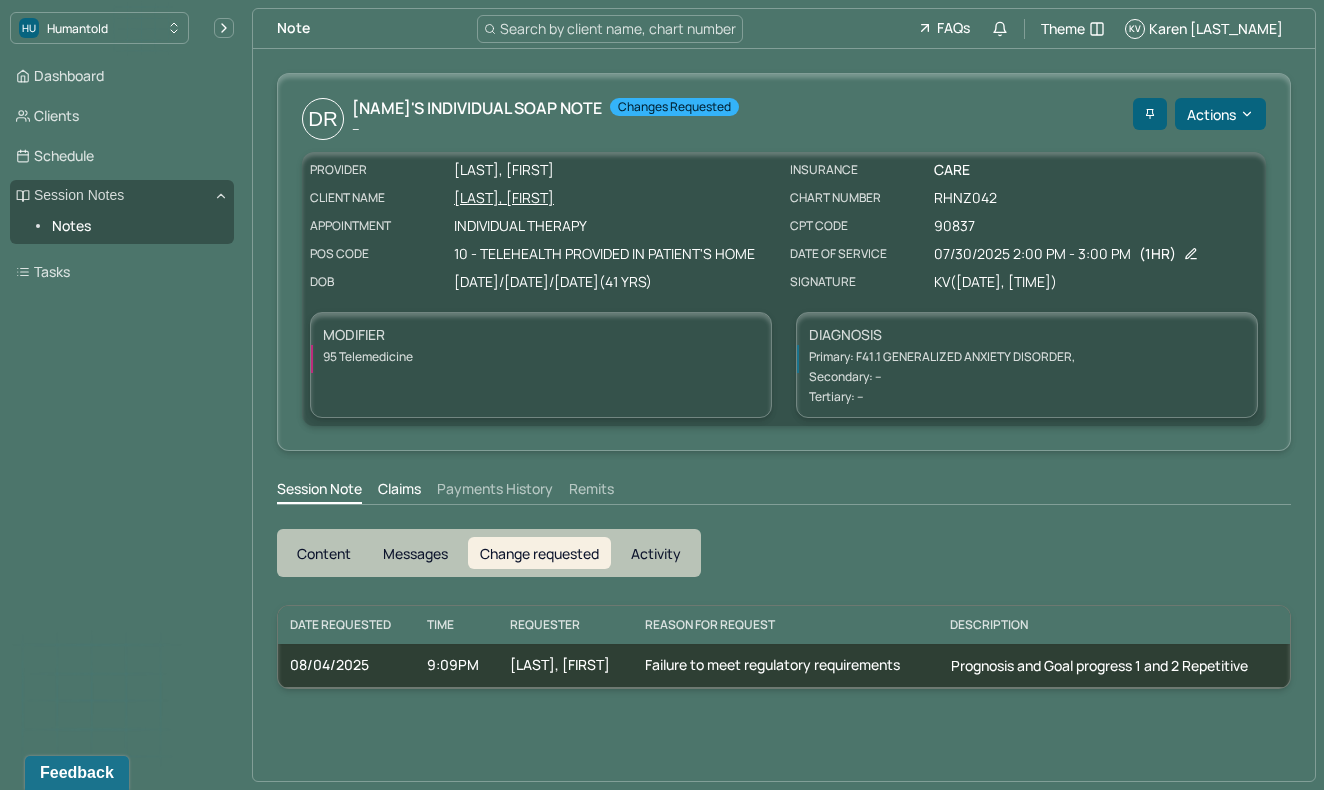 scroll, scrollTop: 0, scrollLeft: 0, axis: both 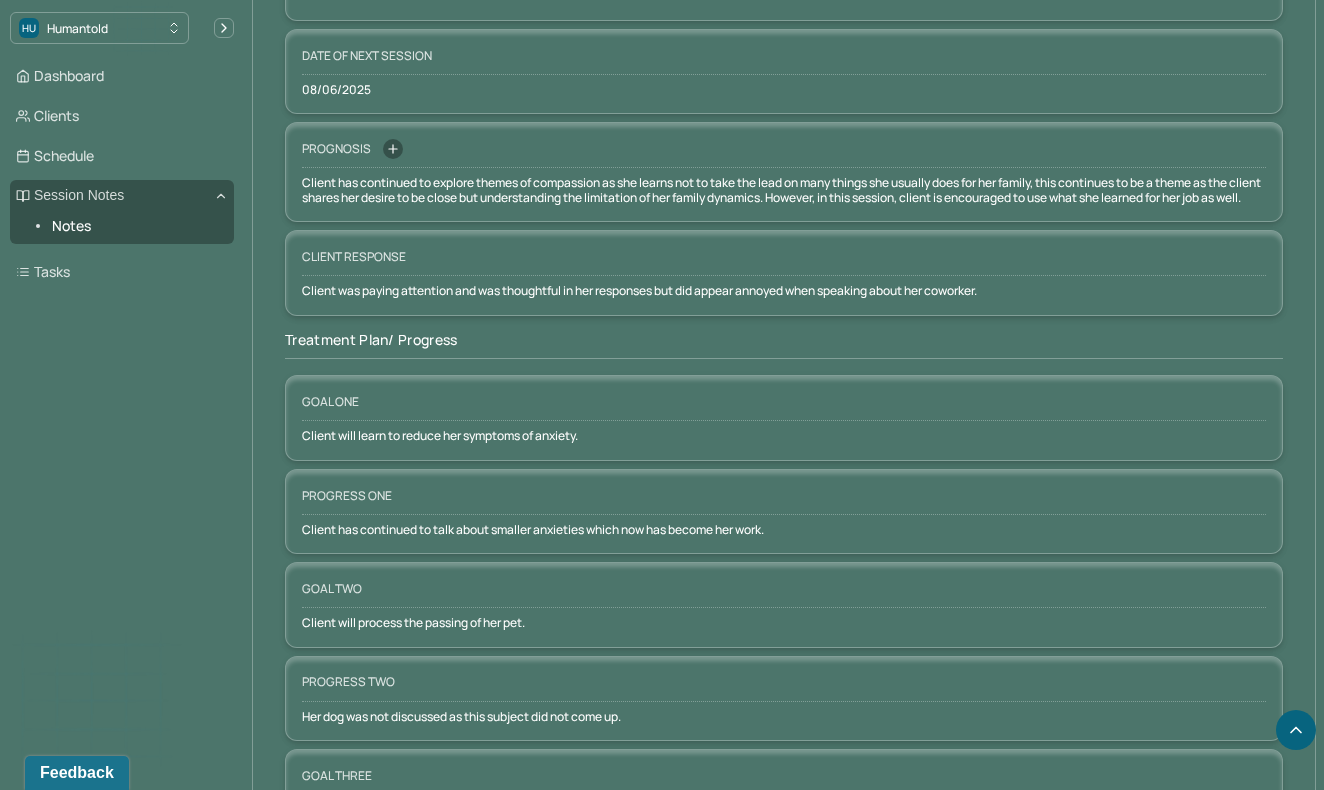 click 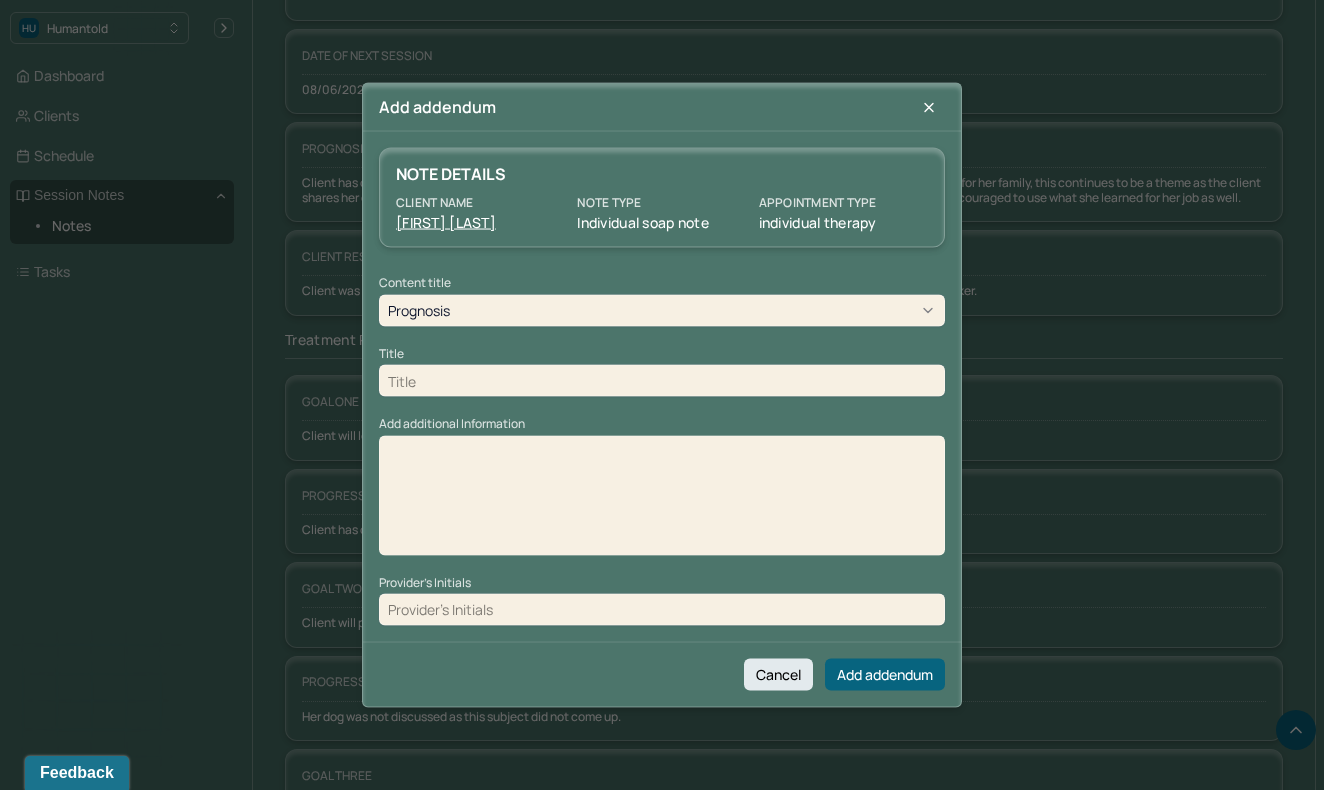 click at bounding box center [662, 381] 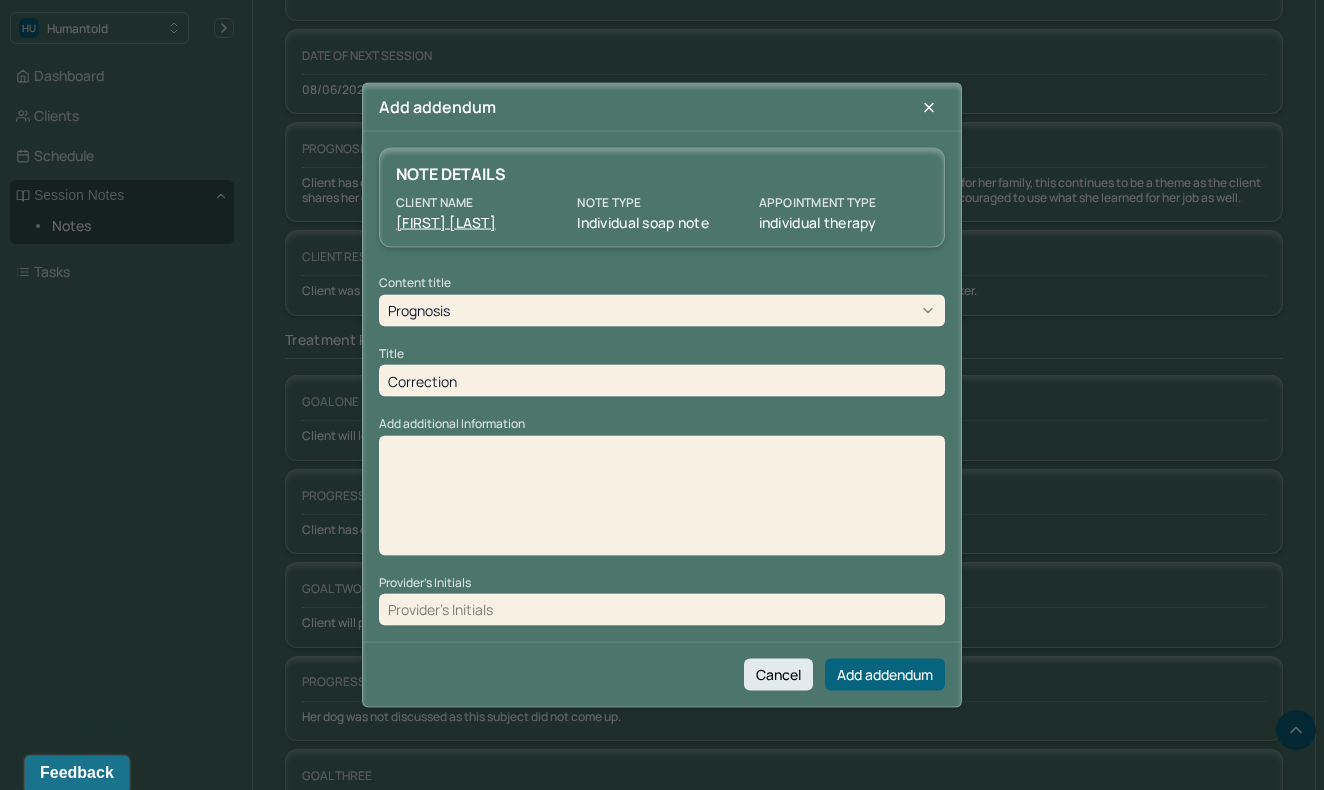 type on "Correction" 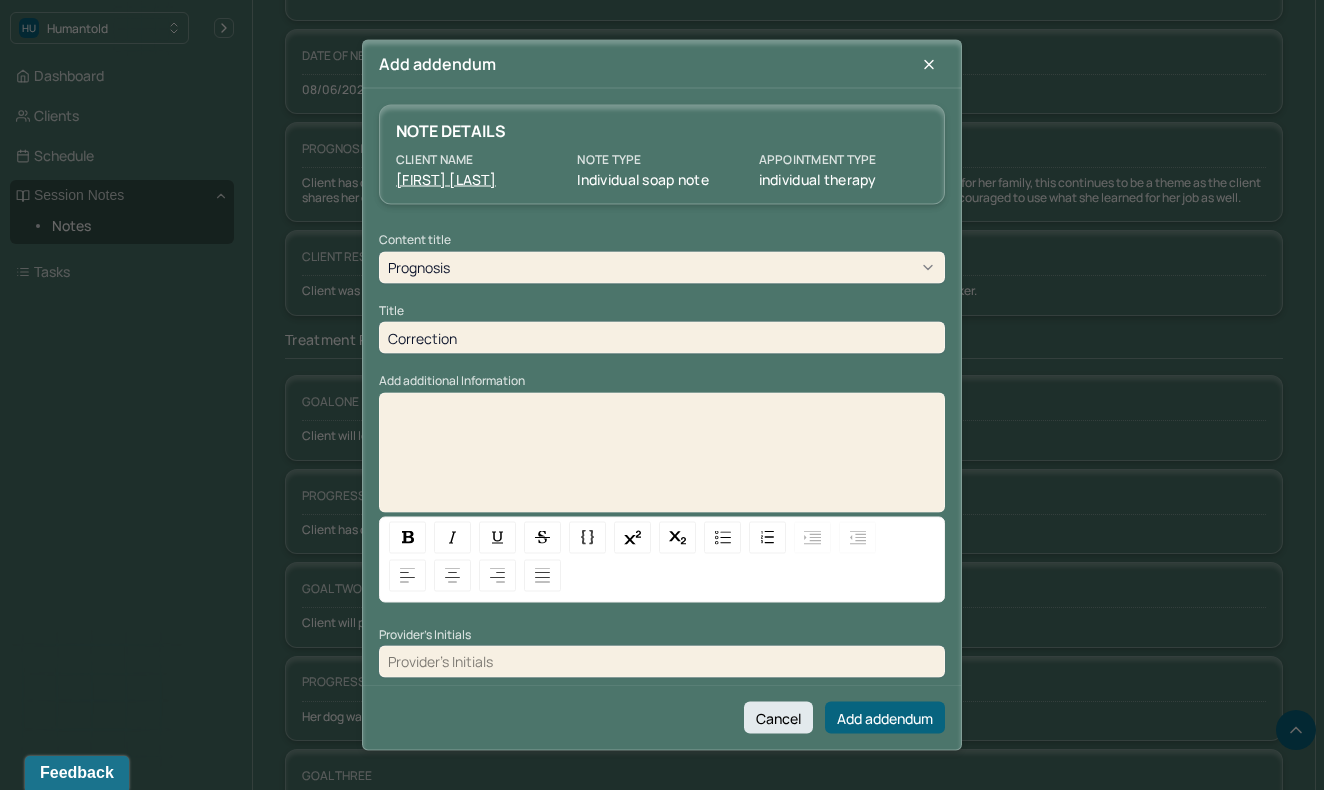 type 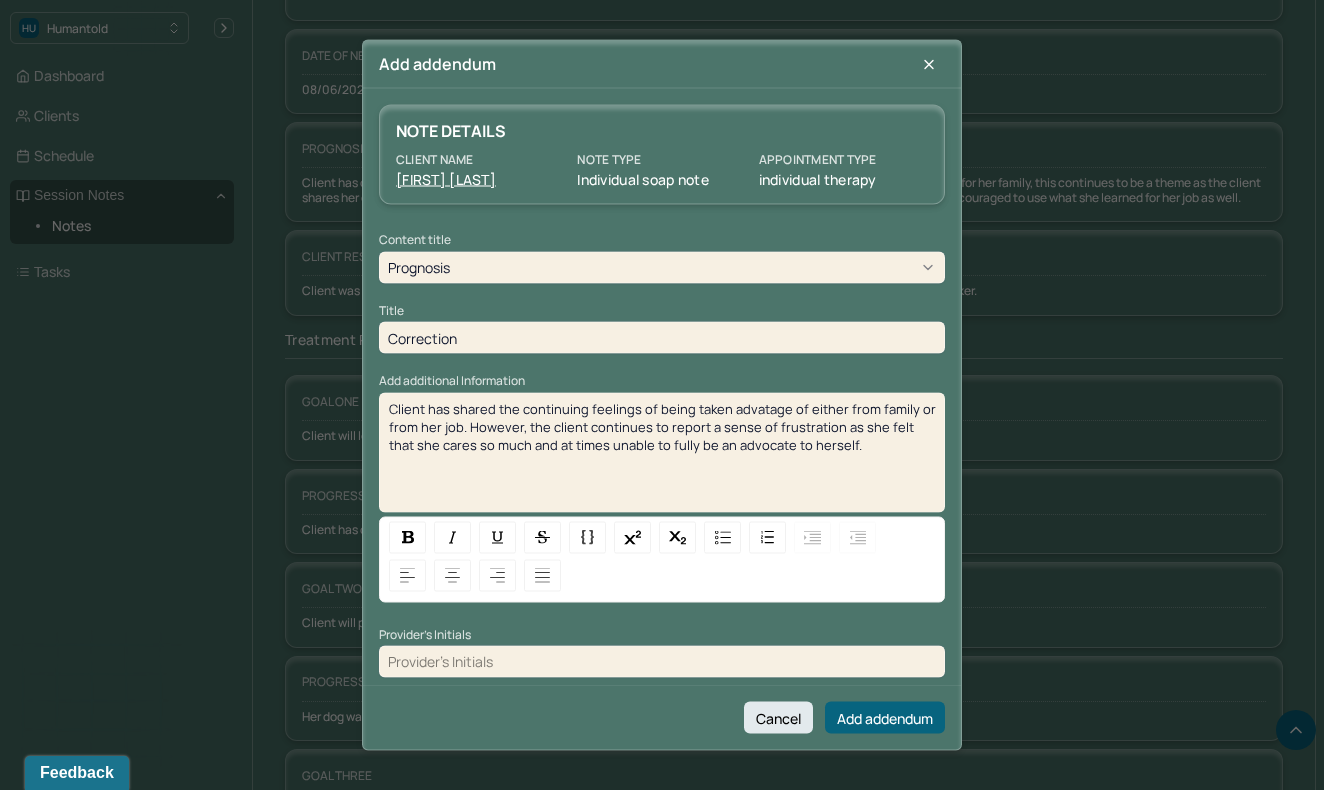 click at bounding box center (662, 661) 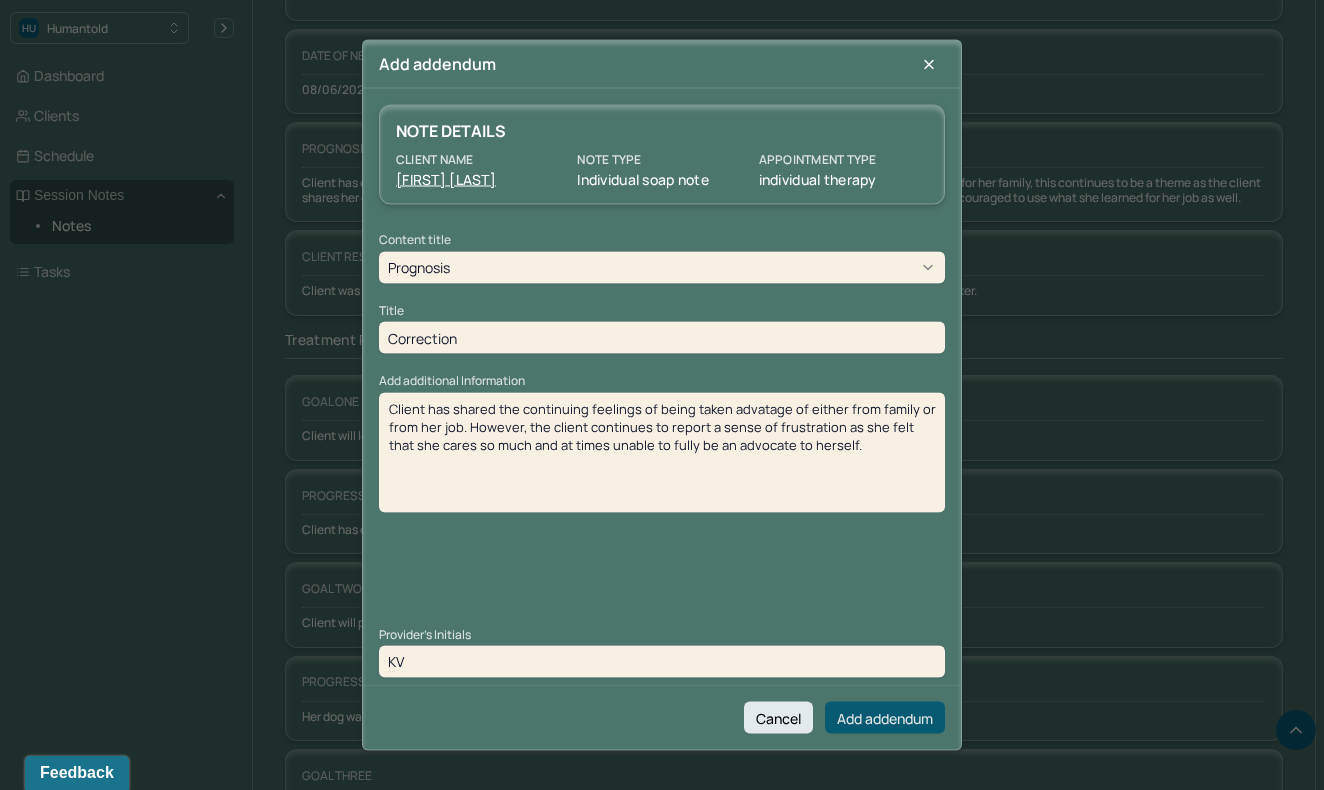 type on "KV" 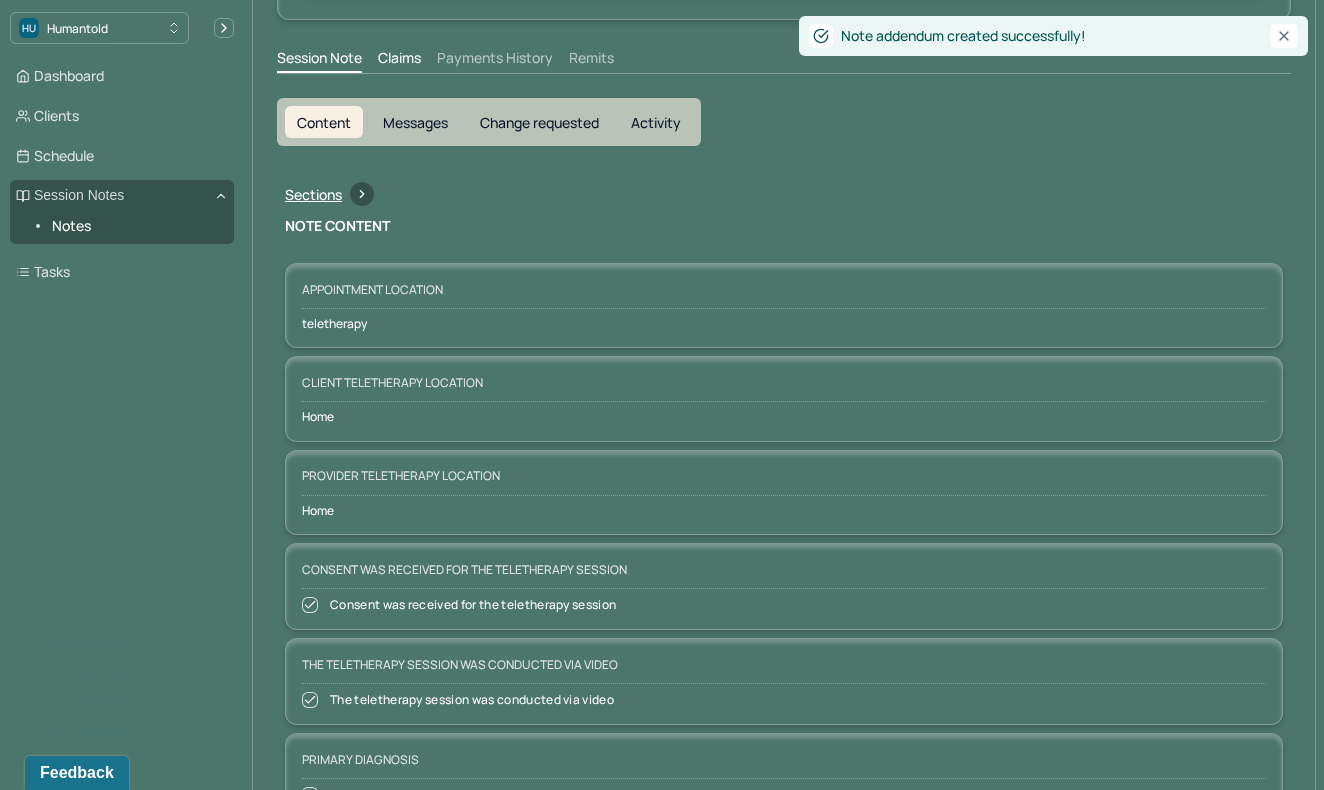 scroll, scrollTop: 0, scrollLeft: 0, axis: both 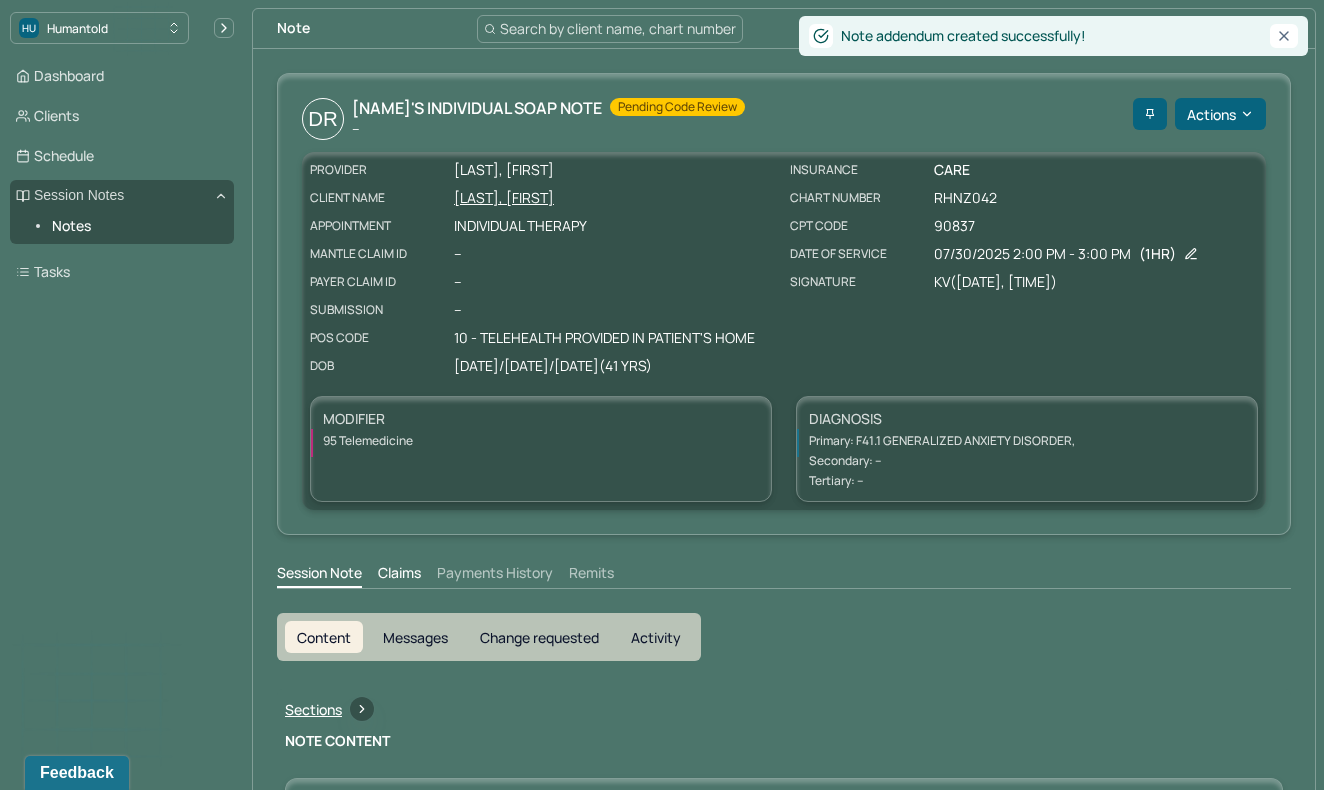 click on "Content Messages Change requested Activity" at bounding box center (489, 637) 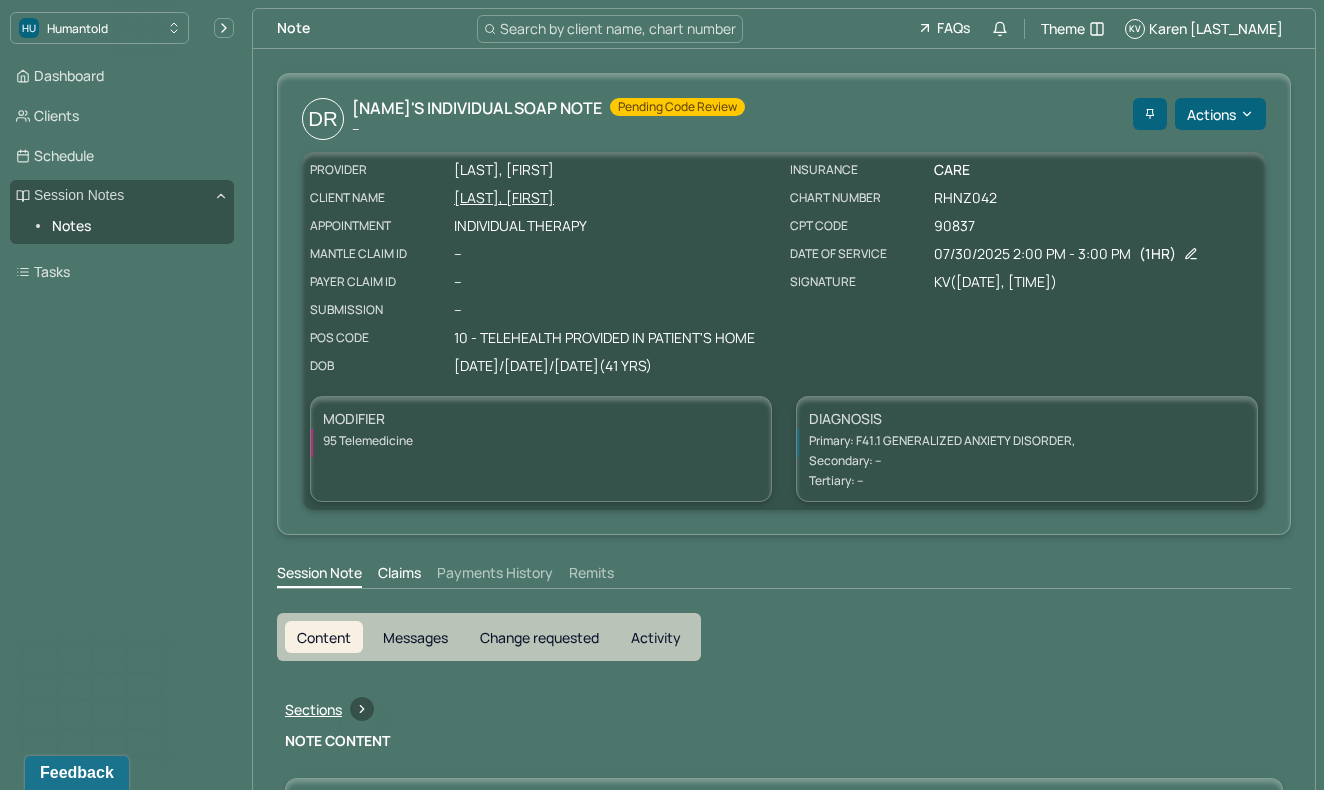 click on "Change requested" at bounding box center (539, 637) 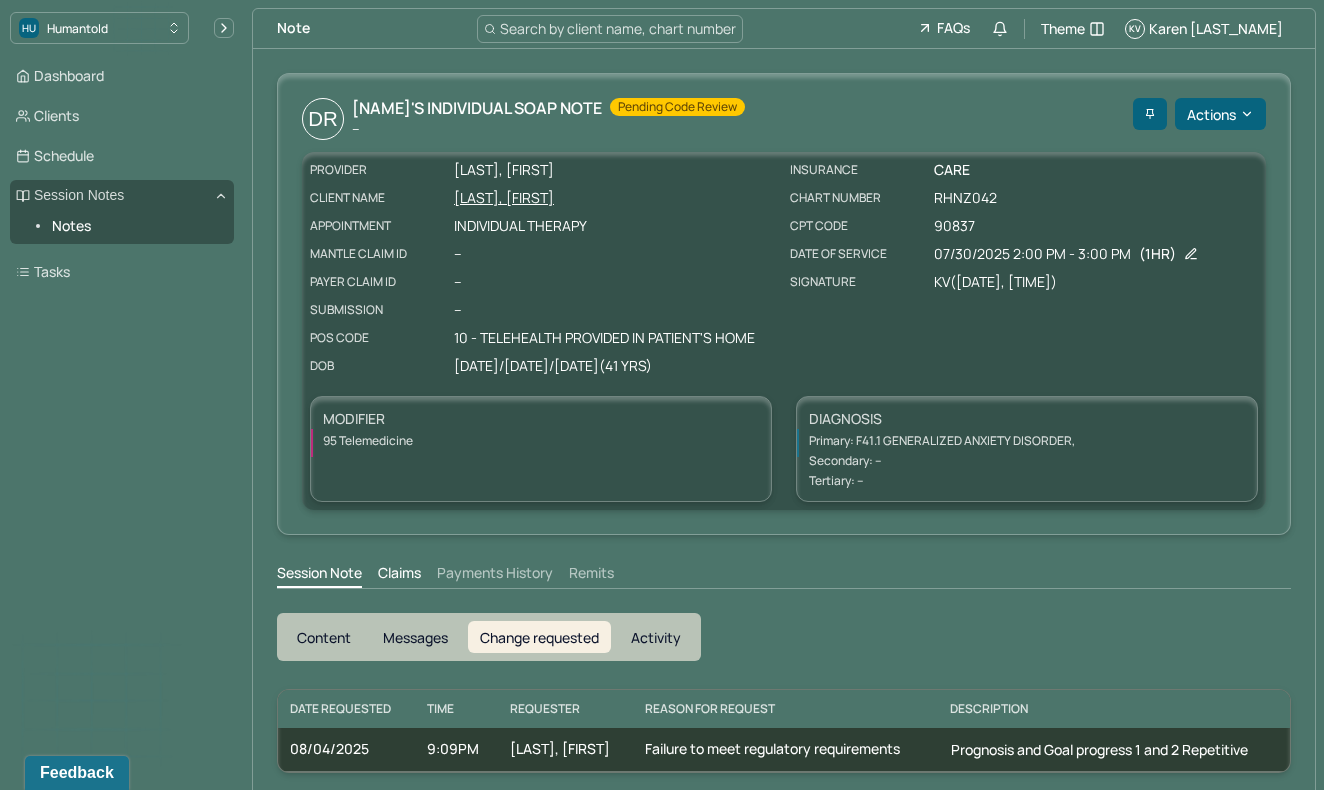 scroll, scrollTop: 12, scrollLeft: 0, axis: vertical 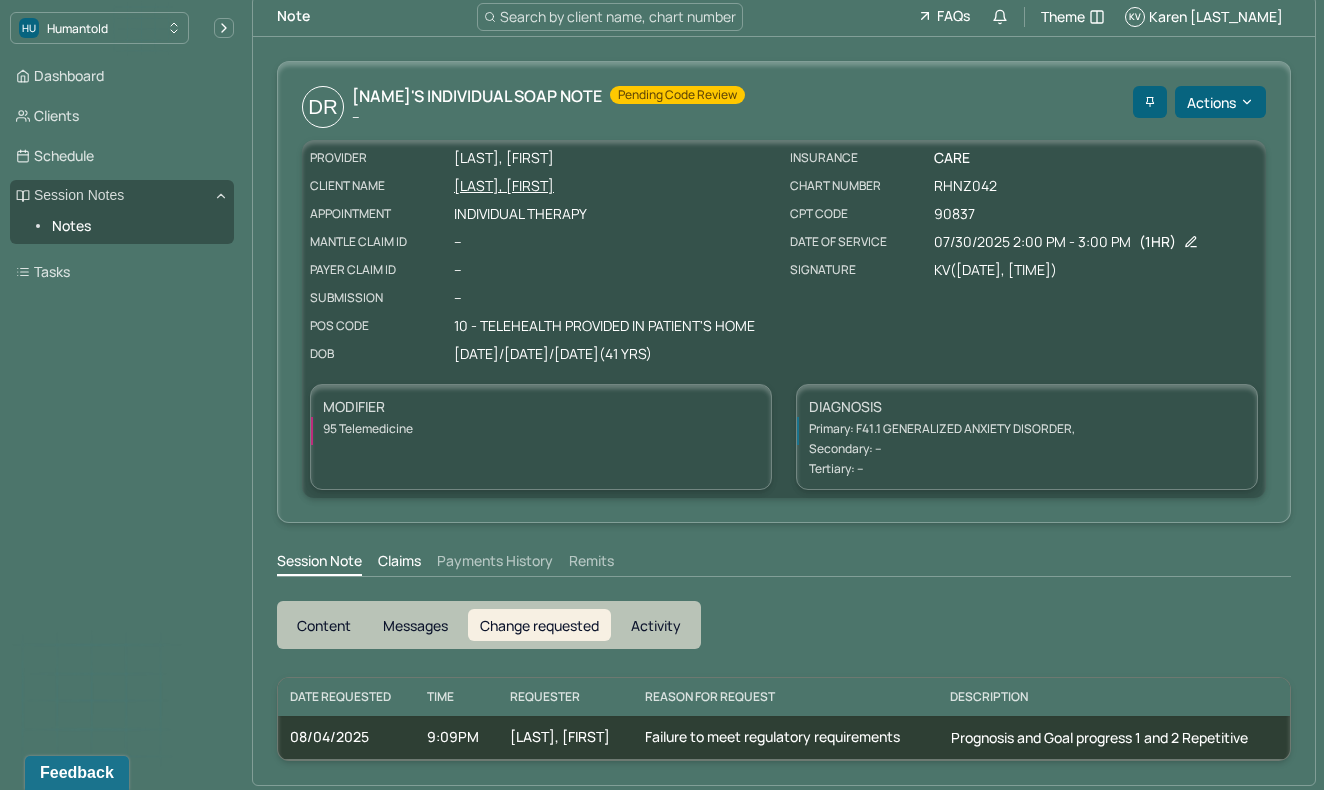 click on "Content" at bounding box center (324, 625) 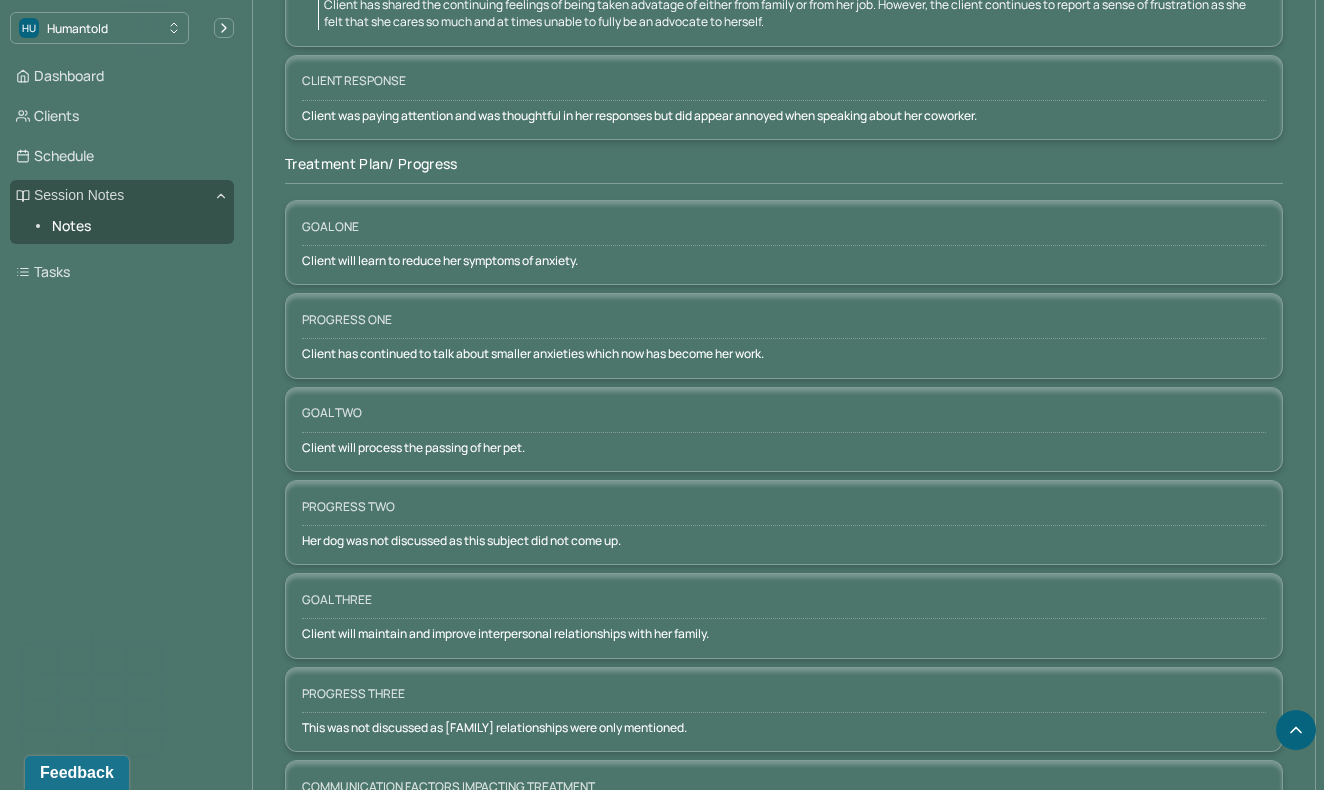 scroll, scrollTop: 3133, scrollLeft: 0, axis: vertical 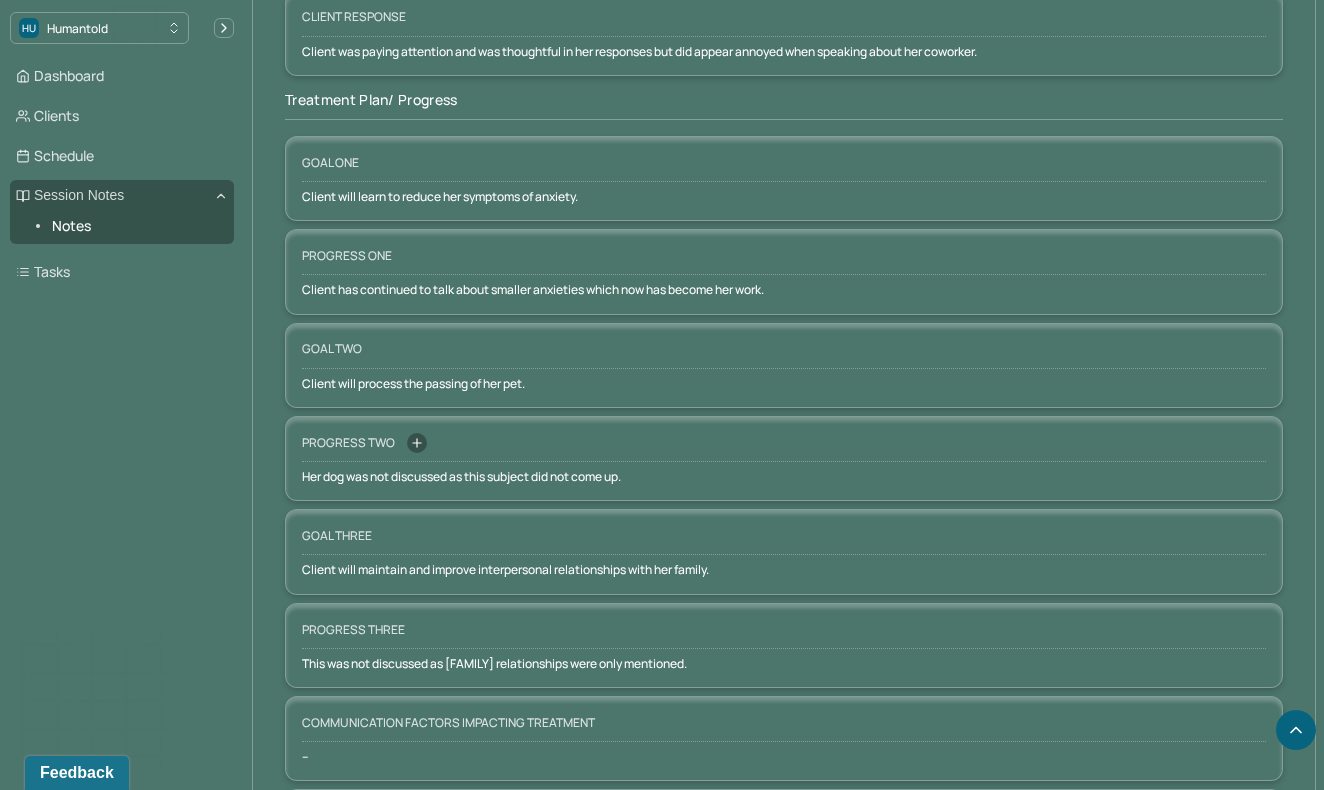 click 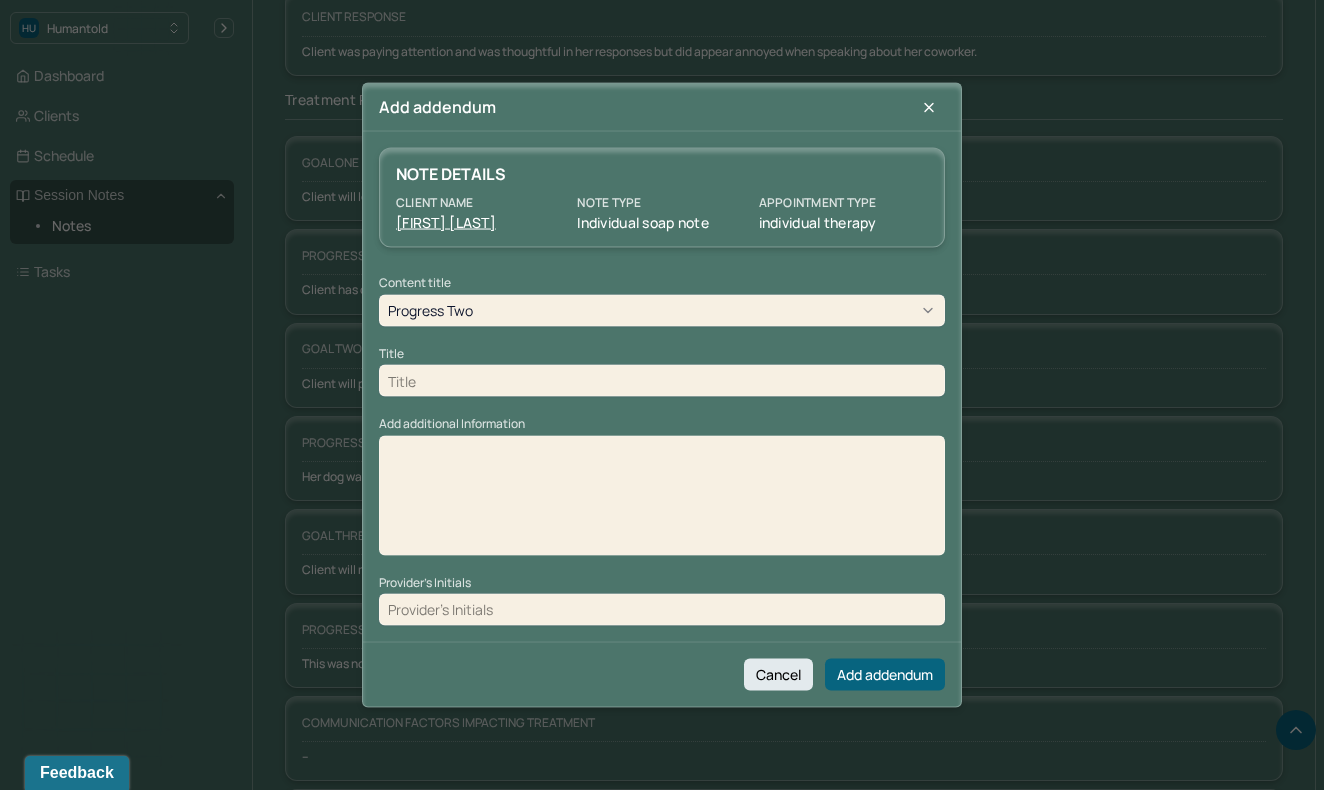 click at bounding box center (662, 381) 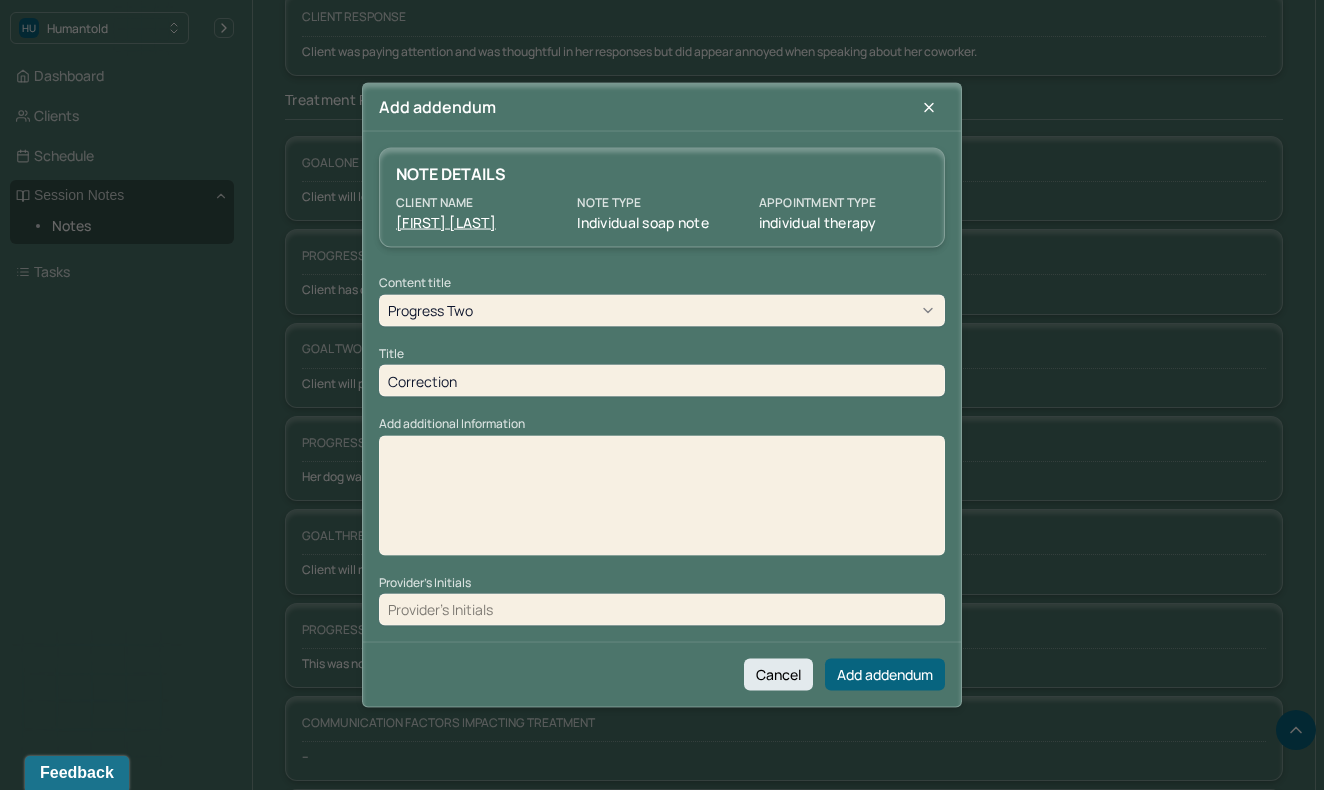 type on "Correction" 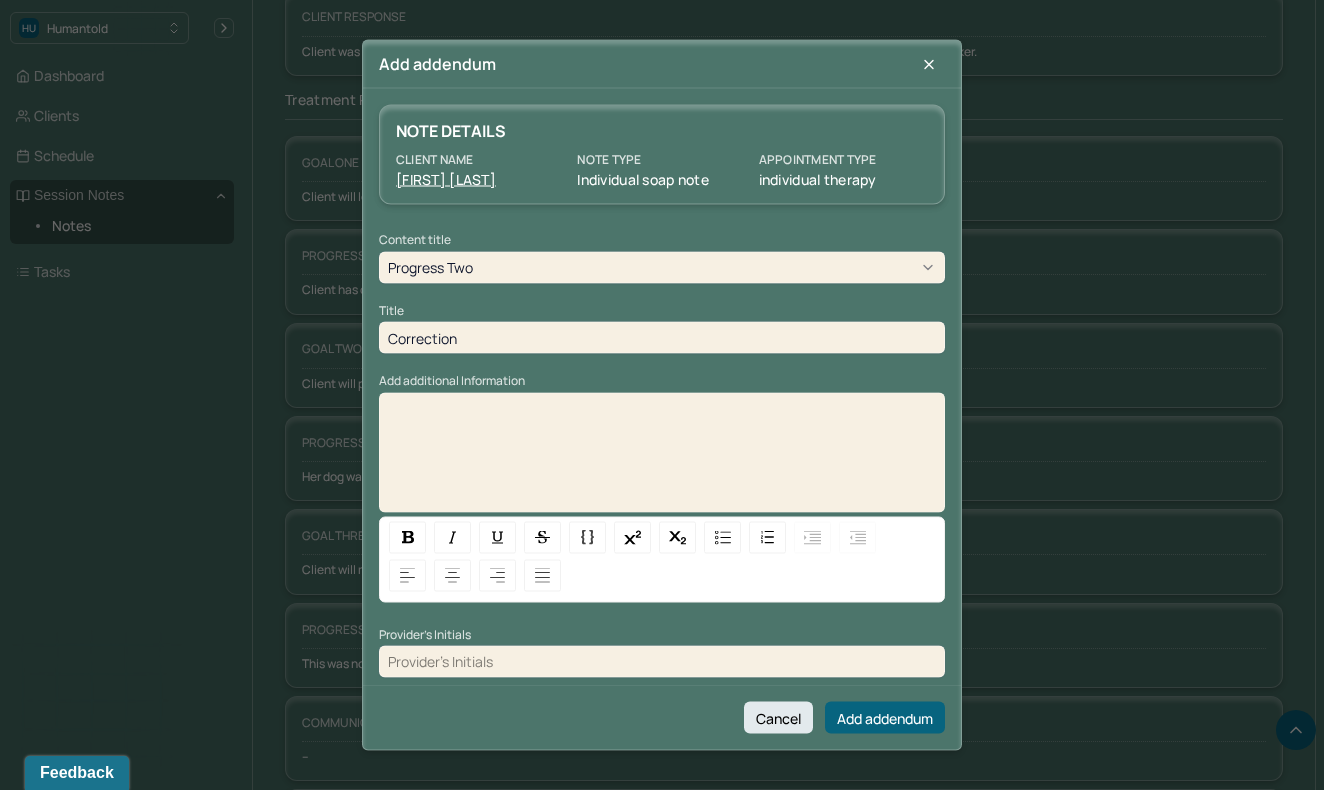type 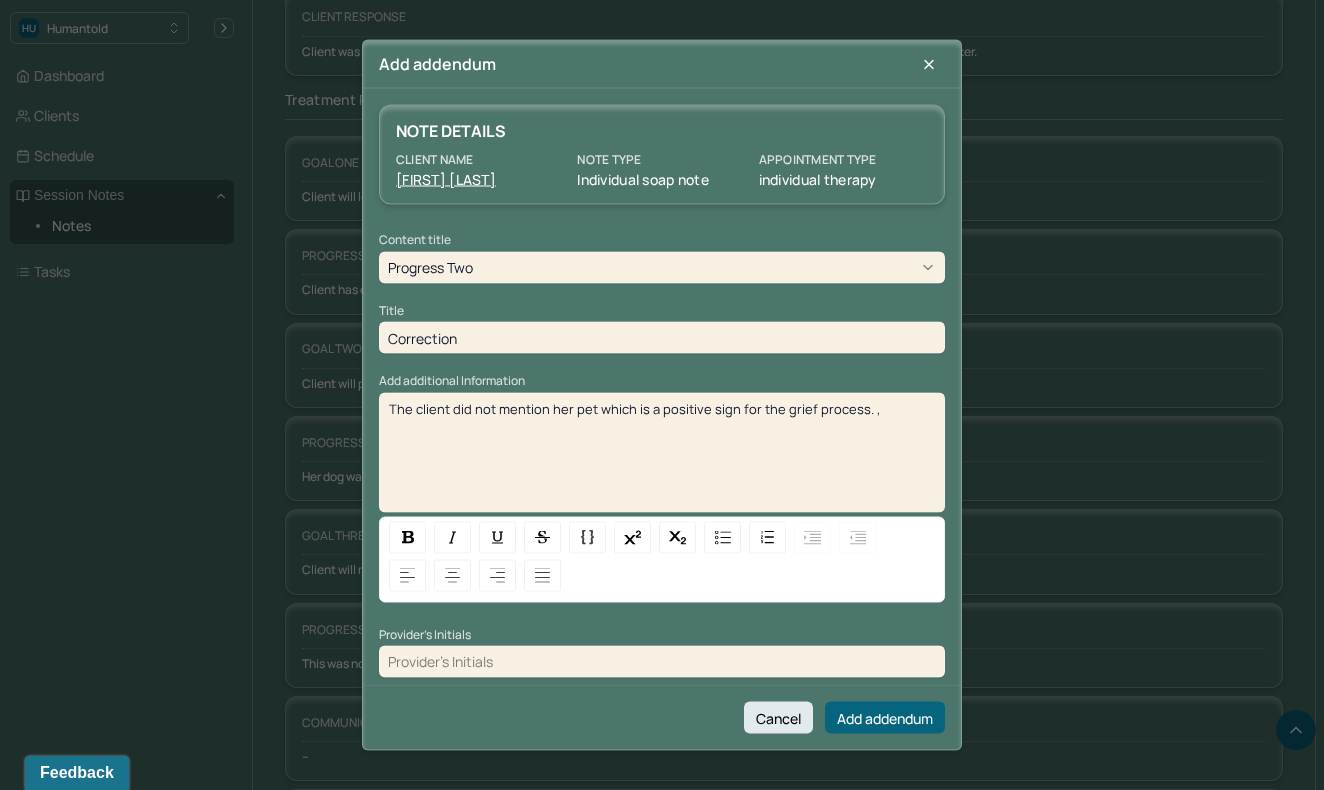 click on "The client did not mention her pet which is a positive sign for the grief process. ," at bounding box center (662, 408) 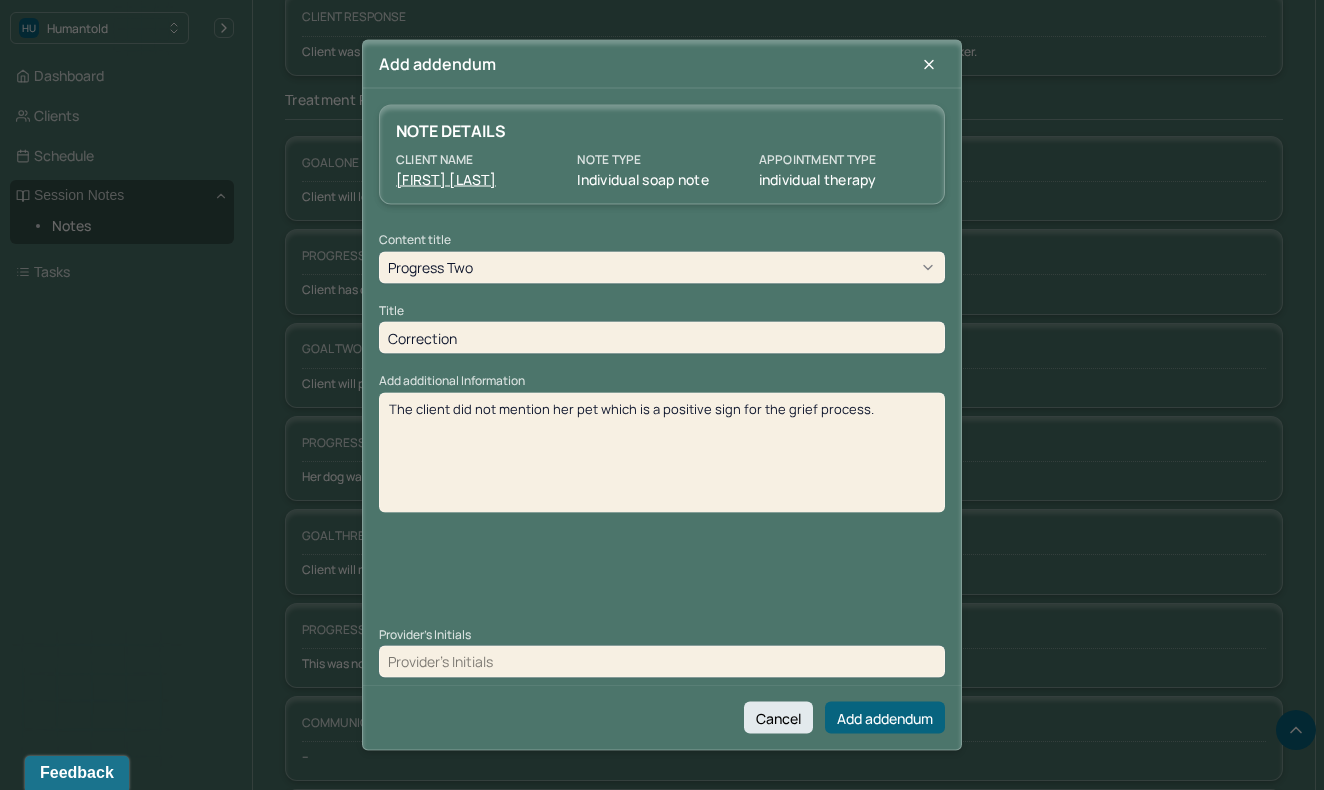 click at bounding box center [662, 661] 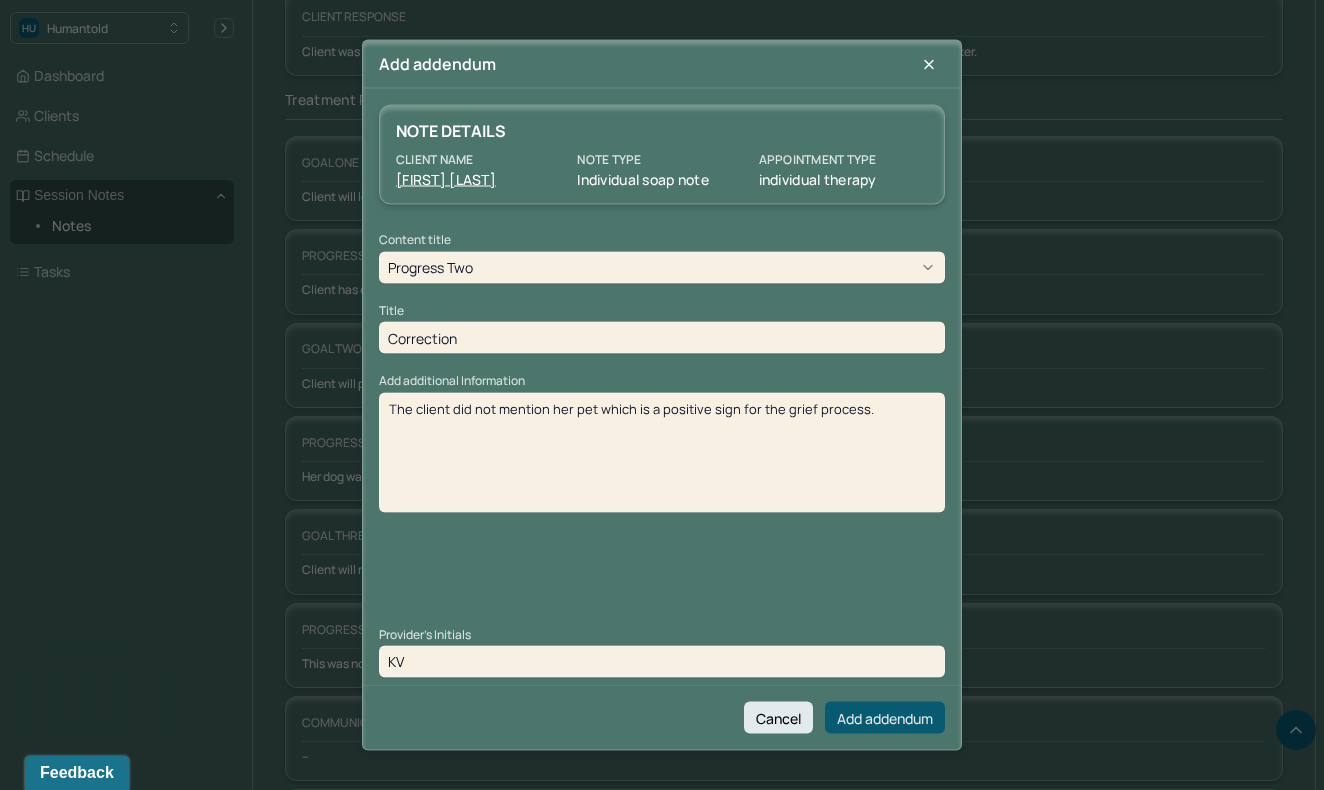 type on "KV" 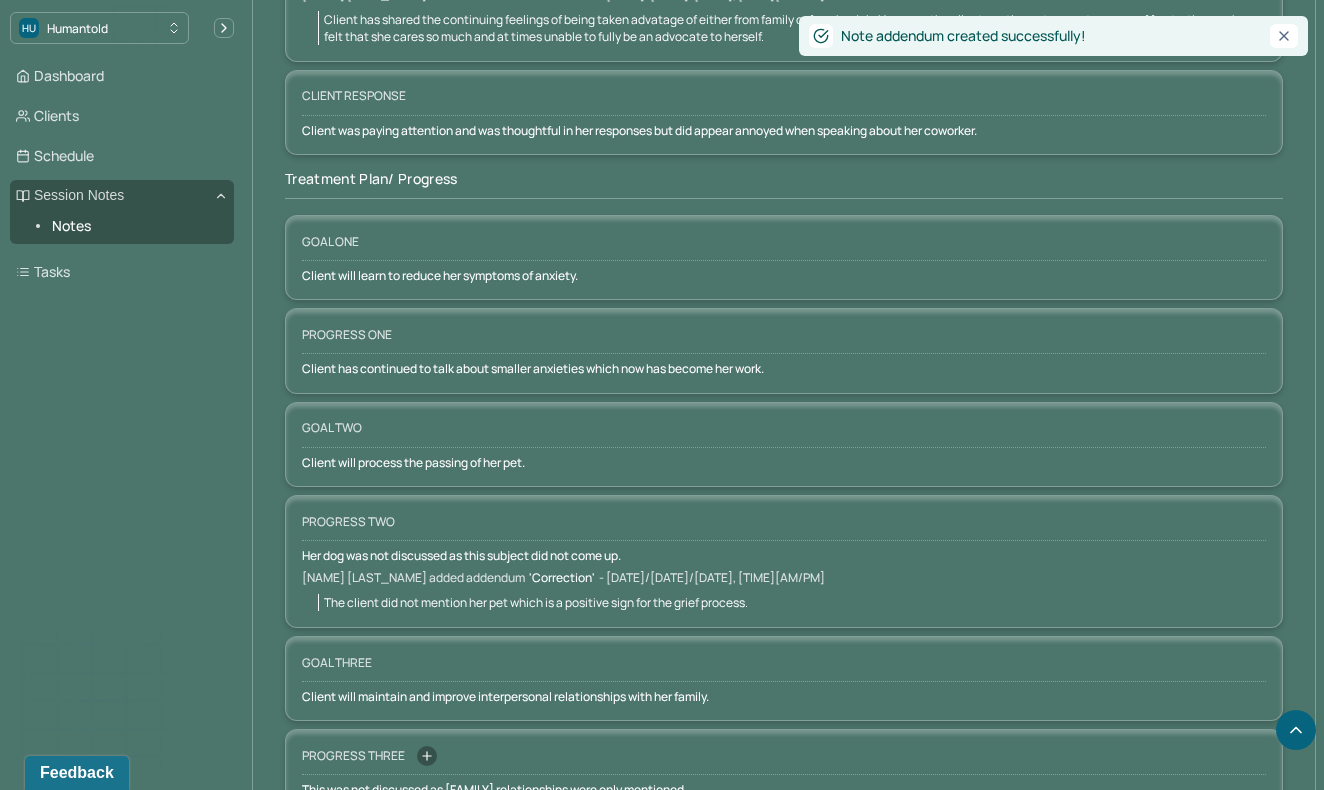 scroll, scrollTop: 3054, scrollLeft: 0, axis: vertical 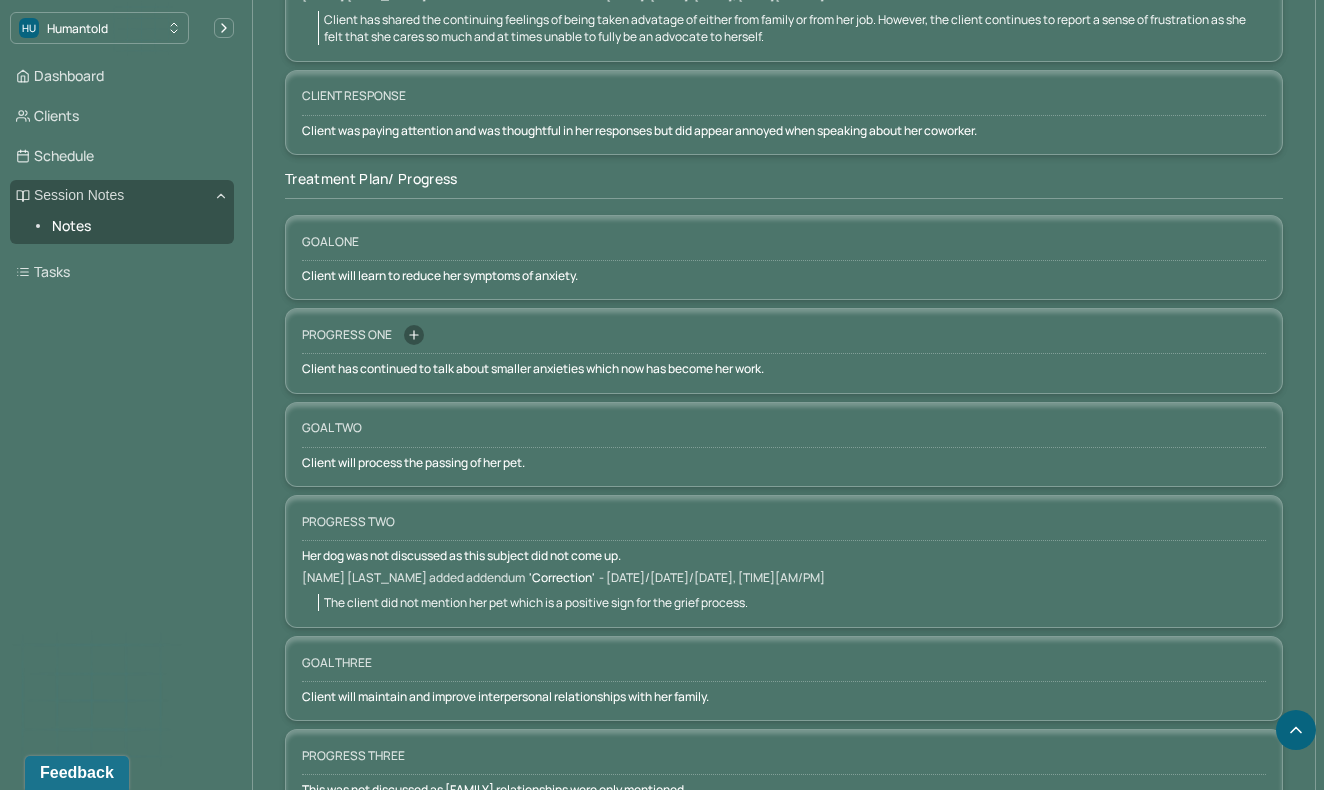 click 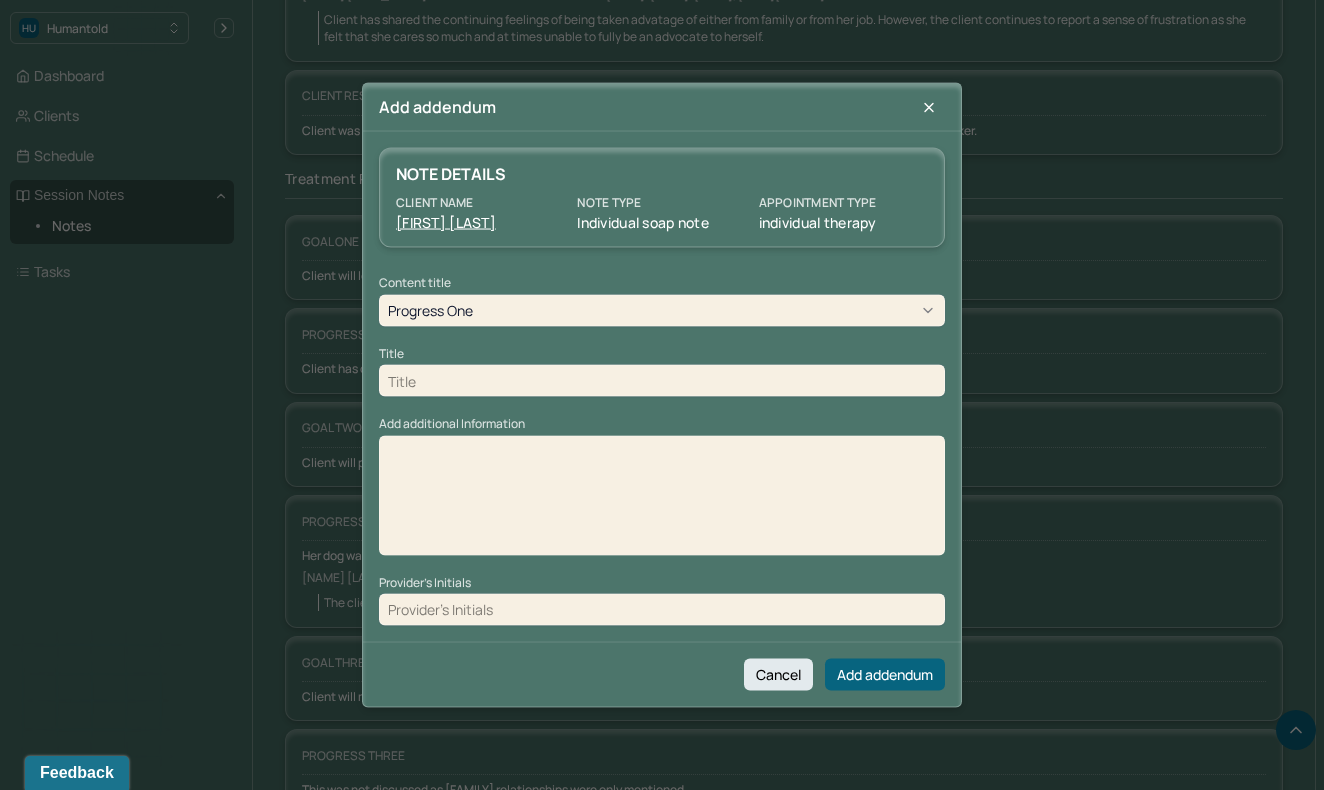 click at bounding box center [662, 381] 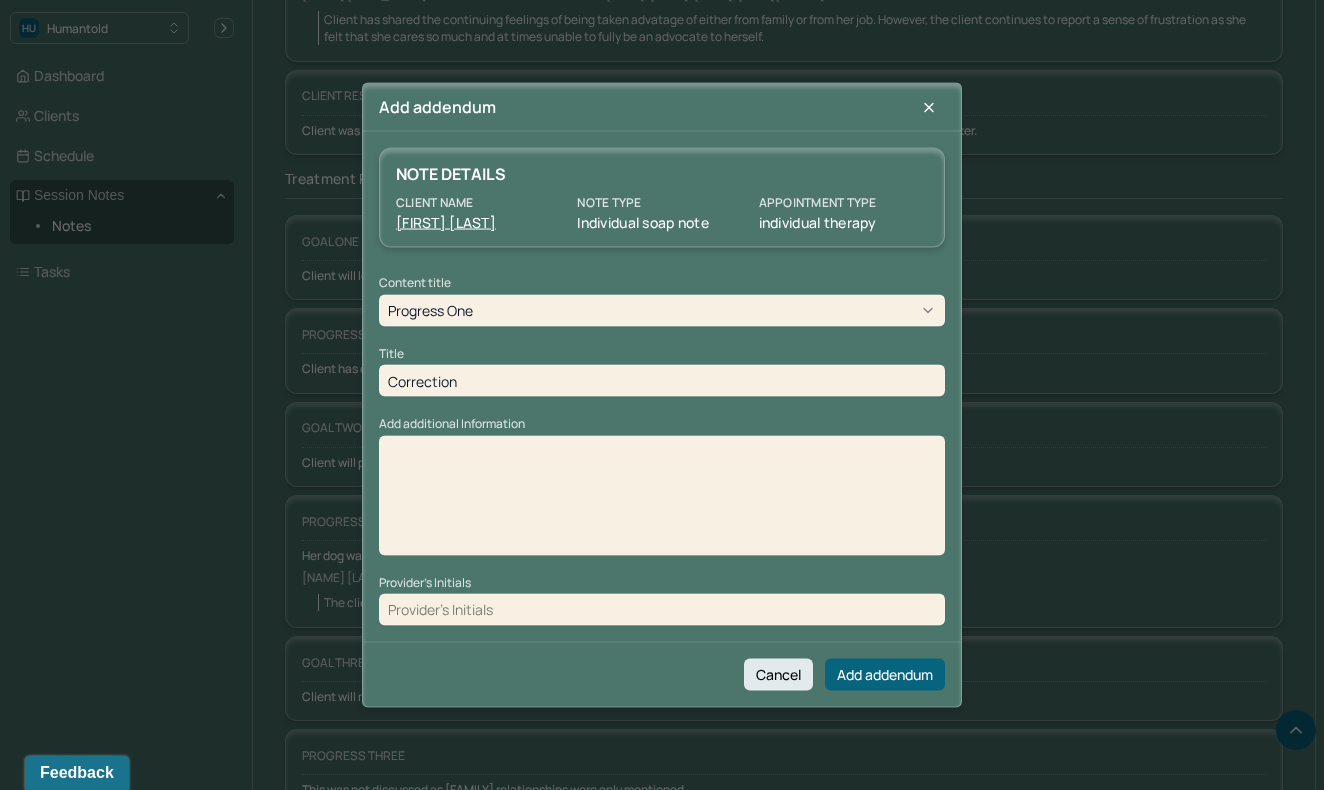type on "Correction" 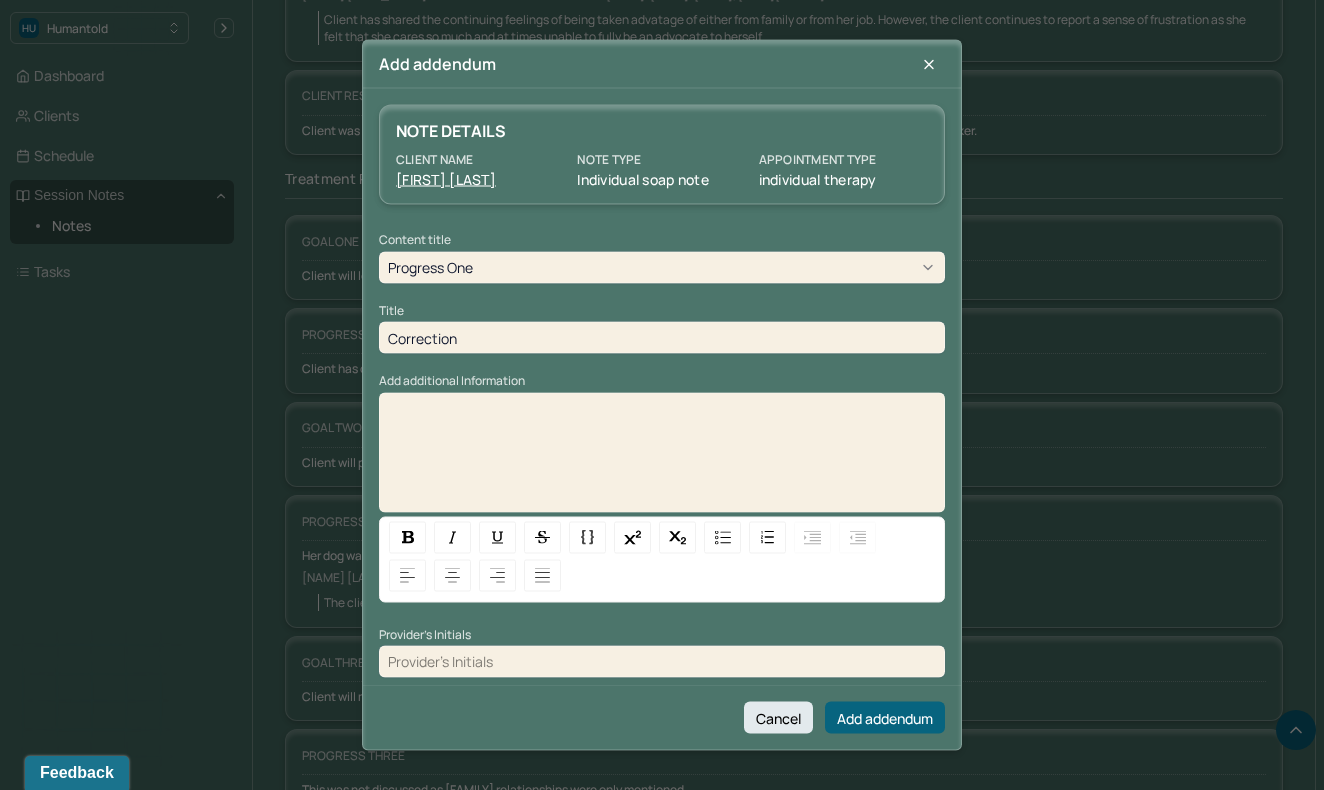 type 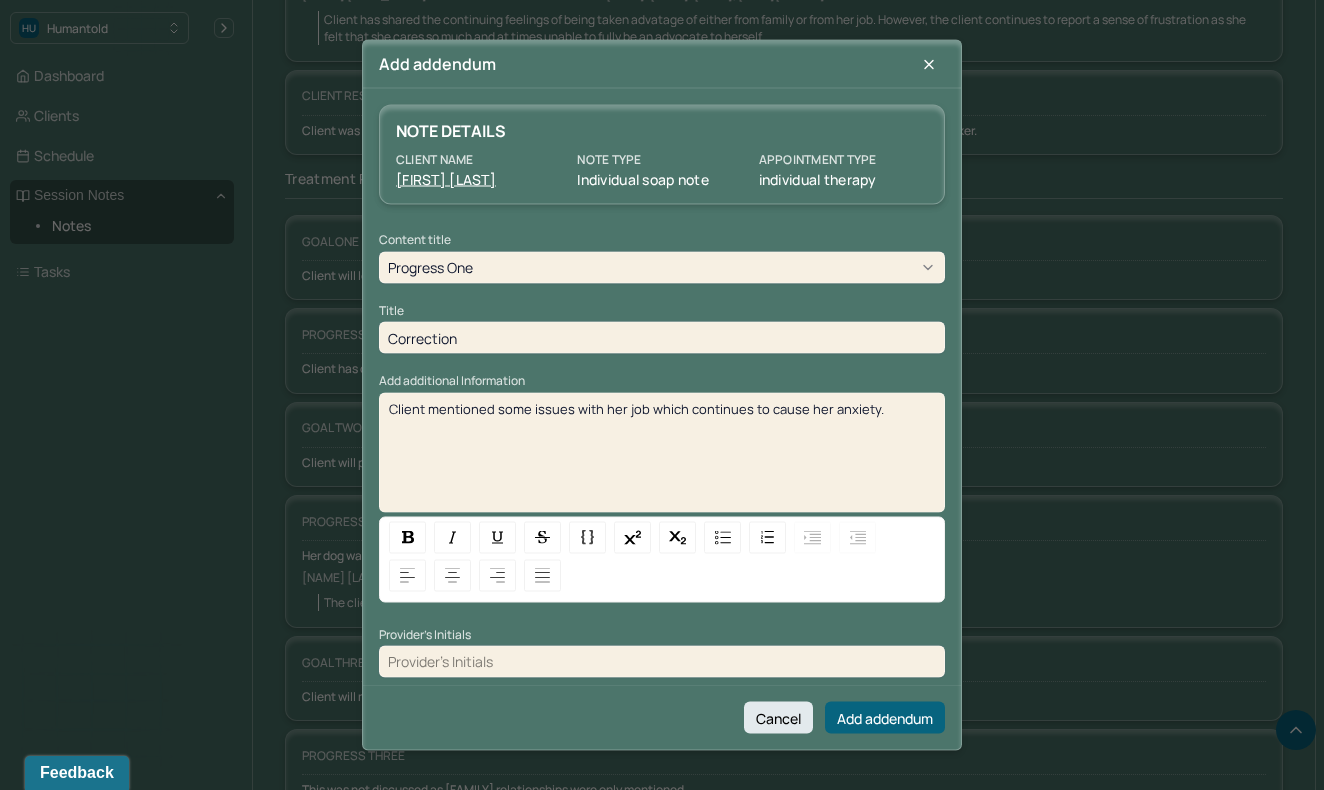 click at bounding box center [662, 661] 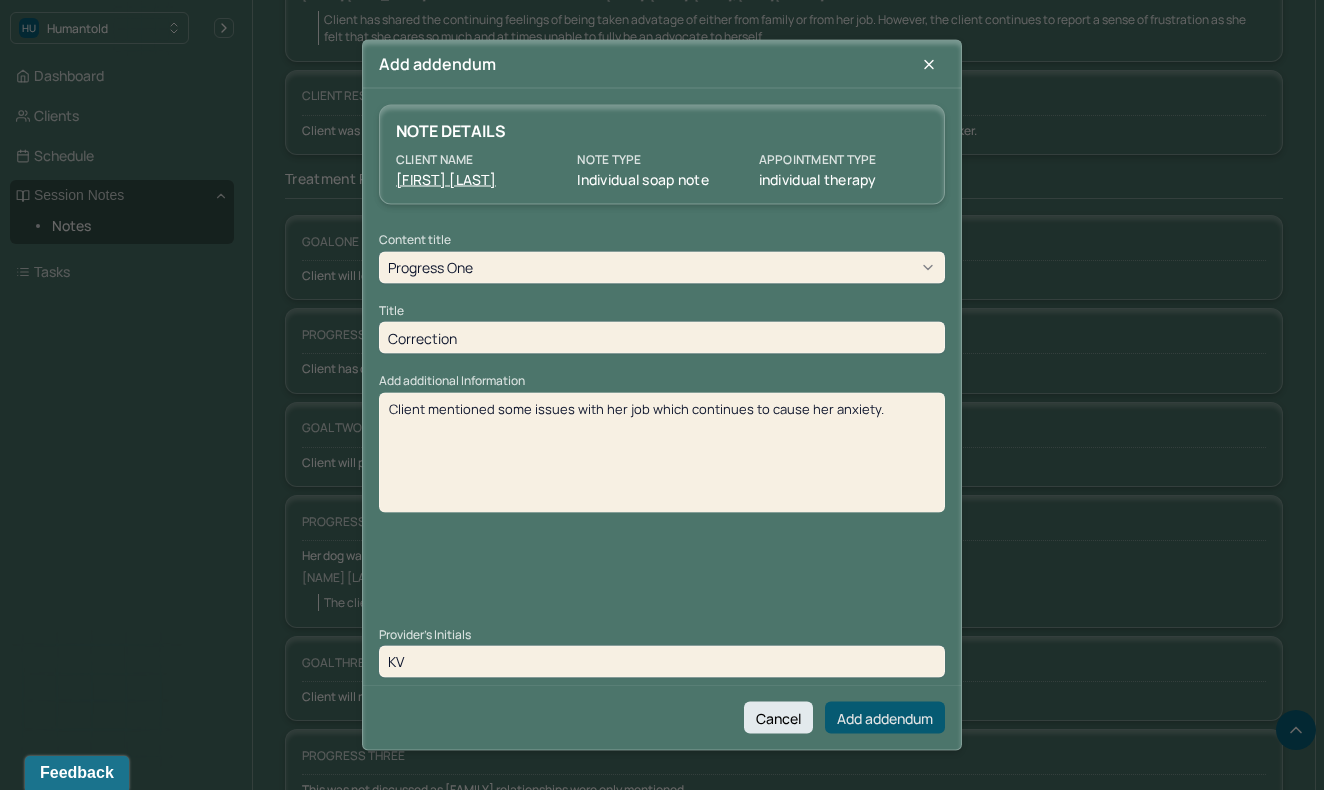 type on "KV" 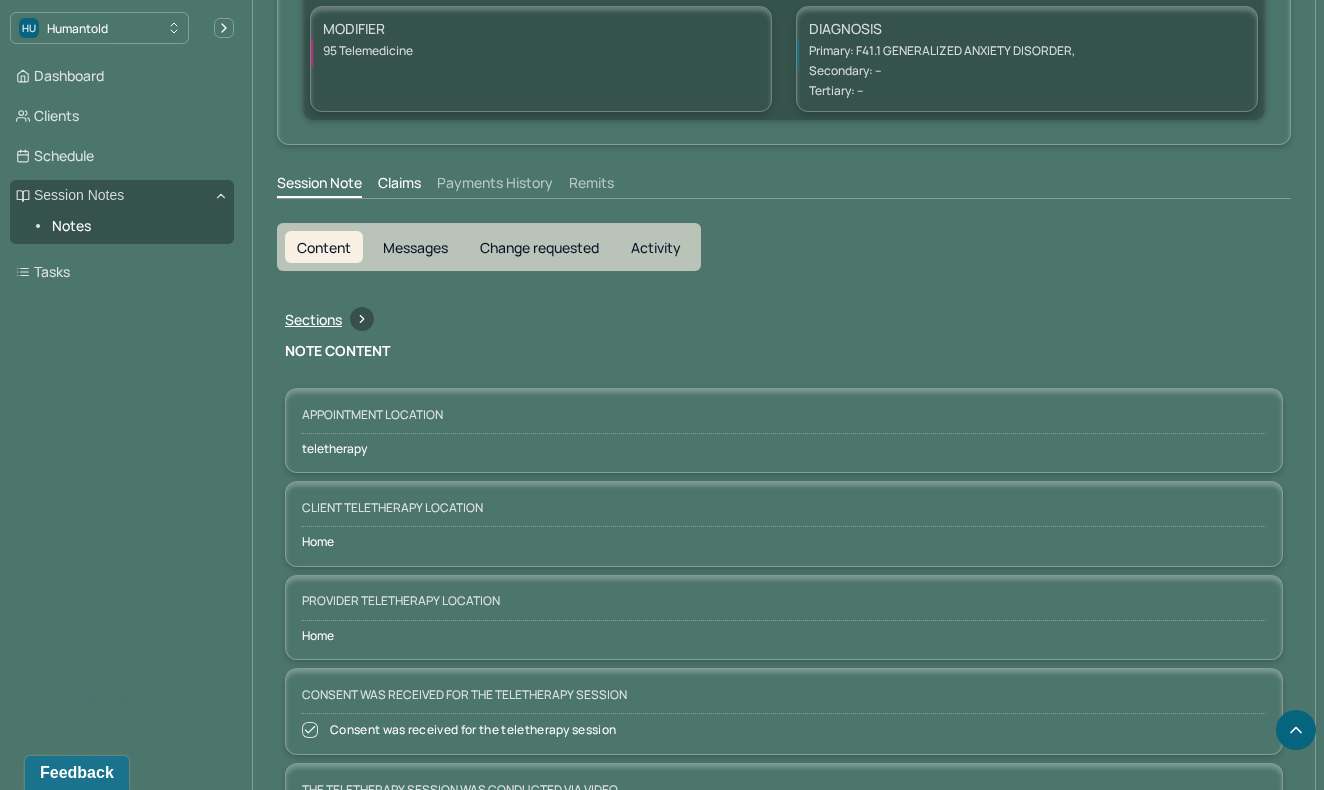scroll, scrollTop: 0, scrollLeft: 0, axis: both 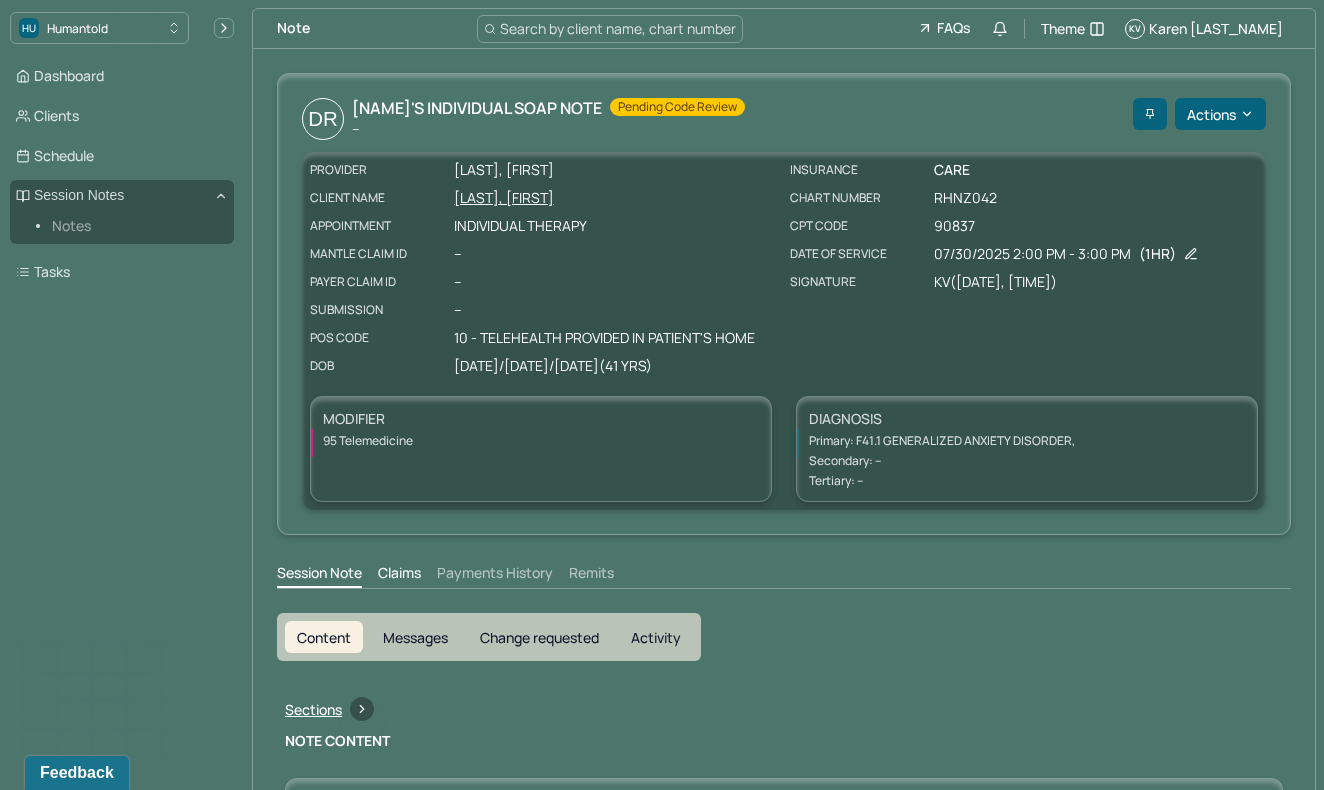 click on "Notes" at bounding box center [135, 226] 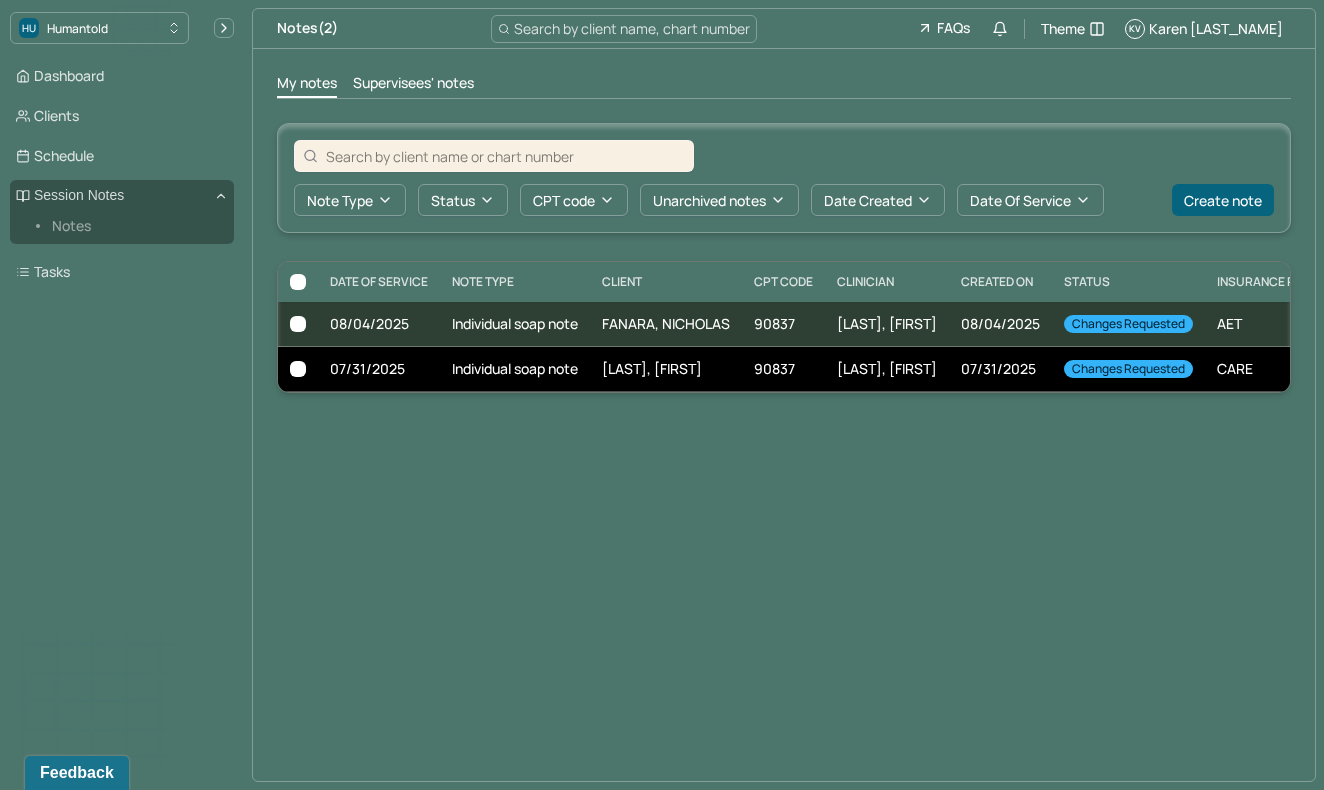 click on "Individual soap note" at bounding box center [515, 369] 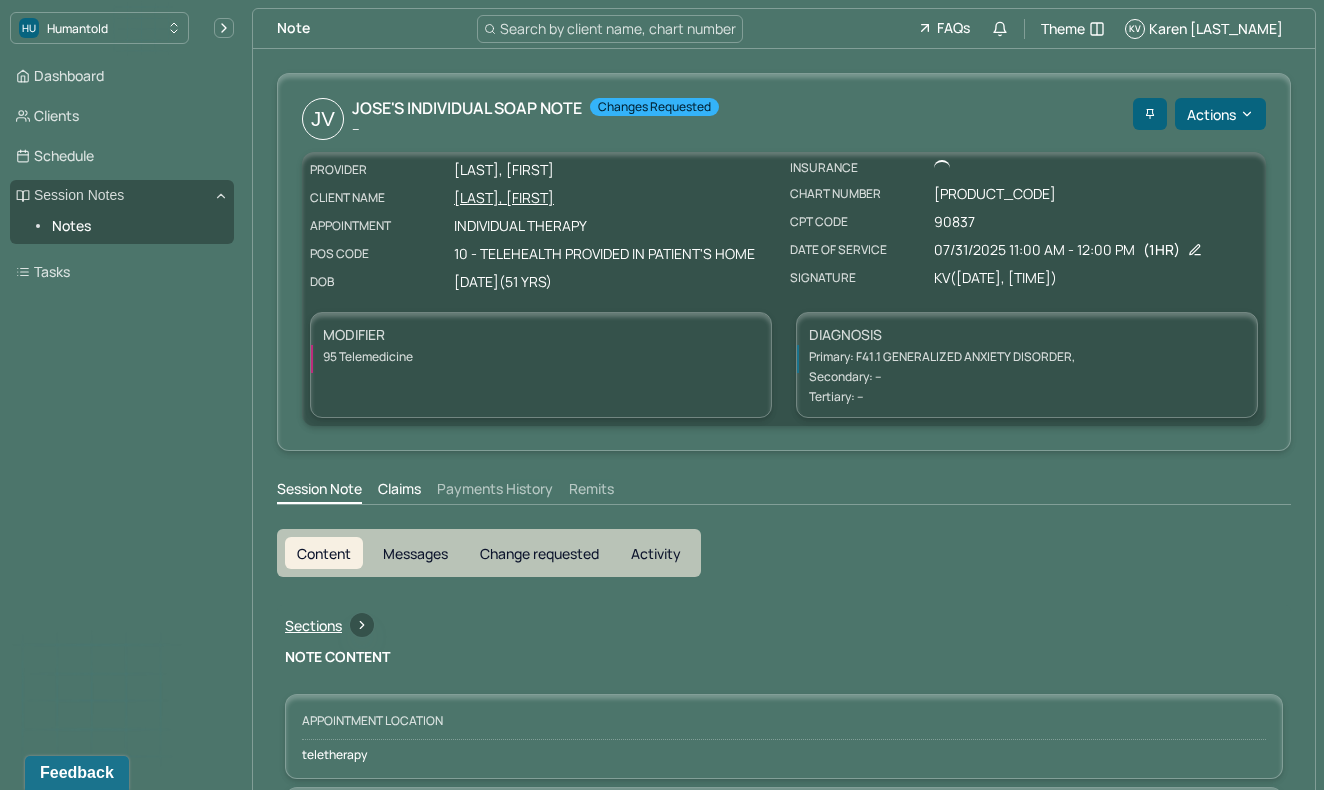 click on "Change requested" at bounding box center (539, 553) 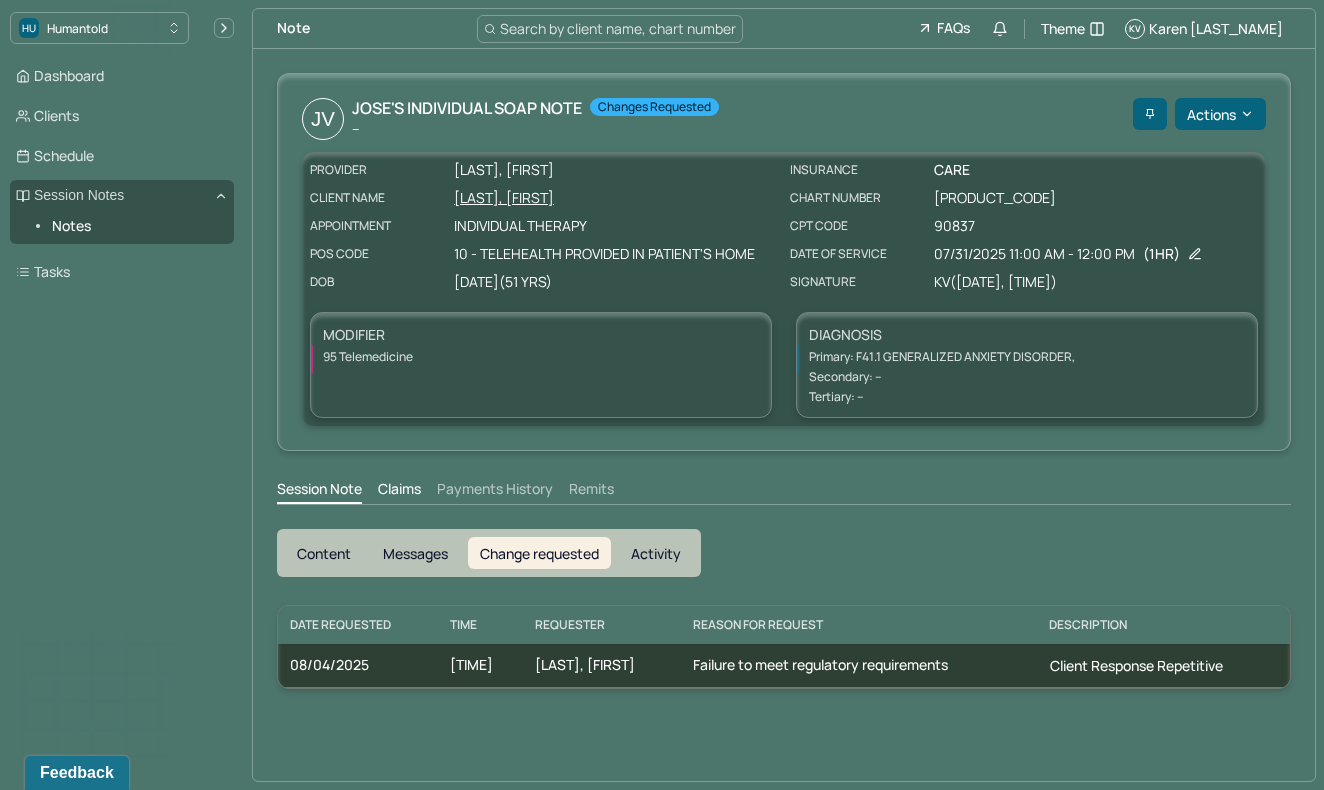 click on "Content" at bounding box center (324, 553) 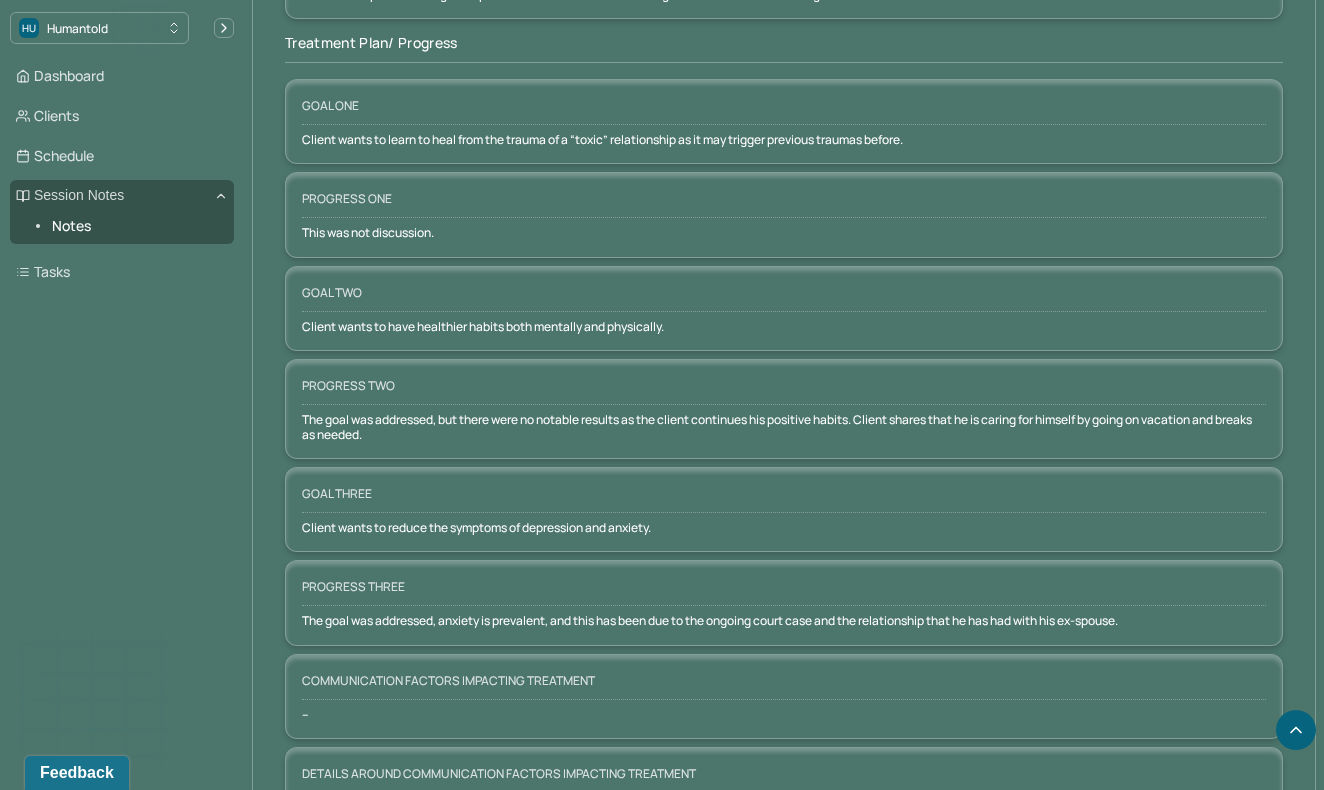 scroll, scrollTop: 3029, scrollLeft: 0, axis: vertical 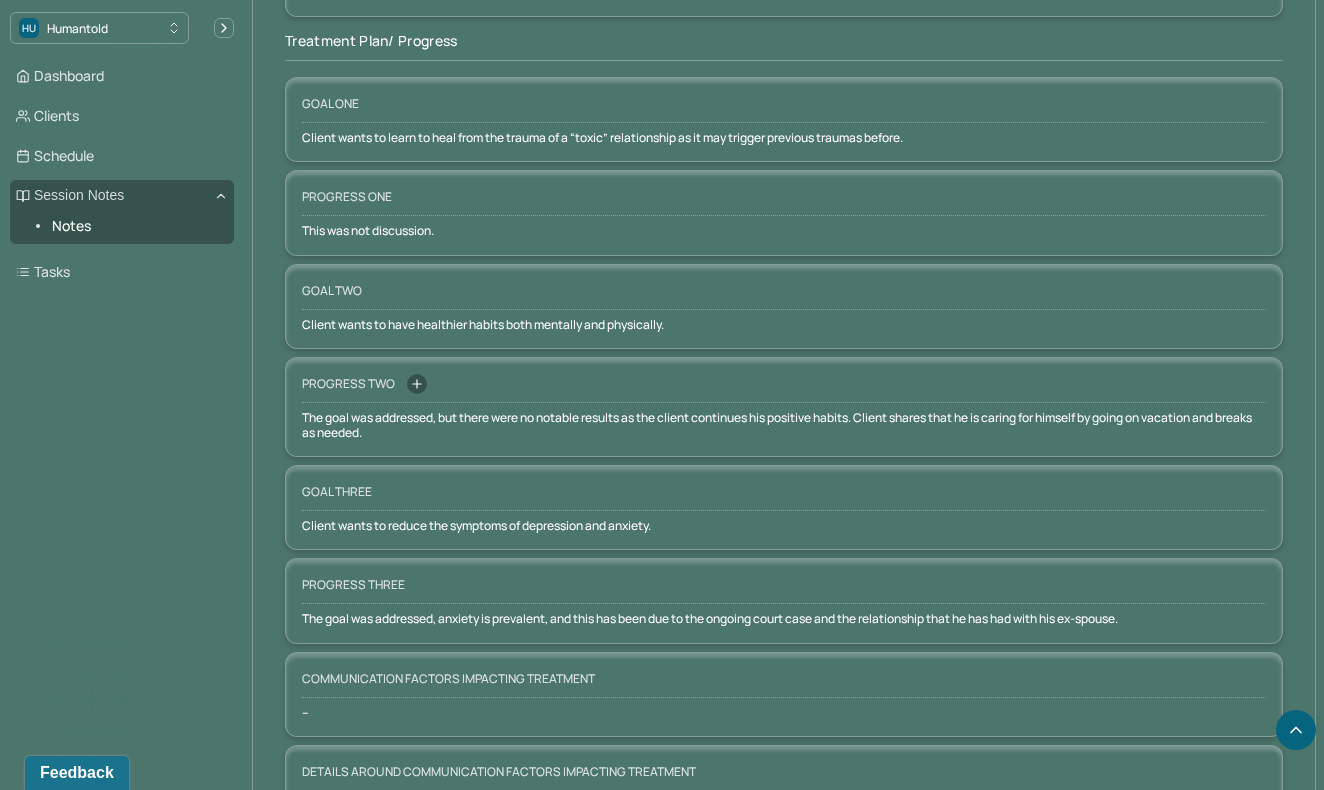click 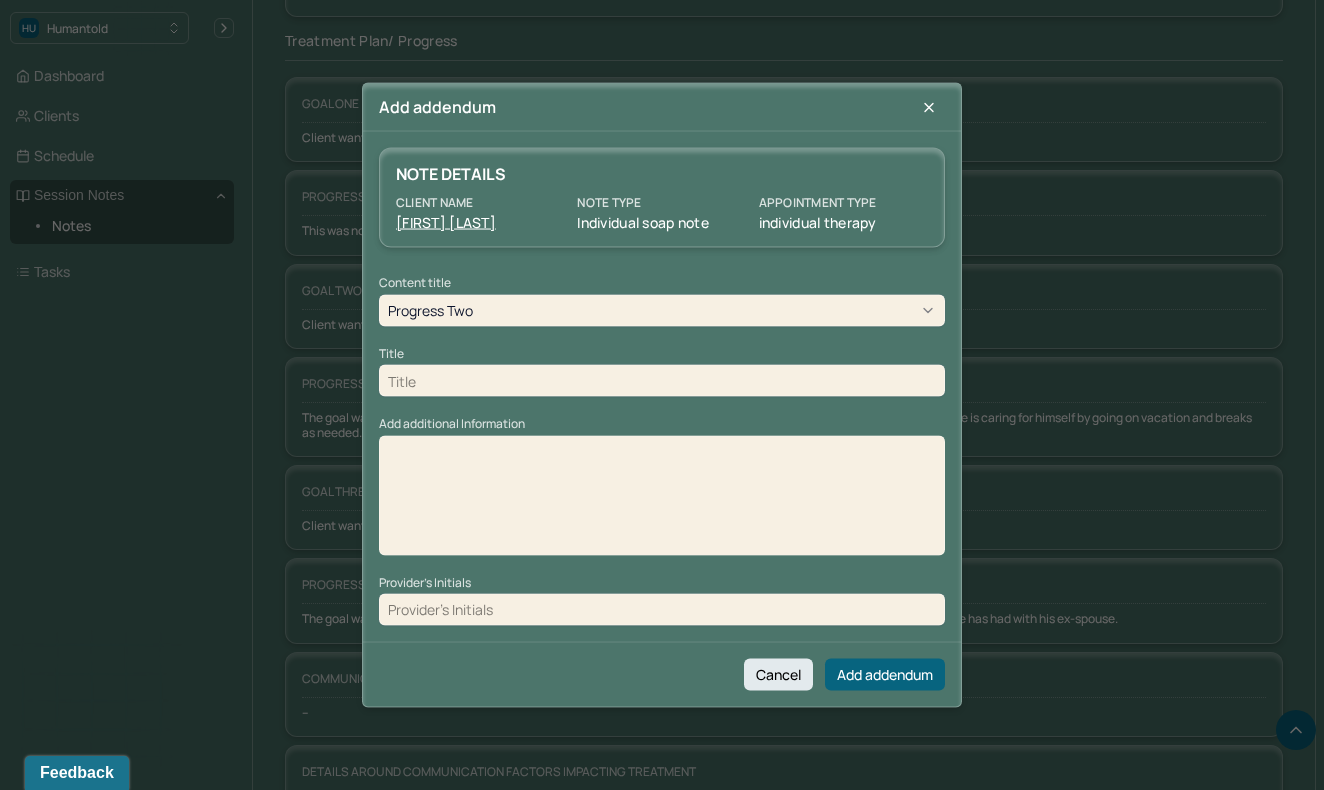 click at bounding box center [662, 381] 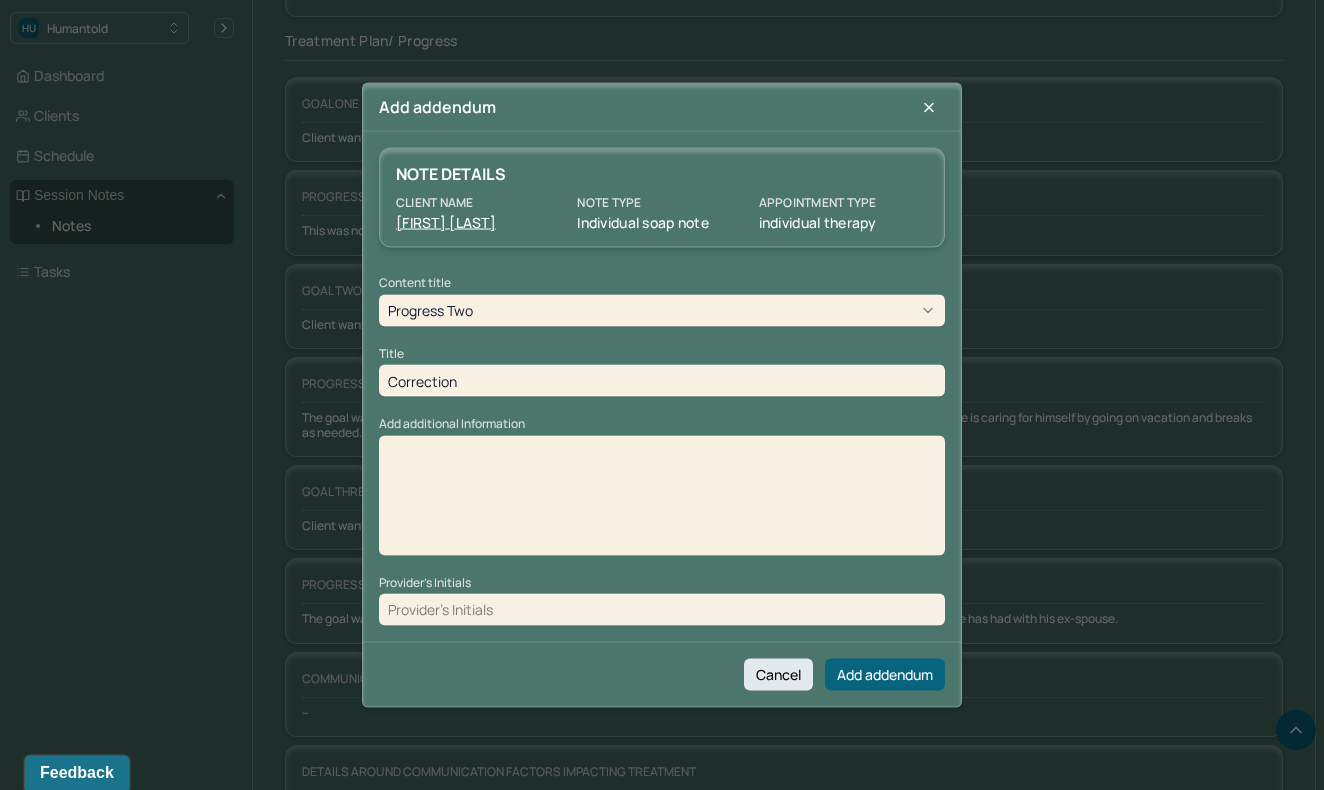 type on "Correction" 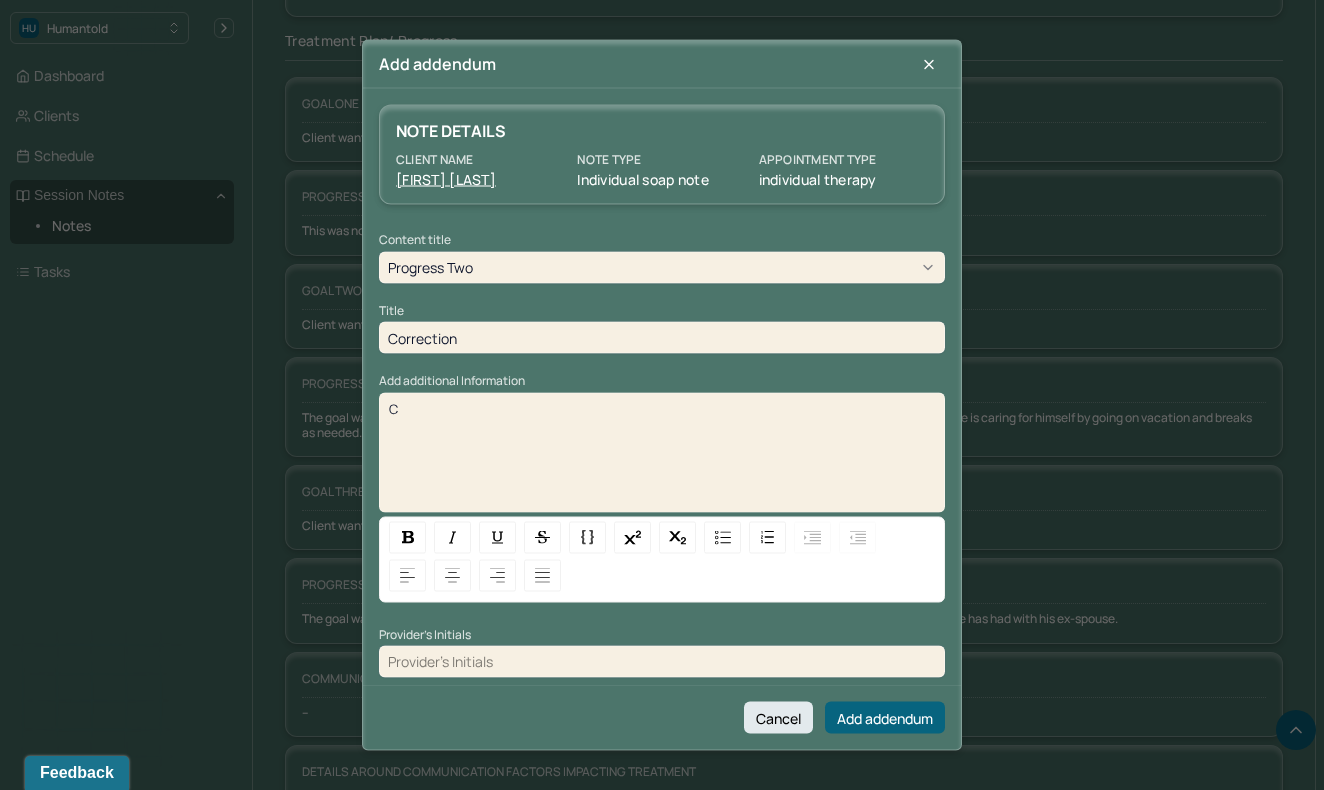 type 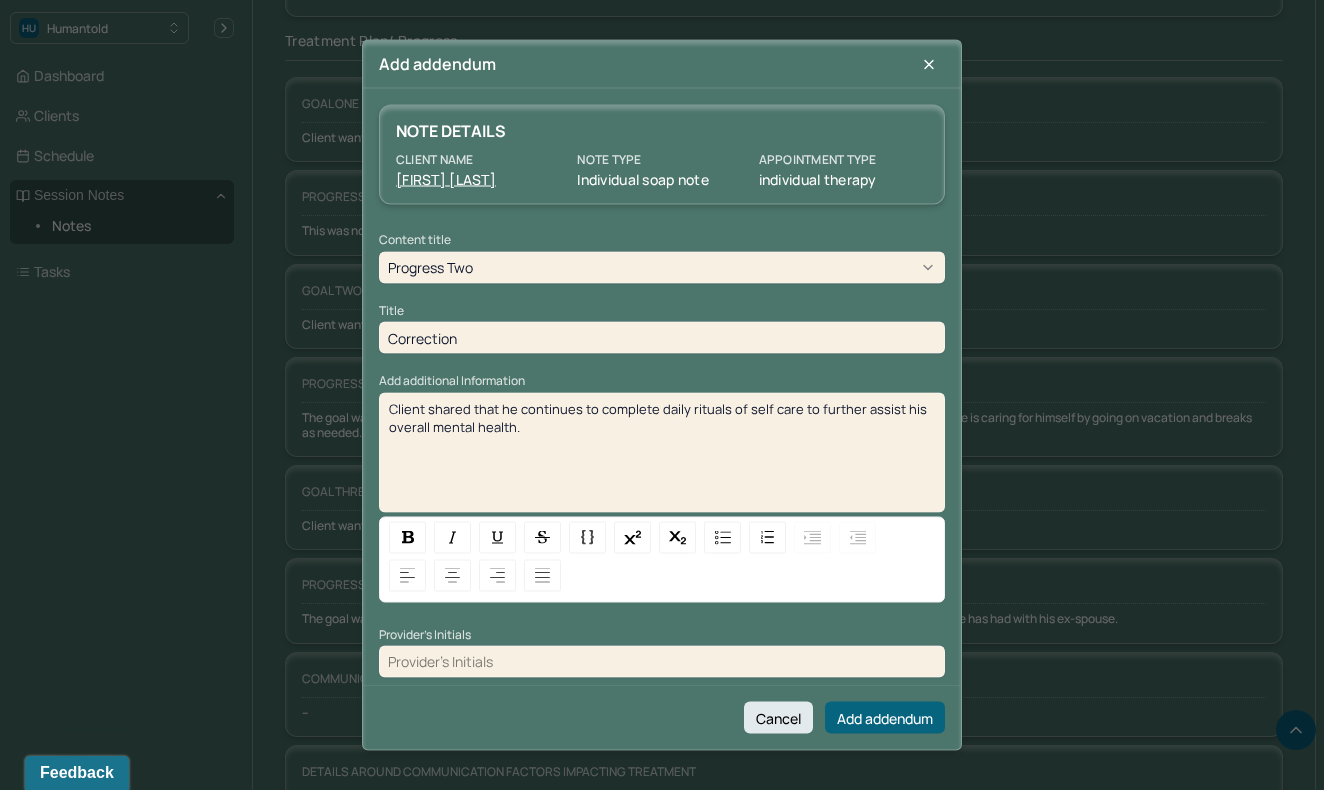 click at bounding box center [662, 661] 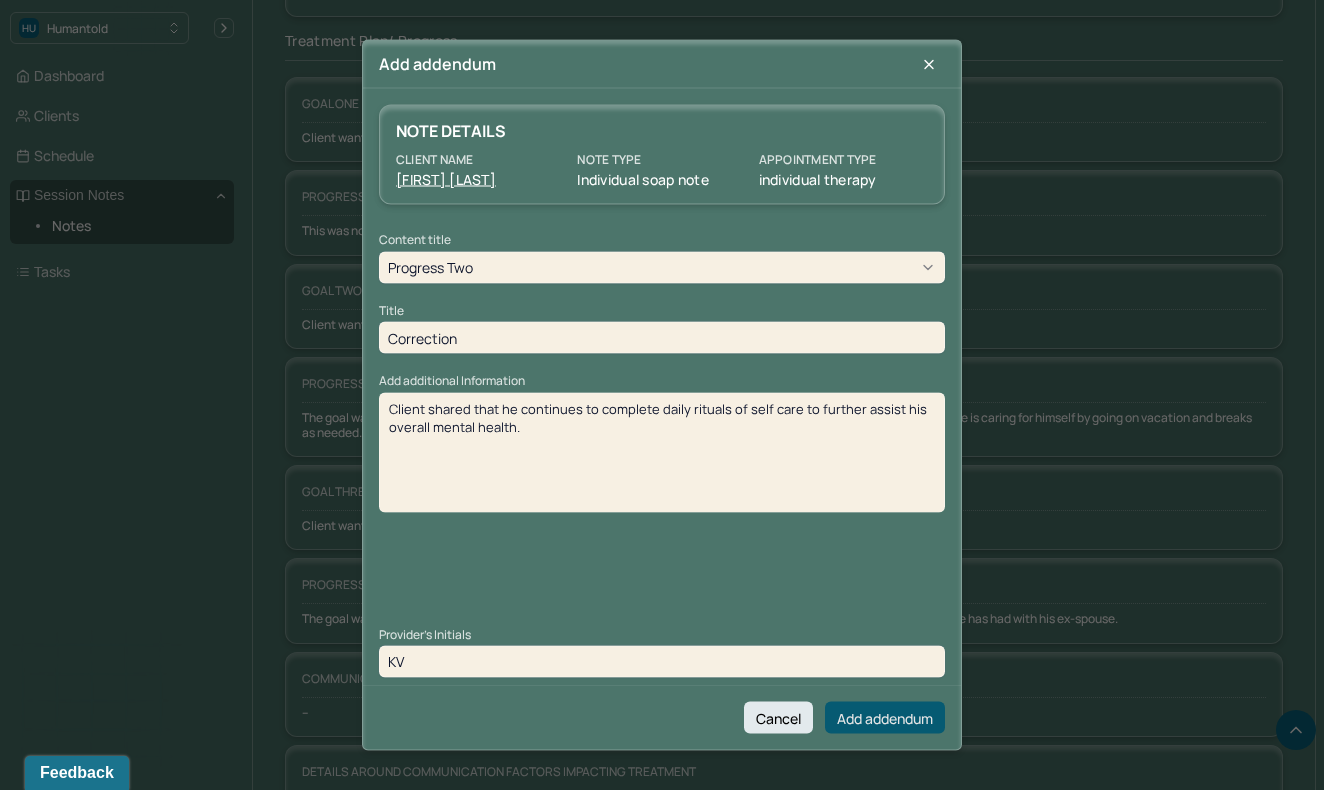 type on "KV" 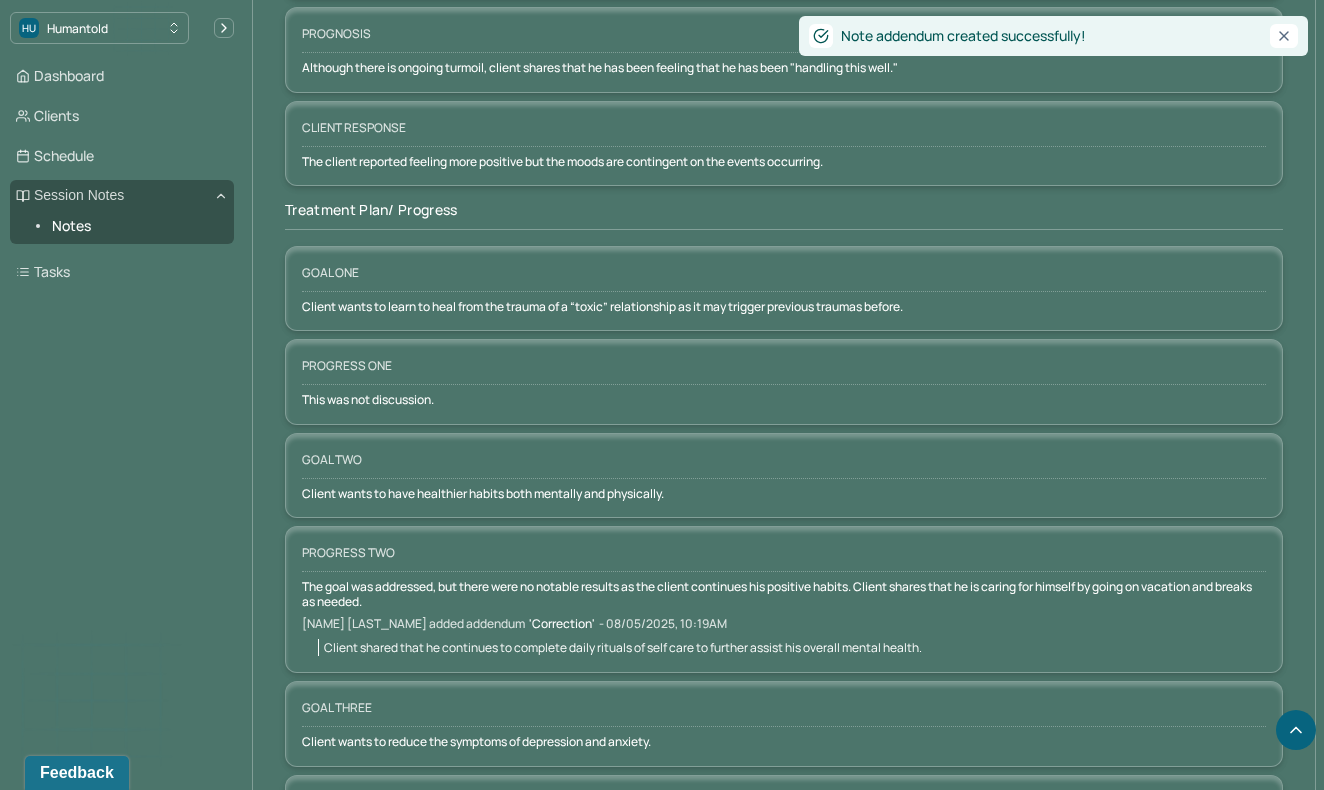 scroll, scrollTop: 2937, scrollLeft: 0, axis: vertical 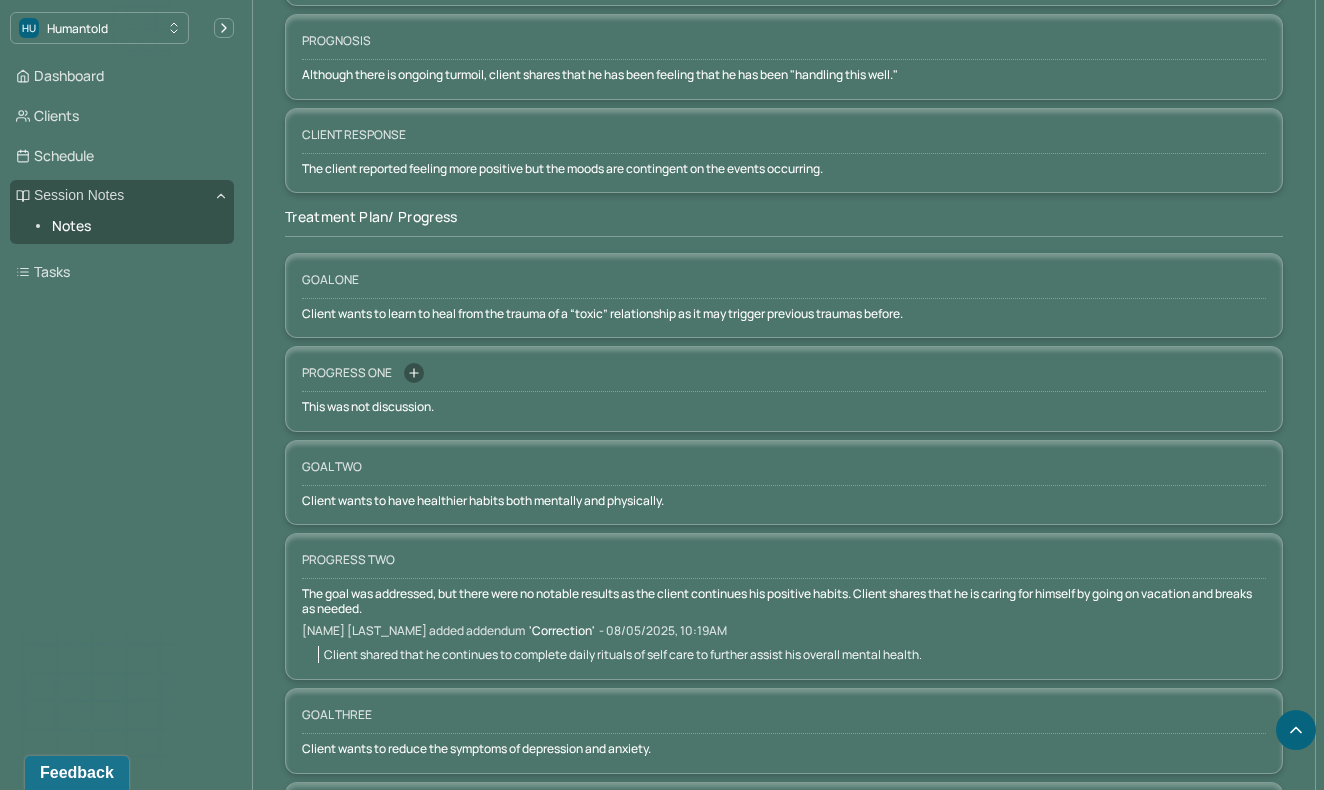 click 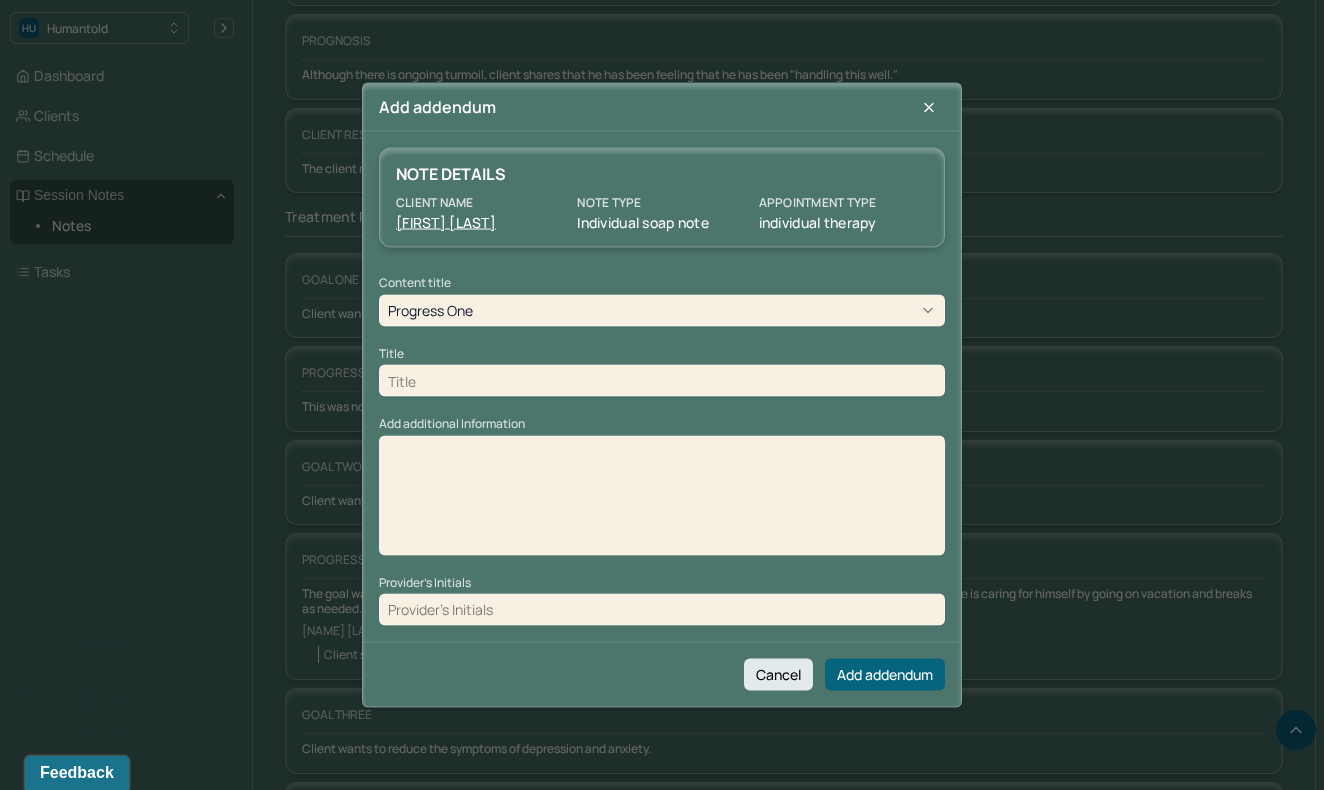 click at bounding box center [662, 381] 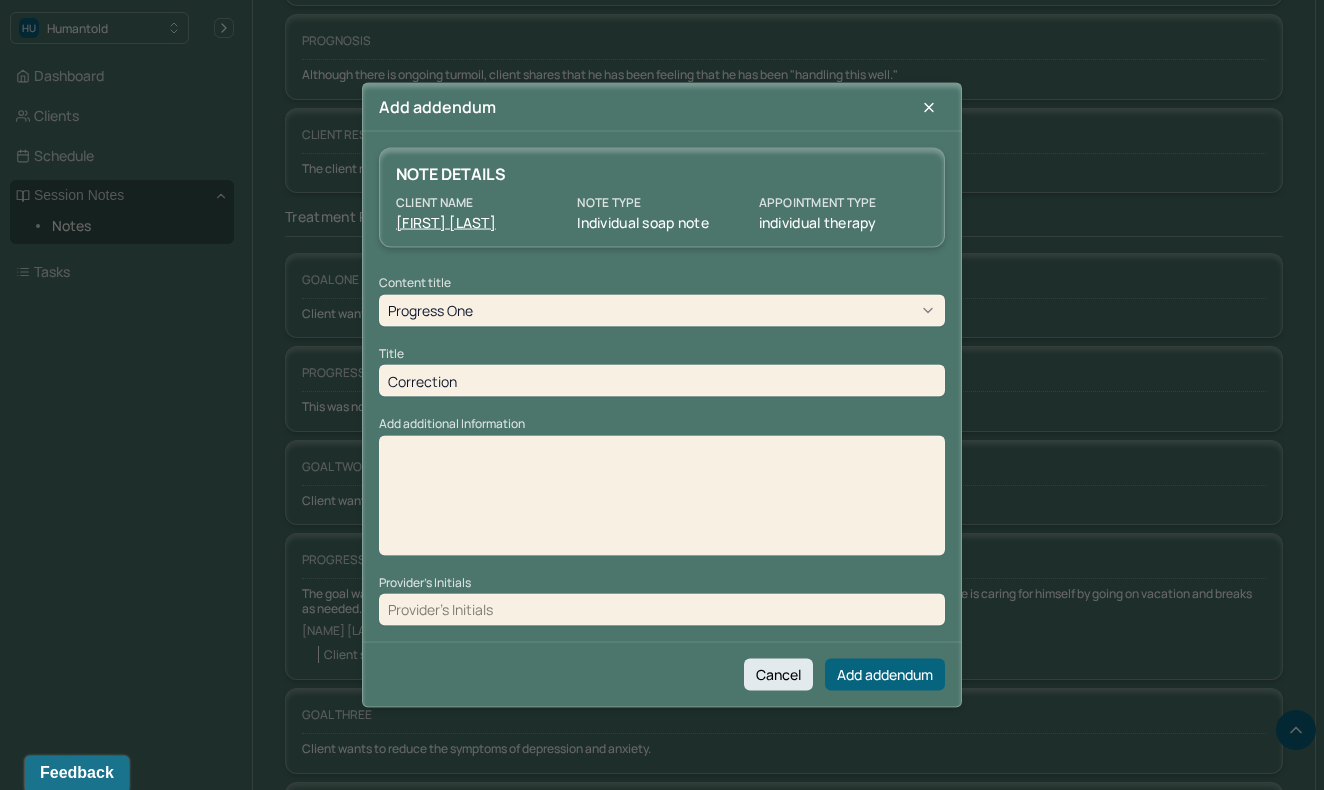 type on "Correction" 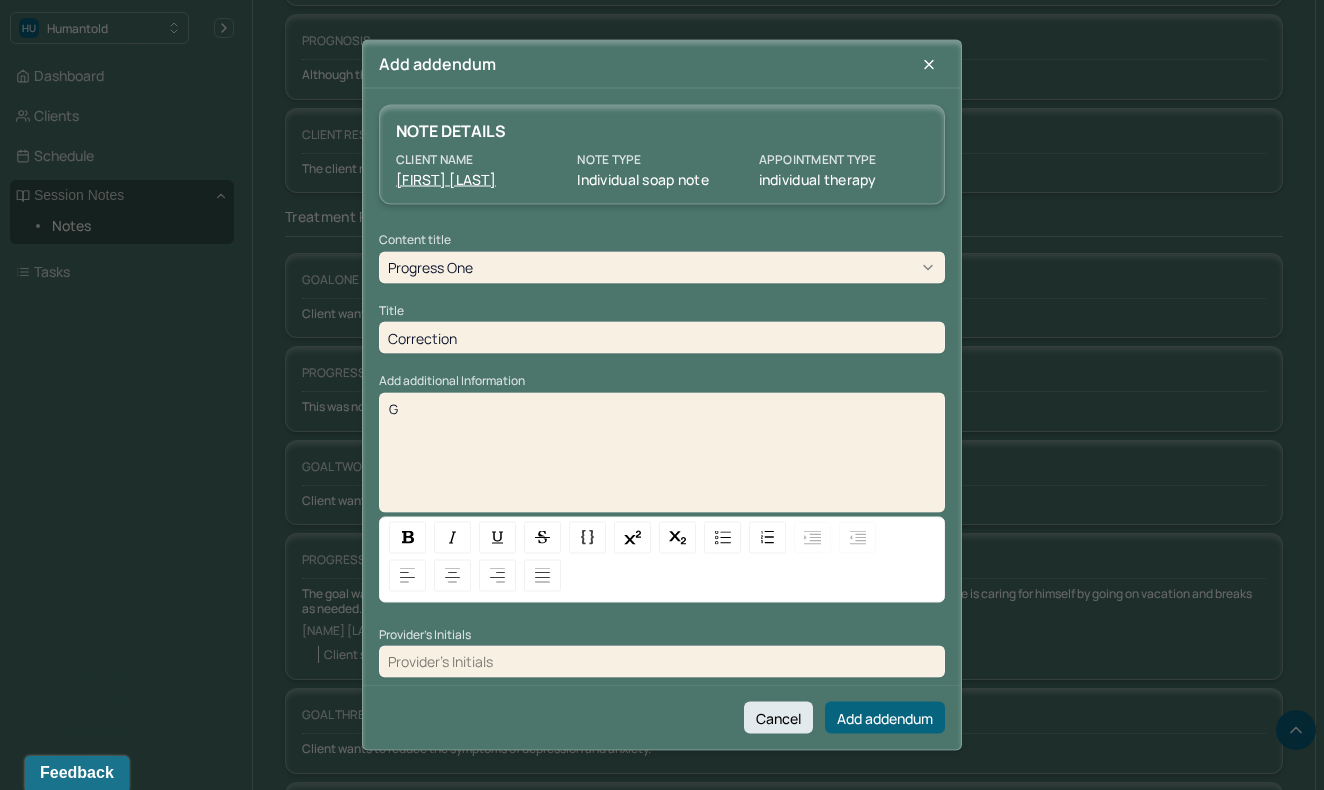type 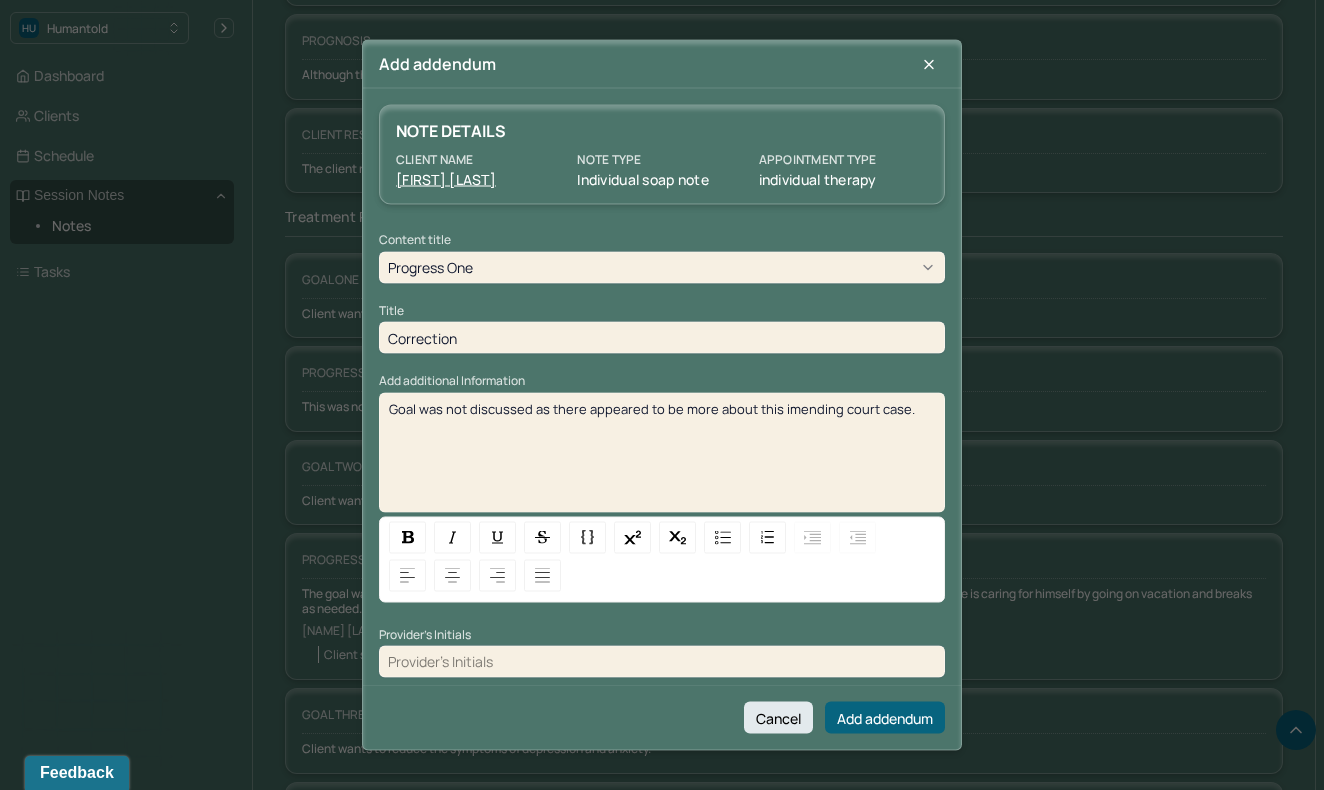 click at bounding box center (662, 661) 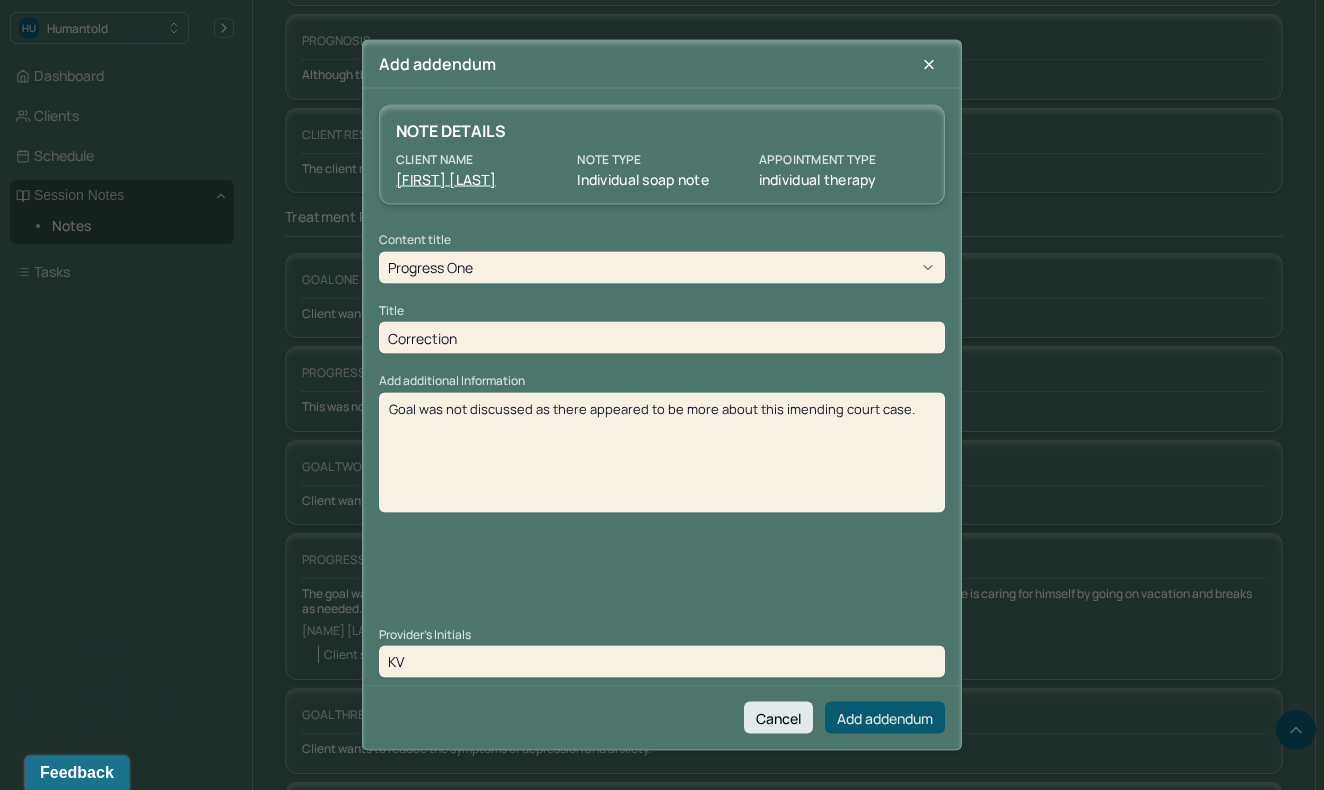 type on "KV" 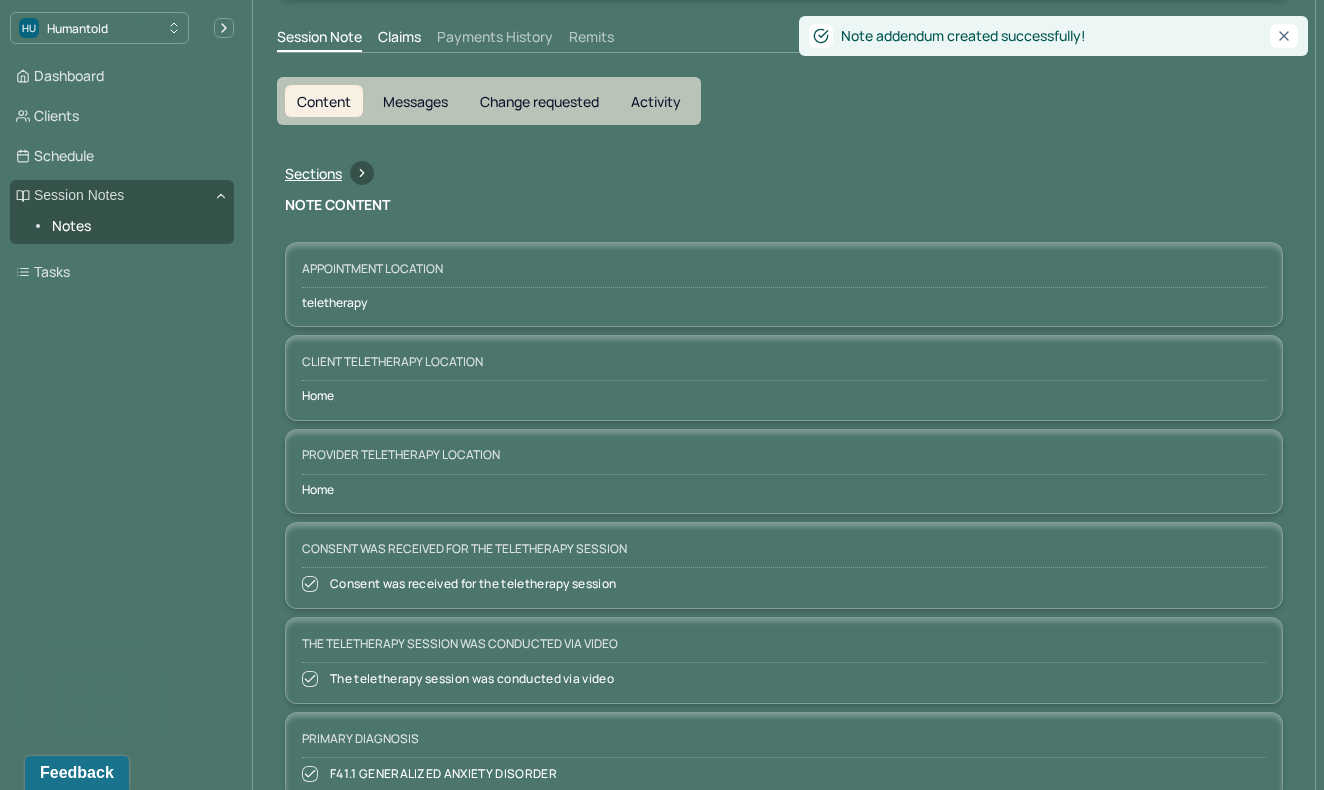 scroll, scrollTop: 0, scrollLeft: 0, axis: both 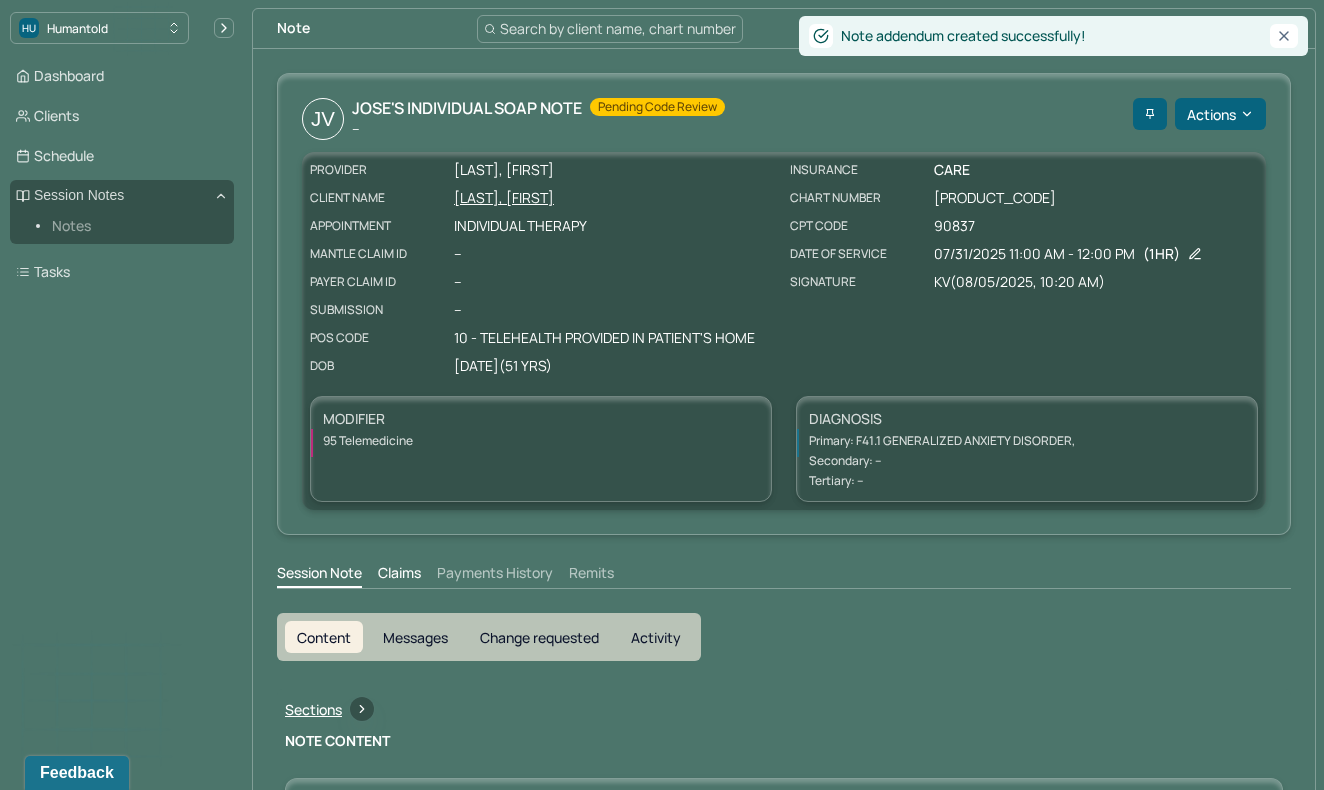 click on "Notes" at bounding box center (135, 226) 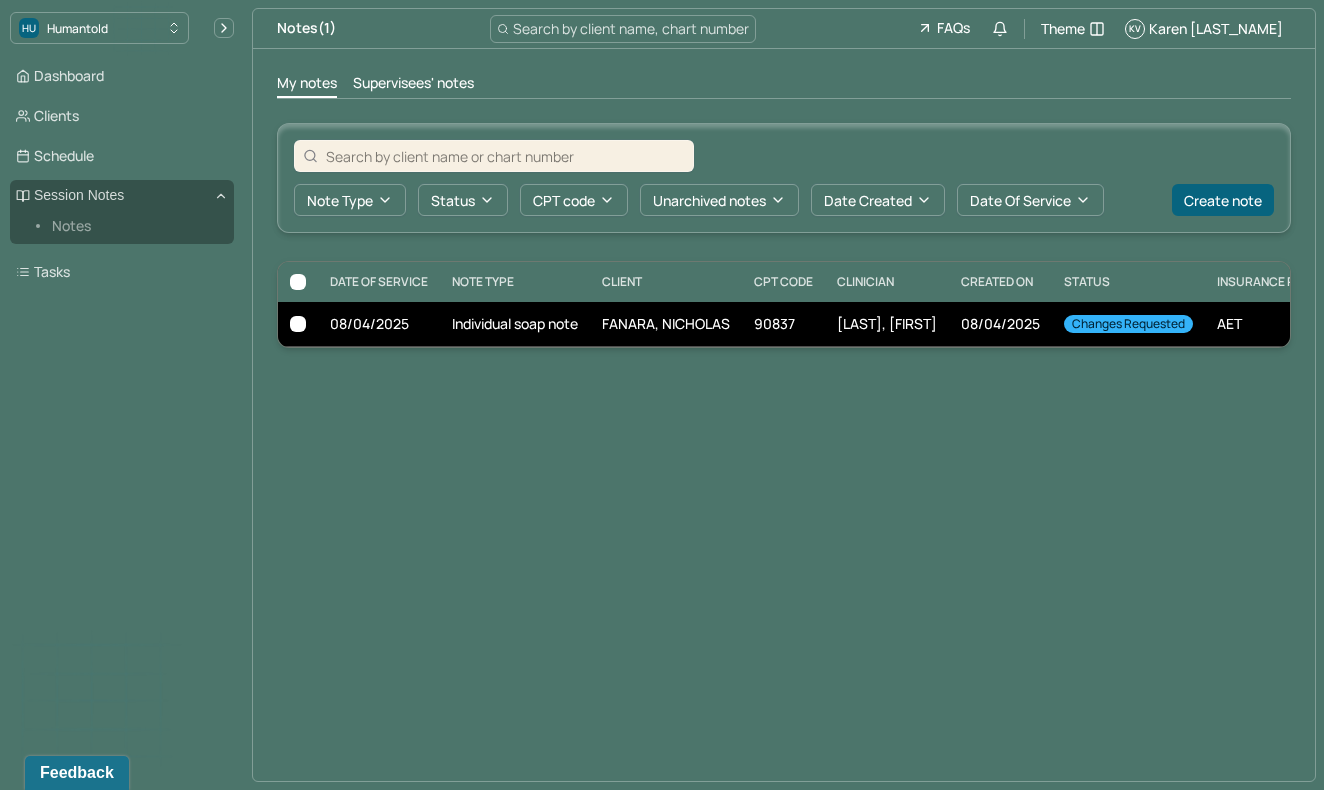 click on "Individual soap note" at bounding box center (515, 324) 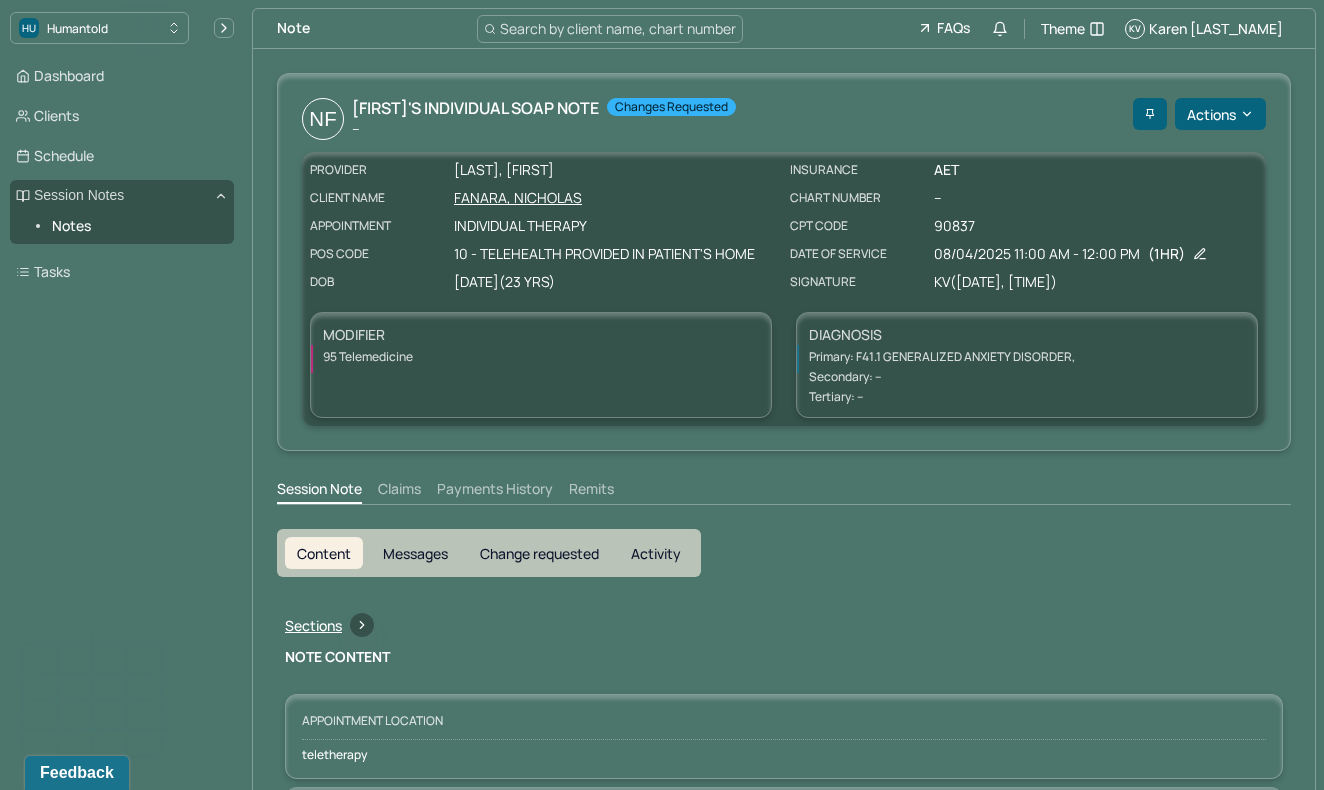 click on "Change requested" at bounding box center (539, 553) 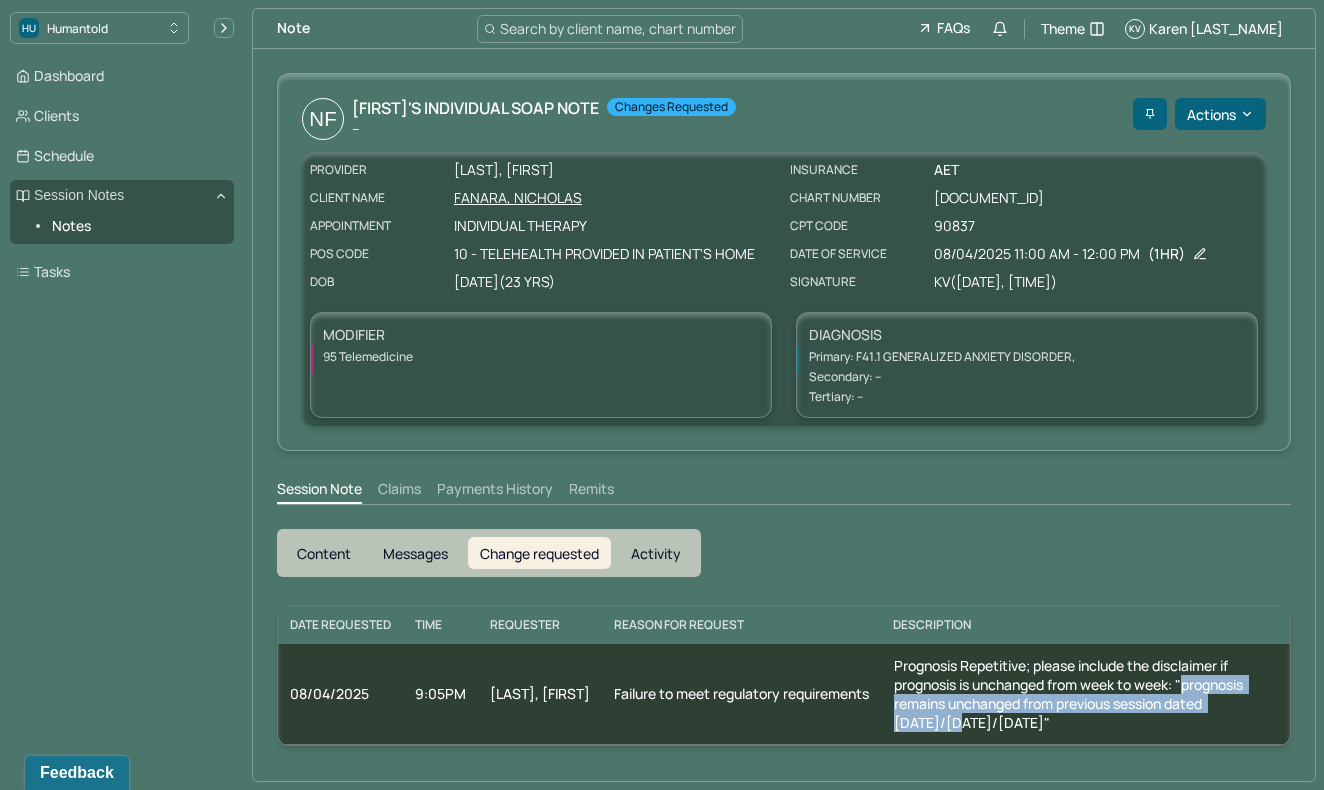 drag, startPoint x: 1204, startPoint y: 682, endPoint x: 1206, endPoint y: 716, distance: 34.058773 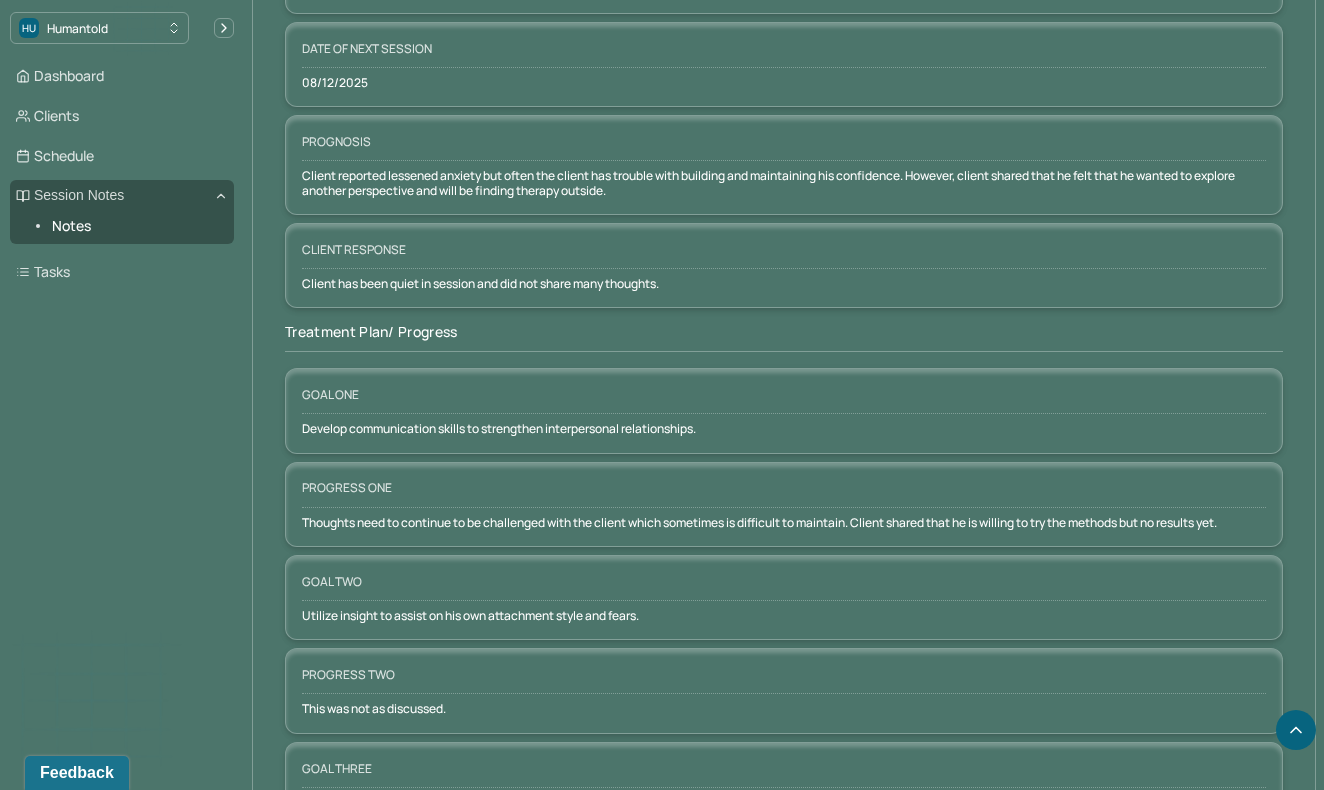 scroll, scrollTop: 3018, scrollLeft: 0, axis: vertical 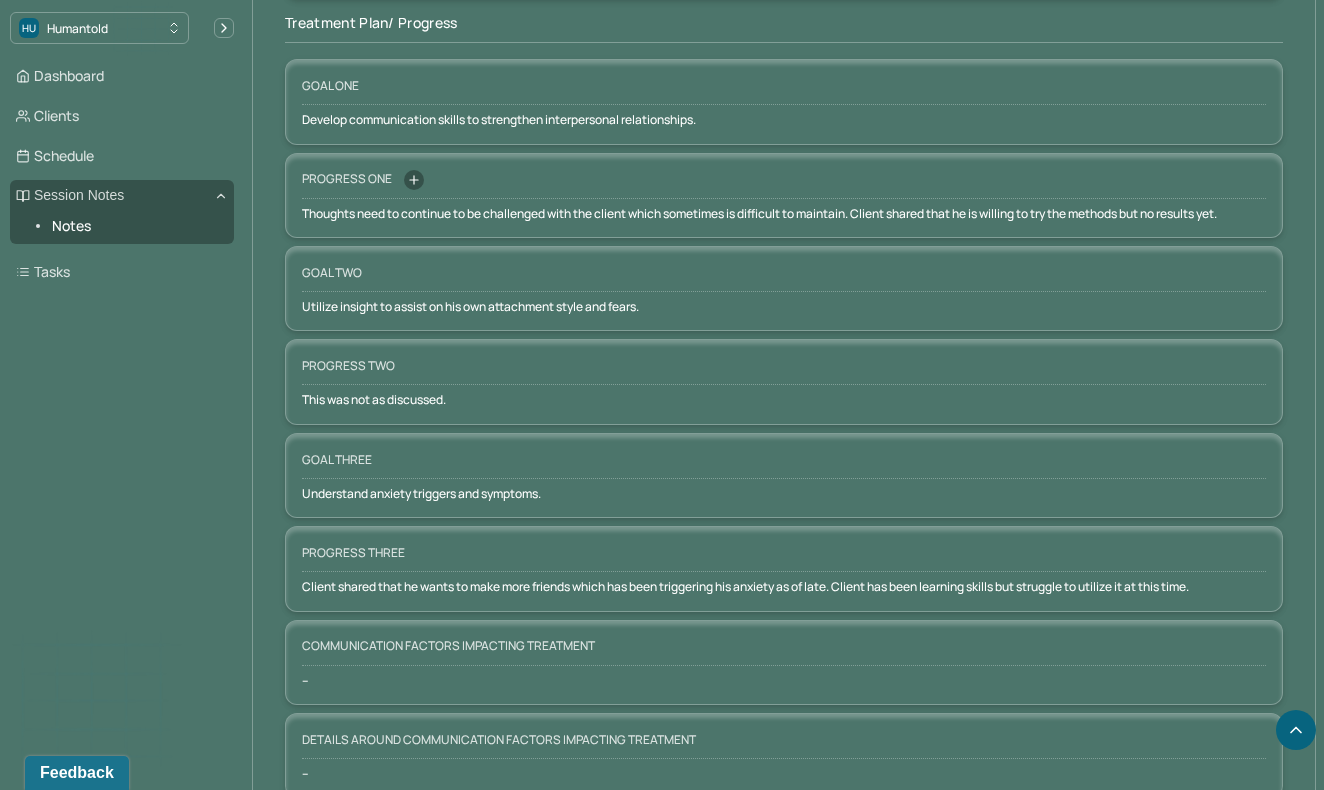 click 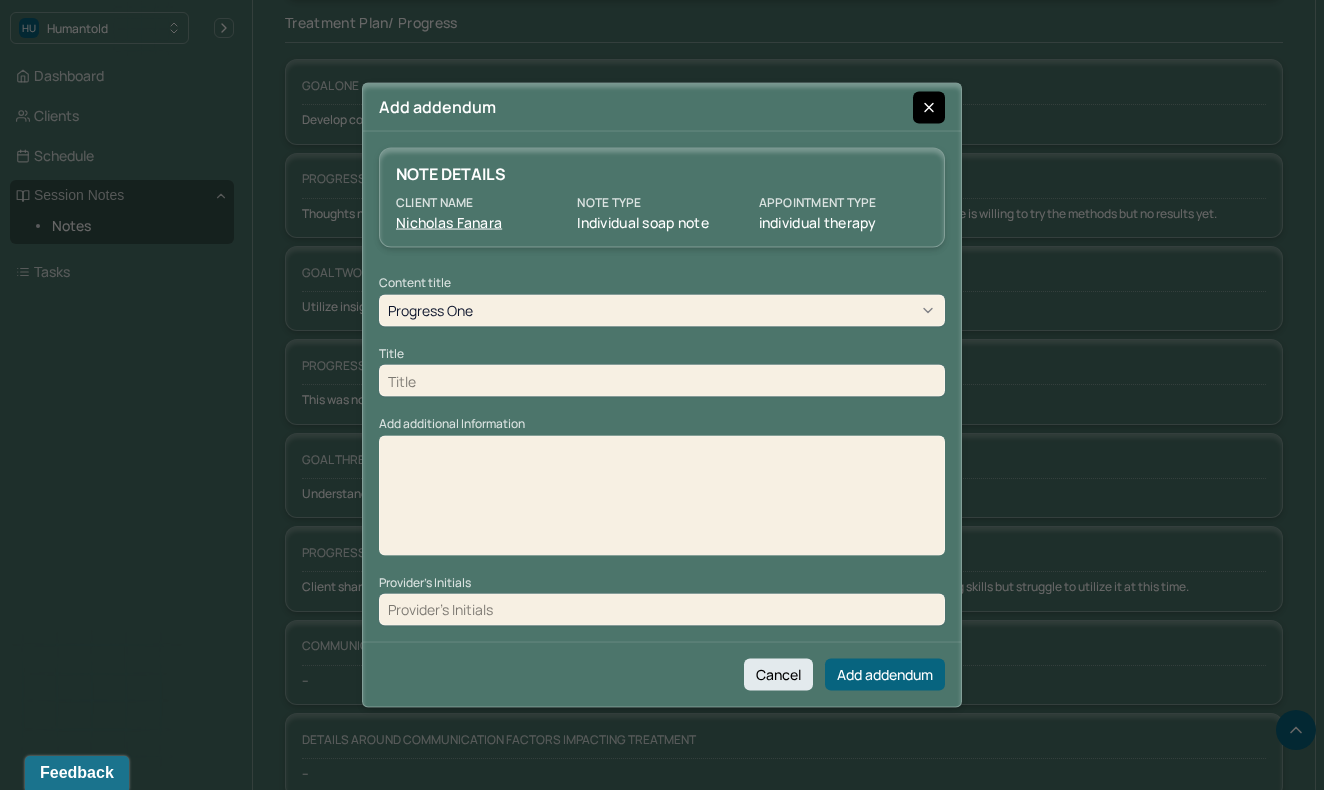 click 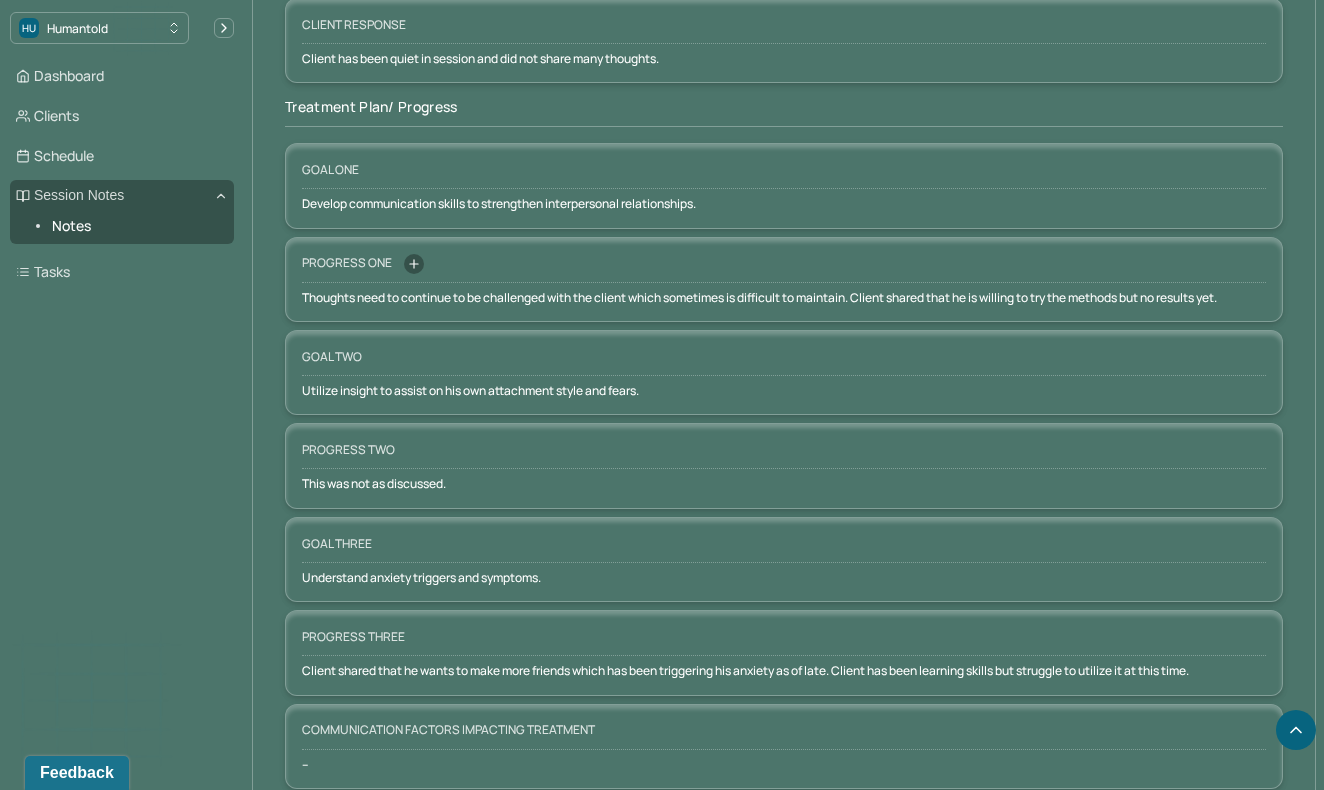 click 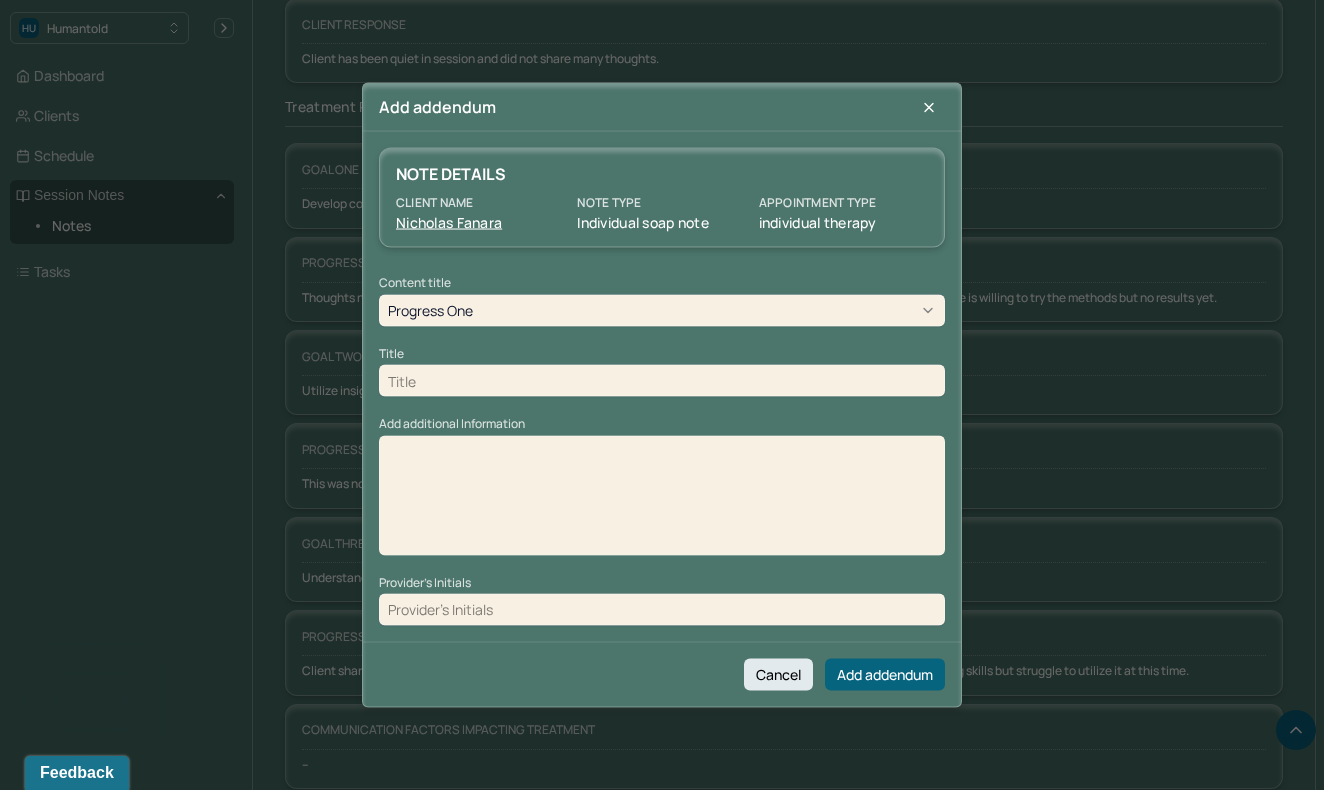 click at bounding box center (662, 381) 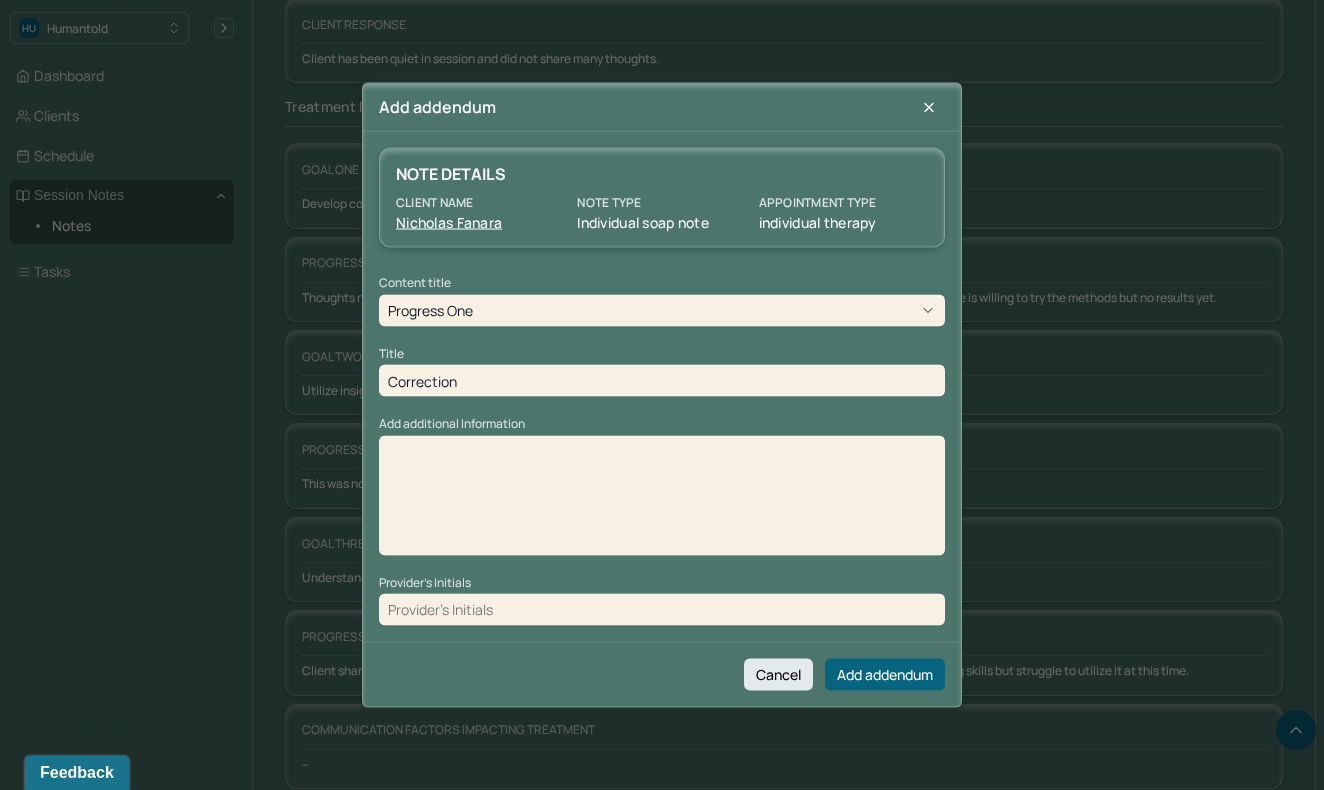type on "Correction" 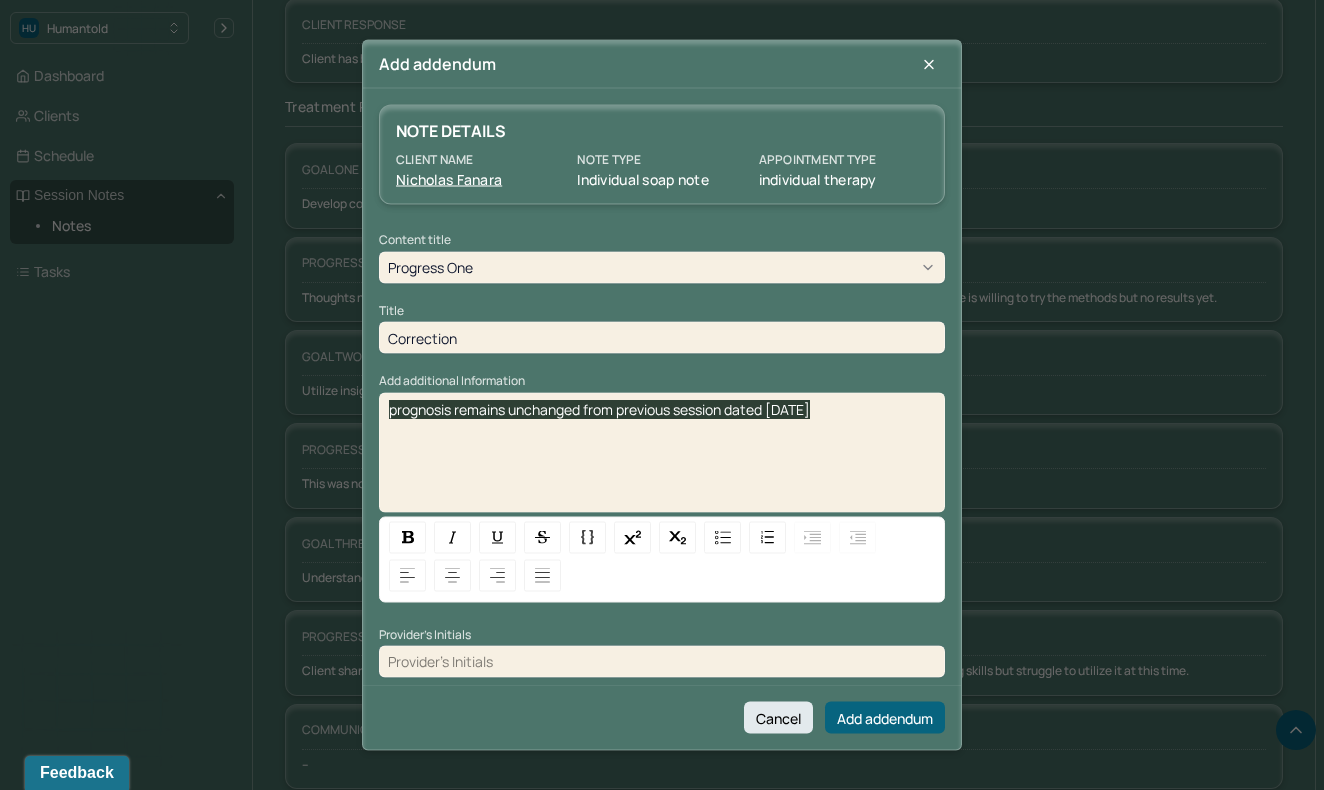 click on "prognosis remains unchanged from previous session dated [DATE]" at bounding box center [662, 408] 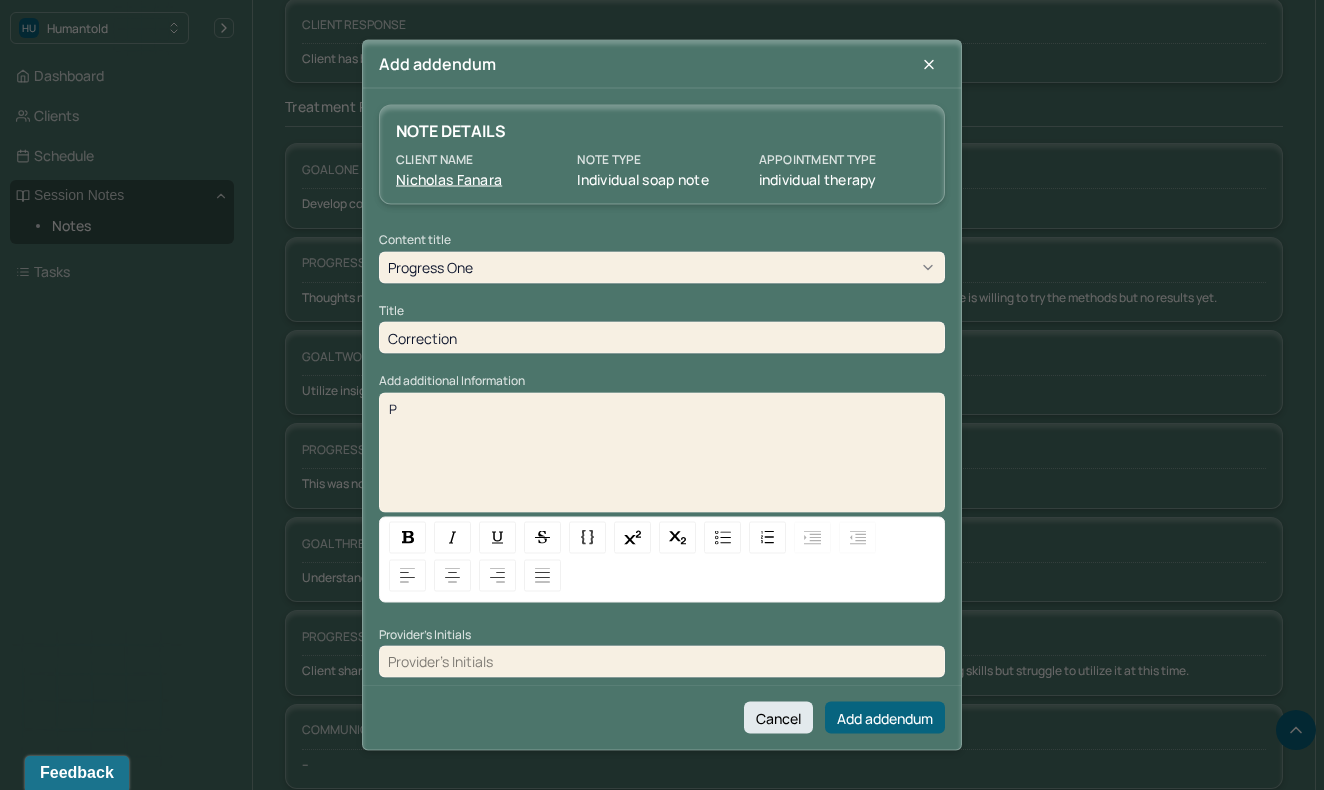type 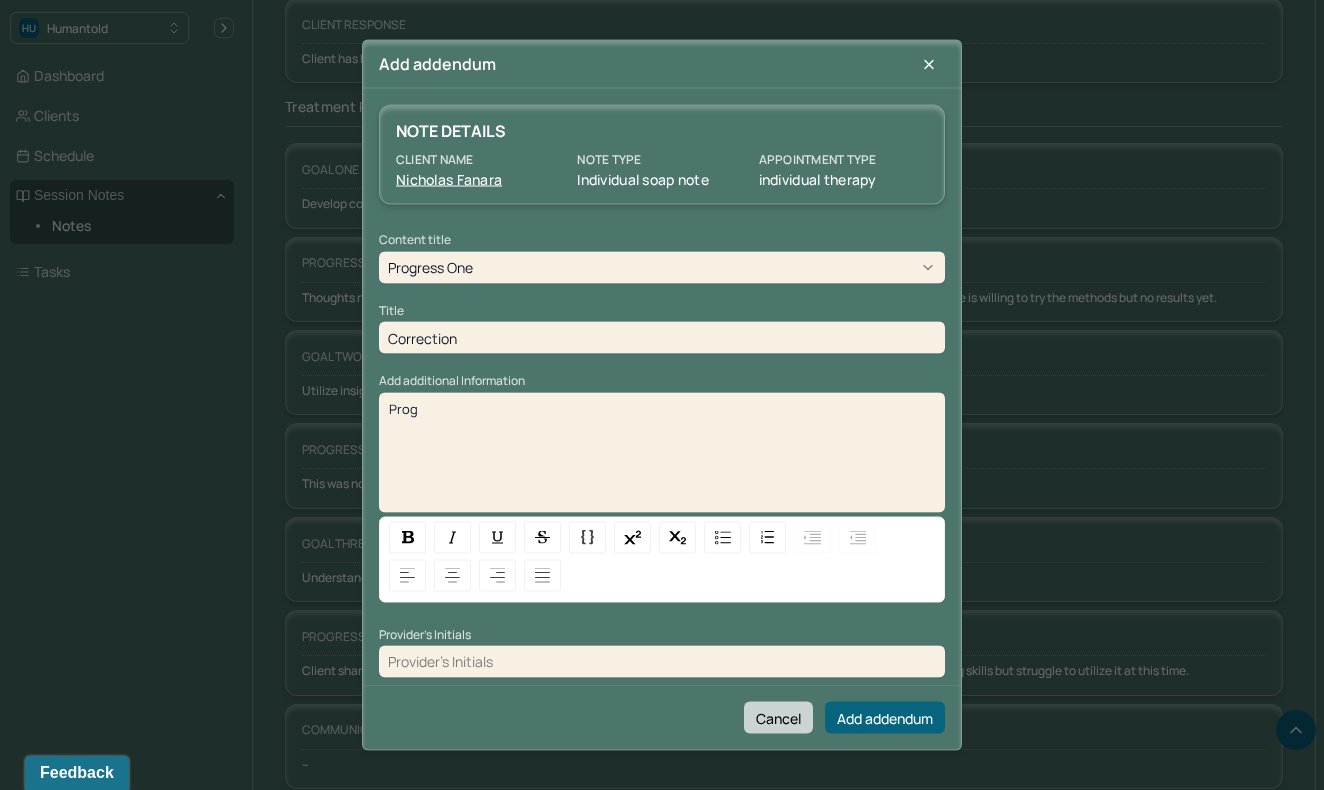 click on "Cancel" at bounding box center [778, 718] 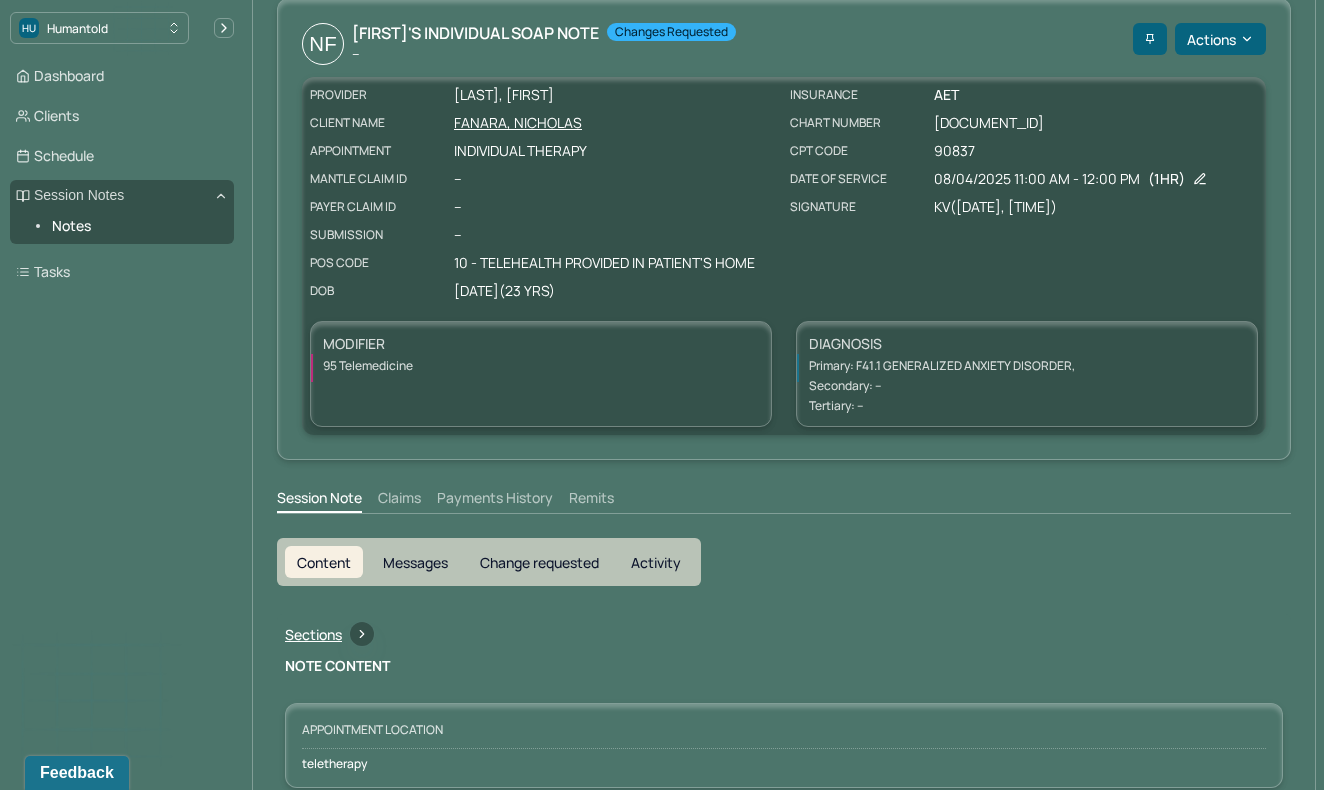scroll, scrollTop: 0, scrollLeft: 1, axis: horizontal 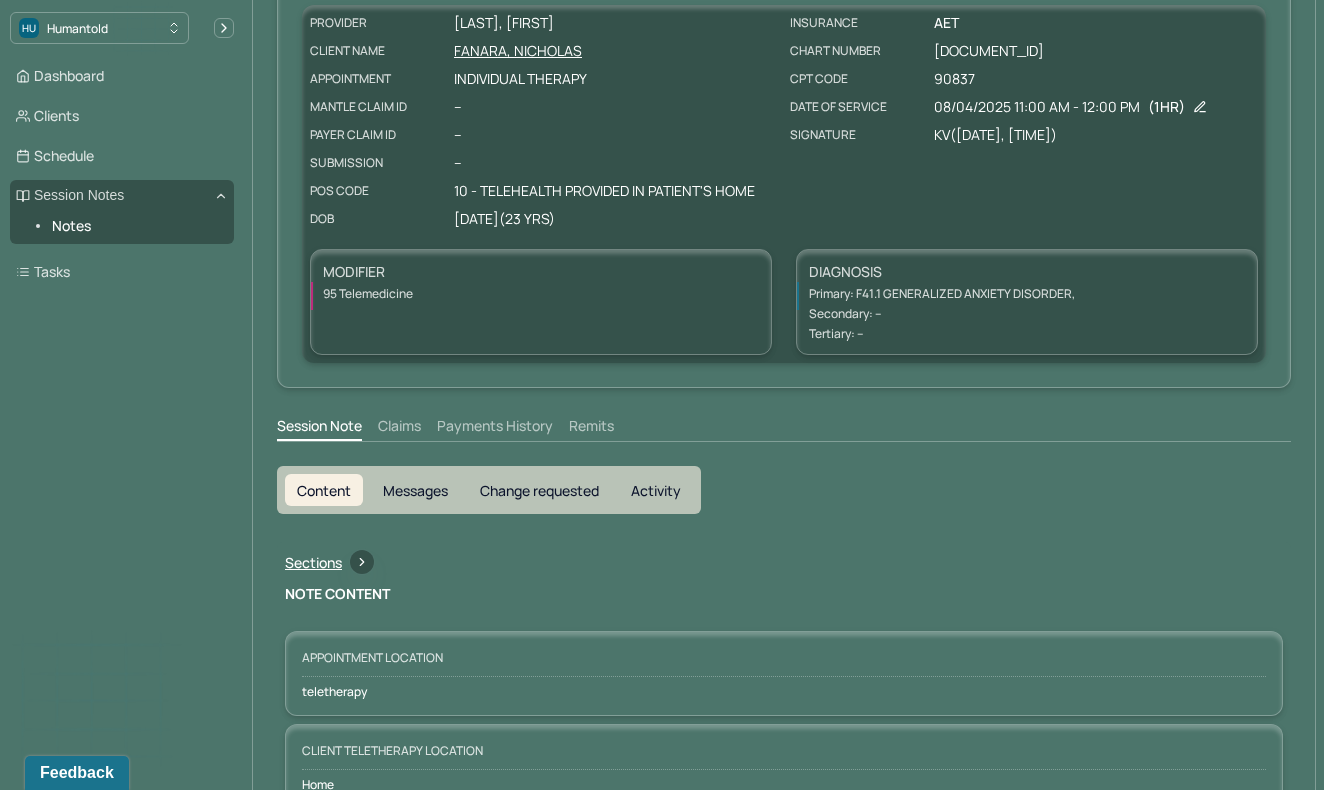 click on "Change requested" at bounding box center (539, 490) 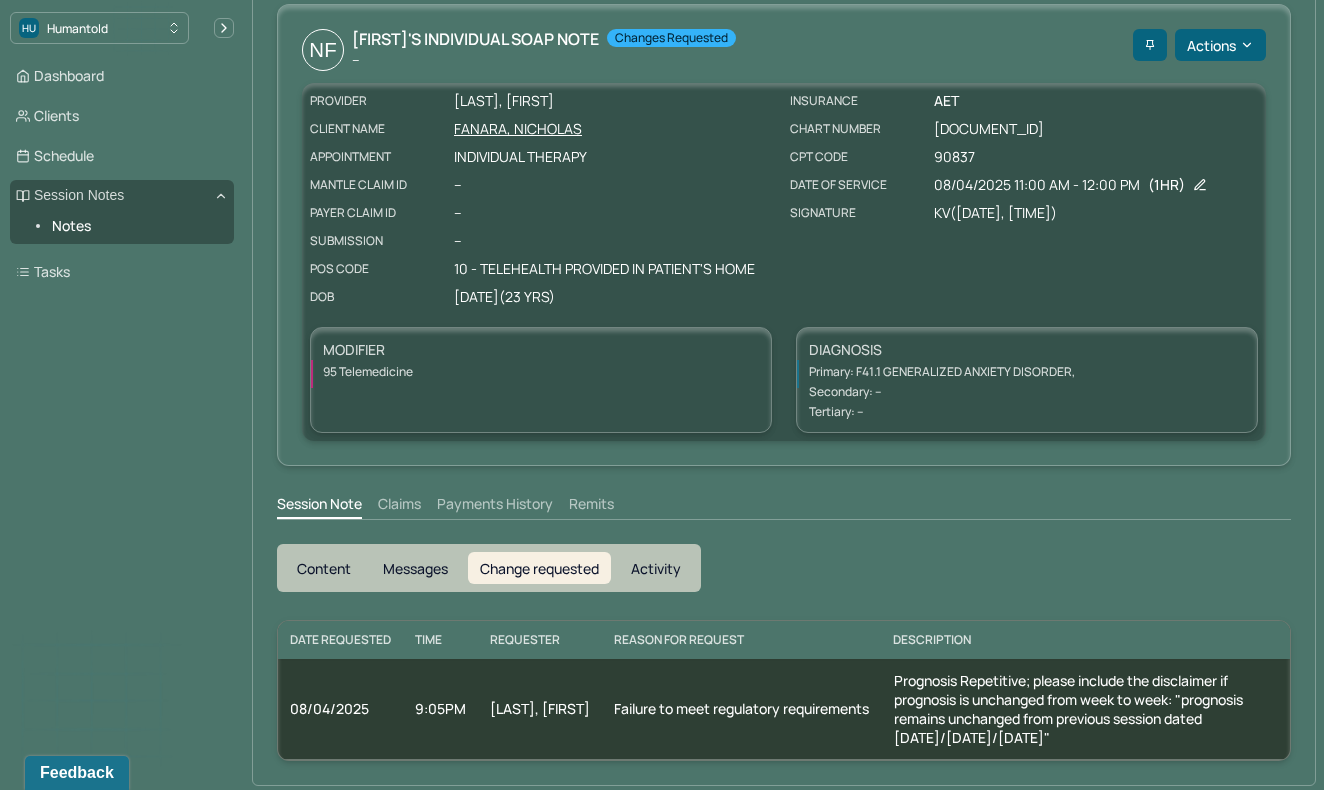 click on "Content" at bounding box center (324, 568) 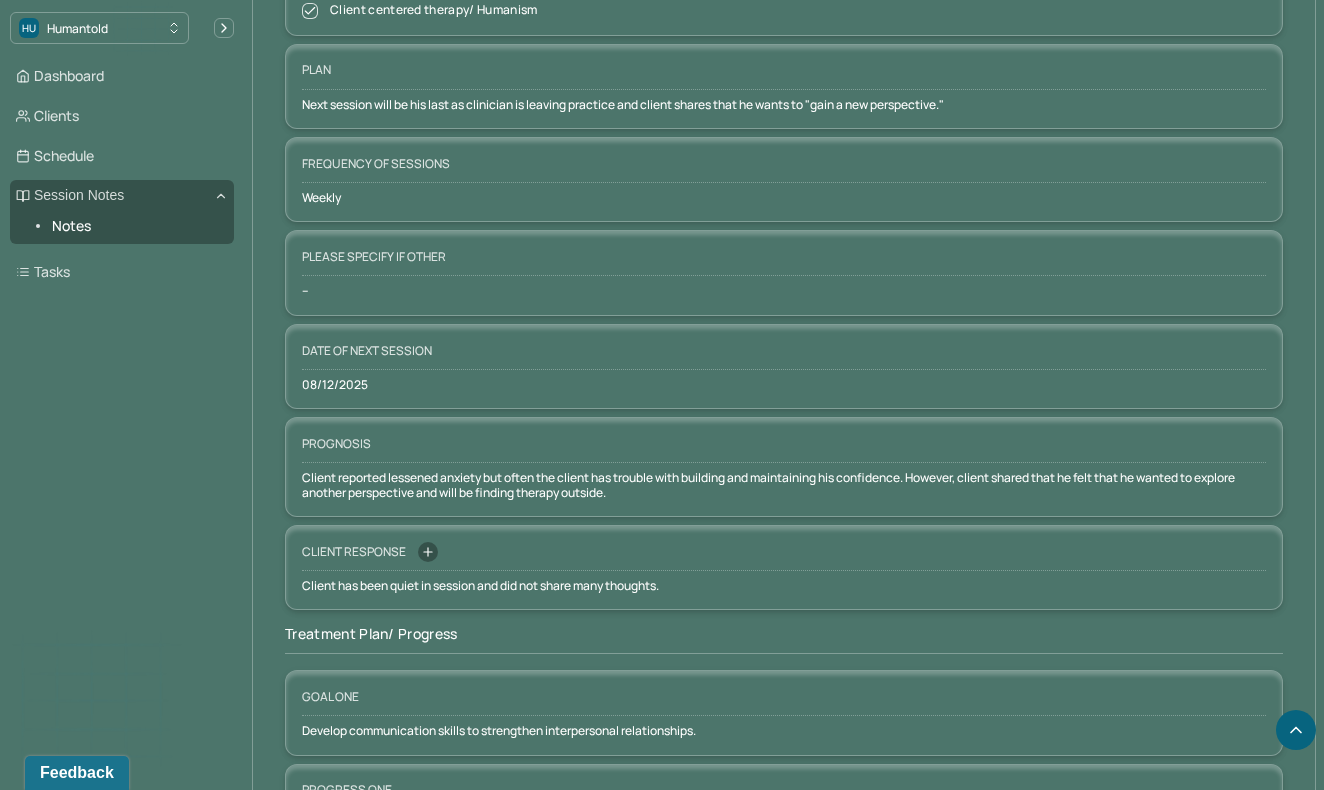 scroll, scrollTop: 2521, scrollLeft: 0, axis: vertical 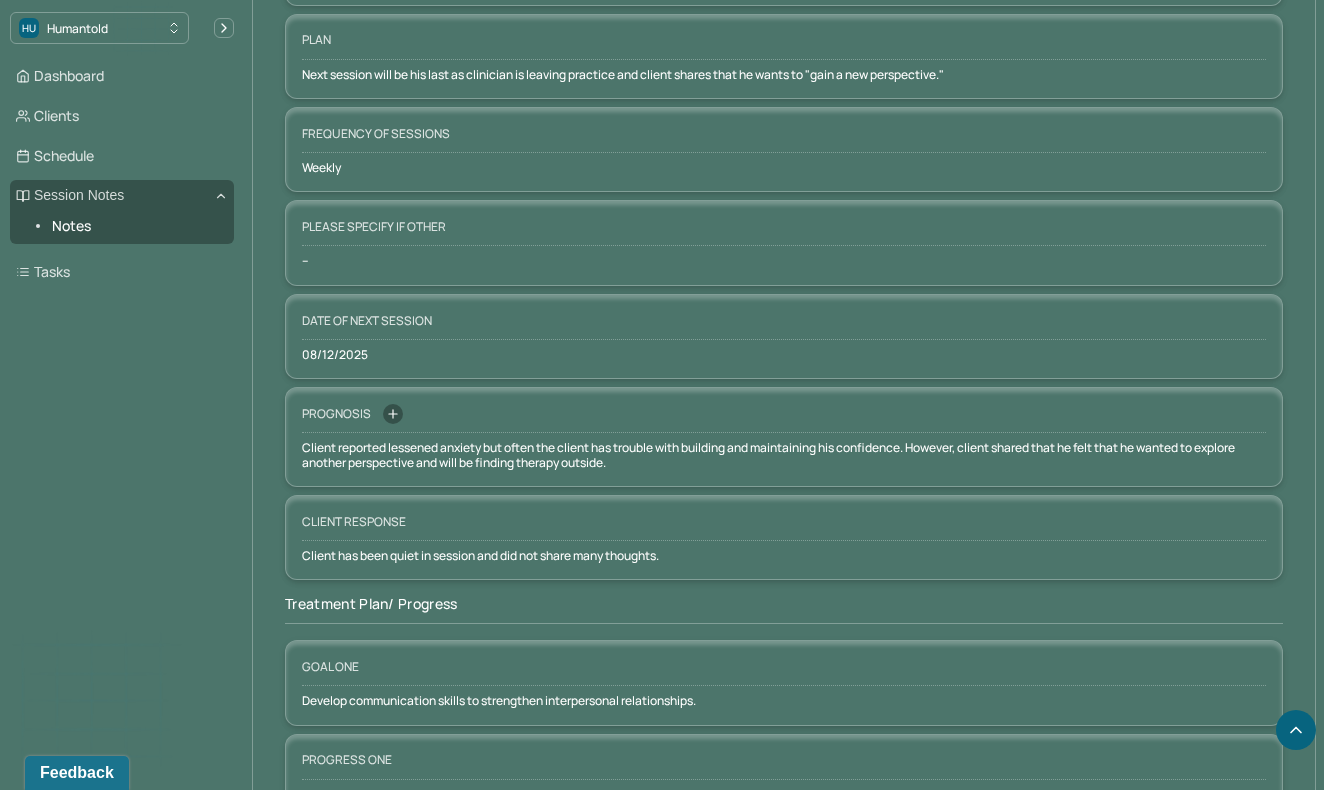 click 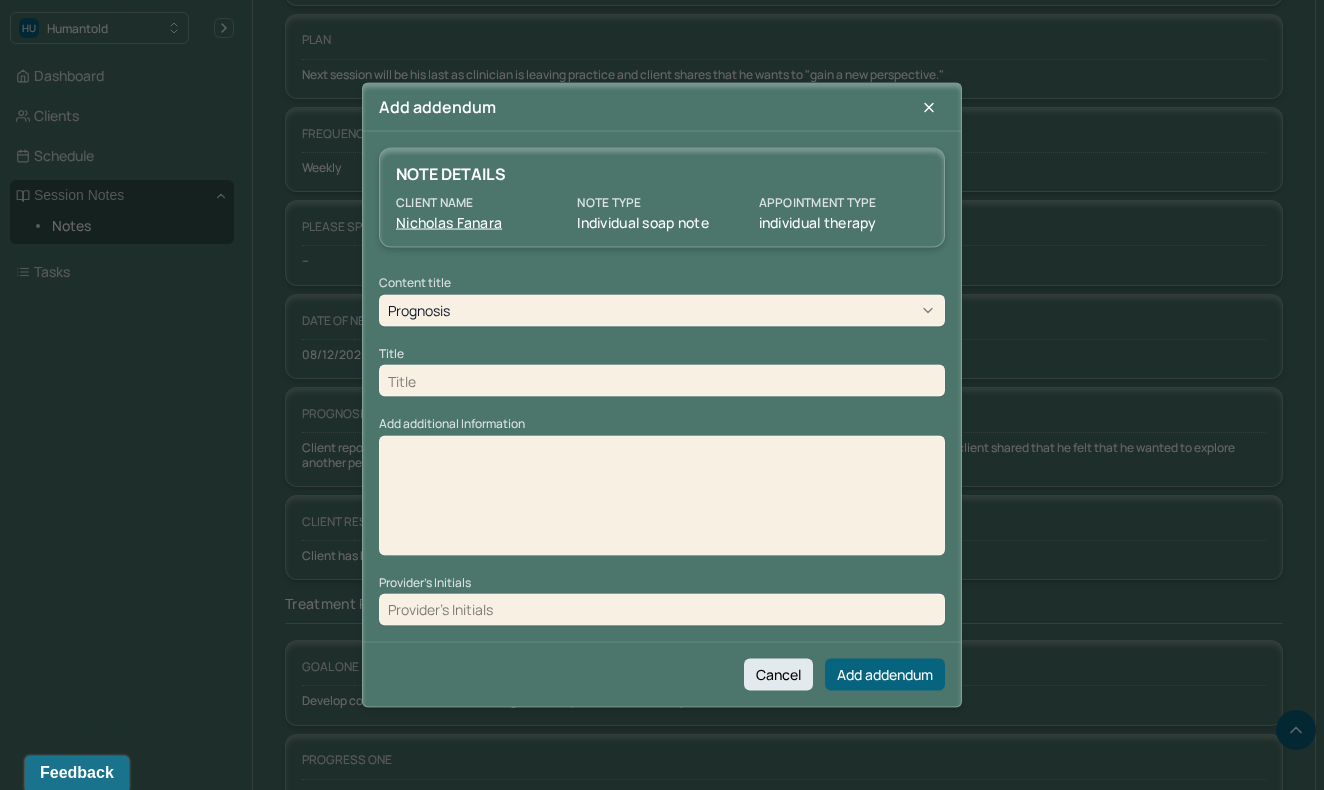 click at bounding box center (662, 381) 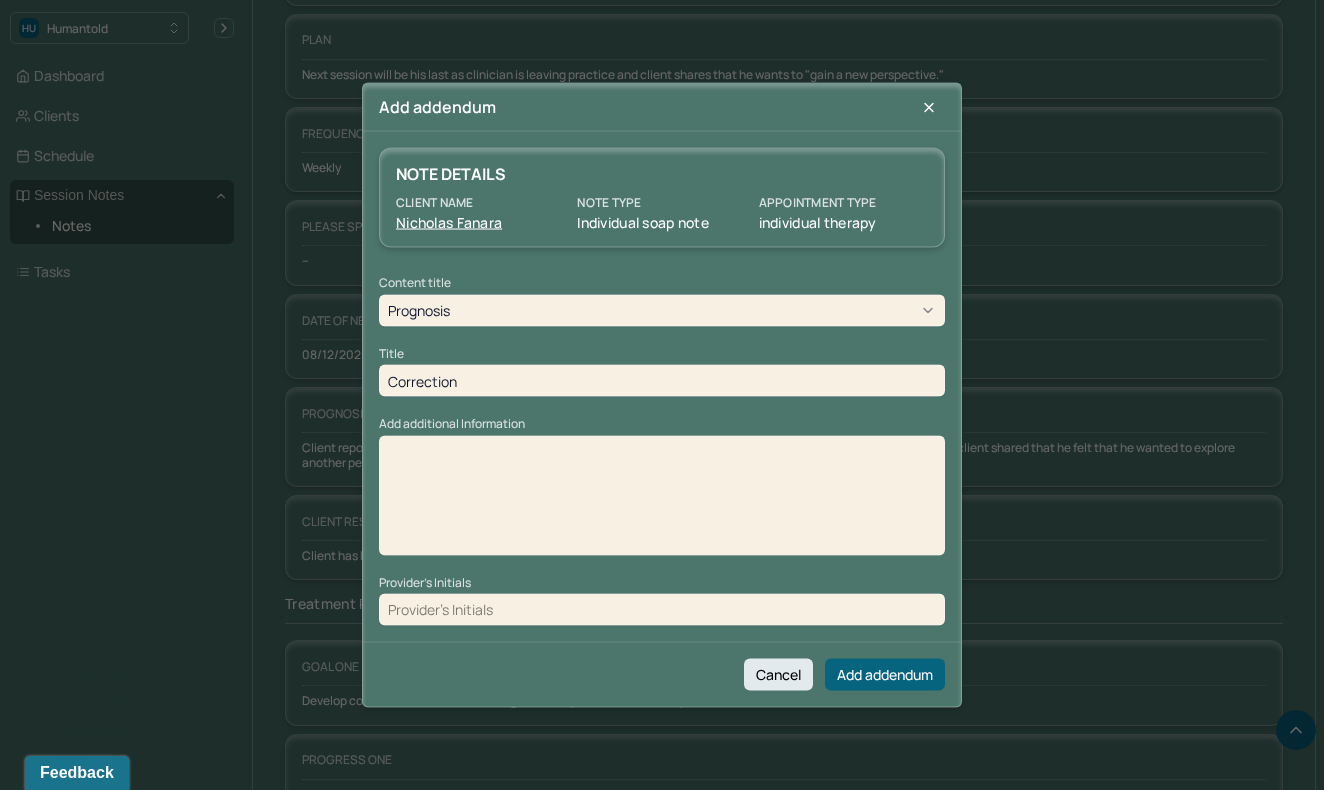 type on "Correction" 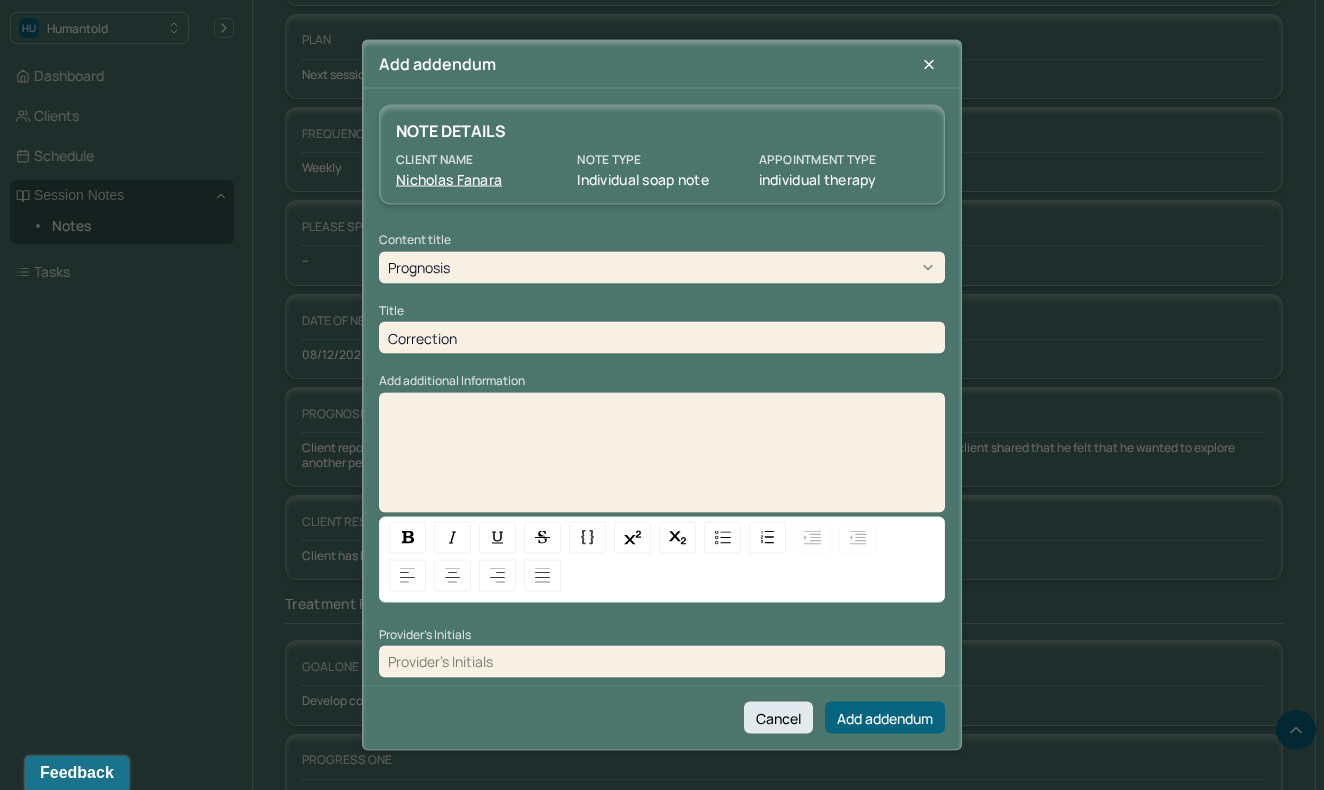 type 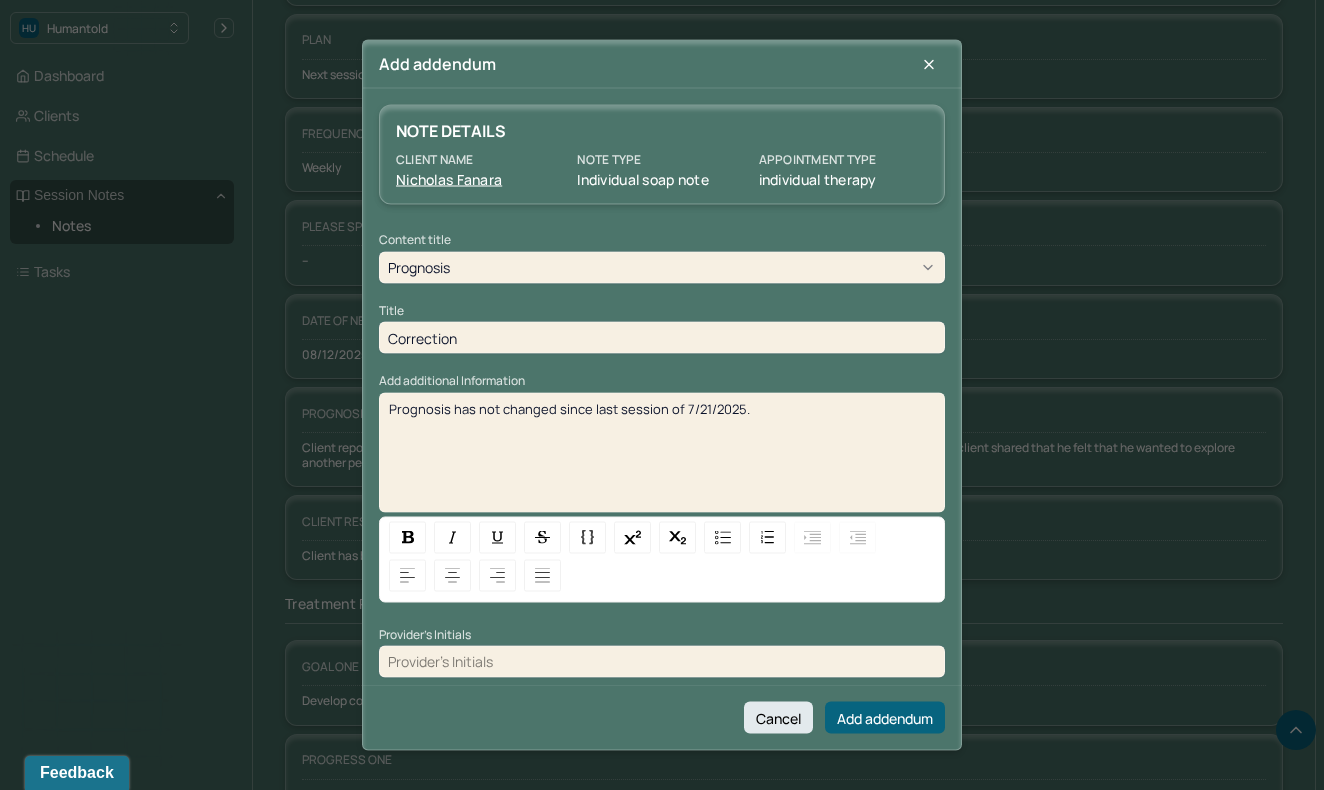 click at bounding box center (662, 661) 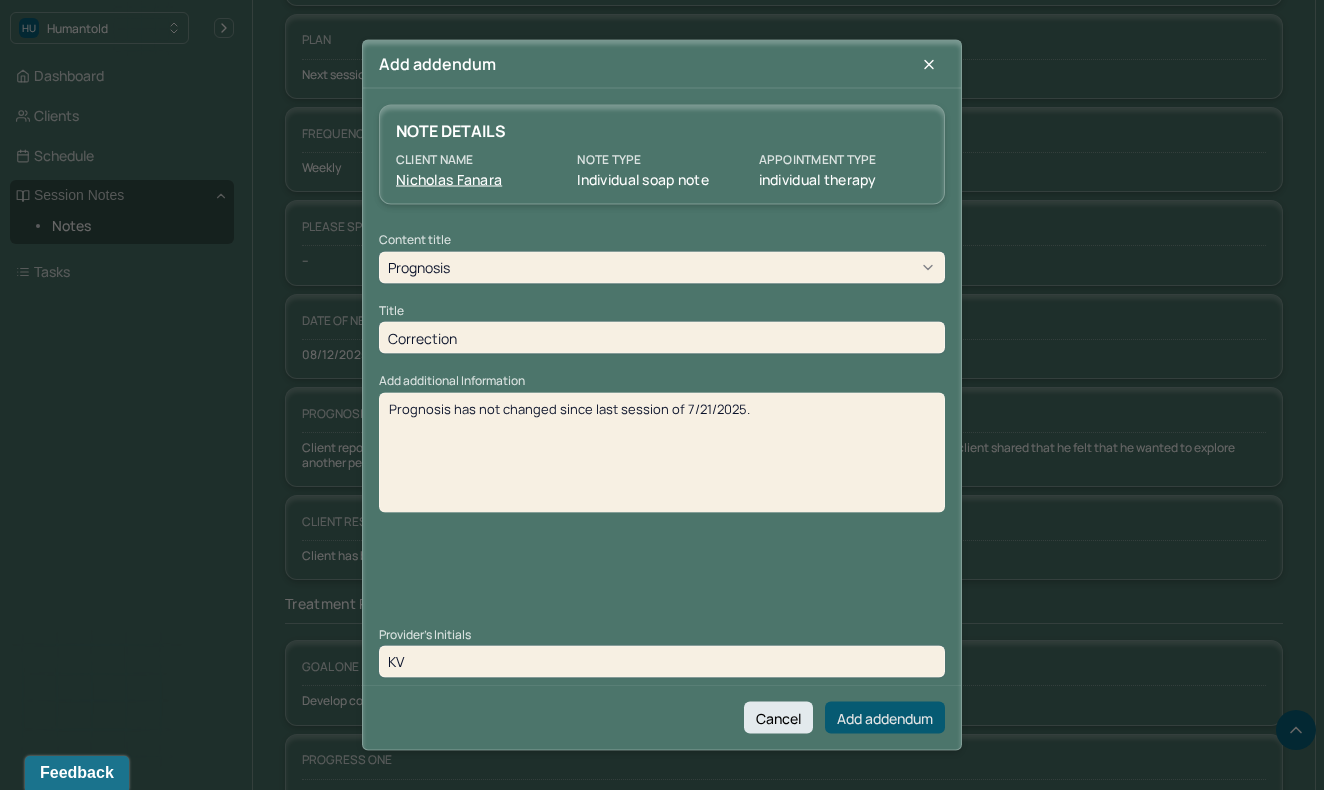 type on "KV" 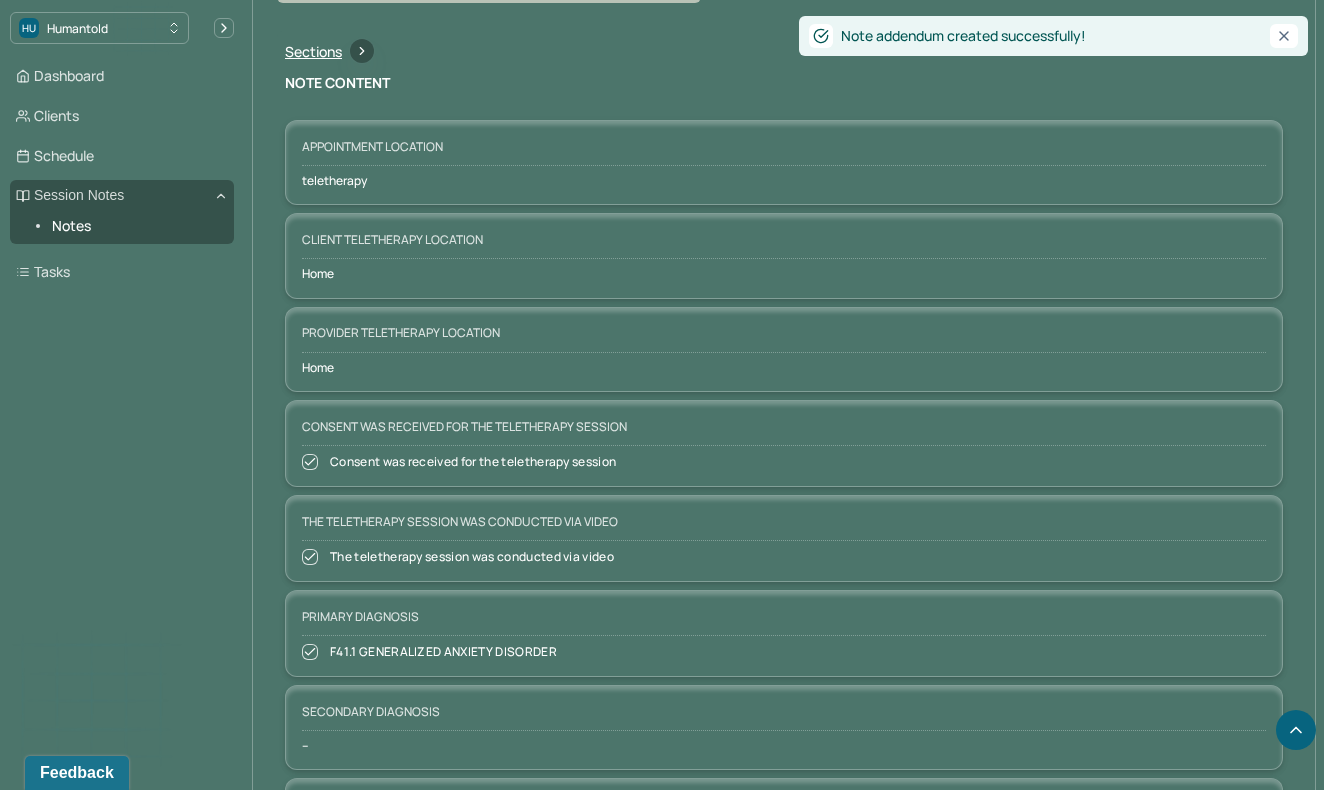 scroll, scrollTop: 0, scrollLeft: 0, axis: both 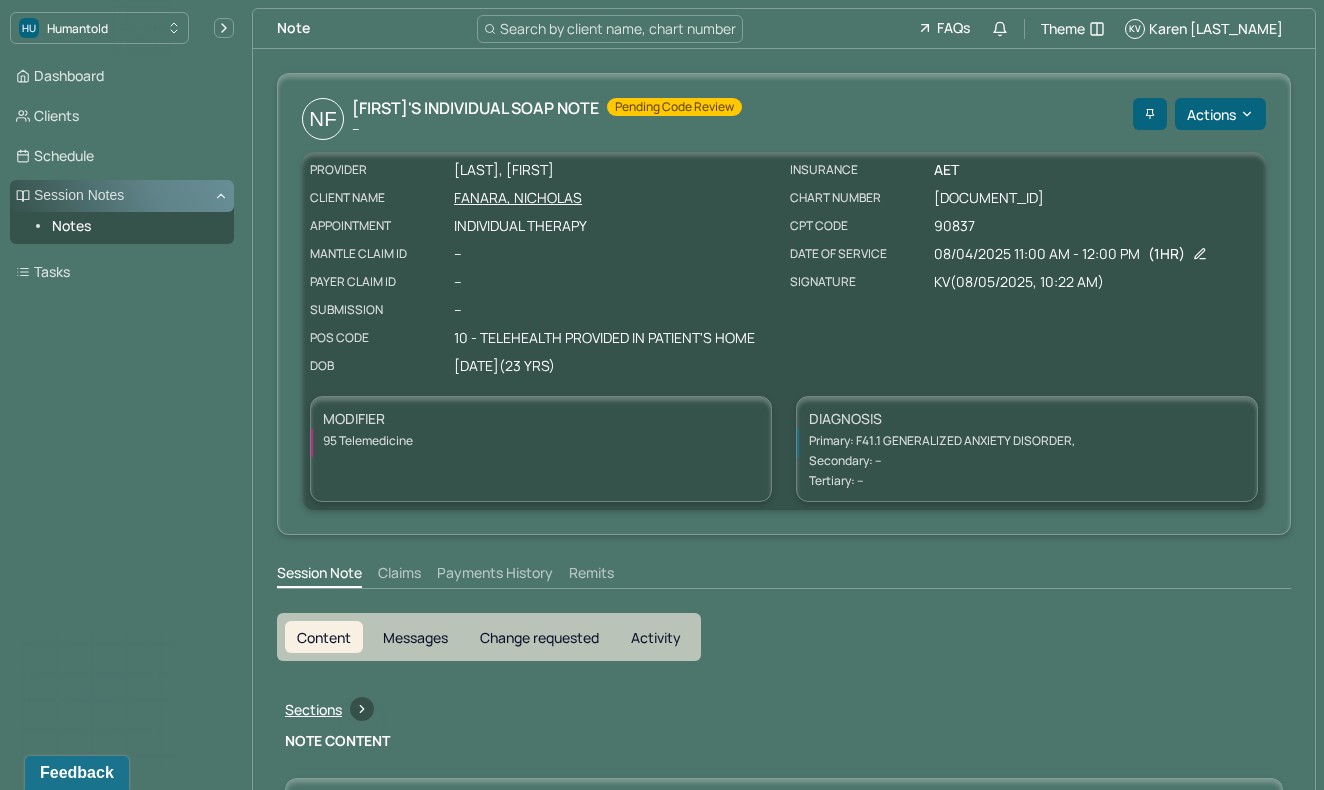 click on "Session Notes" at bounding box center [122, 196] 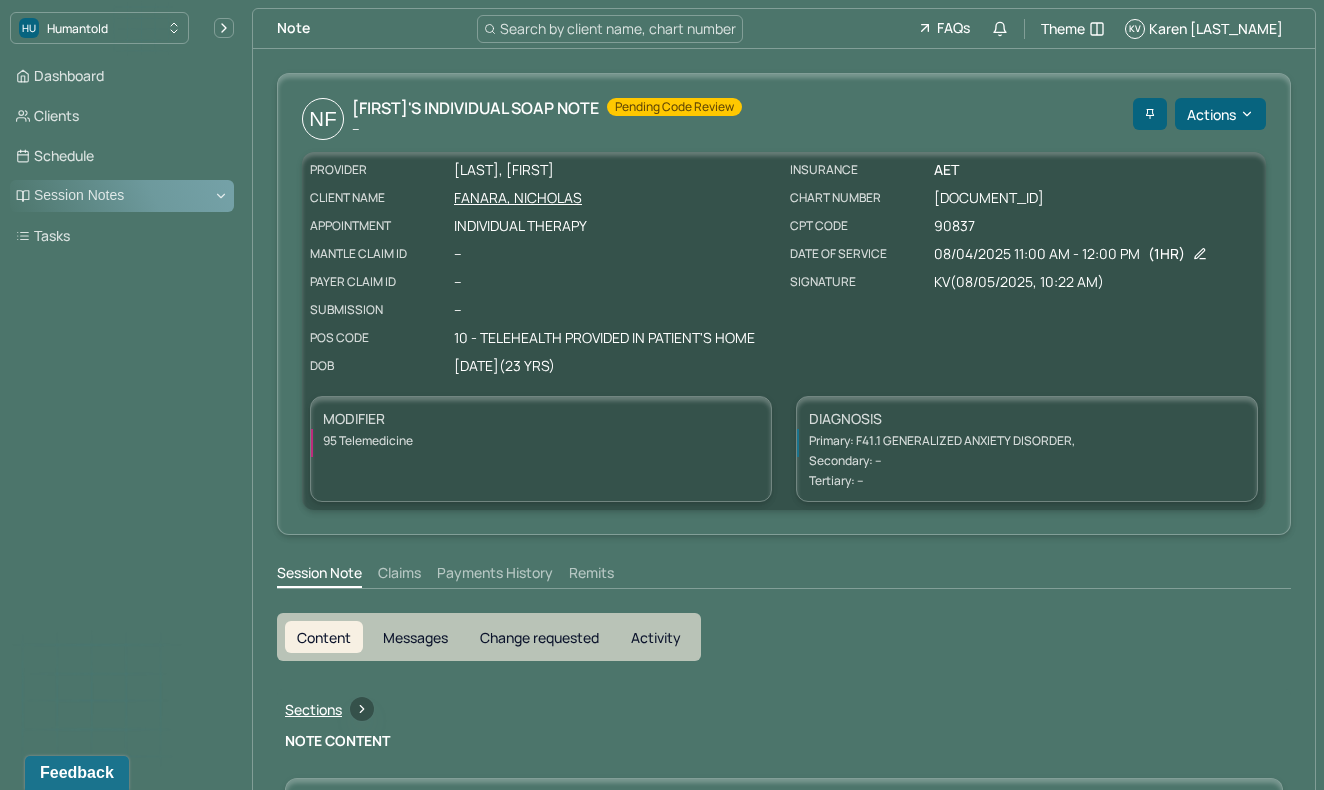 click on "Session Notes" at bounding box center (122, 196) 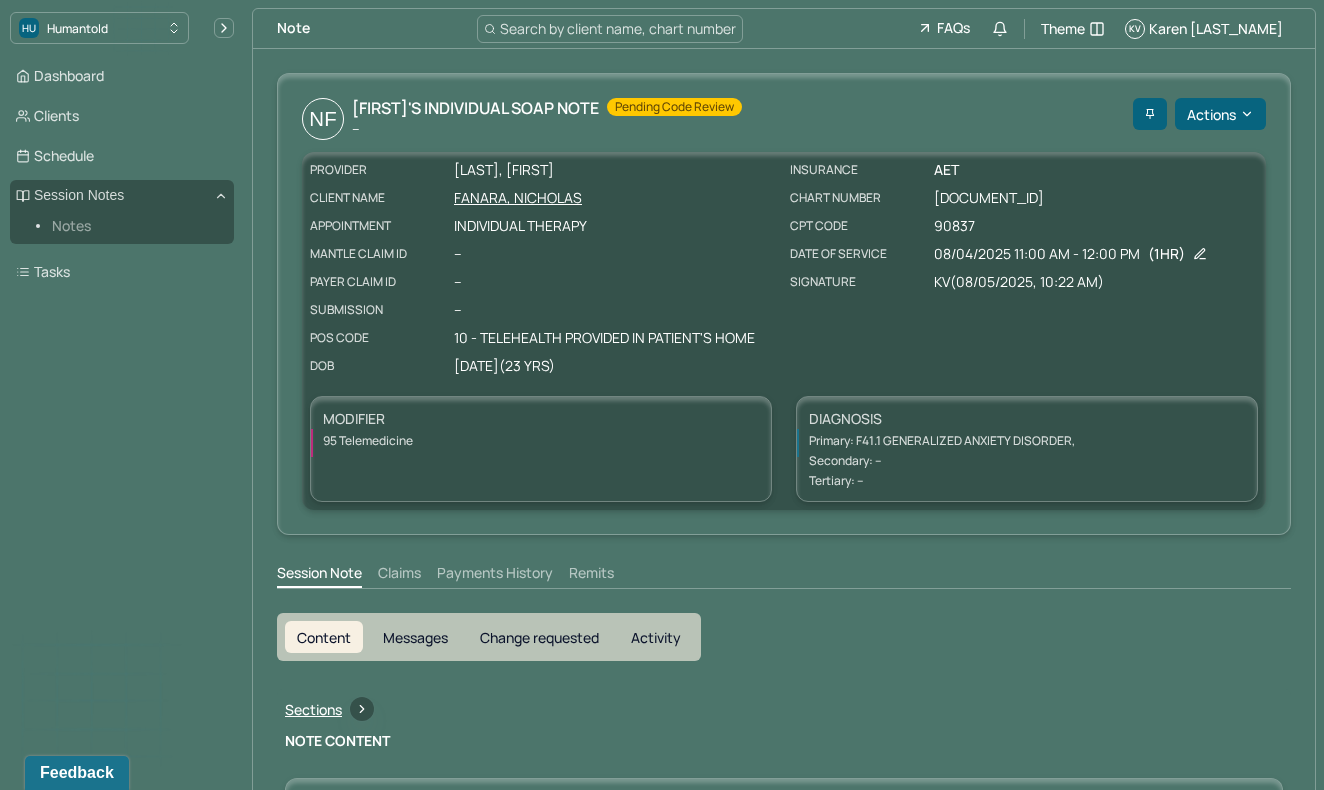 click on "Notes" at bounding box center [135, 226] 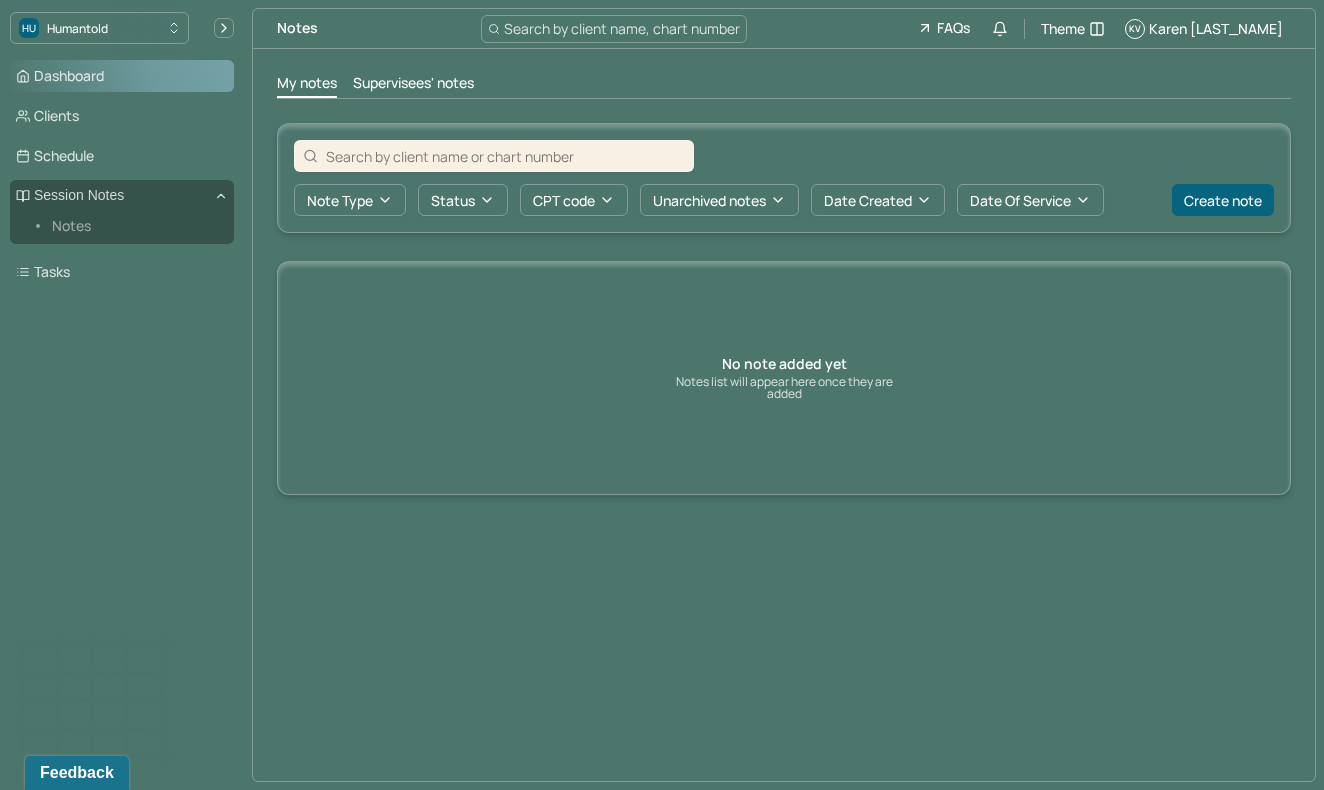 click on "Dashboard" at bounding box center [122, 76] 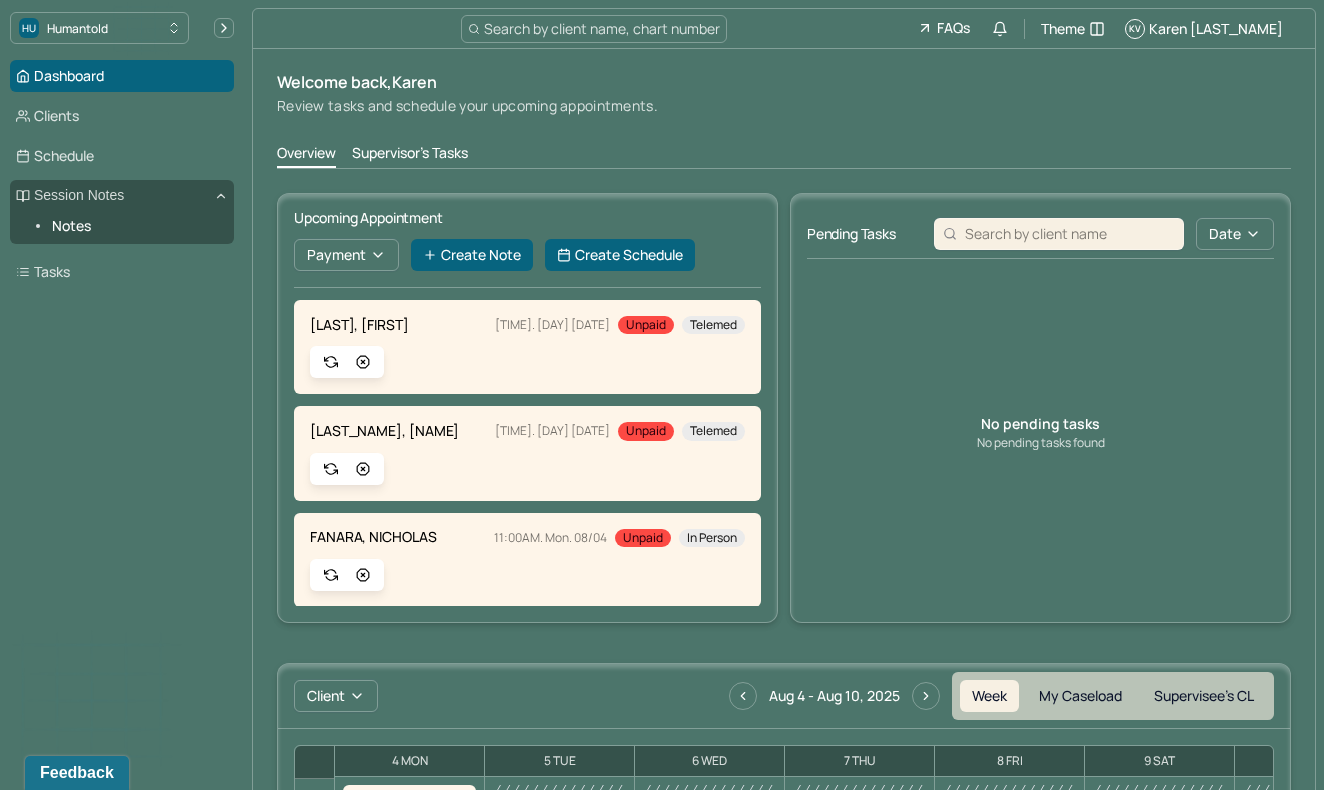 scroll, scrollTop: 0, scrollLeft: 0, axis: both 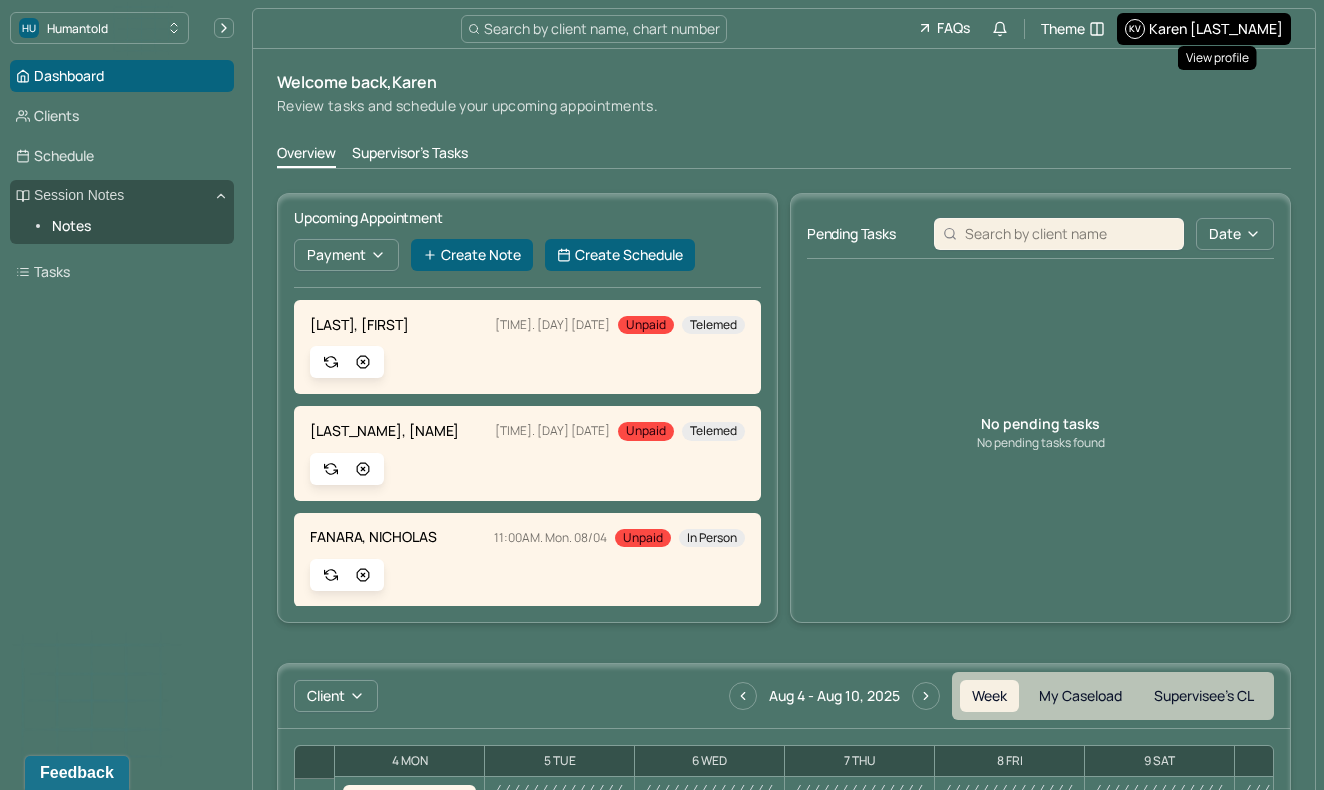 click on "[FIRST] [LAST]" at bounding box center [1216, 28] 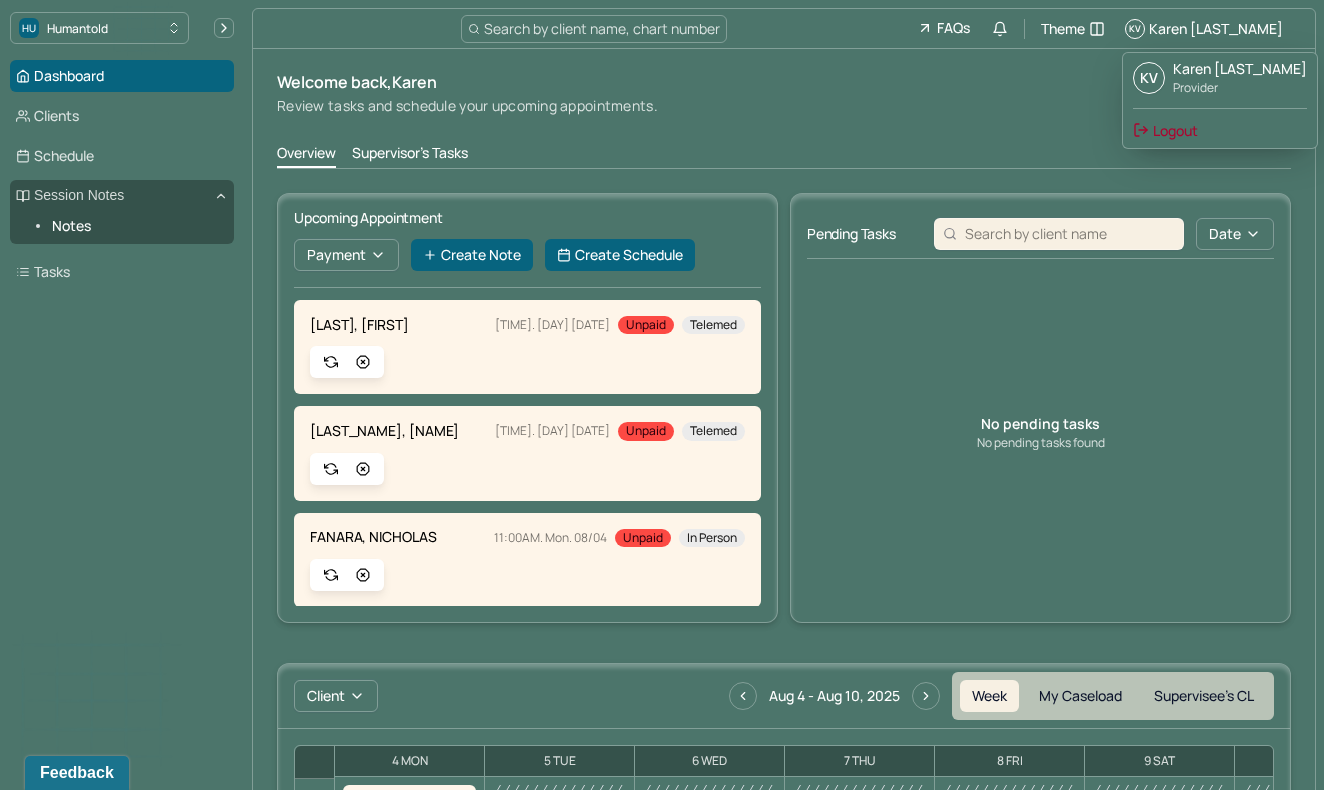 click on "Logout" at bounding box center (1165, 130) 